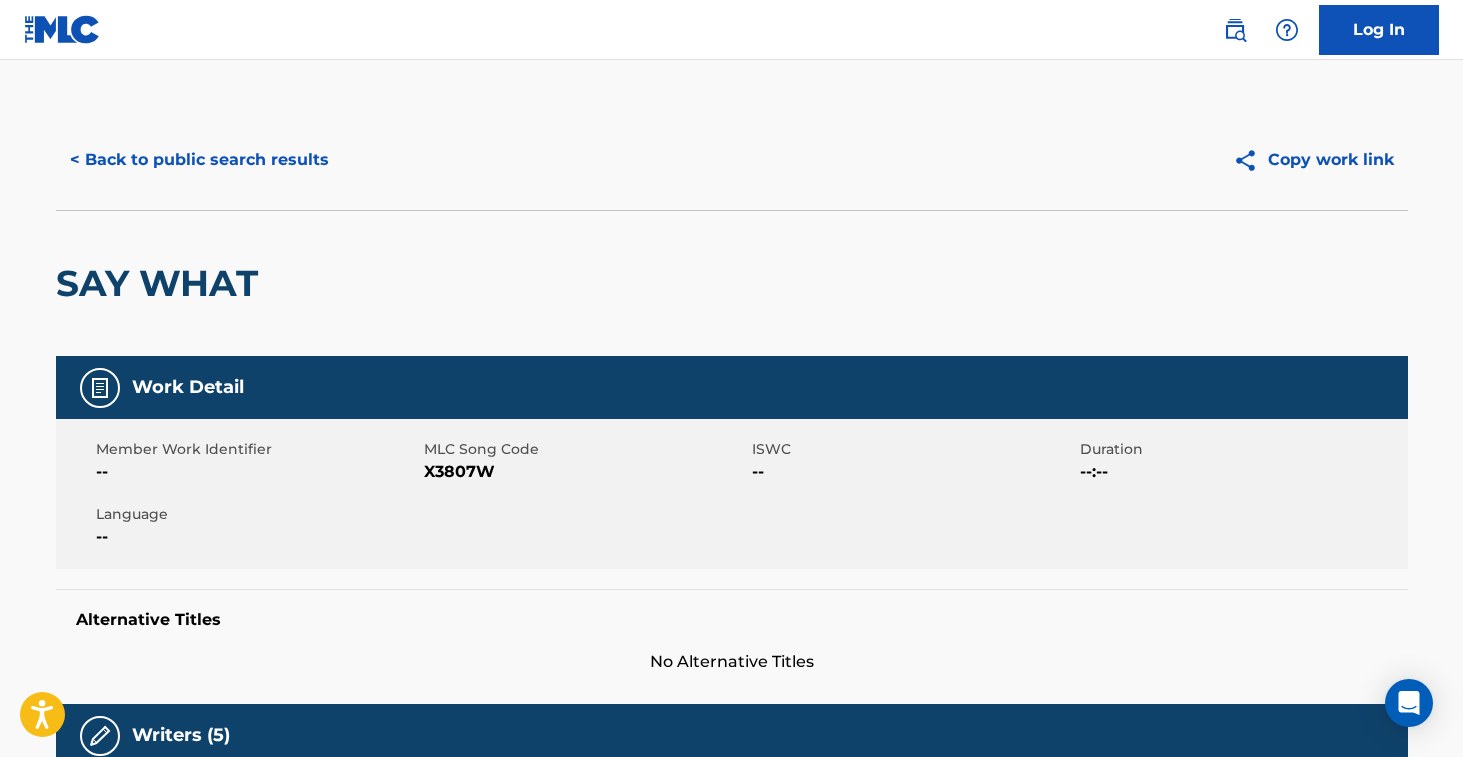 scroll, scrollTop: 380, scrollLeft: 0, axis: vertical 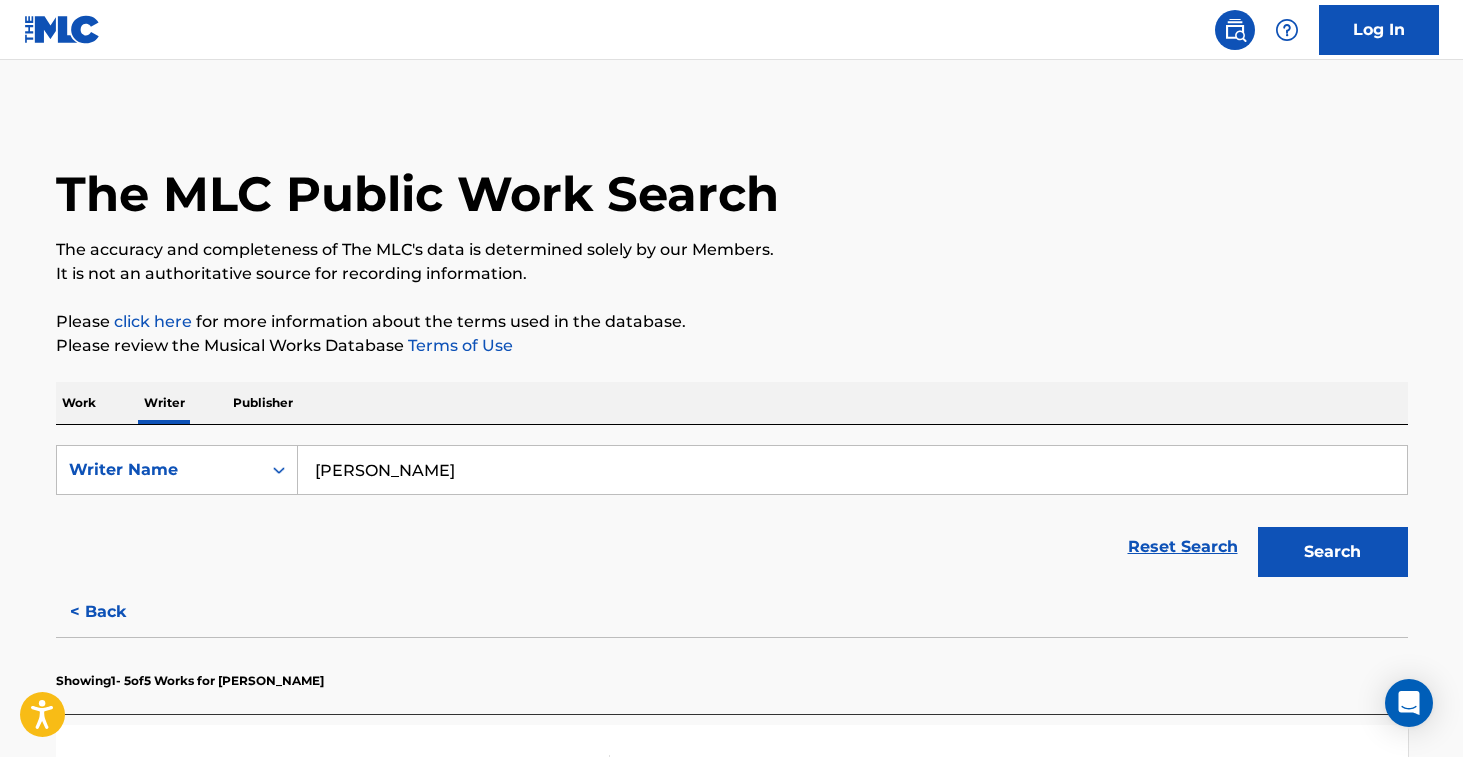 click on "Amanda Tinkler" at bounding box center [852, 470] 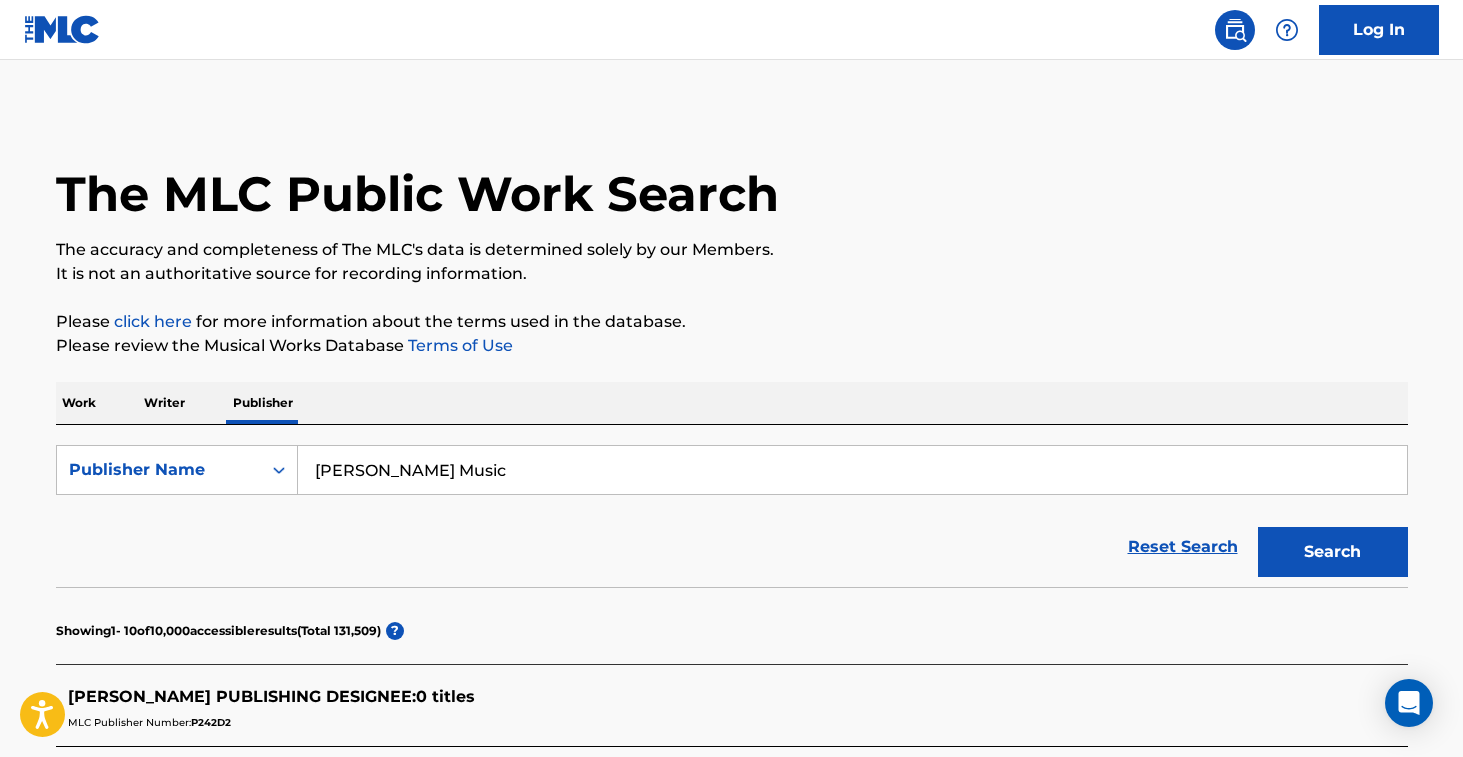 drag, startPoint x: 574, startPoint y: 469, endPoint x: 759, endPoint y: 505, distance: 188.47015 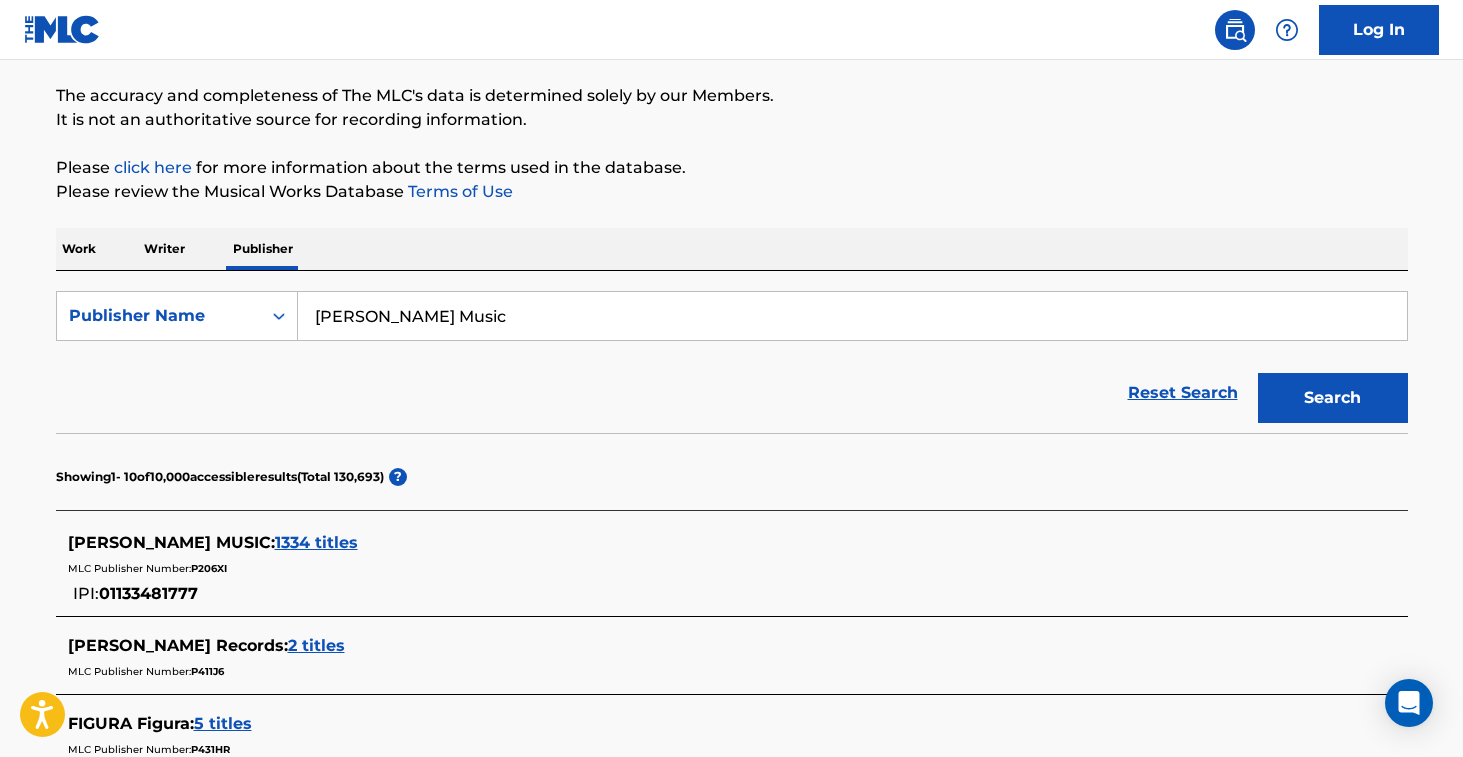 scroll, scrollTop: 0, scrollLeft: 0, axis: both 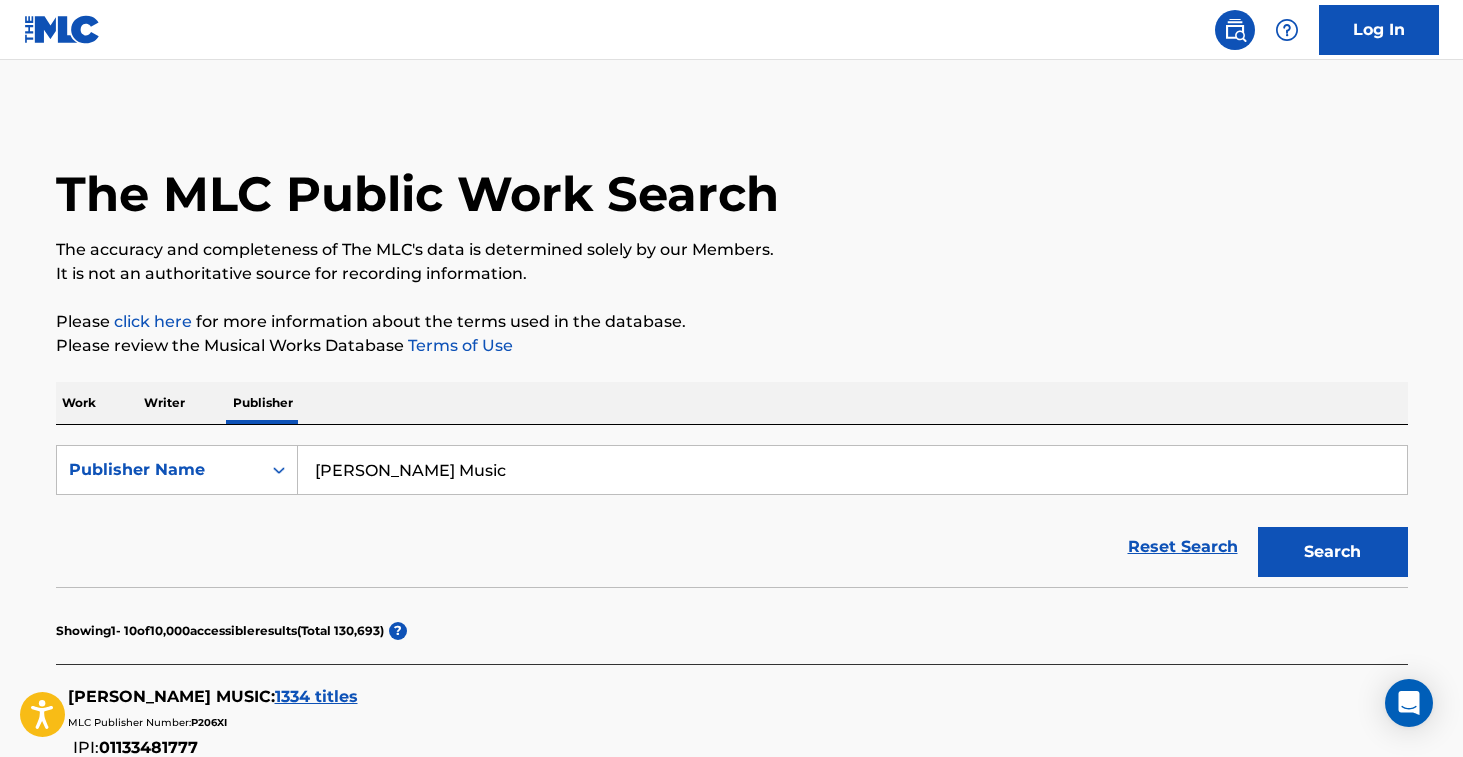 drag, startPoint x: 557, startPoint y: 485, endPoint x: 135, endPoint y: 414, distance: 427.93106 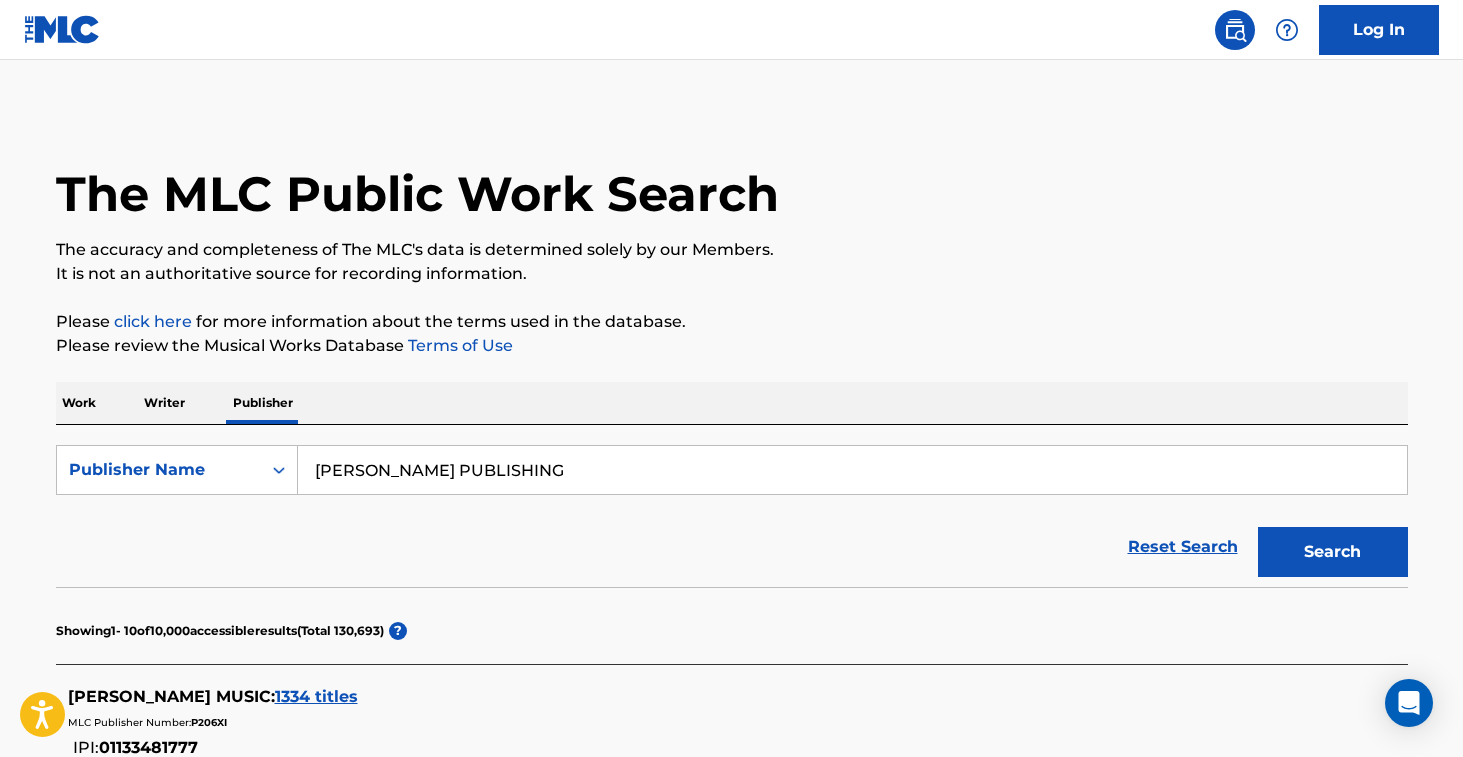 click on "Search" at bounding box center [1333, 552] 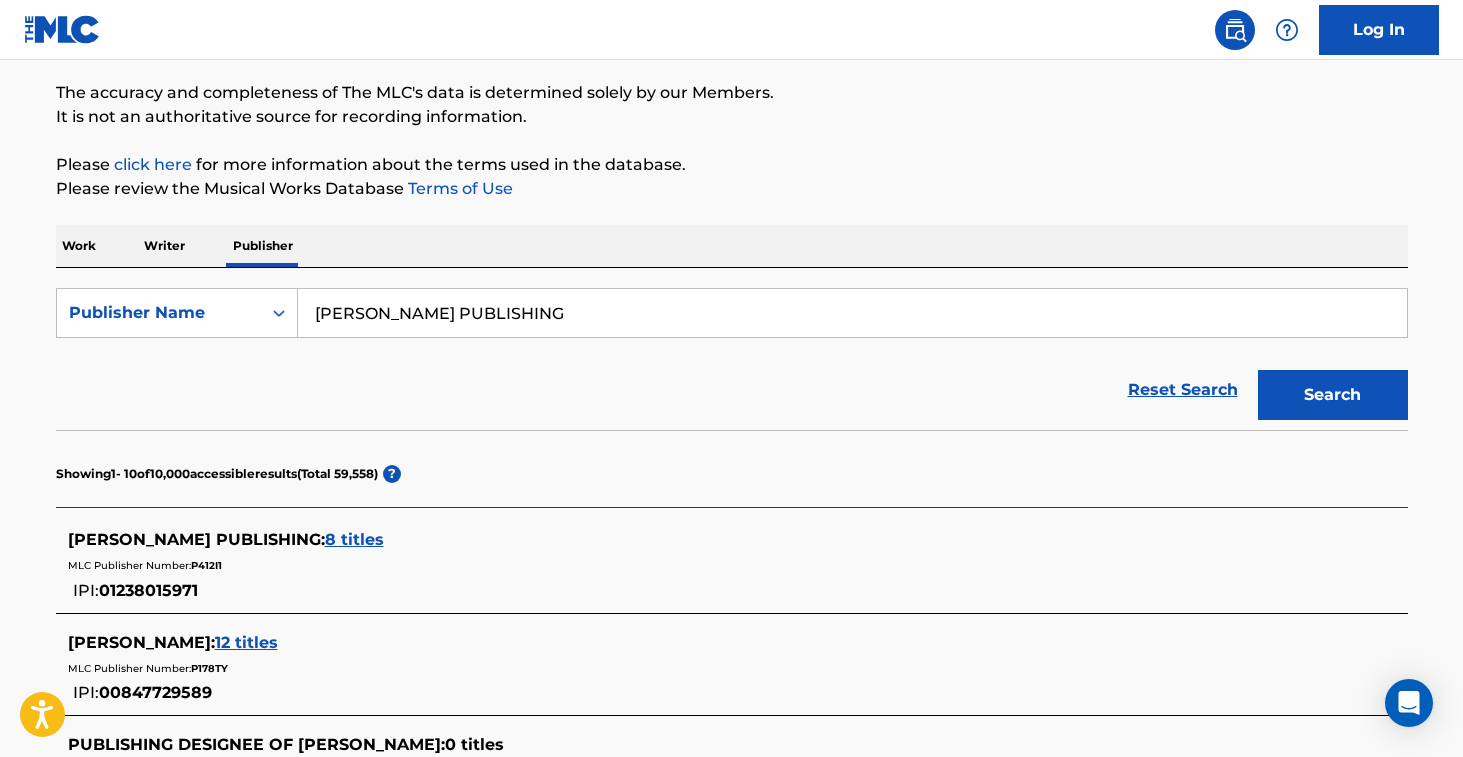 scroll, scrollTop: 185, scrollLeft: 0, axis: vertical 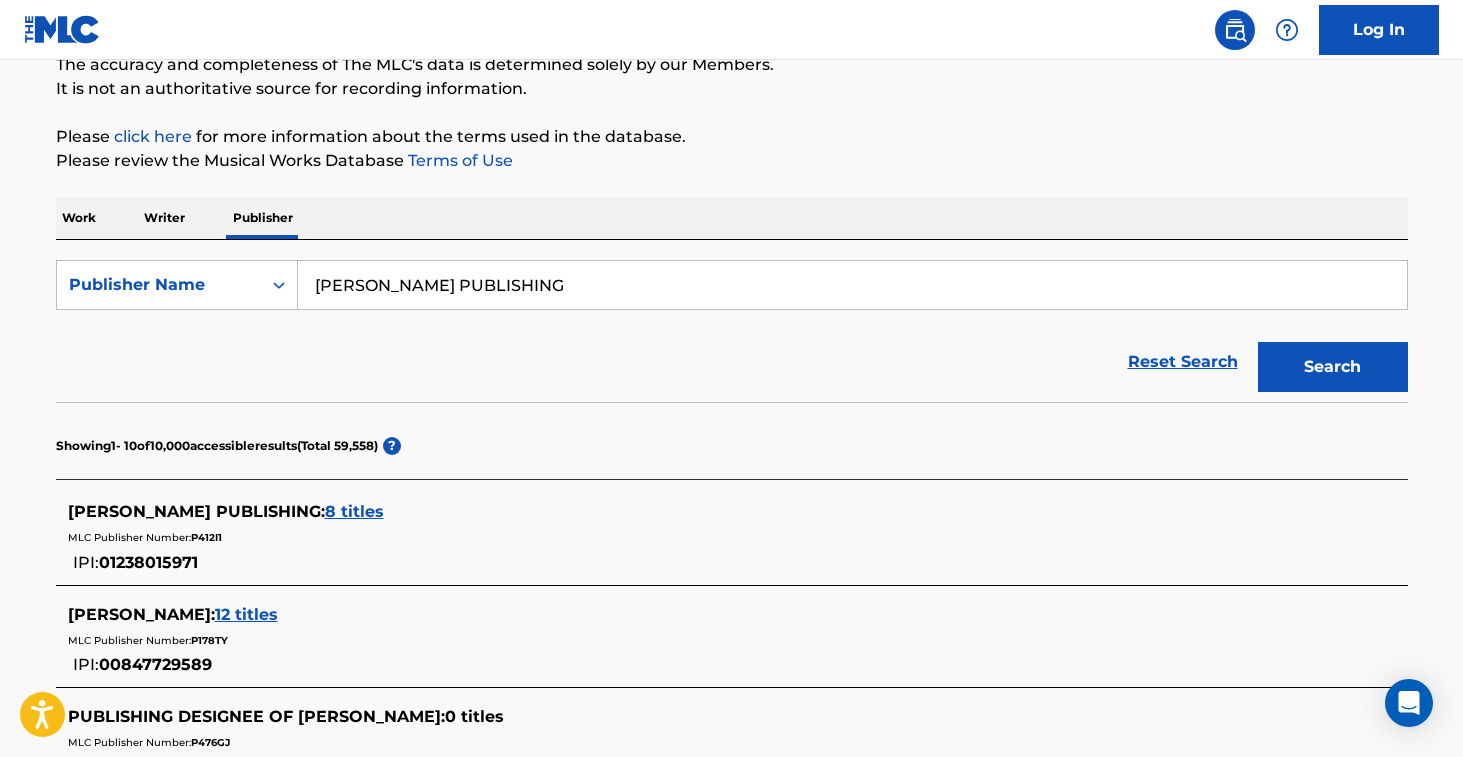 click on "BEN SCOTT PUBLISHING" at bounding box center [852, 285] 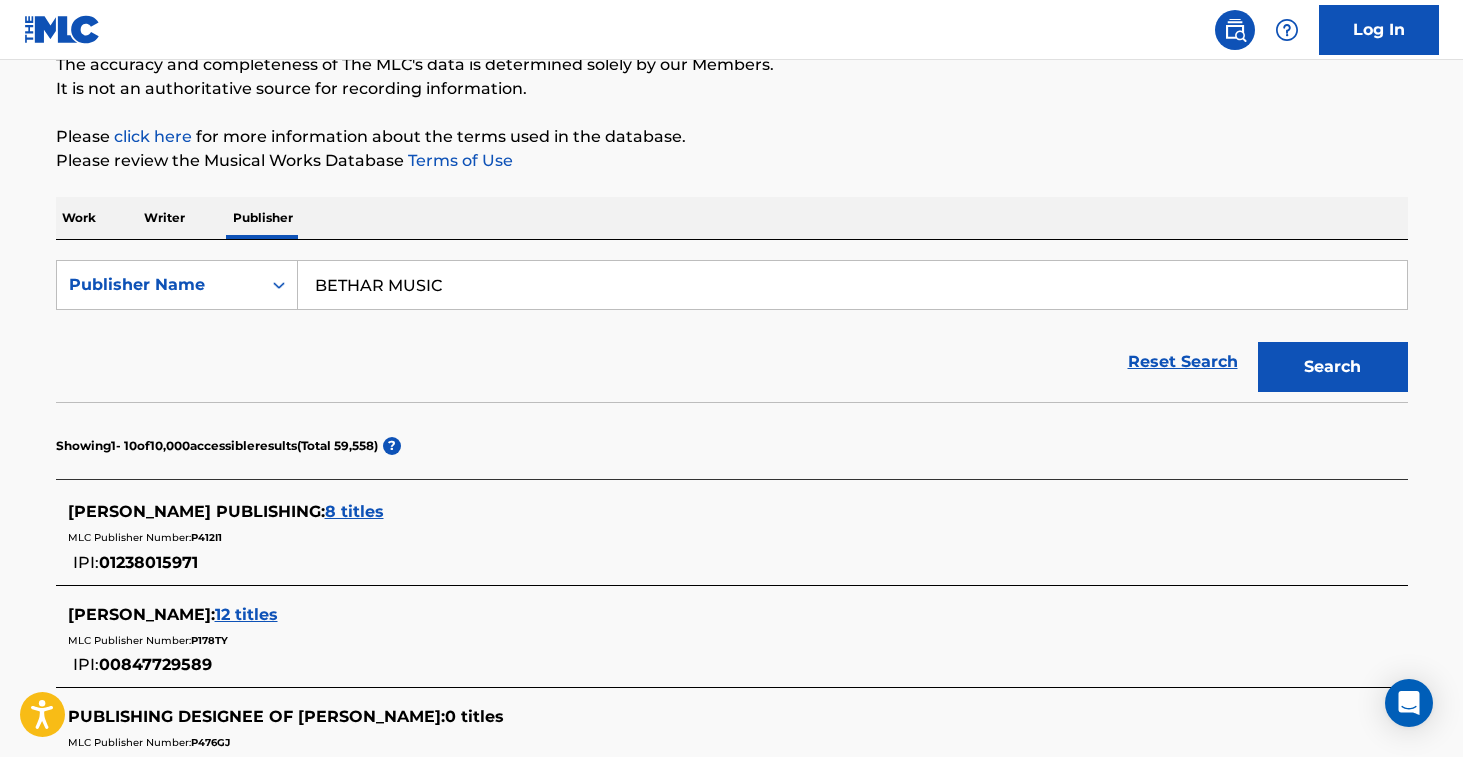 click on "Search" at bounding box center (1333, 367) 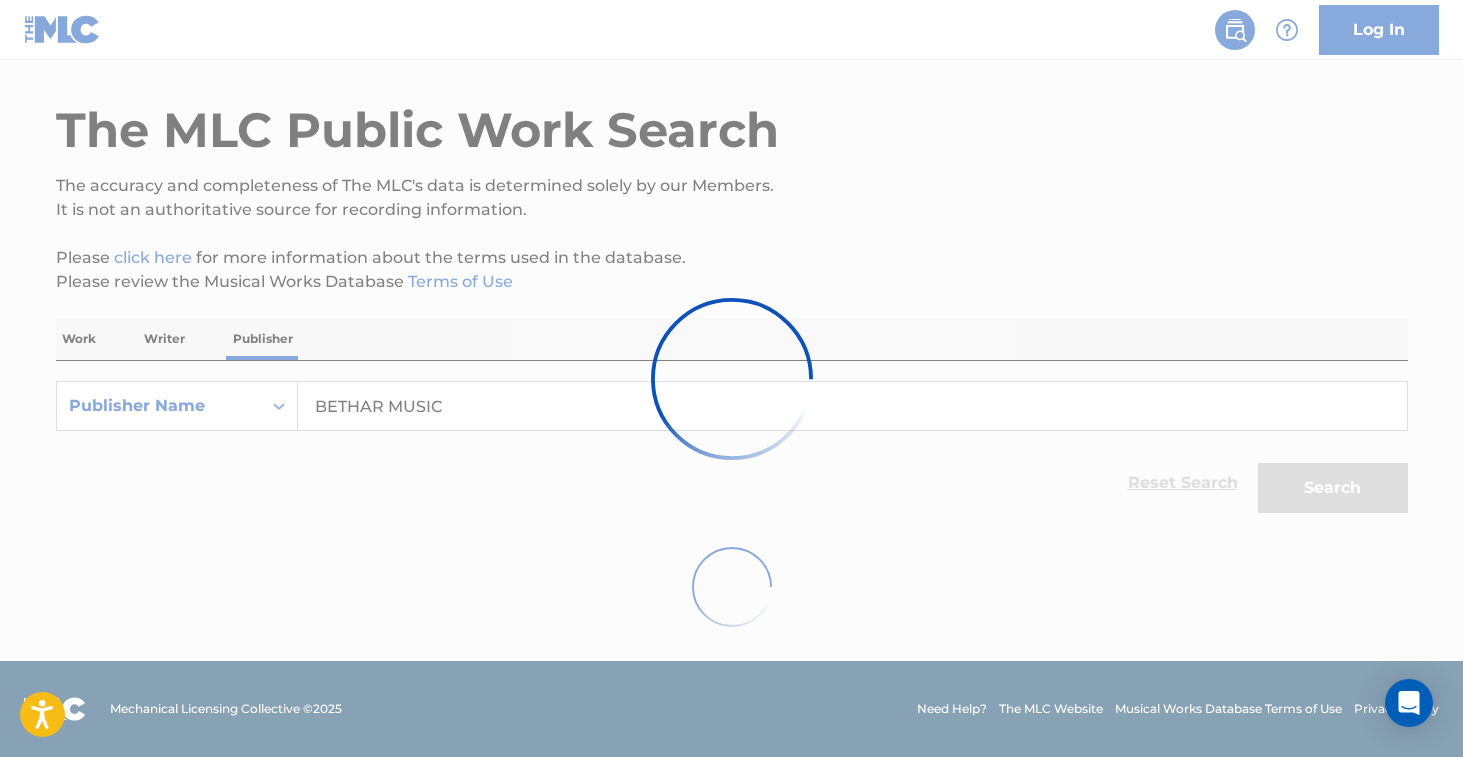 scroll, scrollTop: 185, scrollLeft: 0, axis: vertical 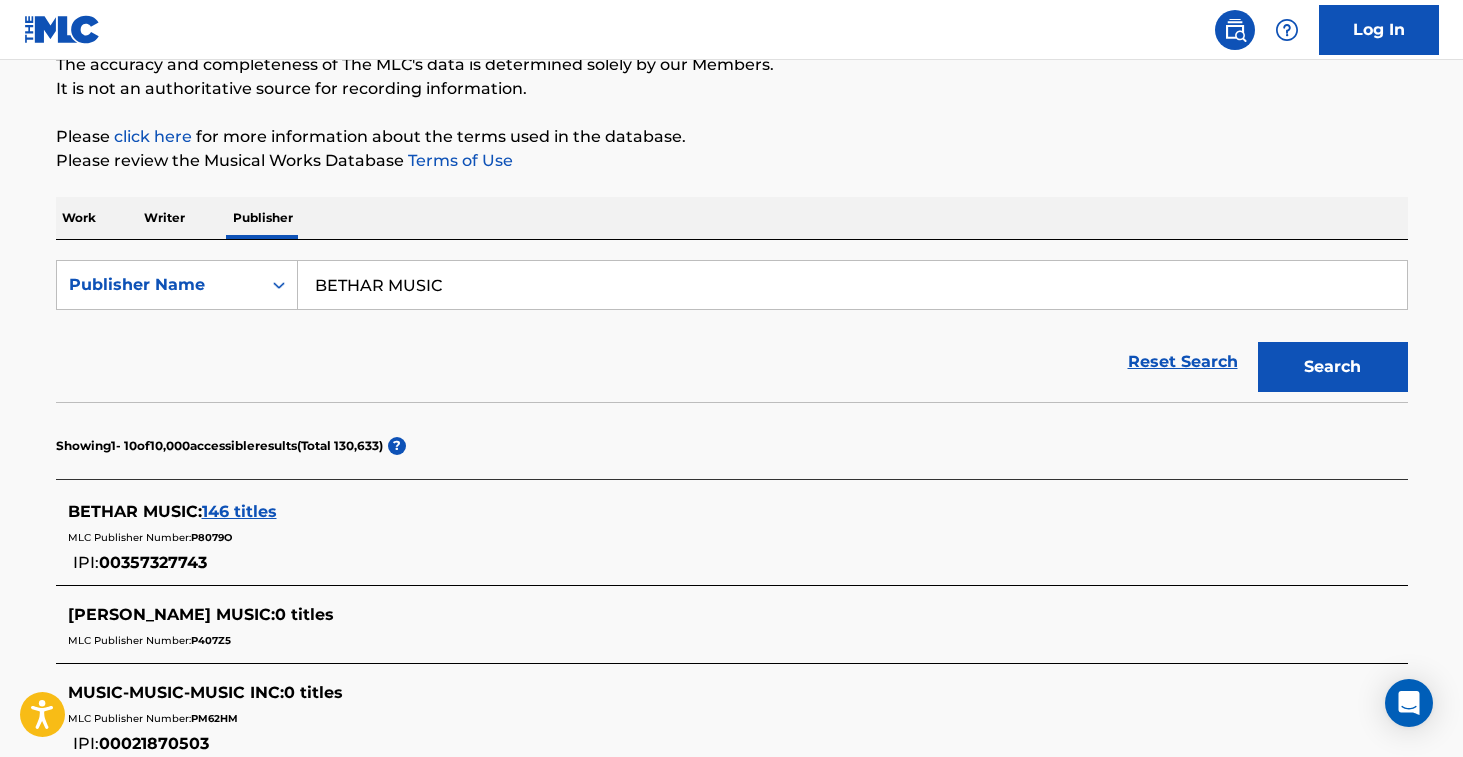 click on "BETHAR MUSIC" at bounding box center (852, 285) 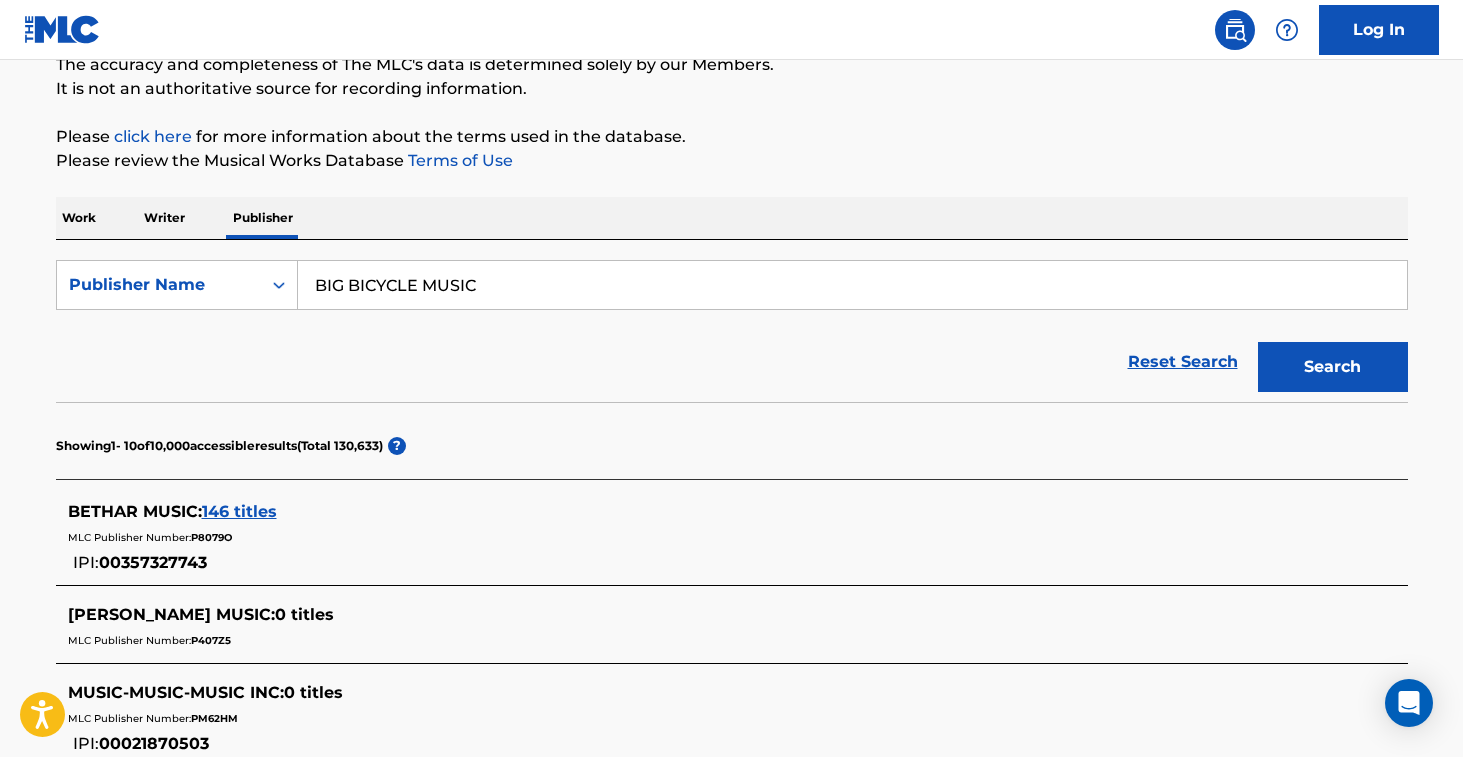 type on "BIG BICYCLE MUSIC" 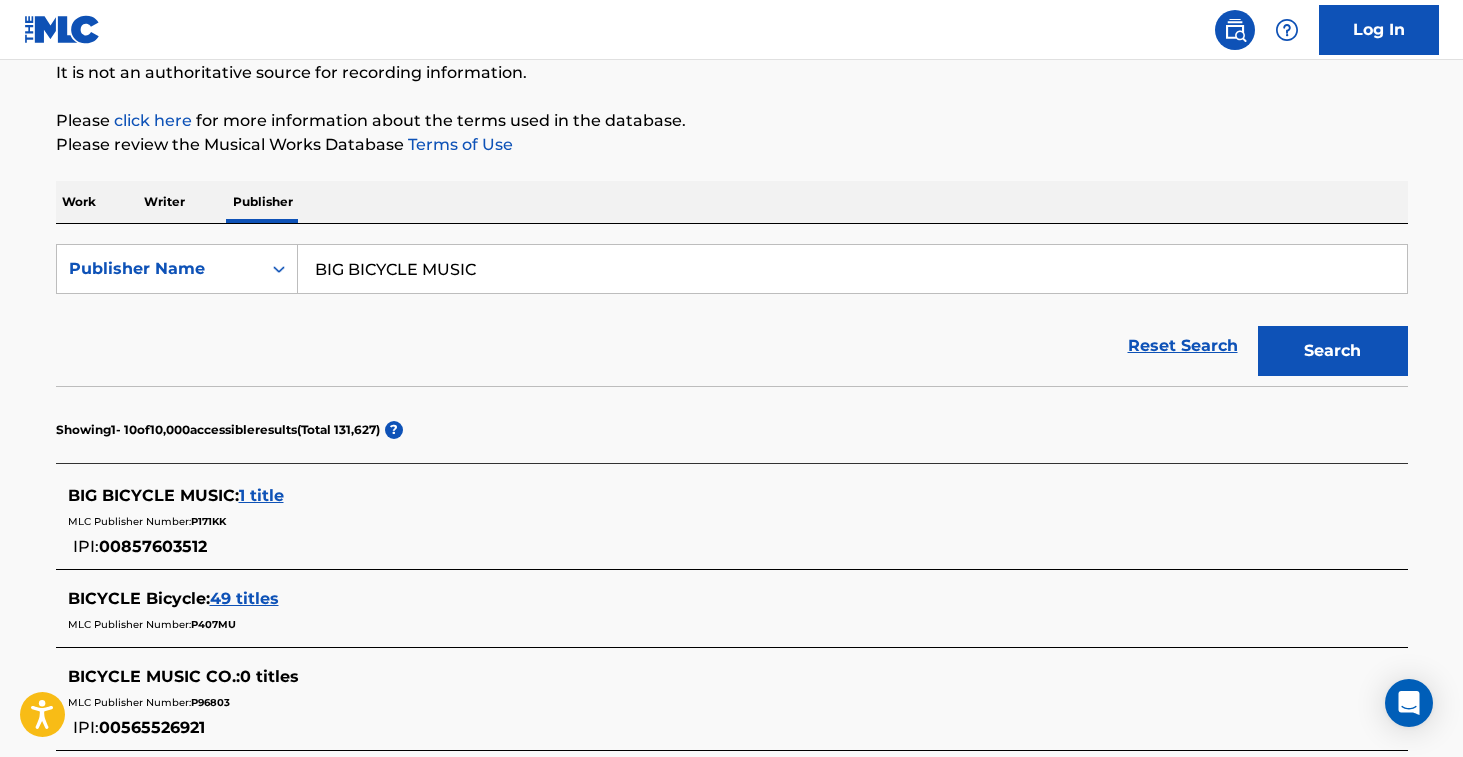 scroll, scrollTop: 202, scrollLeft: 0, axis: vertical 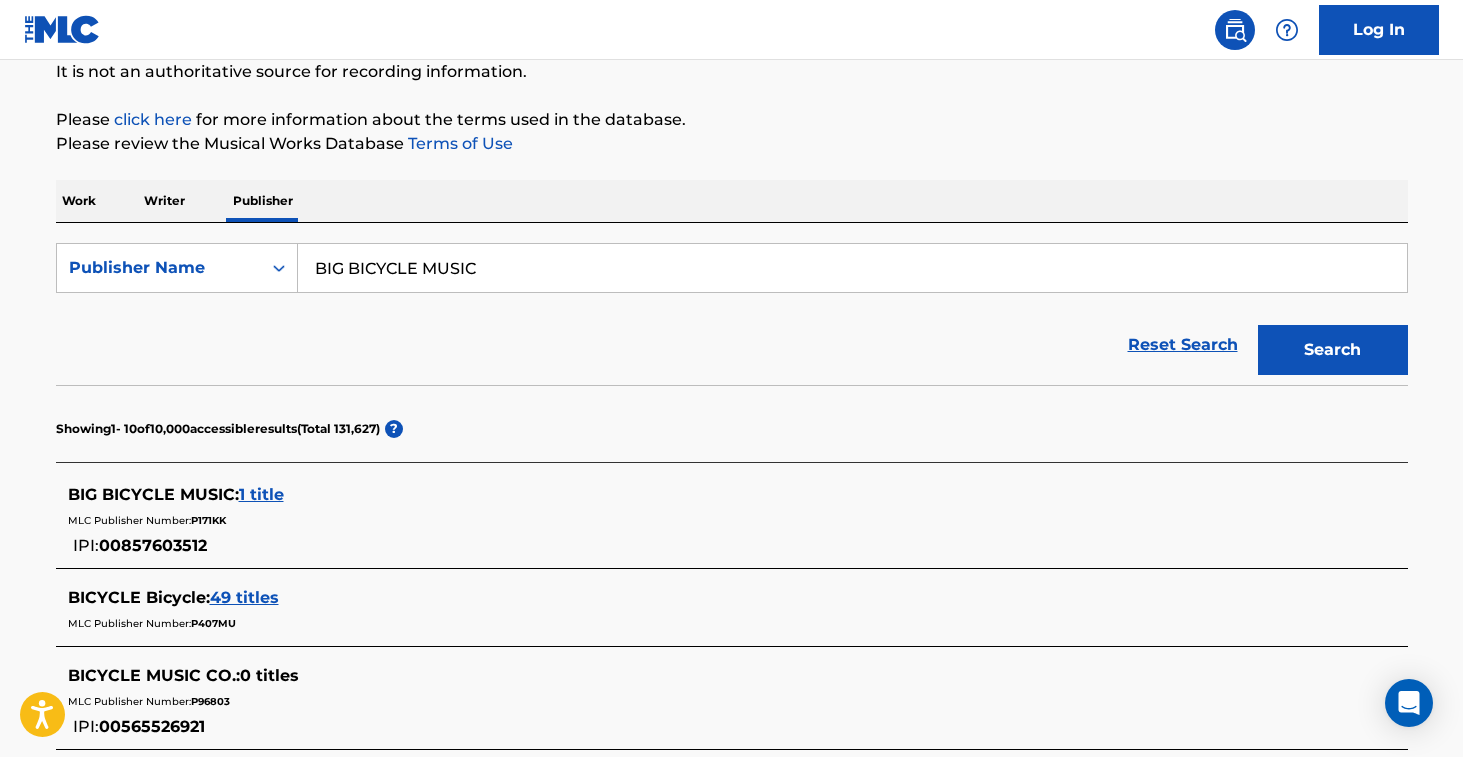 click on "Writer" at bounding box center [164, 201] 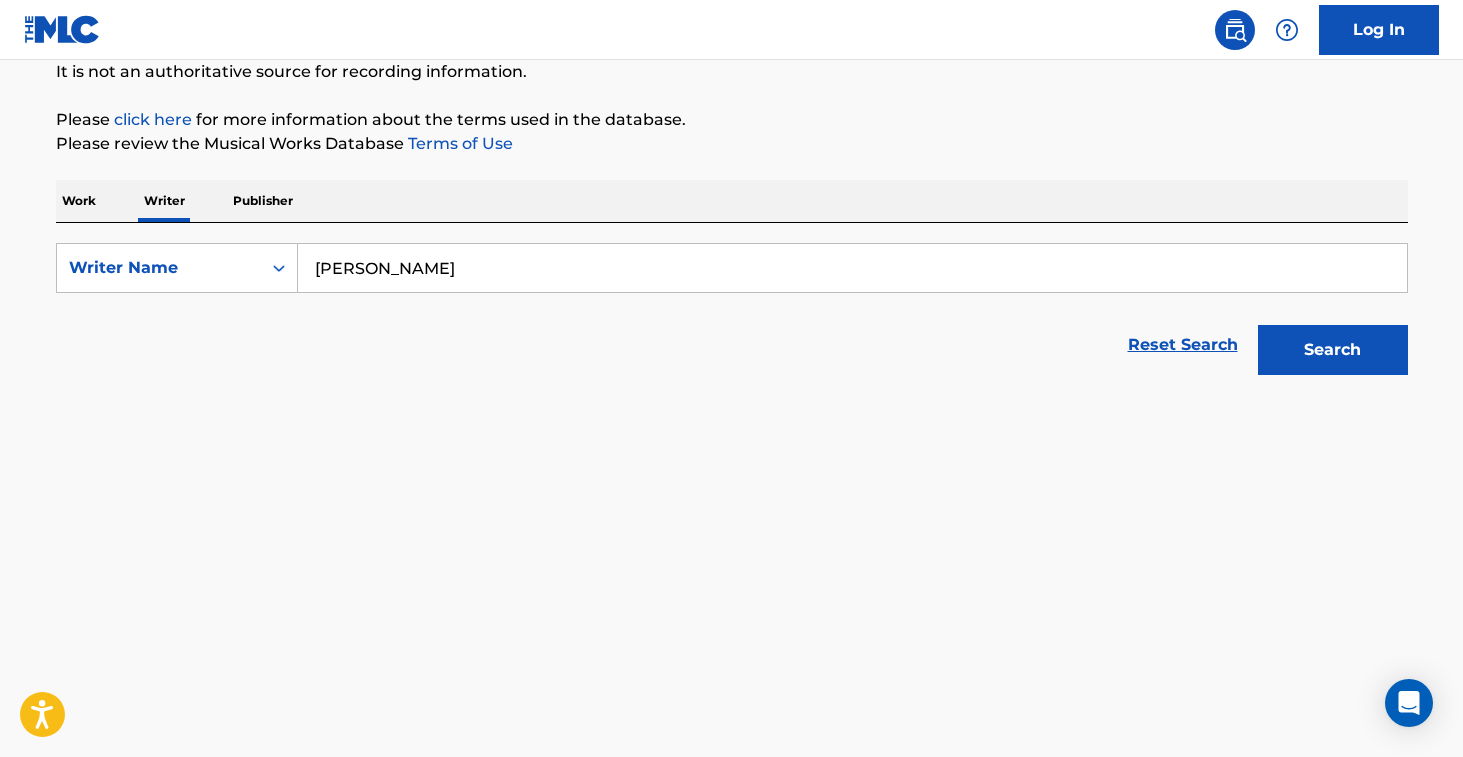 scroll, scrollTop: 0, scrollLeft: 0, axis: both 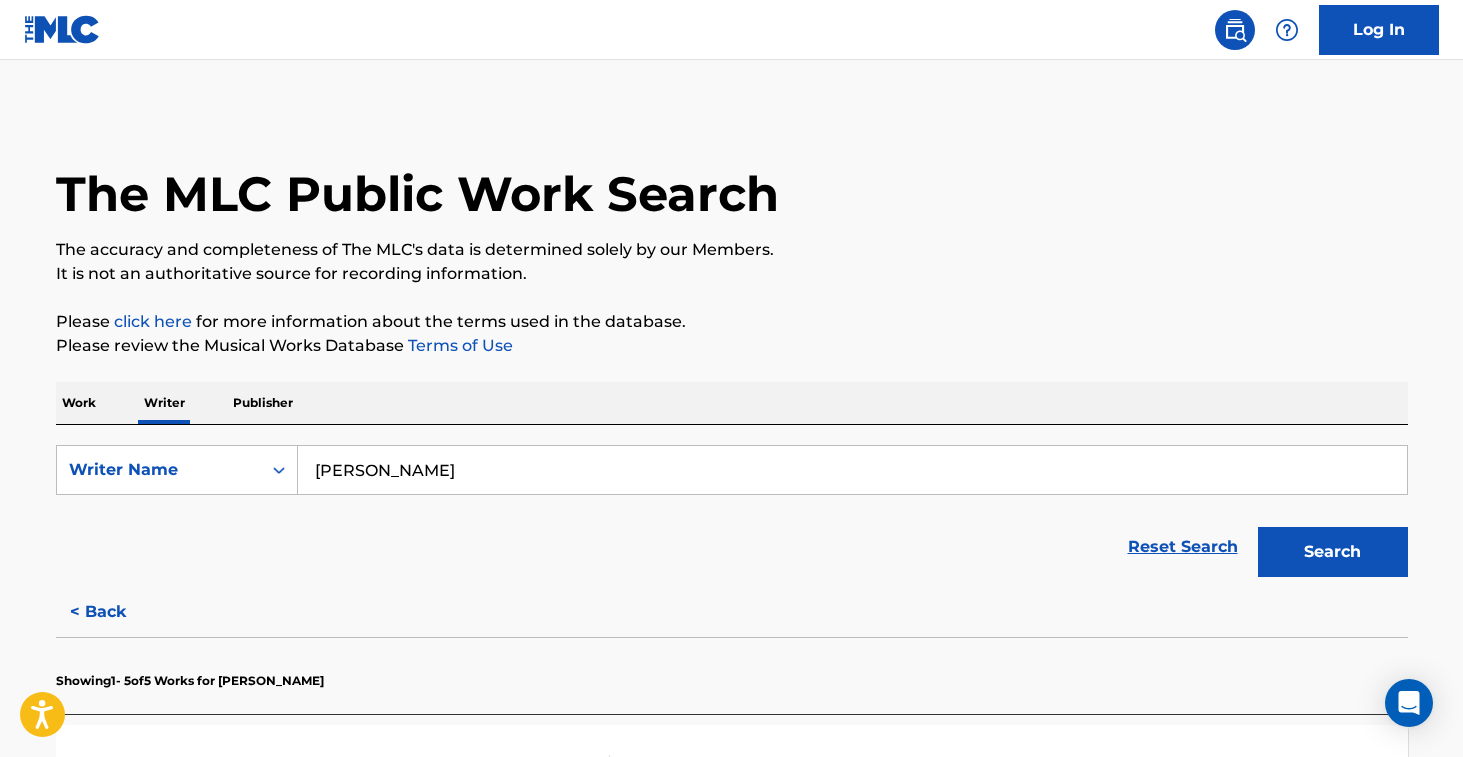drag, startPoint x: 486, startPoint y: 471, endPoint x: 50, endPoint y: 397, distance: 442.23523 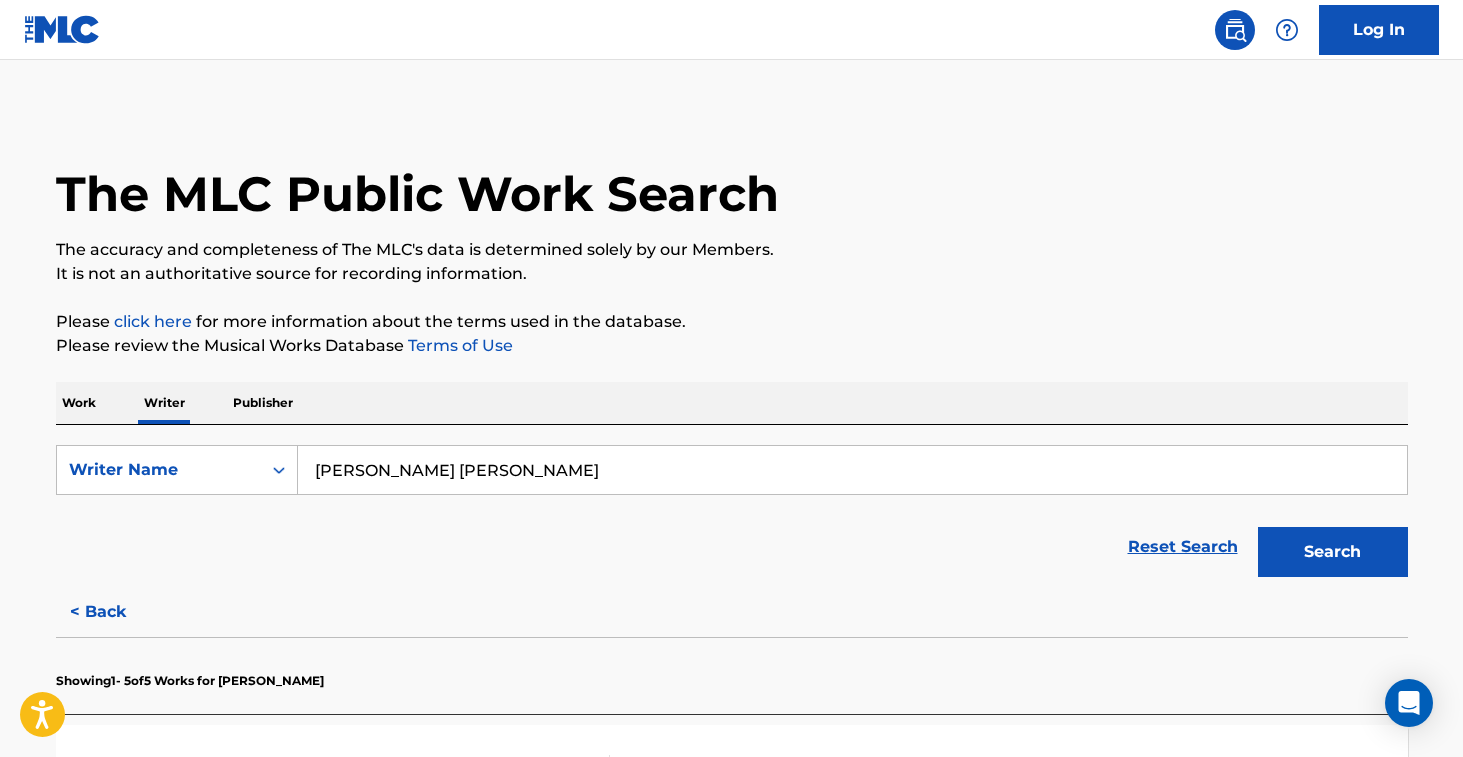 drag, startPoint x: 1315, startPoint y: 561, endPoint x: 1307, endPoint y: 575, distance: 16.124516 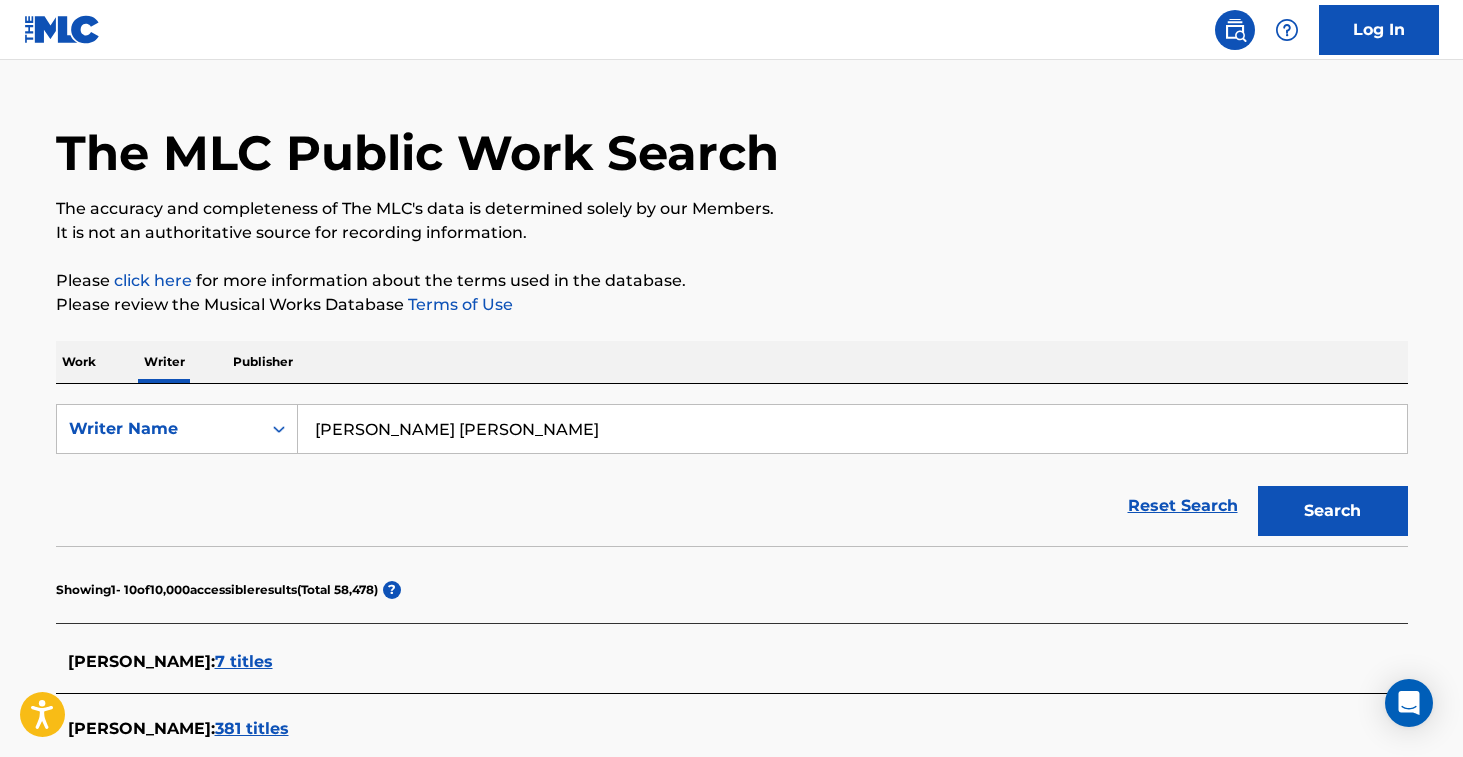 scroll, scrollTop: 0, scrollLeft: 0, axis: both 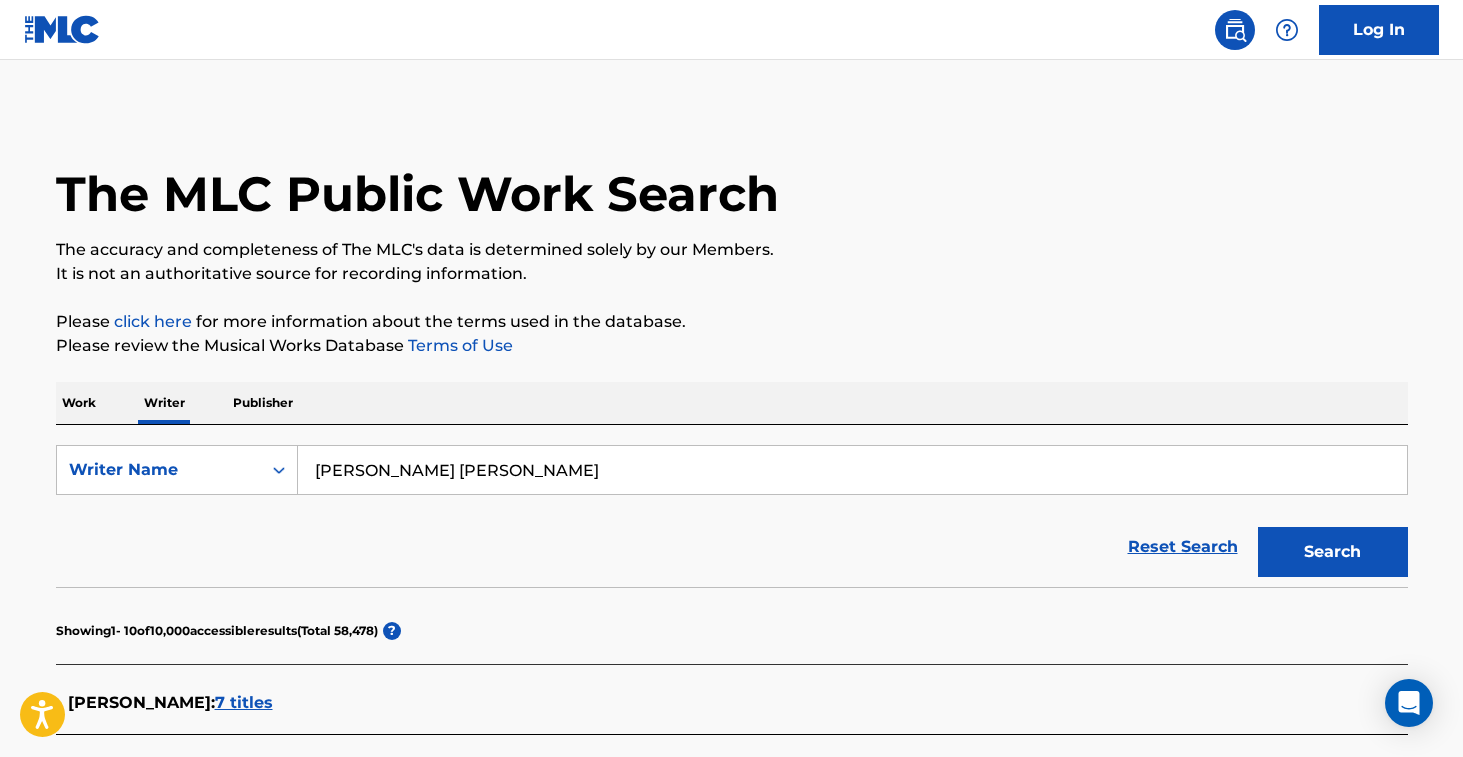 drag, startPoint x: 492, startPoint y: 478, endPoint x: 528, endPoint y: 464, distance: 38.626415 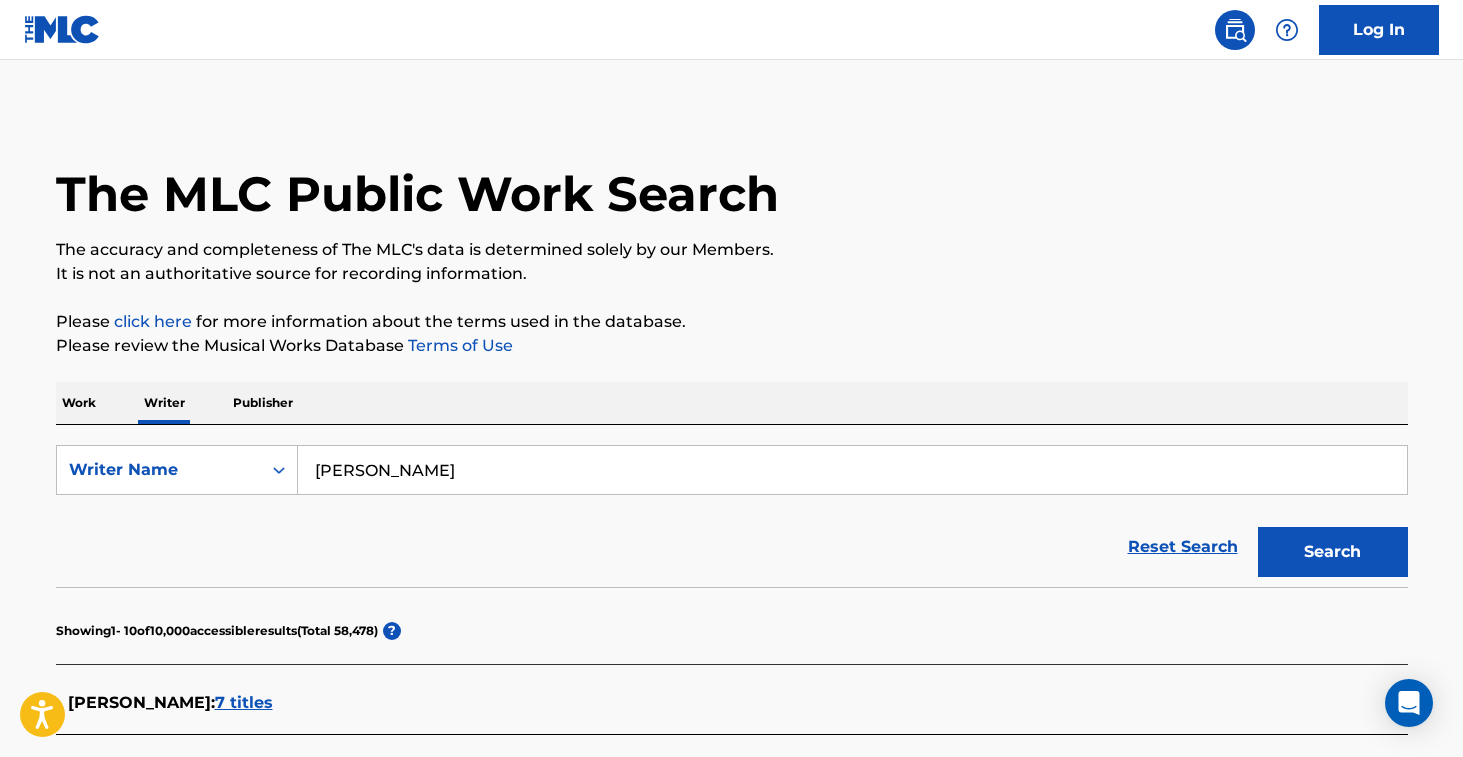 type on "[PERSON_NAME]" 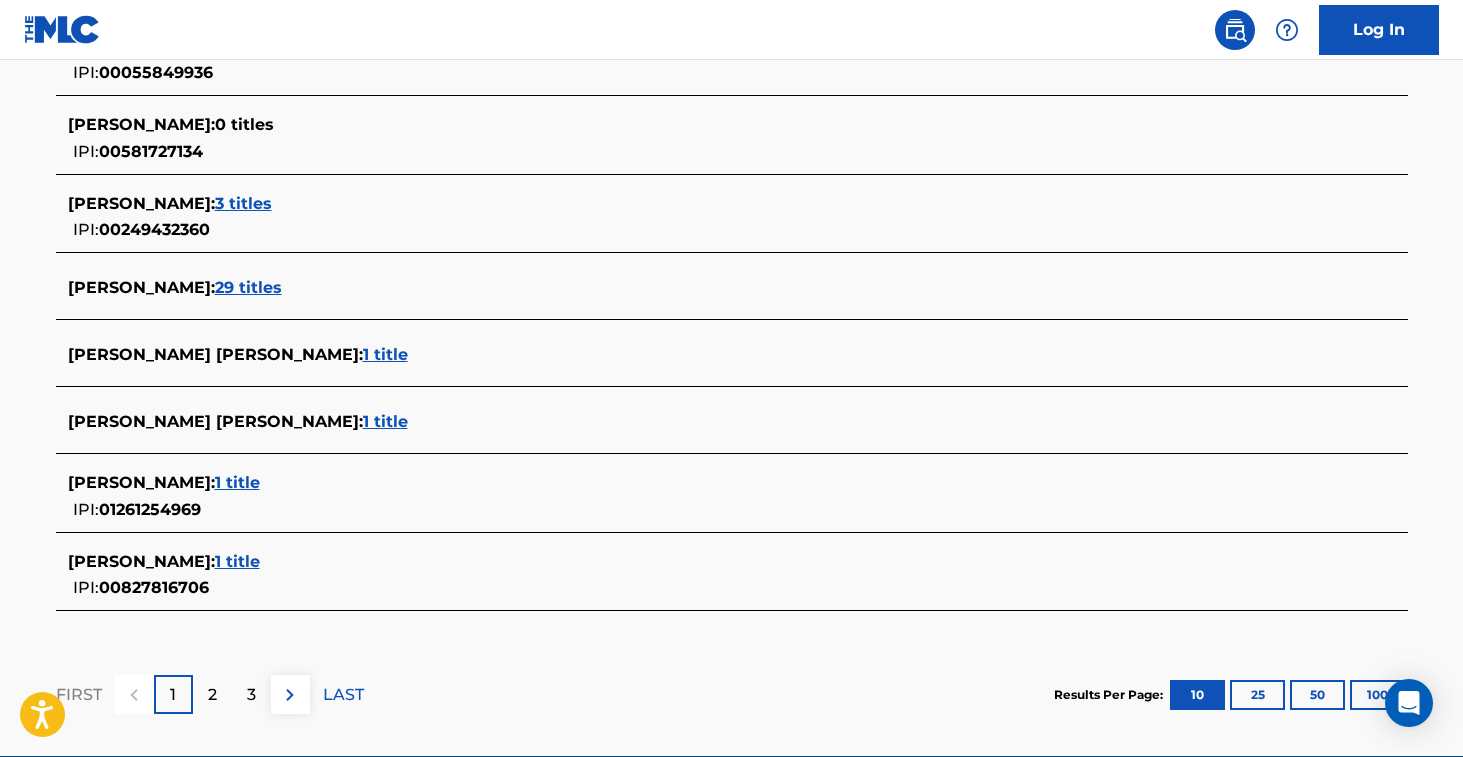 scroll, scrollTop: 797, scrollLeft: 0, axis: vertical 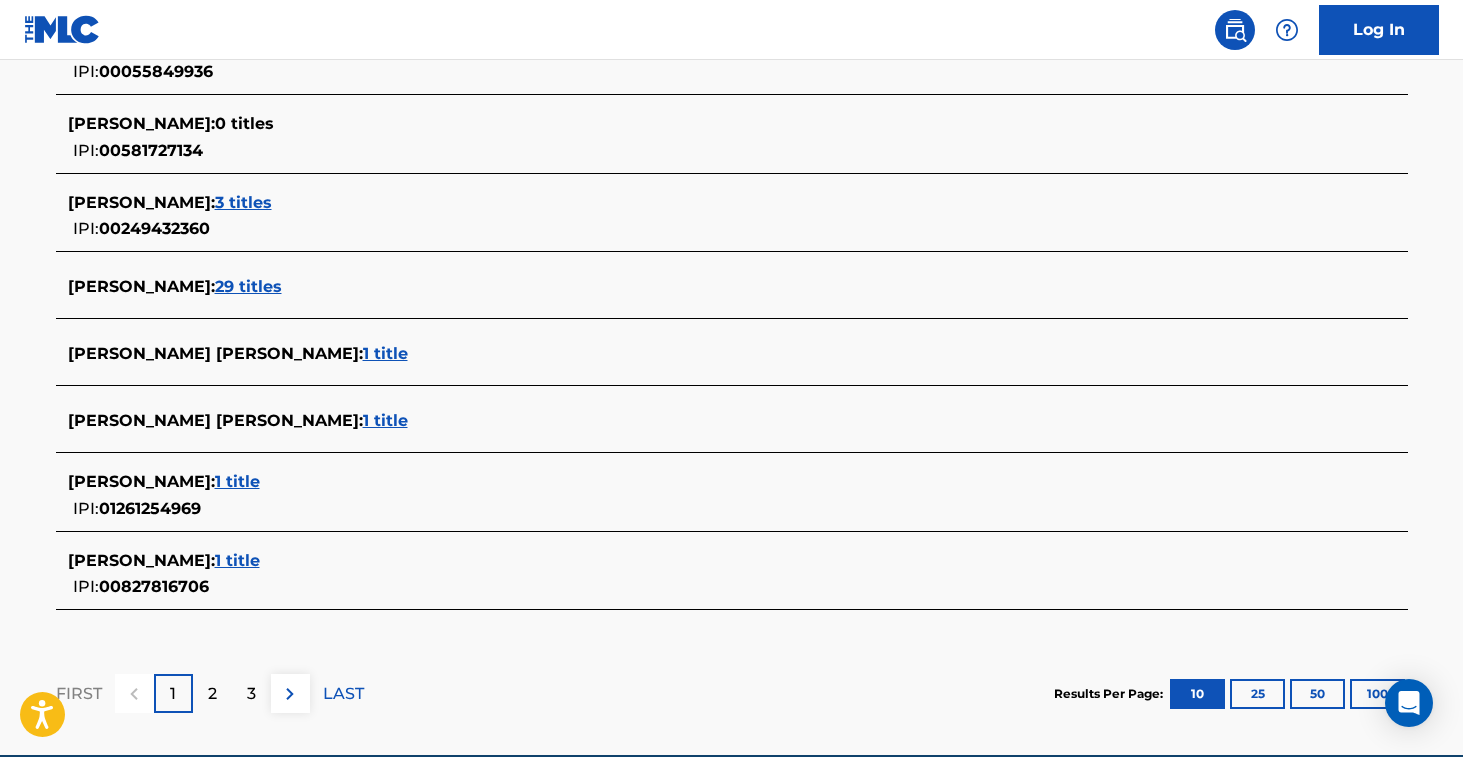click on "29 titles" at bounding box center [248, 286] 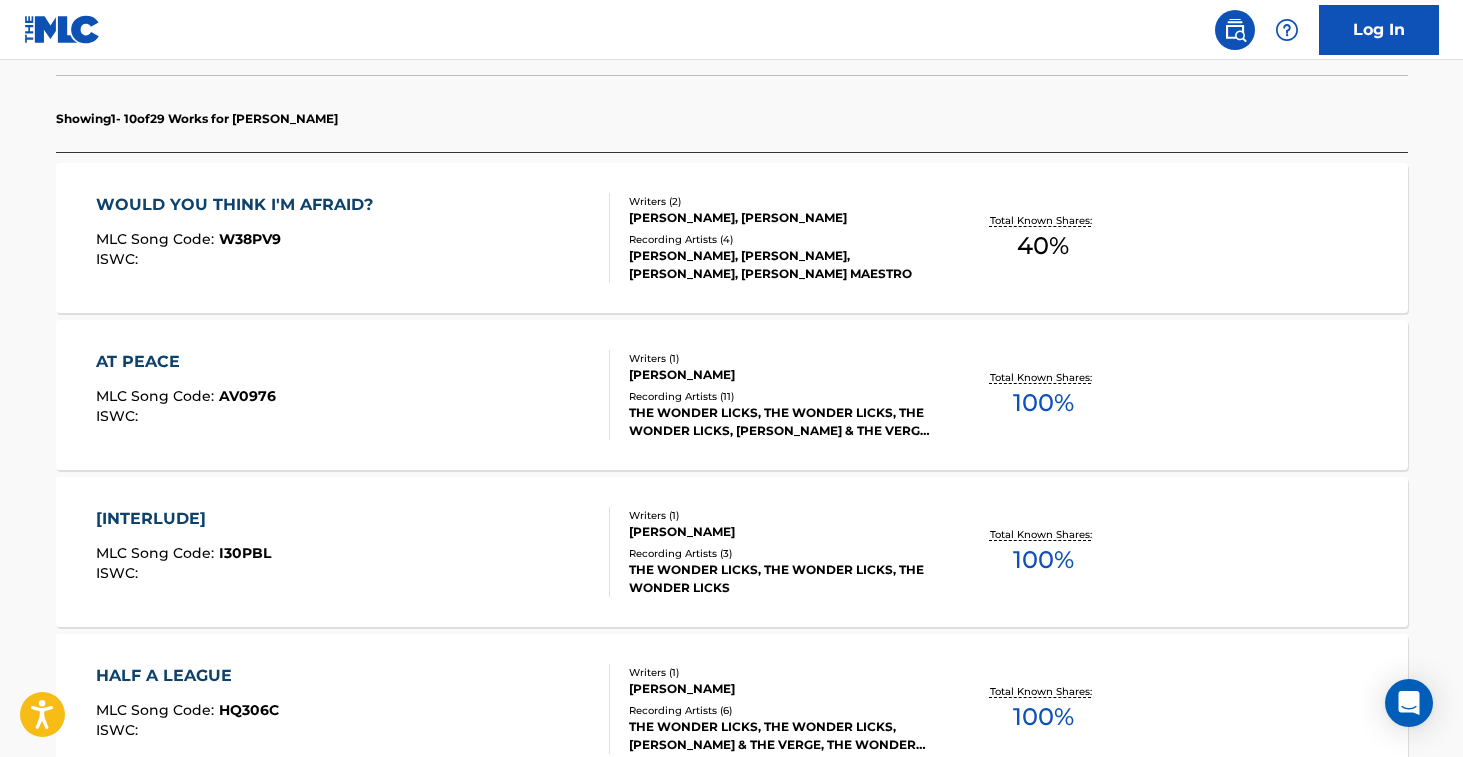 scroll, scrollTop: 570, scrollLeft: 0, axis: vertical 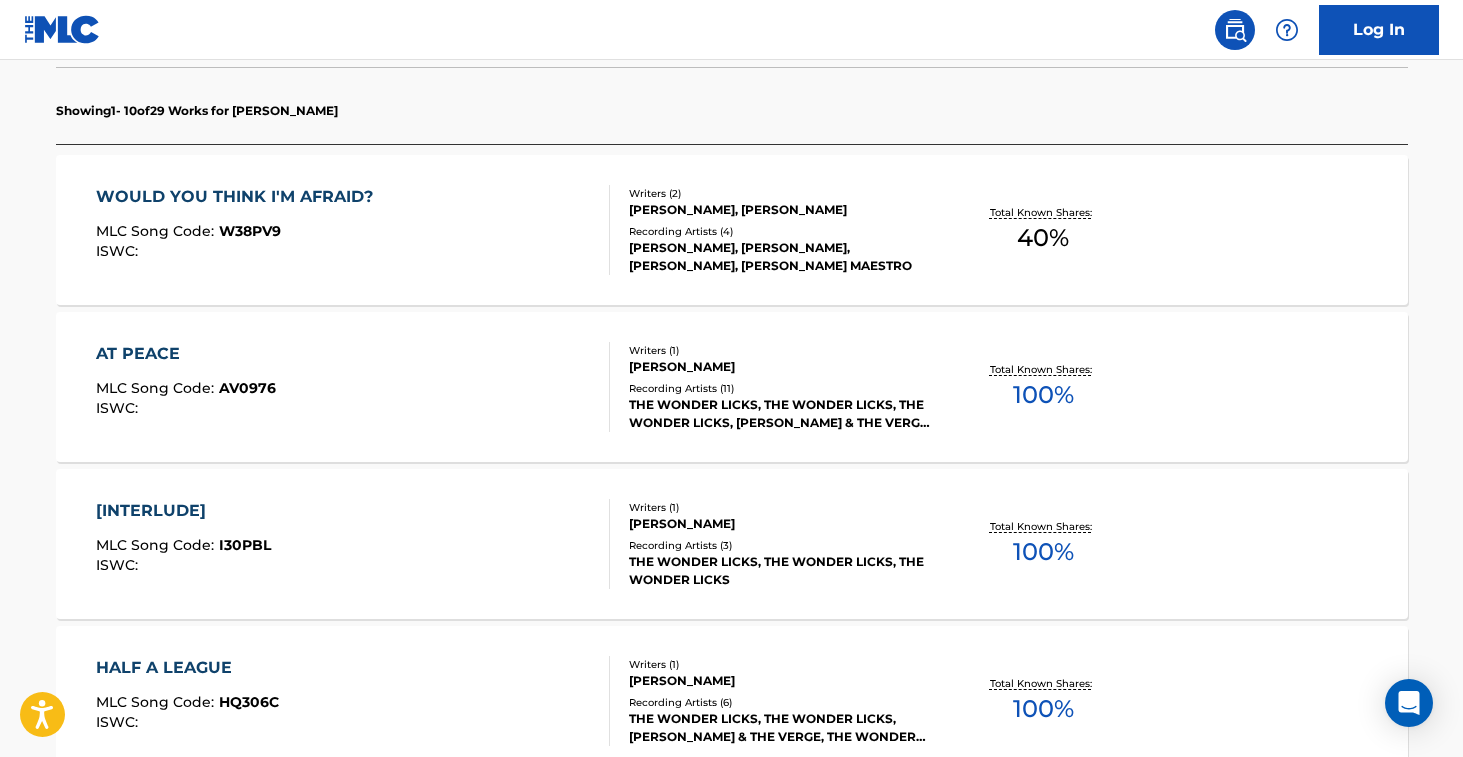 click on "VEGA MAESTRO, VEGA MAESTRO, VEGA MAESTRO, VEGA MAESTRO" at bounding box center [780, 257] 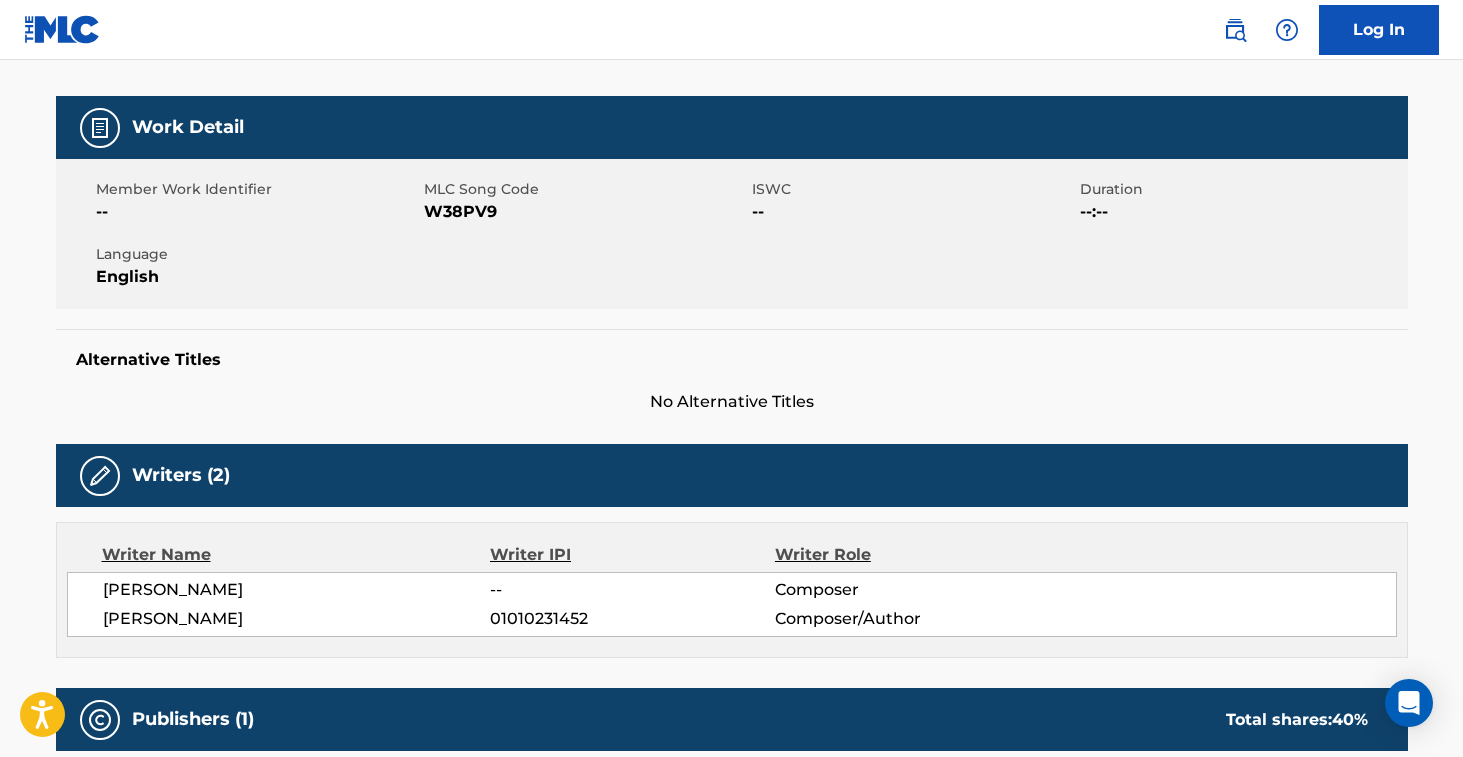 scroll, scrollTop: 0, scrollLeft: 0, axis: both 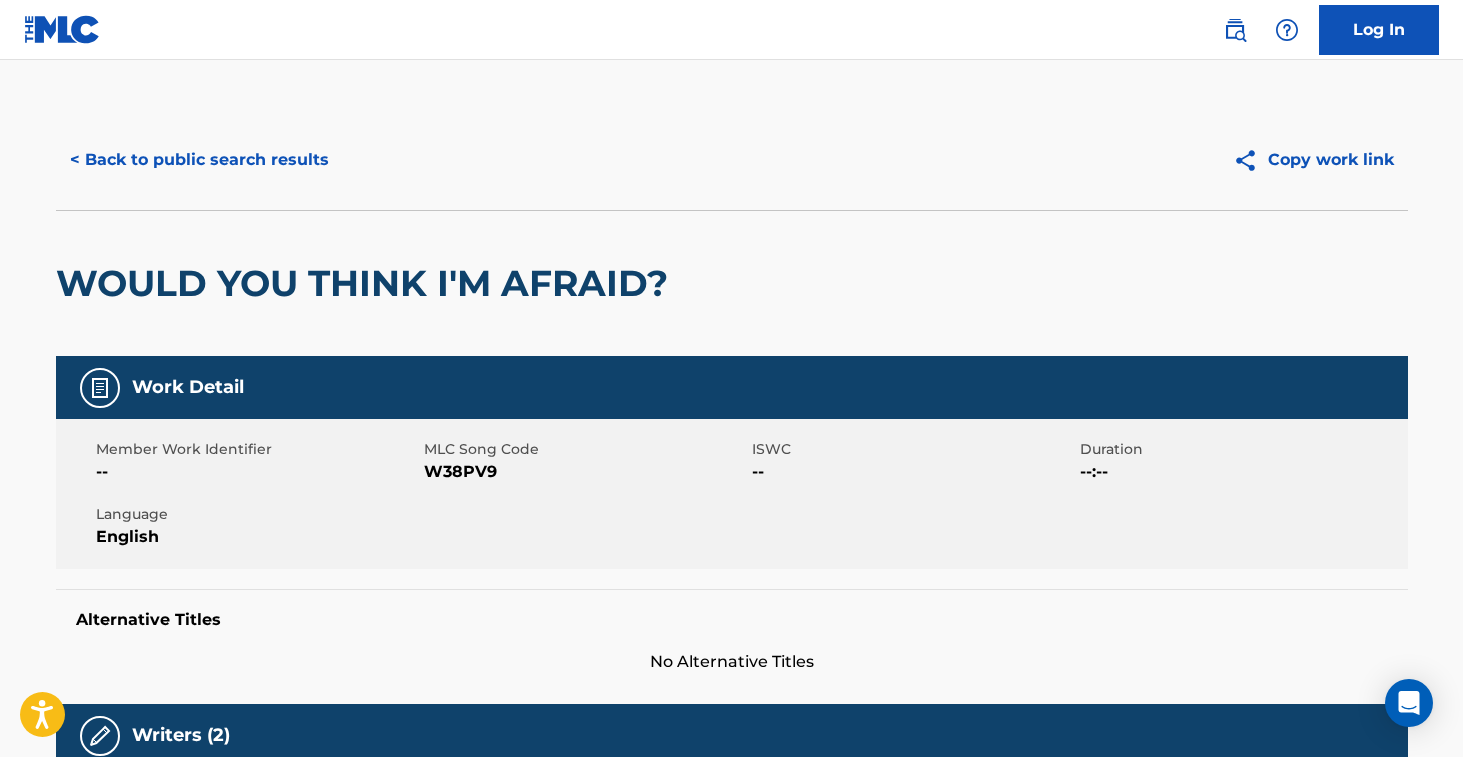 click on "< Back to public search results" at bounding box center [199, 160] 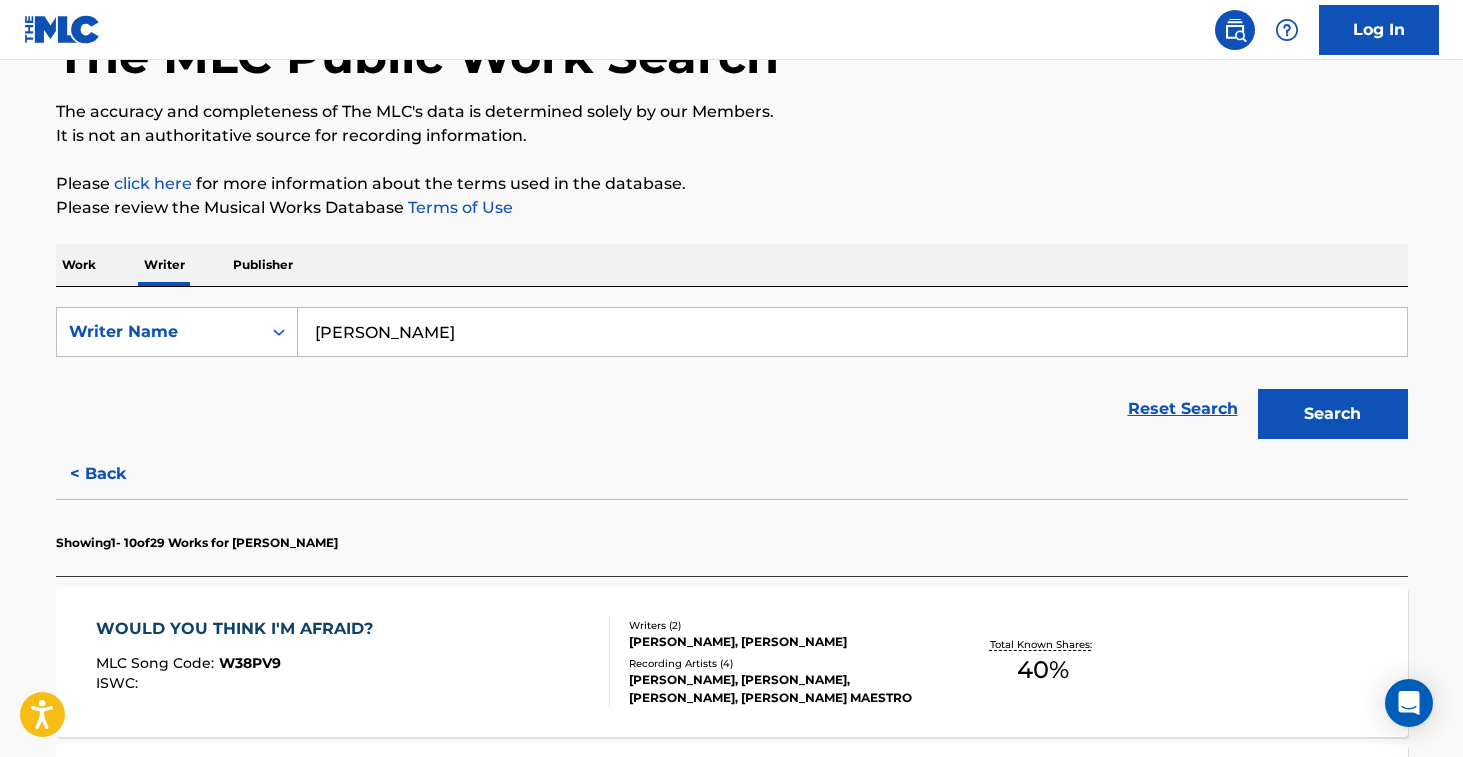scroll, scrollTop: 0, scrollLeft: 0, axis: both 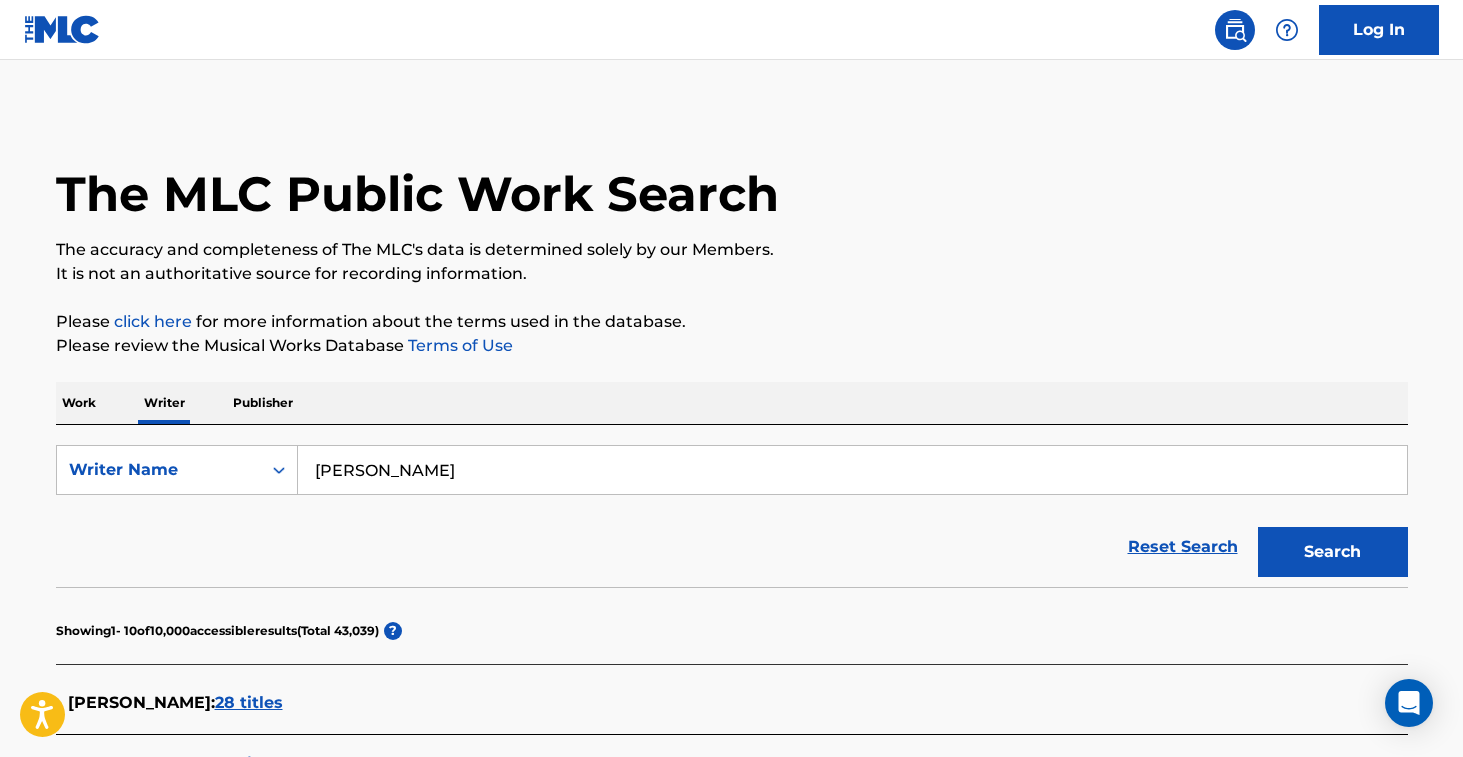 click on "Publisher" at bounding box center (263, 403) 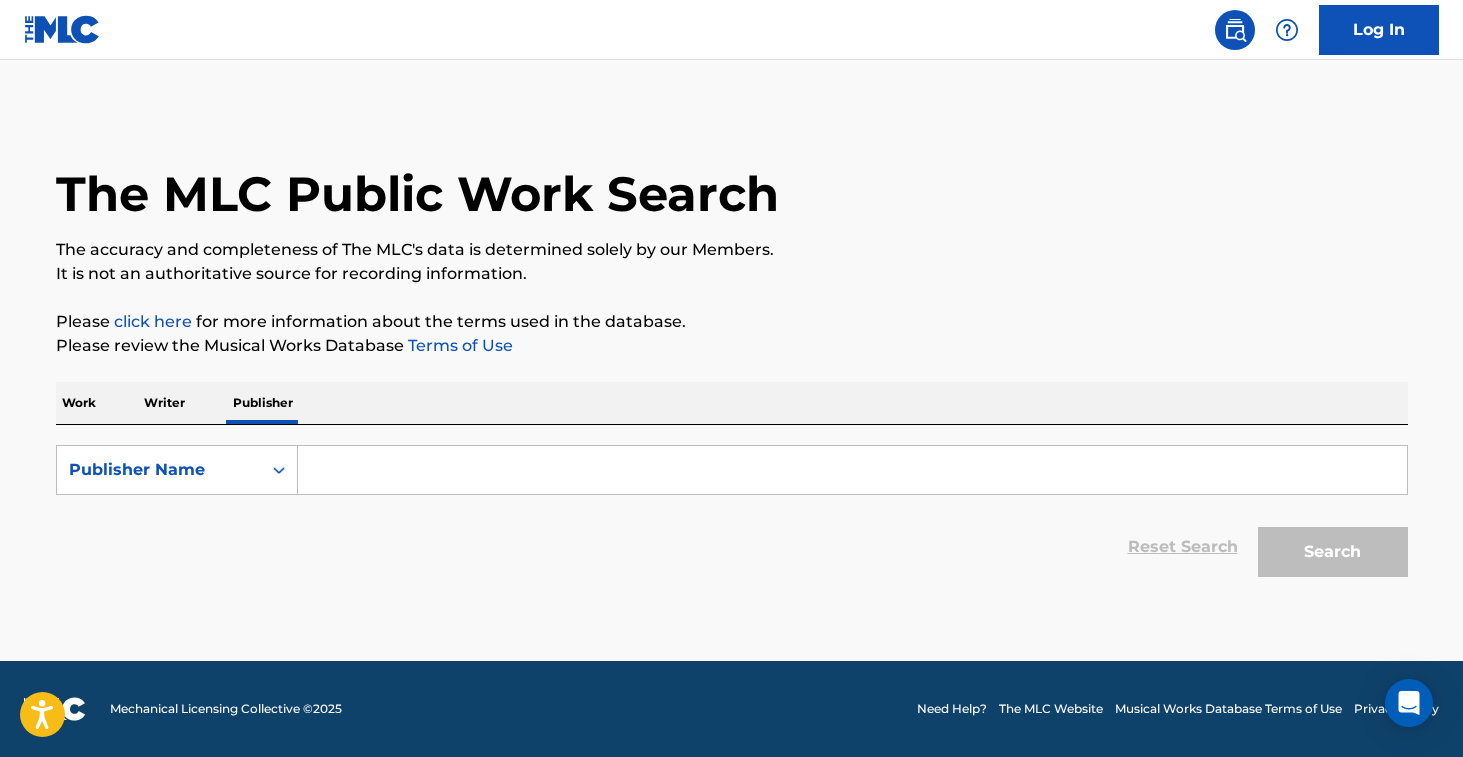 click at bounding box center [852, 470] 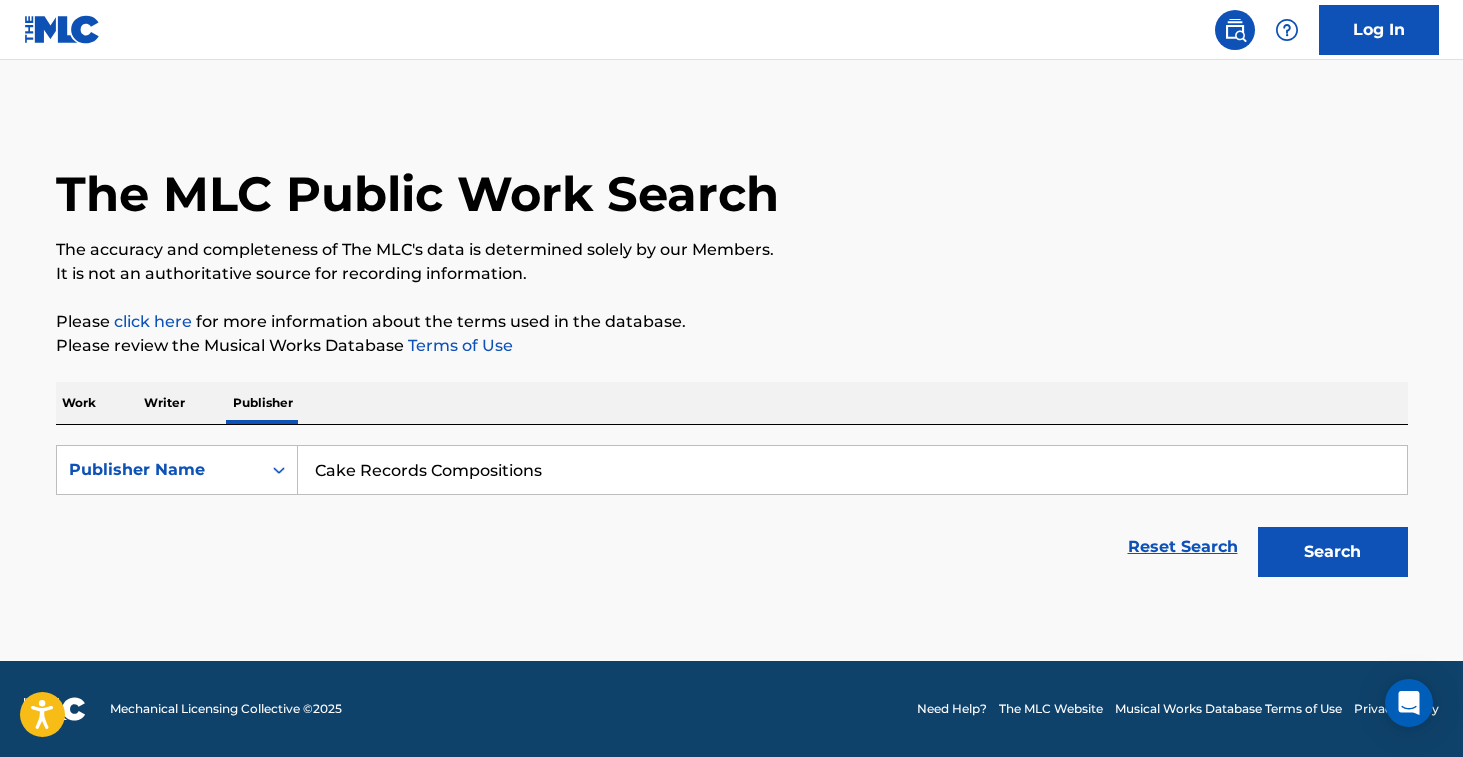 click on "Search" at bounding box center (1333, 552) 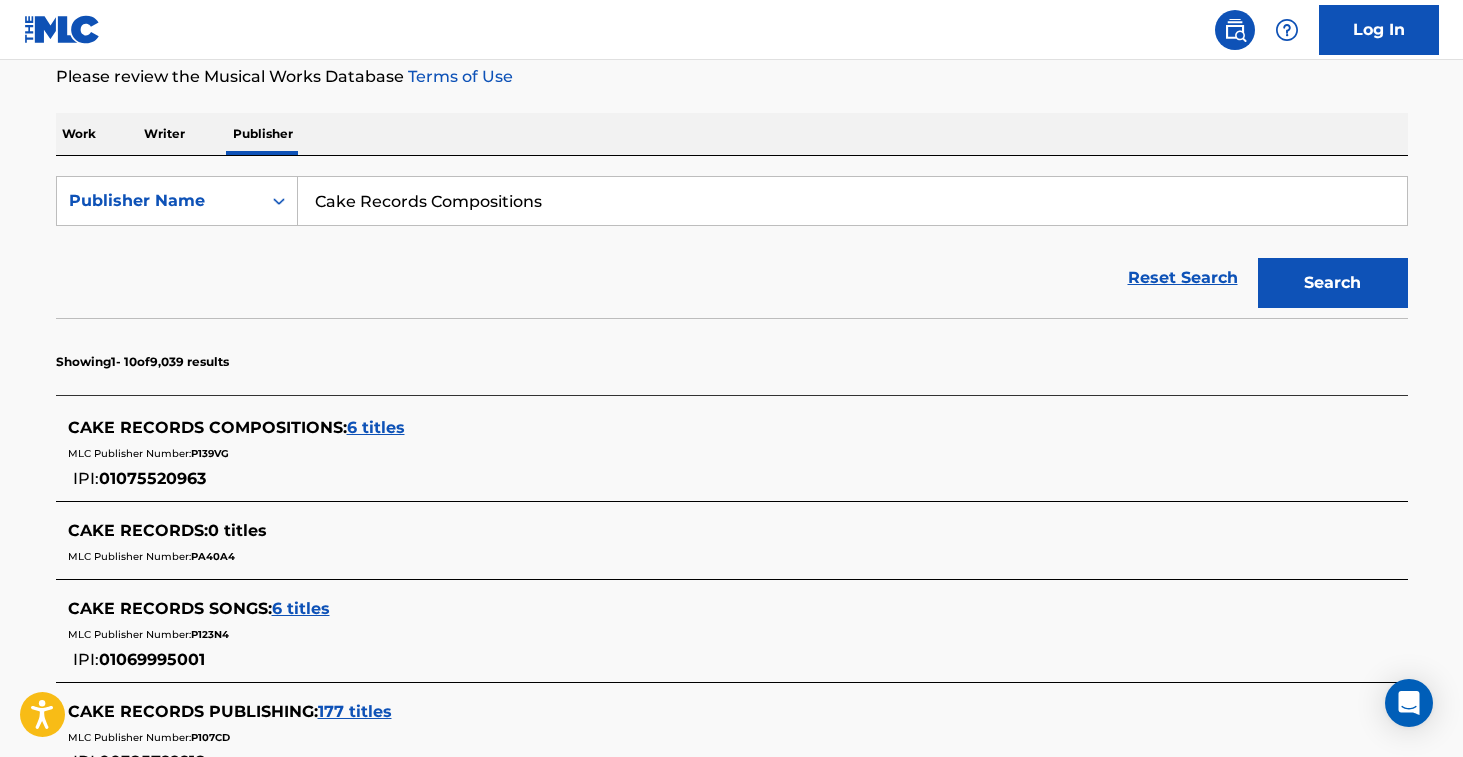 scroll, scrollTop: 269, scrollLeft: 0, axis: vertical 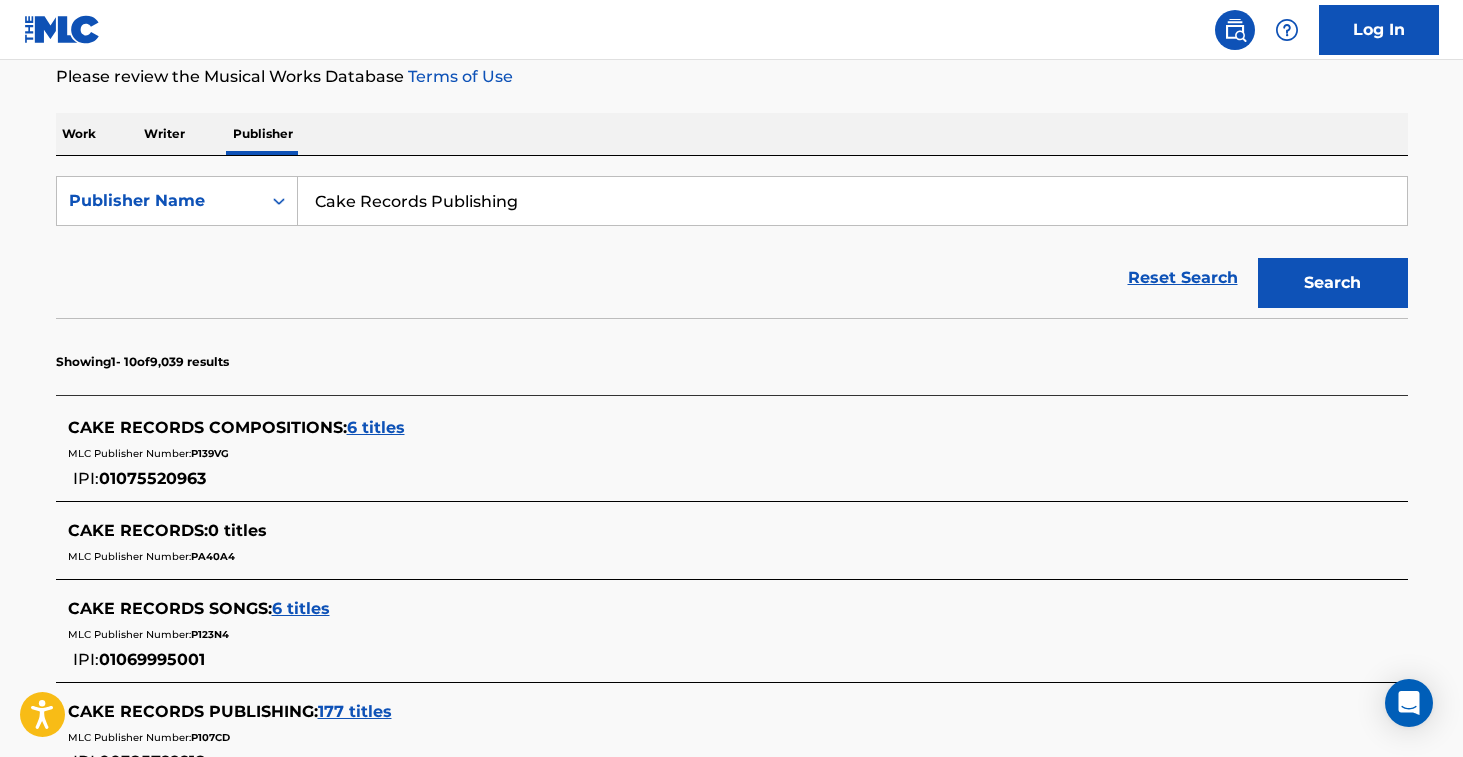 click on "Search" at bounding box center (1333, 283) 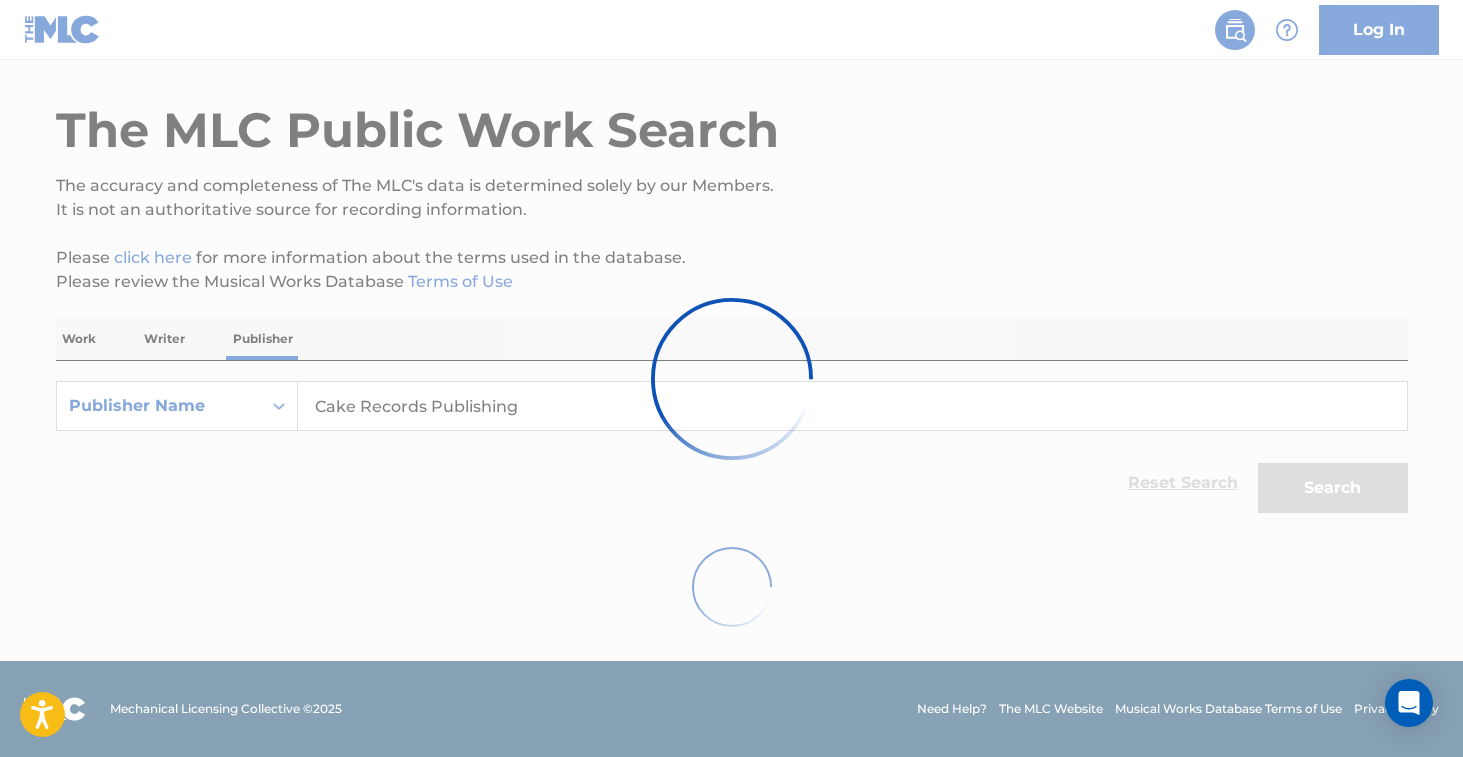 scroll, scrollTop: 269, scrollLeft: 0, axis: vertical 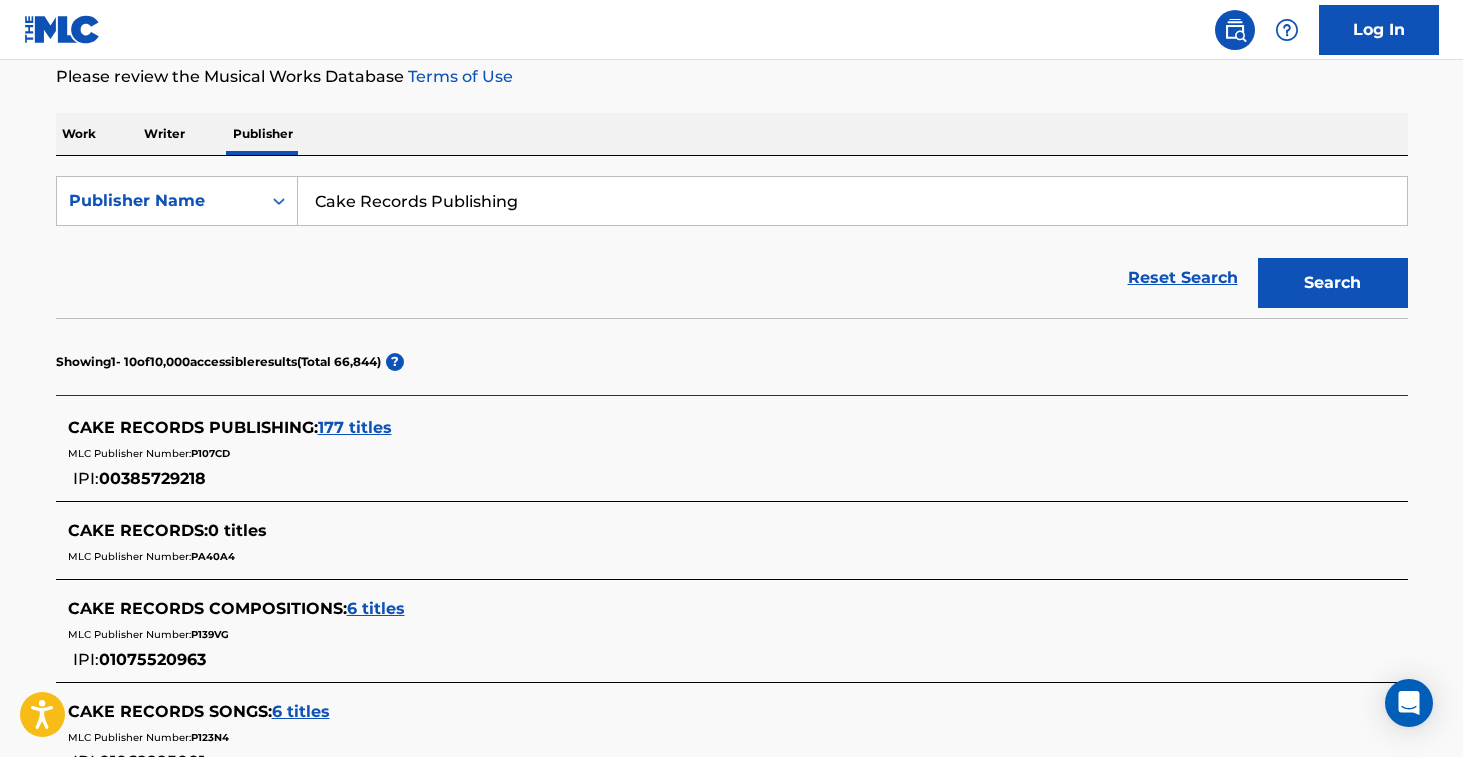 click on "Cake Records Publishing" at bounding box center [852, 201] 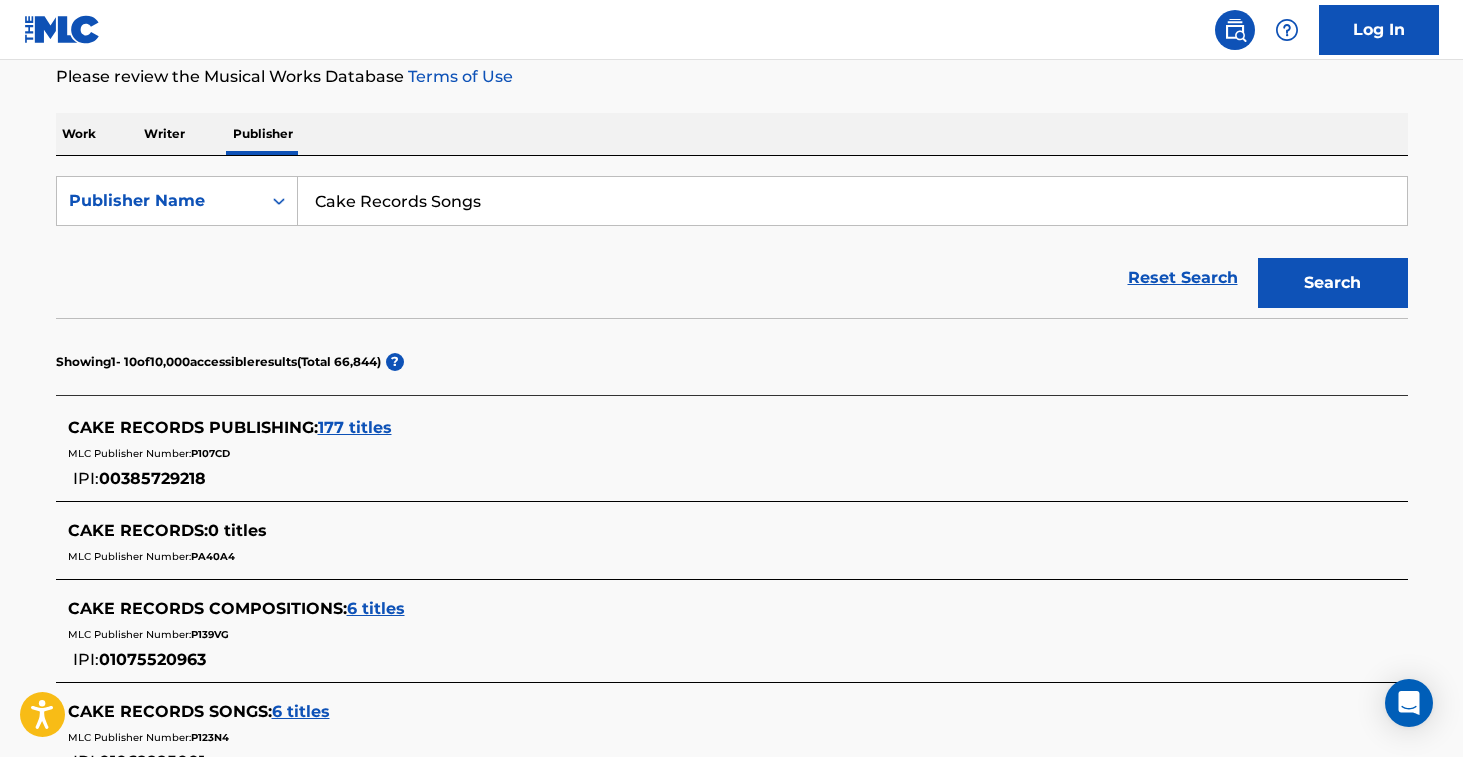 click on "Search" at bounding box center [1333, 283] 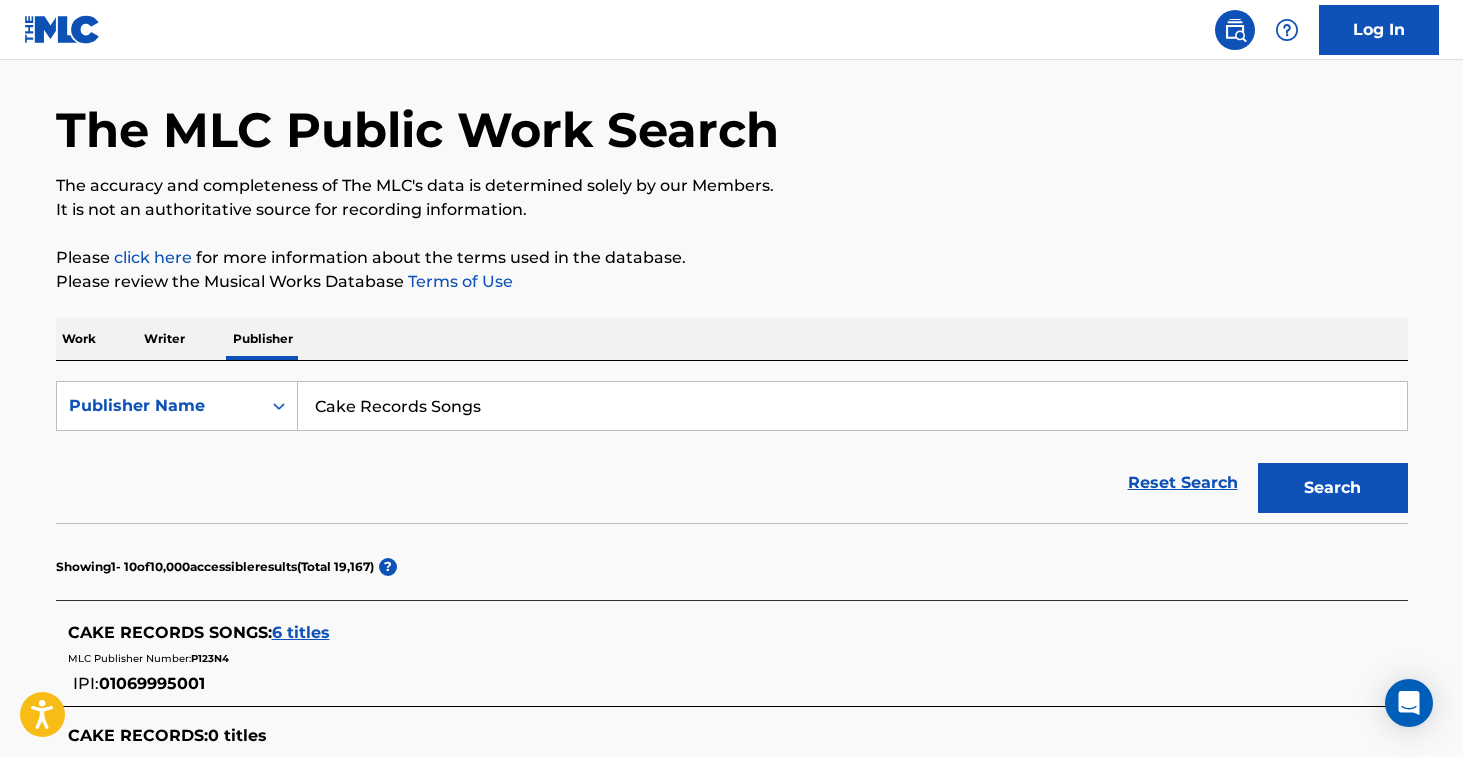 scroll, scrollTop: 269, scrollLeft: 0, axis: vertical 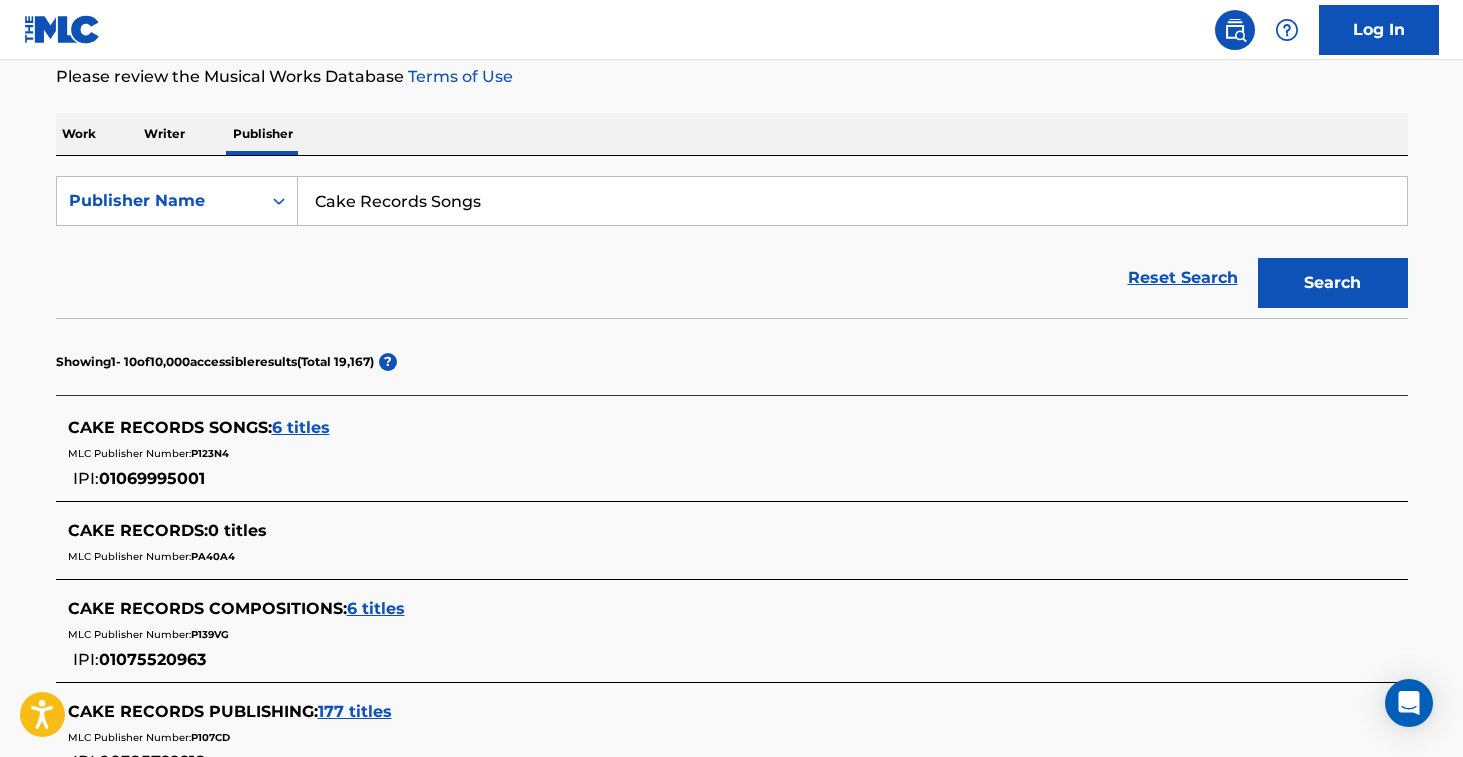 click on "Cake Records Songs" at bounding box center [852, 201] 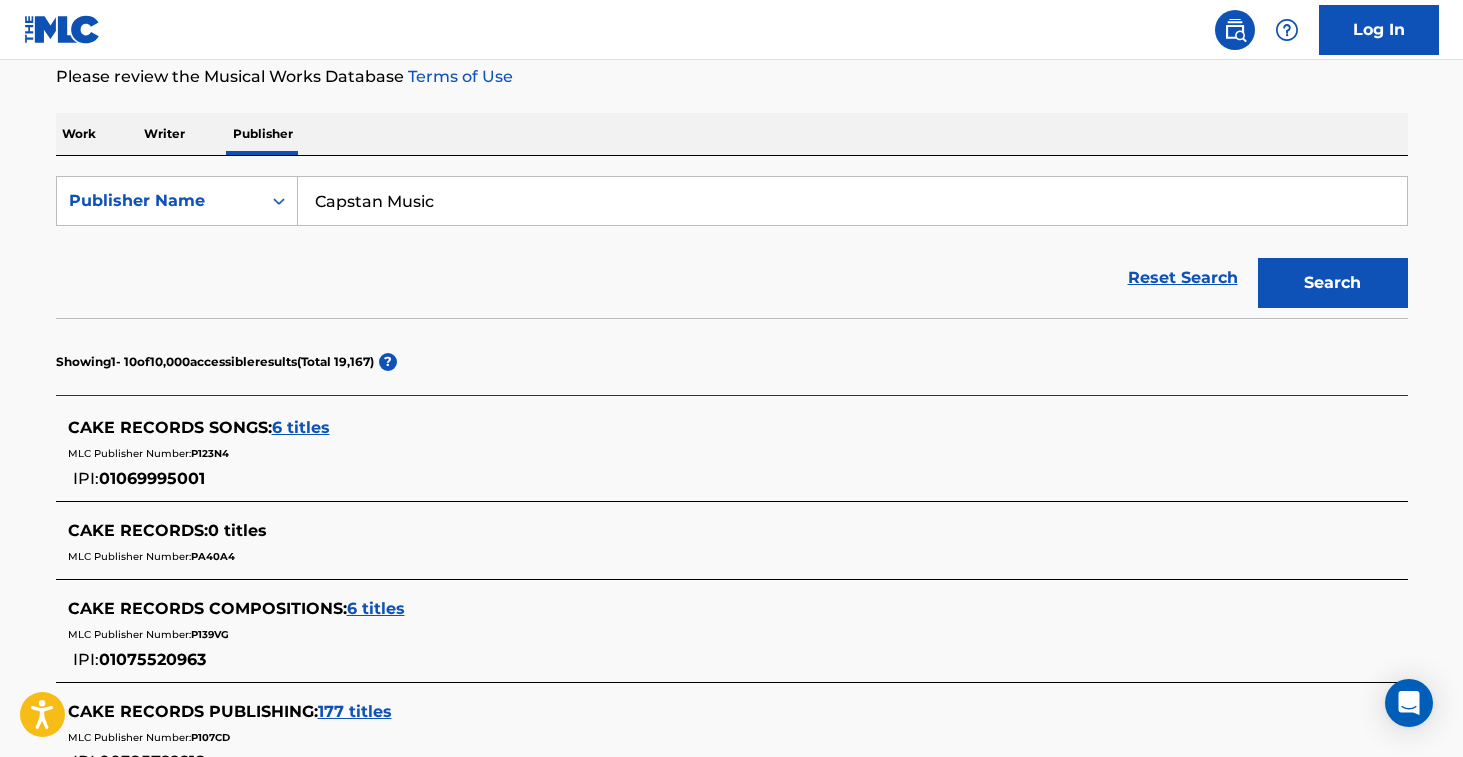 click on "Search" at bounding box center [1333, 283] 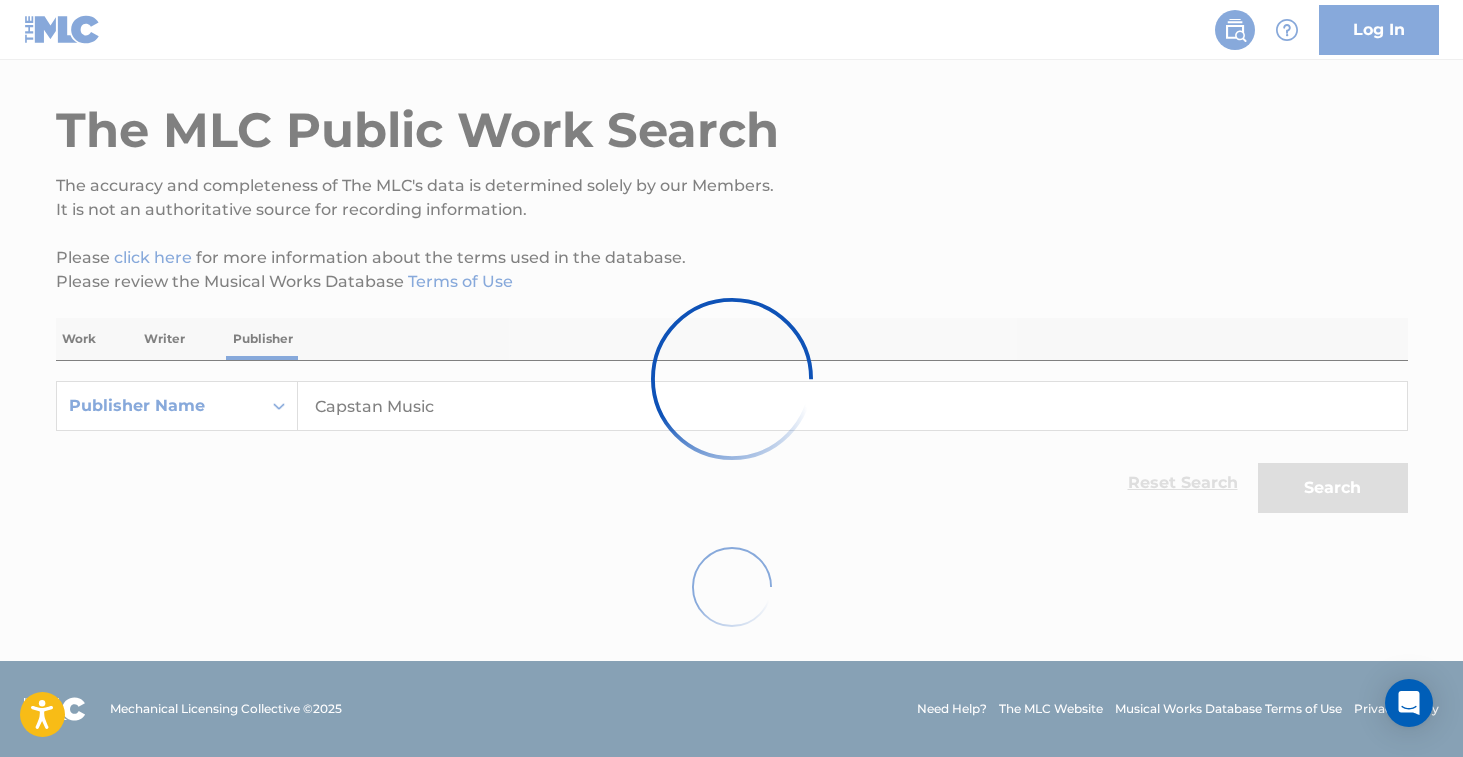 scroll, scrollTop: 269, scrollLeft: 0, axis: vertical 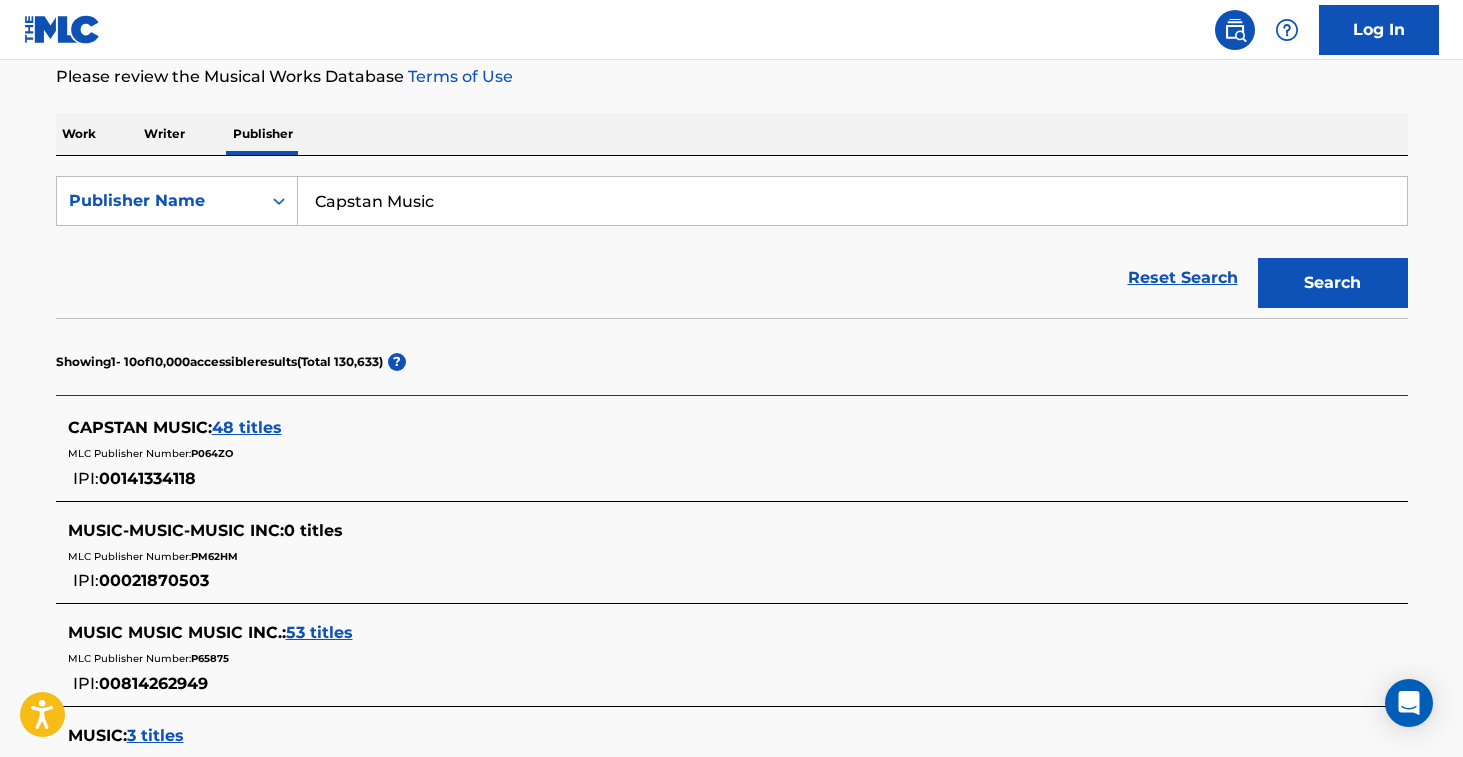 click on "Capstan Music" at bounding box center (852, 201) 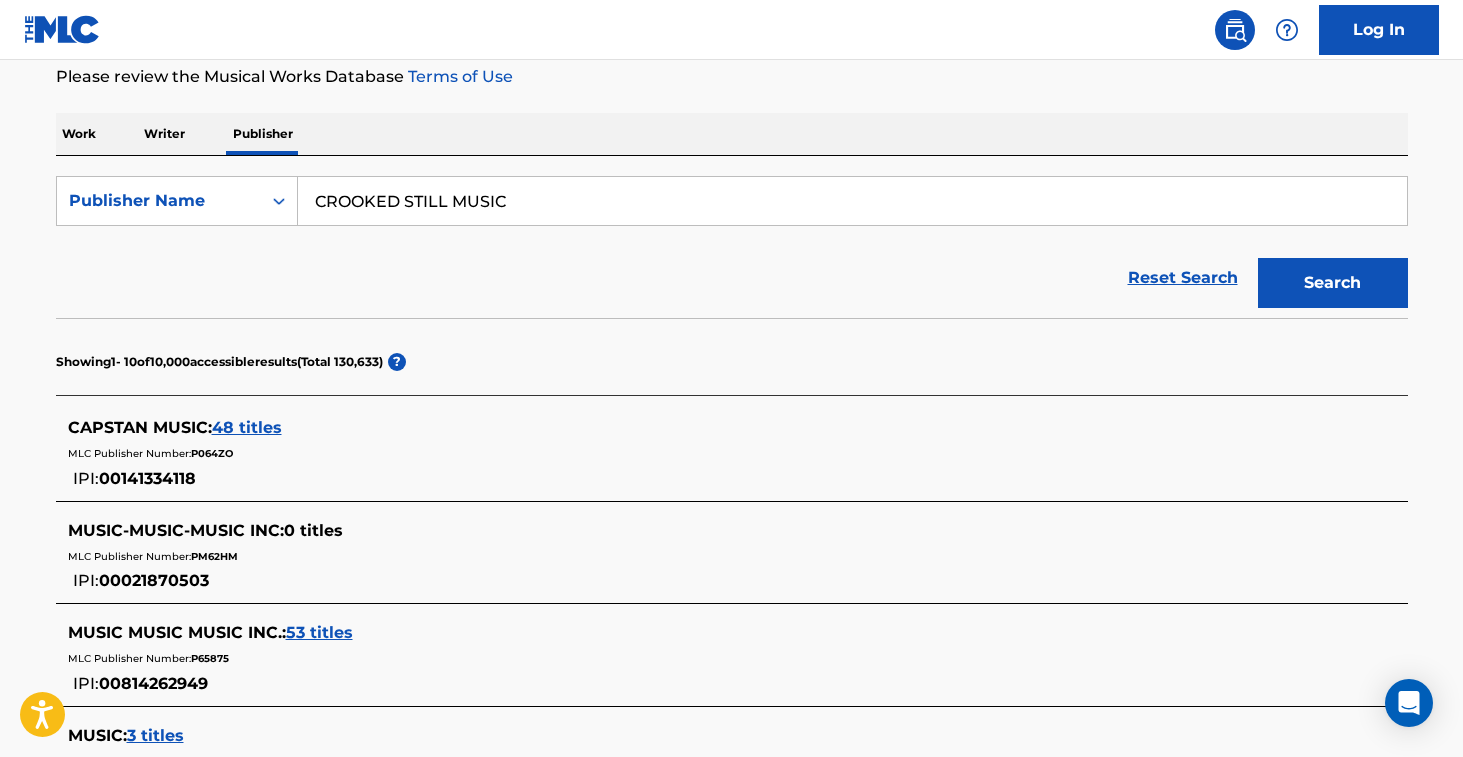 click on "Search" at bounding box center [1333, 283] 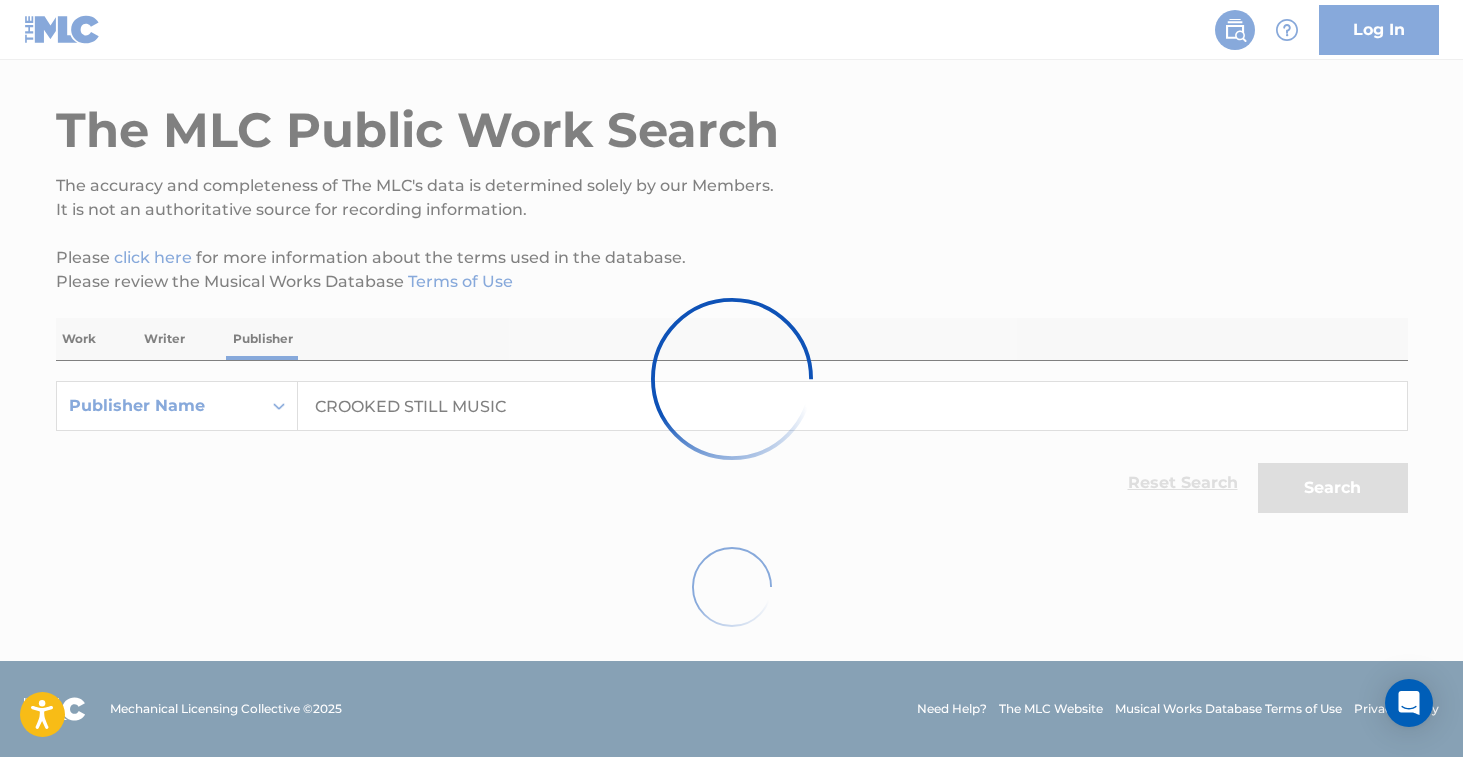 scroll, scrollTop: 269, scrollLeft: 0, axis: vertical 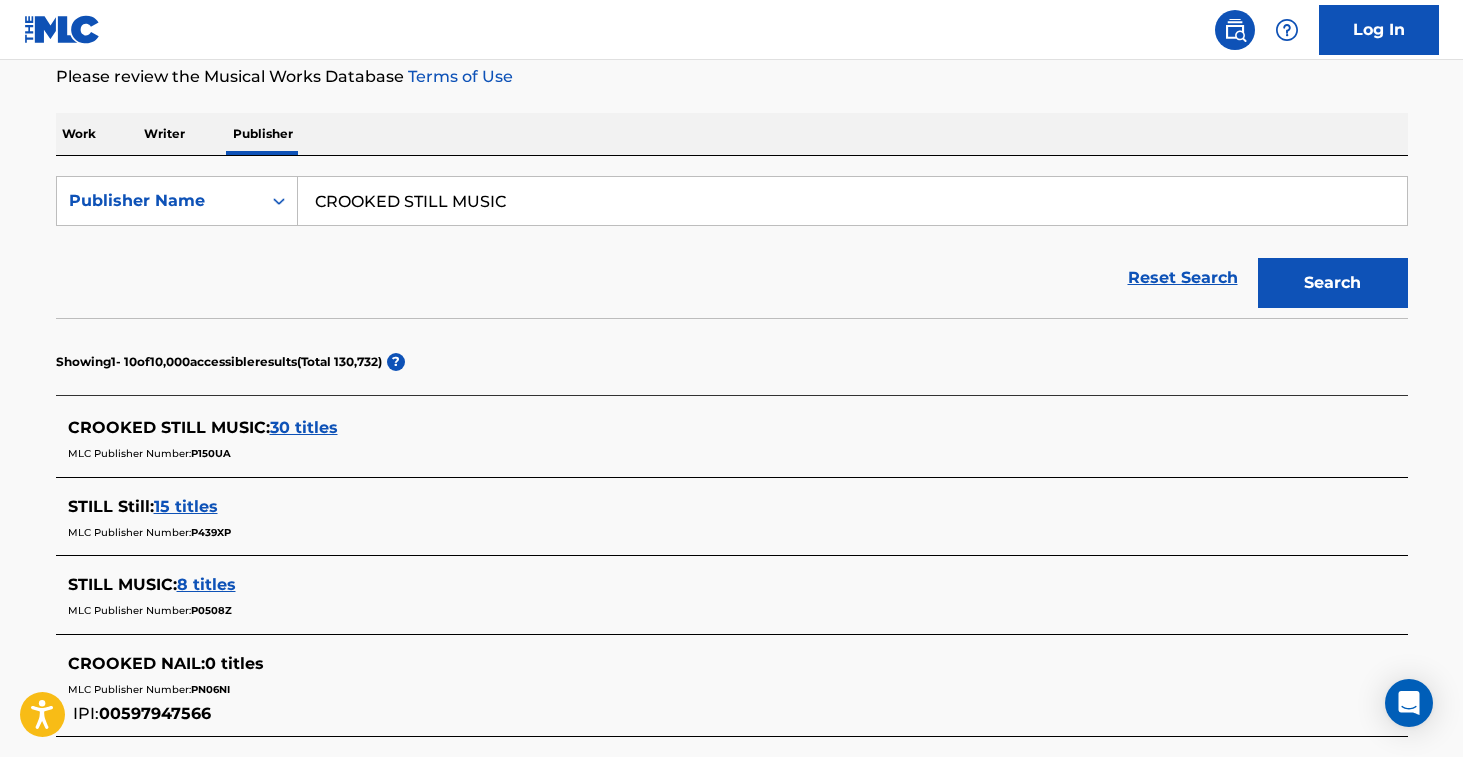 click on "CROOKED STILL MUSIC" at bounding box center [852, 201] 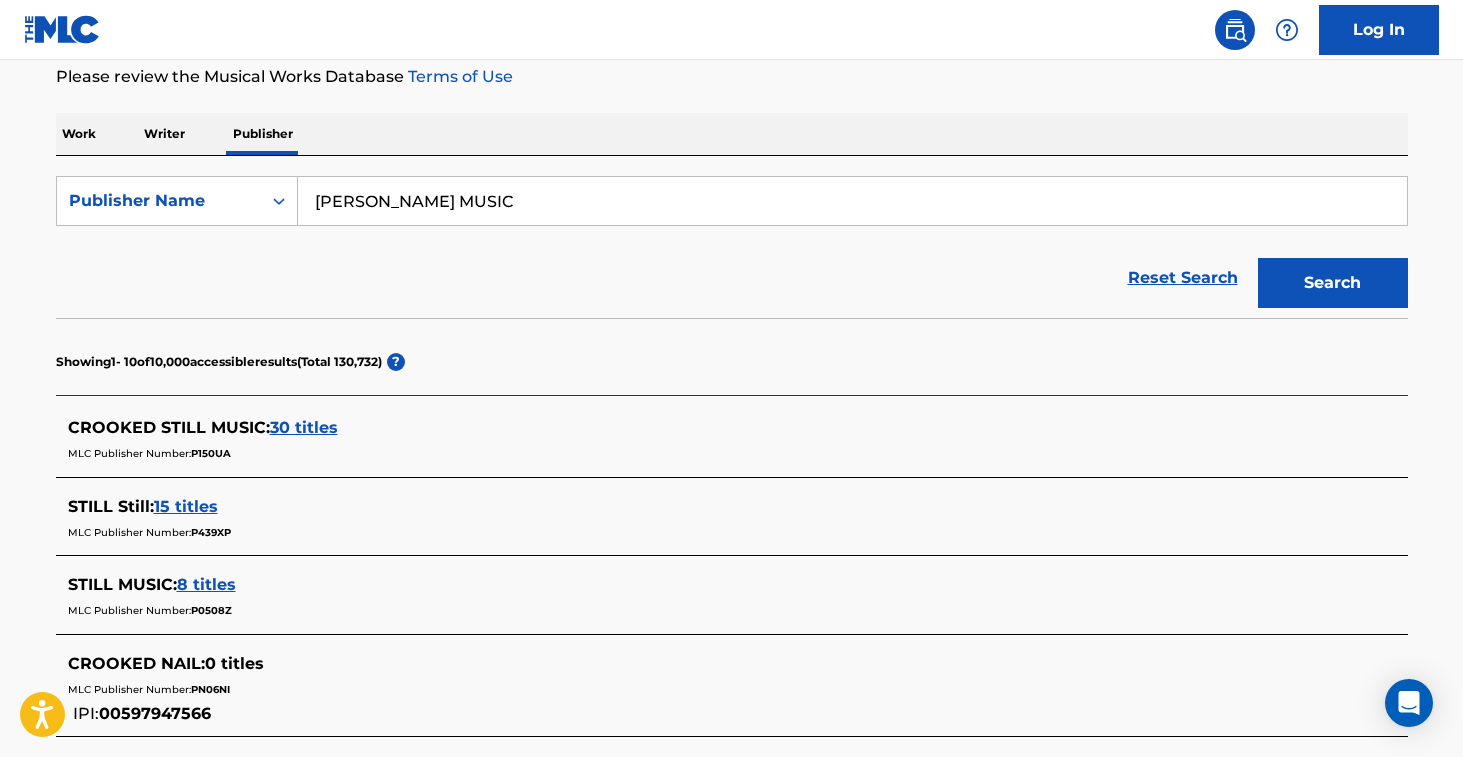 click on "Search" at bounding box center (1333, 283) 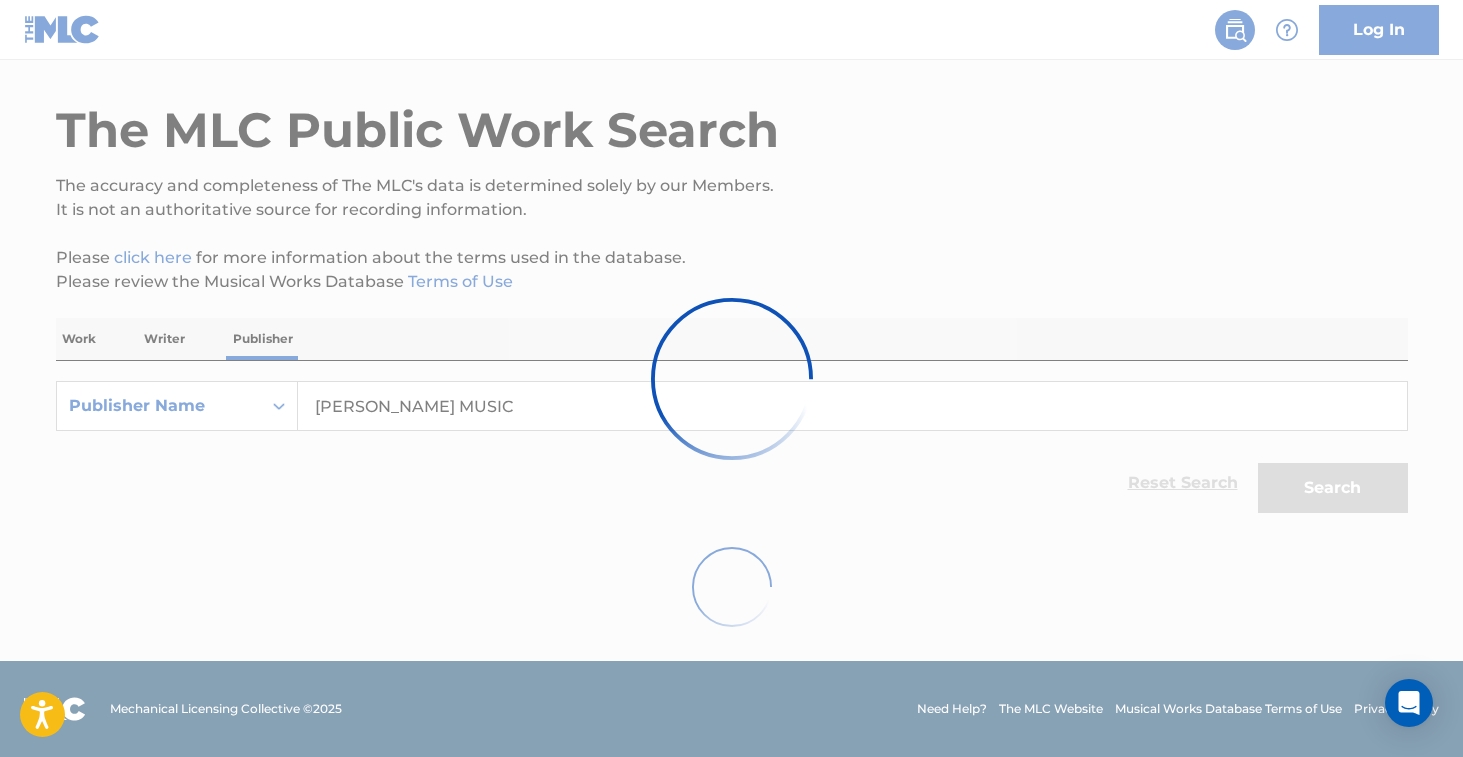 scroll, scrollTop: 269, scrollLeft: 0, axis: vertical 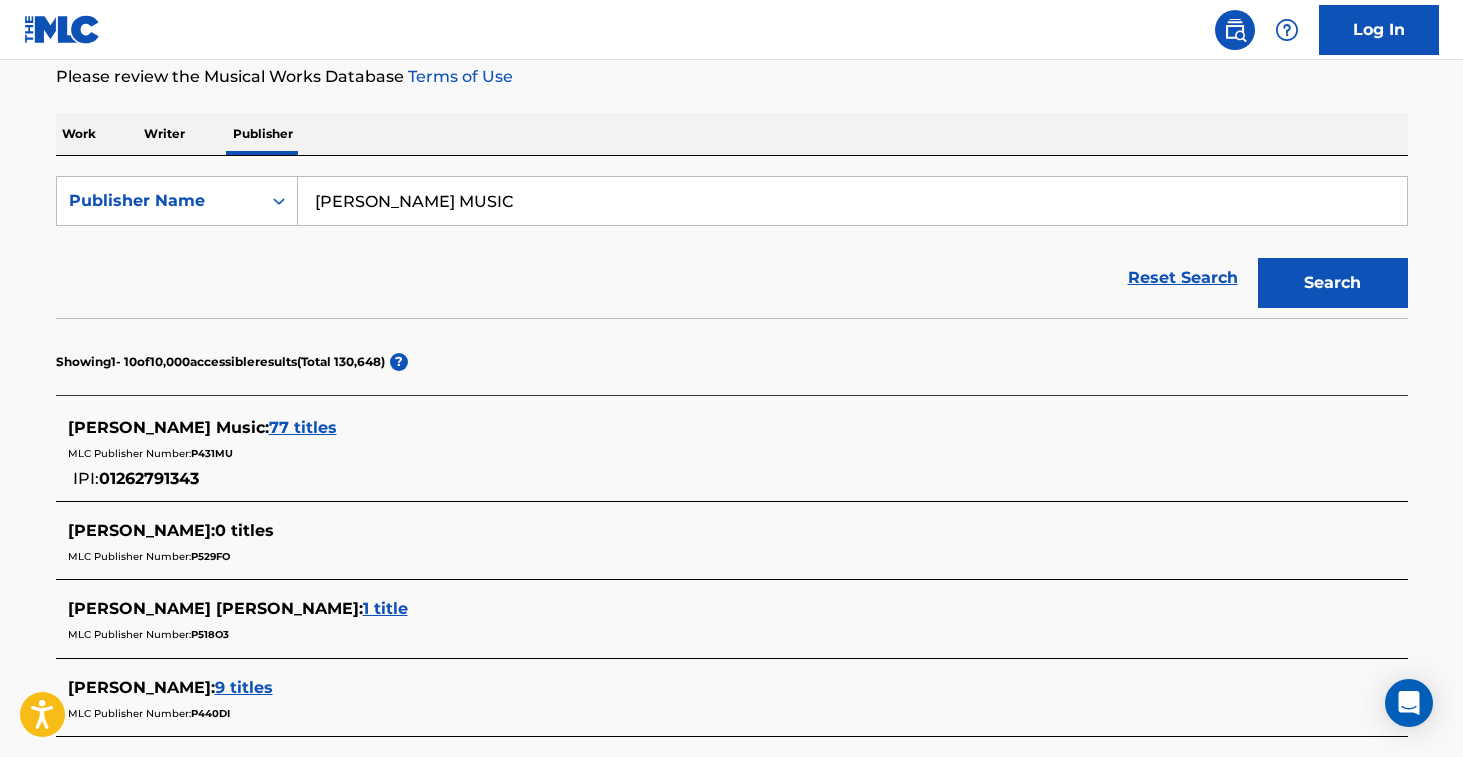 click on "[PERSON_NAME] MUSIC" at bounding box center (852, 201) 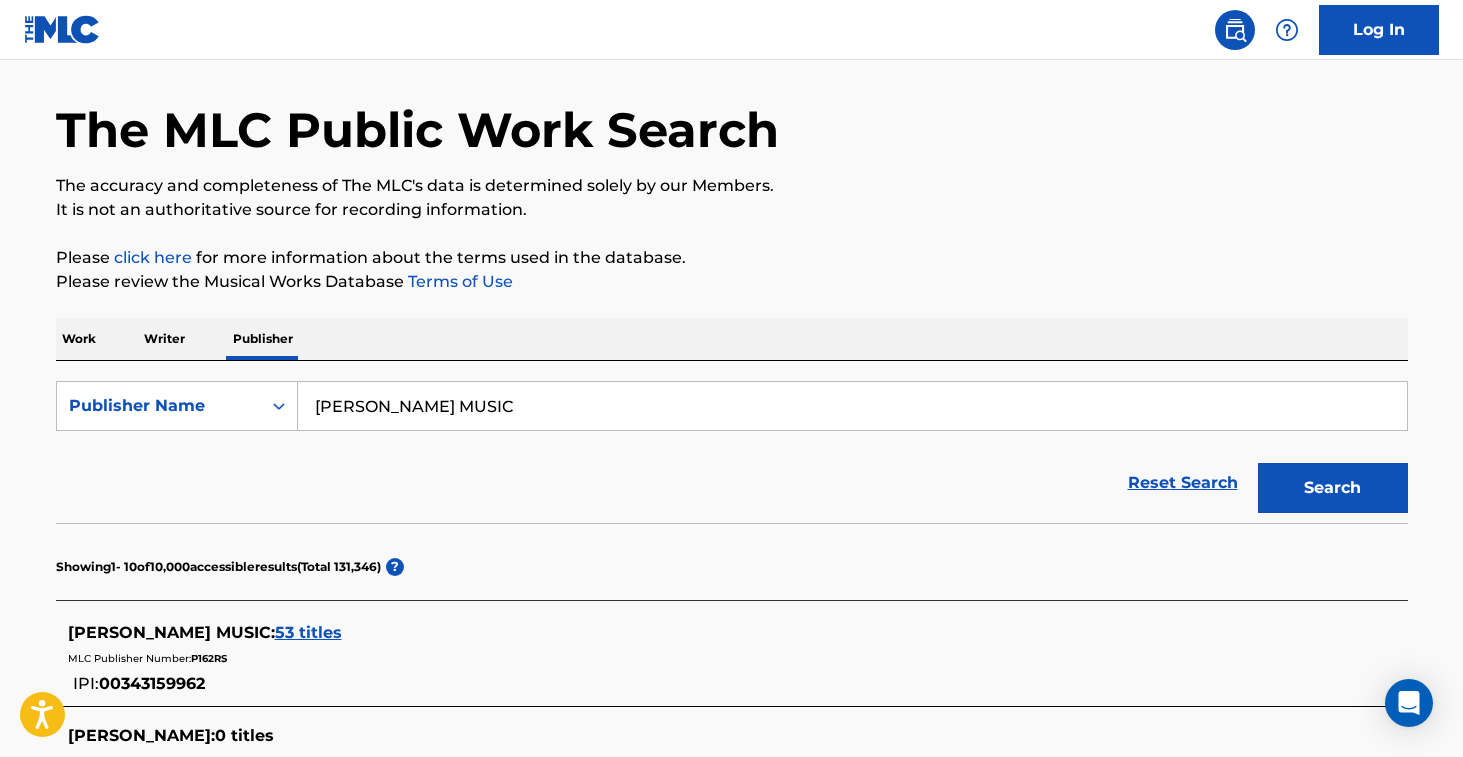 scroll, scrollTop: 269, scrollLeft: 0, axis: vertical 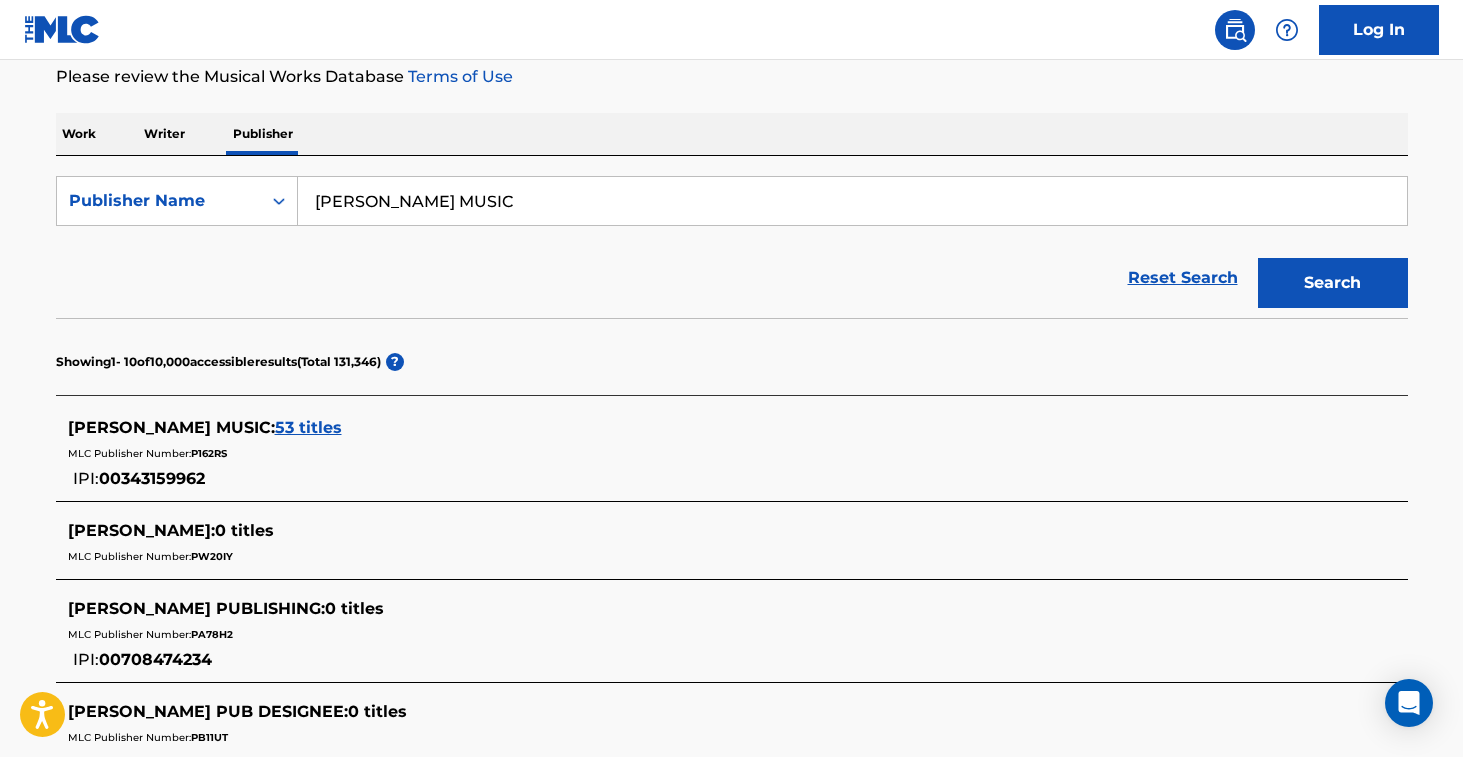 click on "[PERSON_NAME] MUSIC" at bounding box center (852, 201) 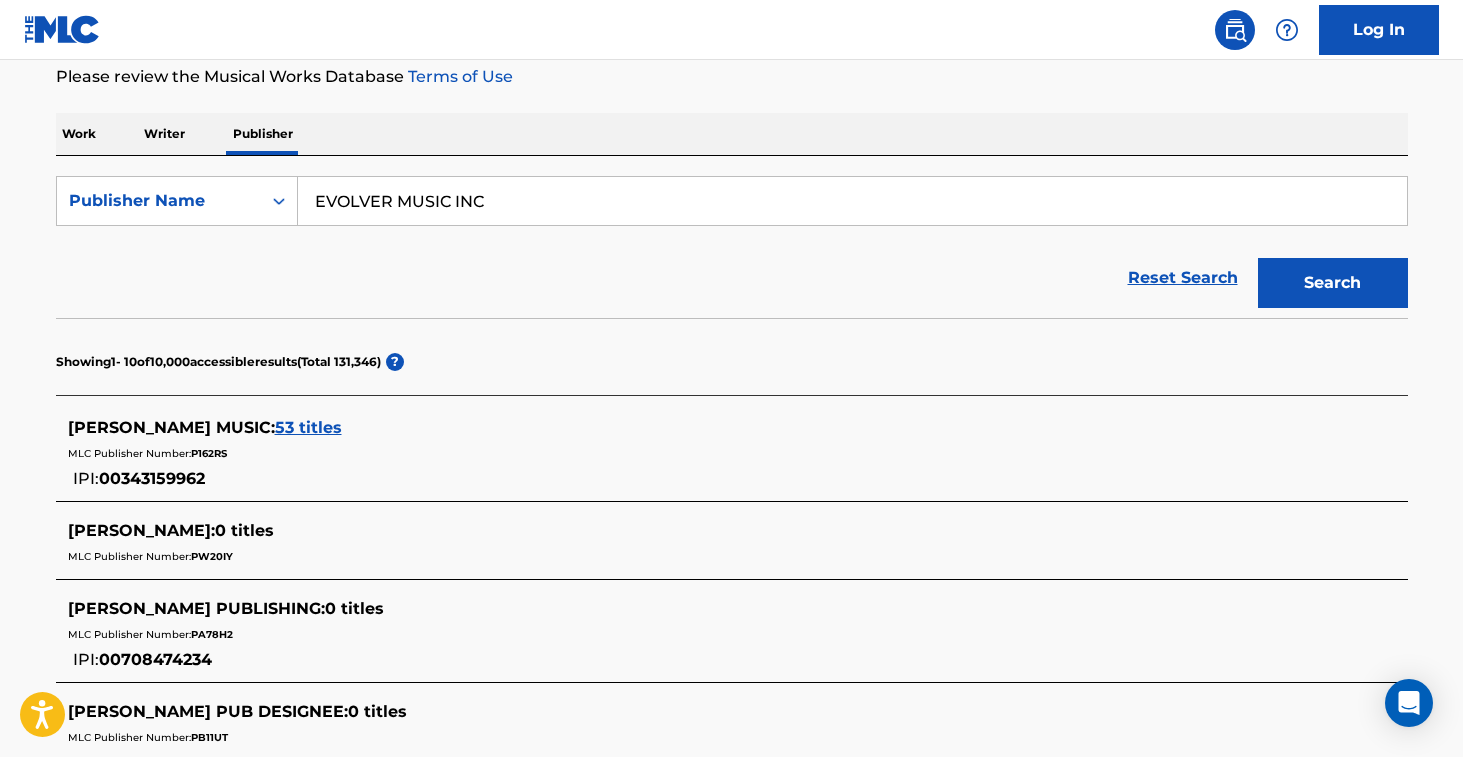 click on "Search" at bounding box center (1333, 283) 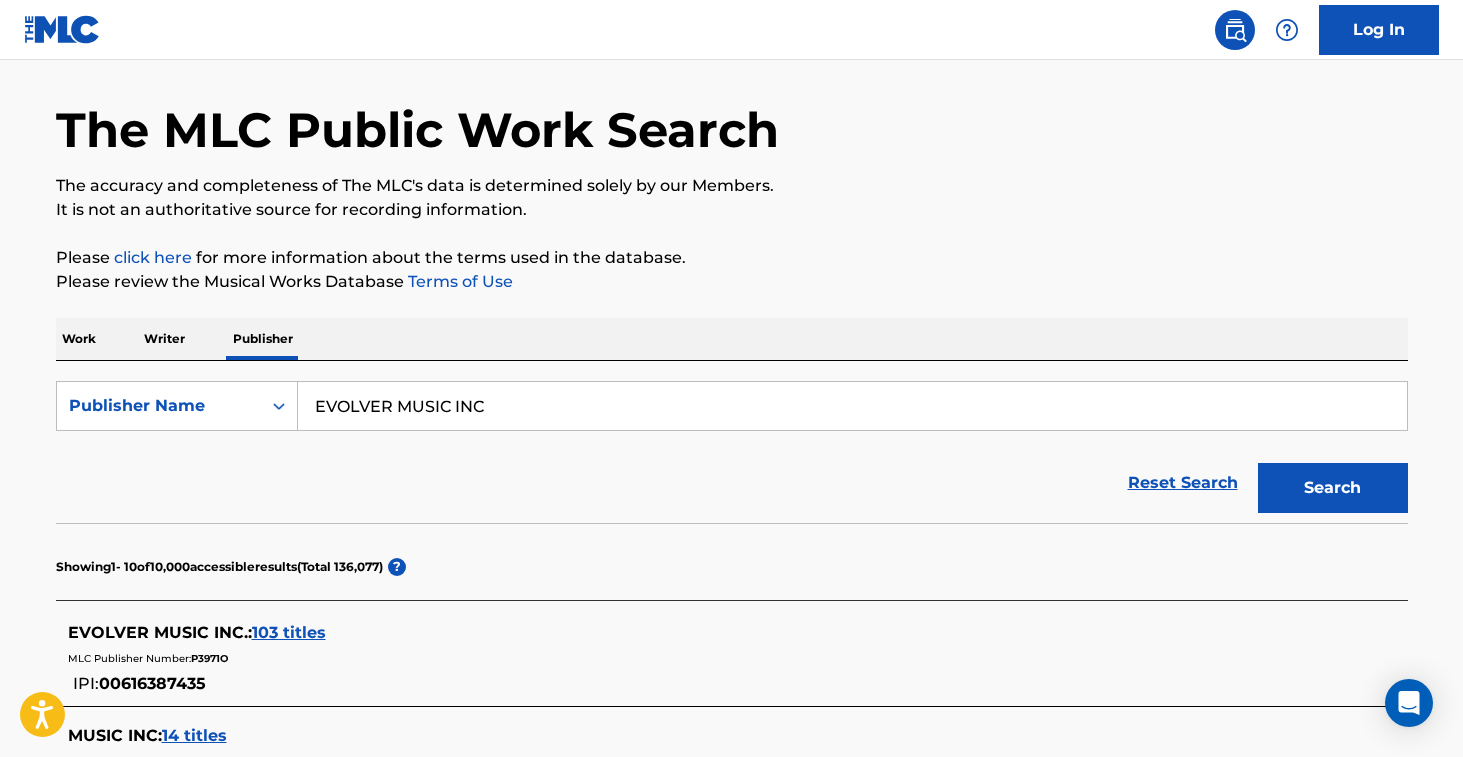 scroll, scrollTop: 269, scrollLeft: 0, axis: vertical 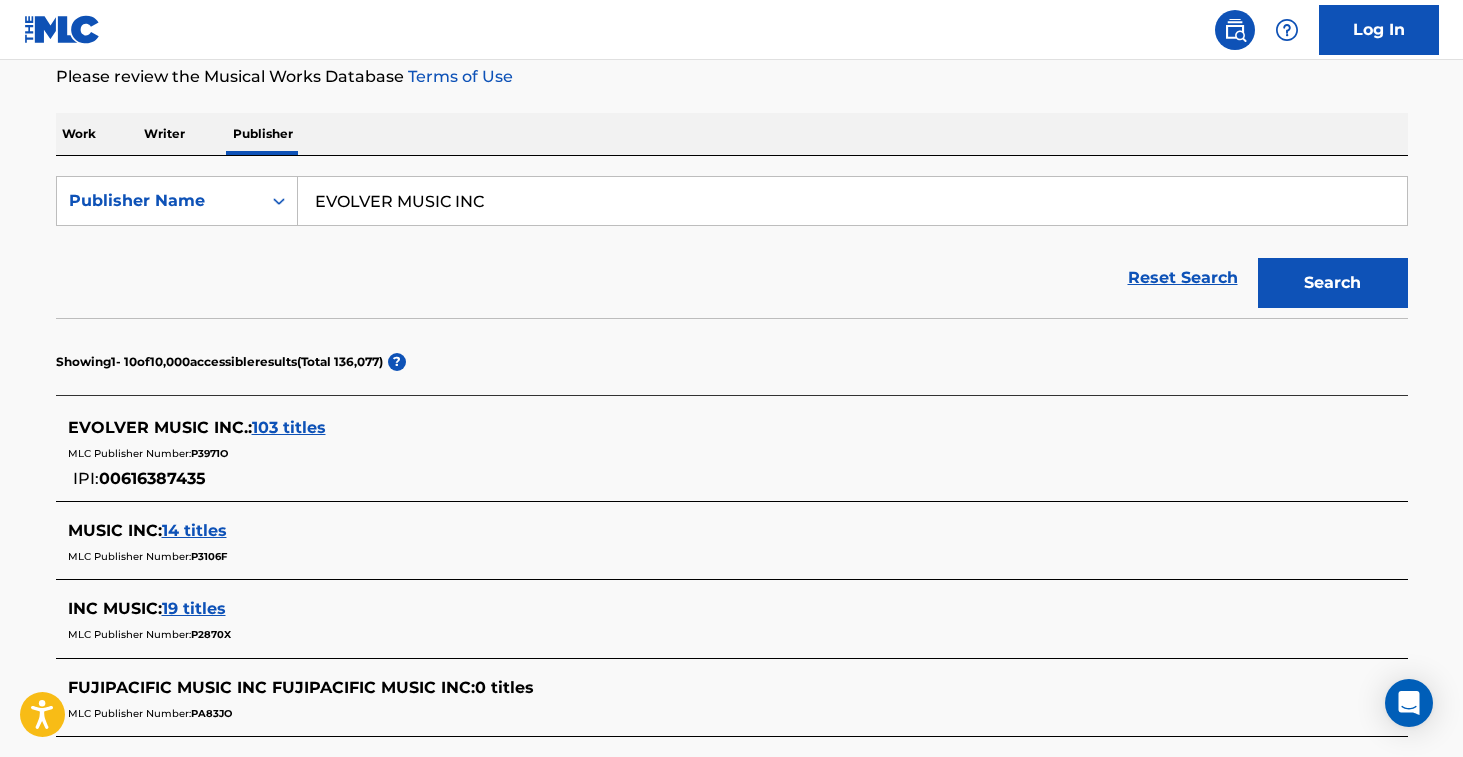 click on "EVOLVER MUSIC INC" at bounding box center [852, 201] 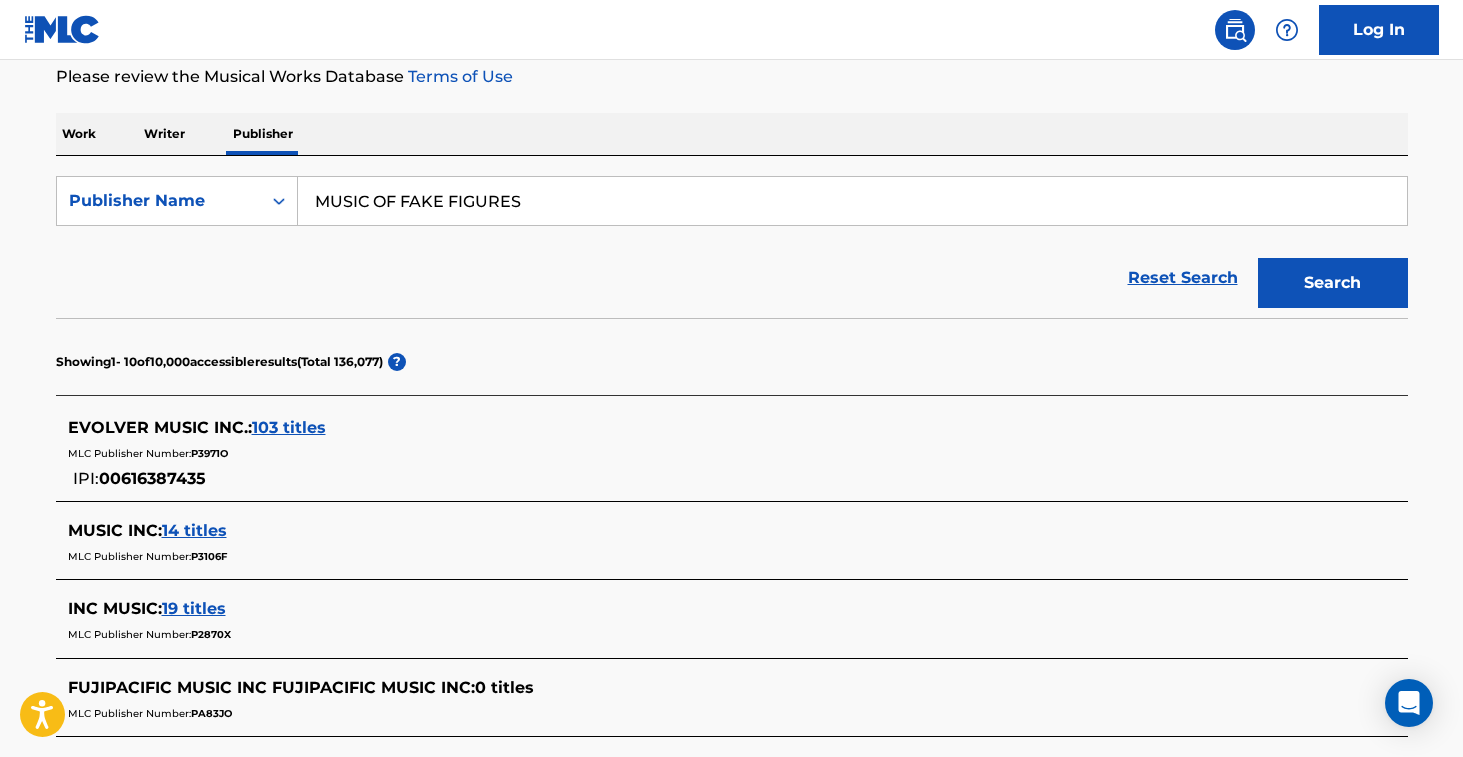 click on "Search" at bounding box center [1333, 283] 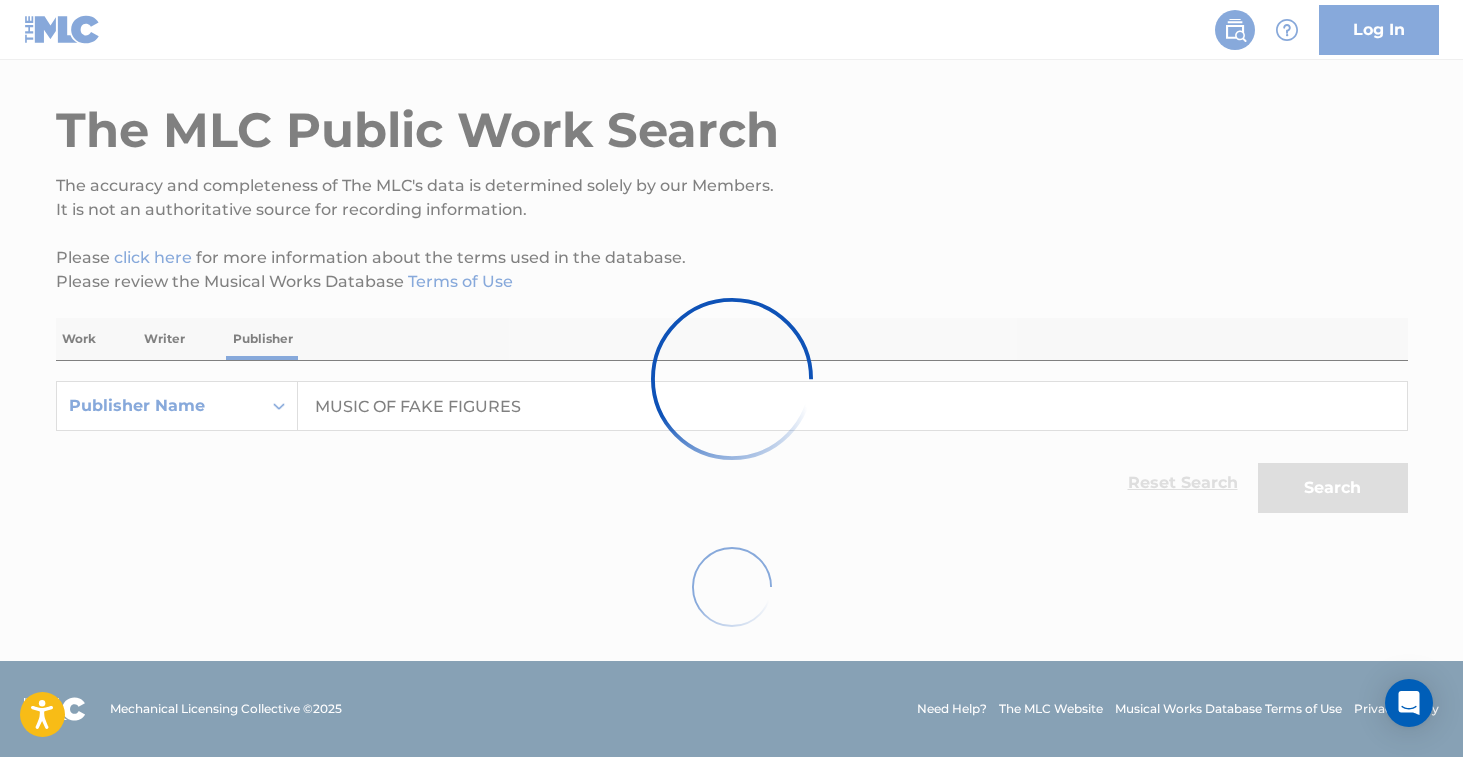 scroll, scrollTop: 269, scrollLeft: 0, axis: vertical 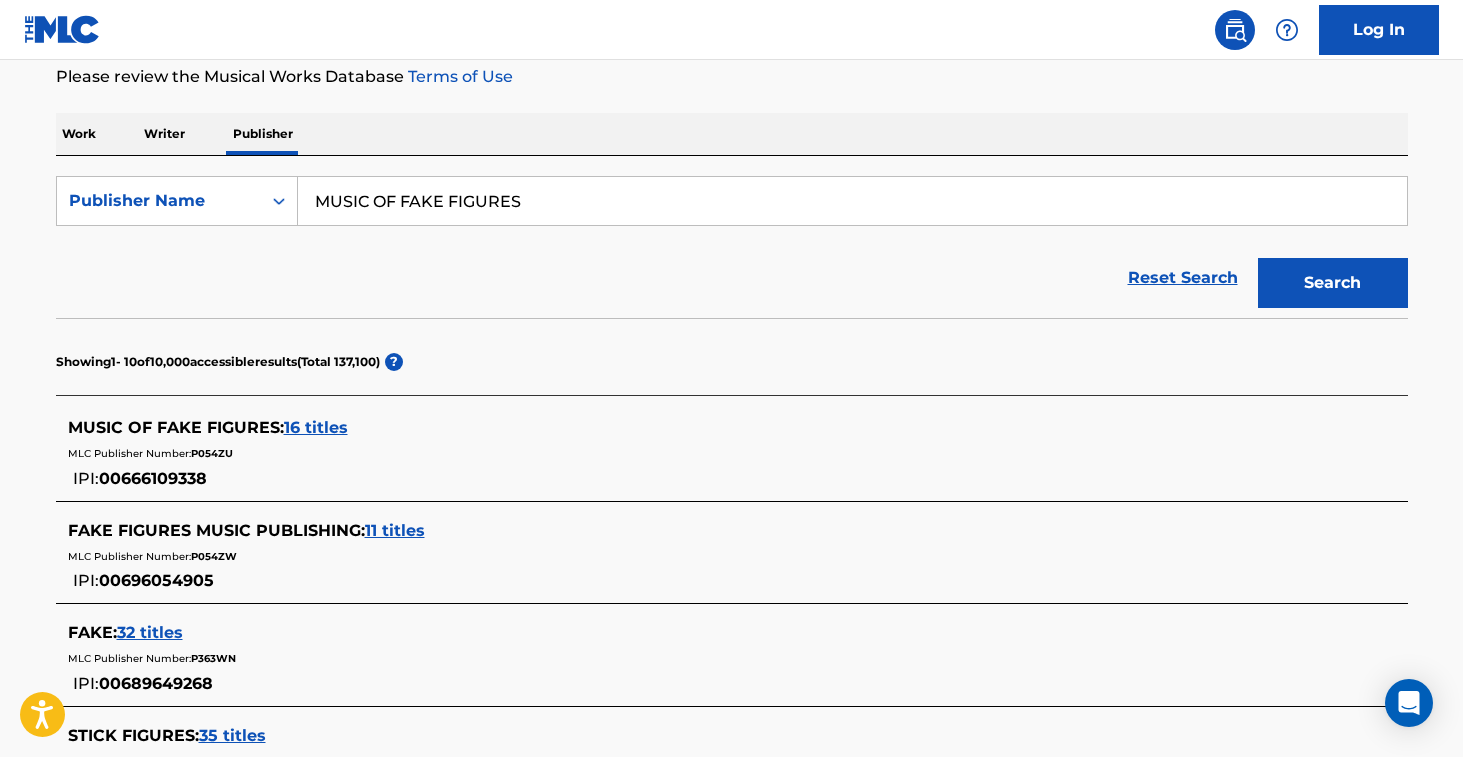 click on "MUSIC OF FAKE FIGURES" at bounding box center [852, 201] 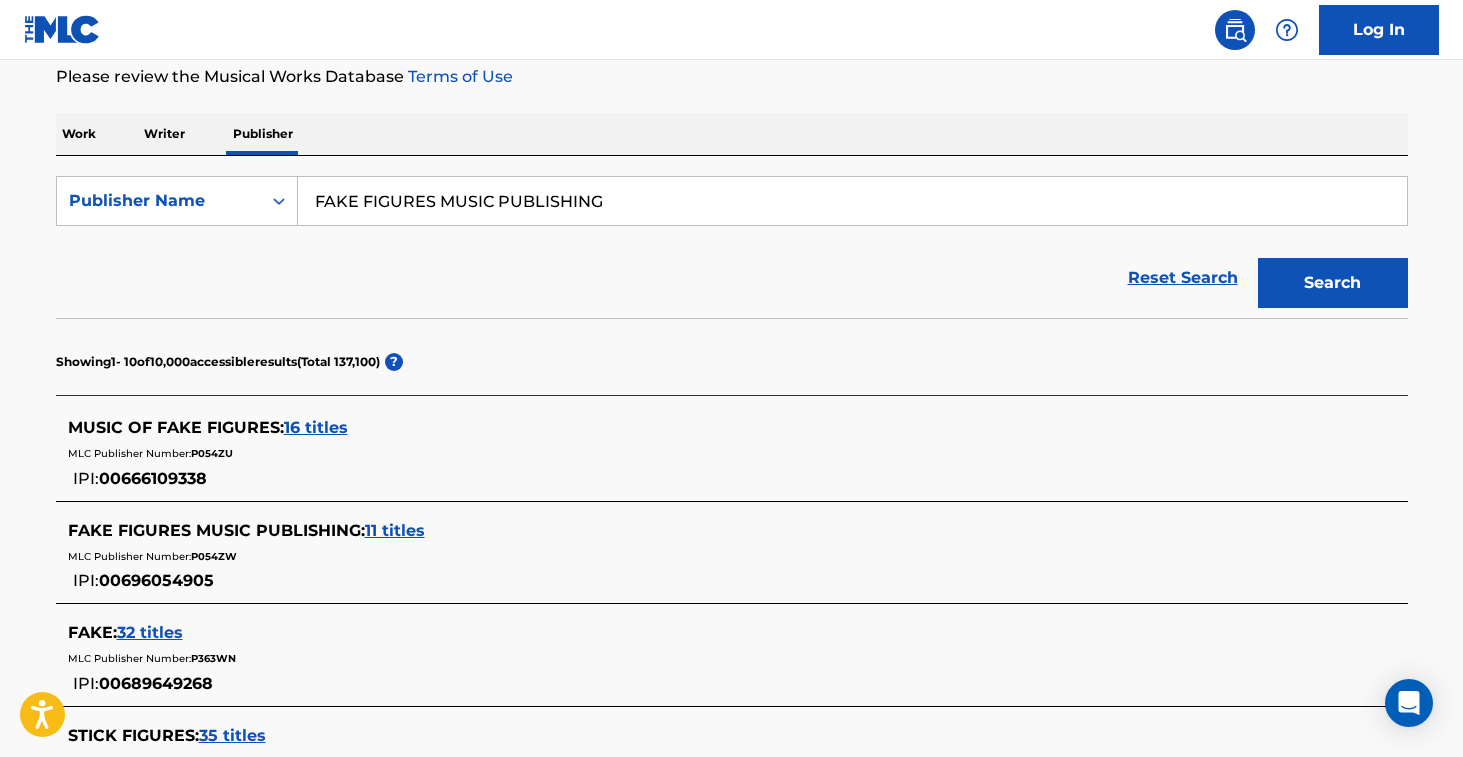 click on "Search" at bounding box center [1333, 283] 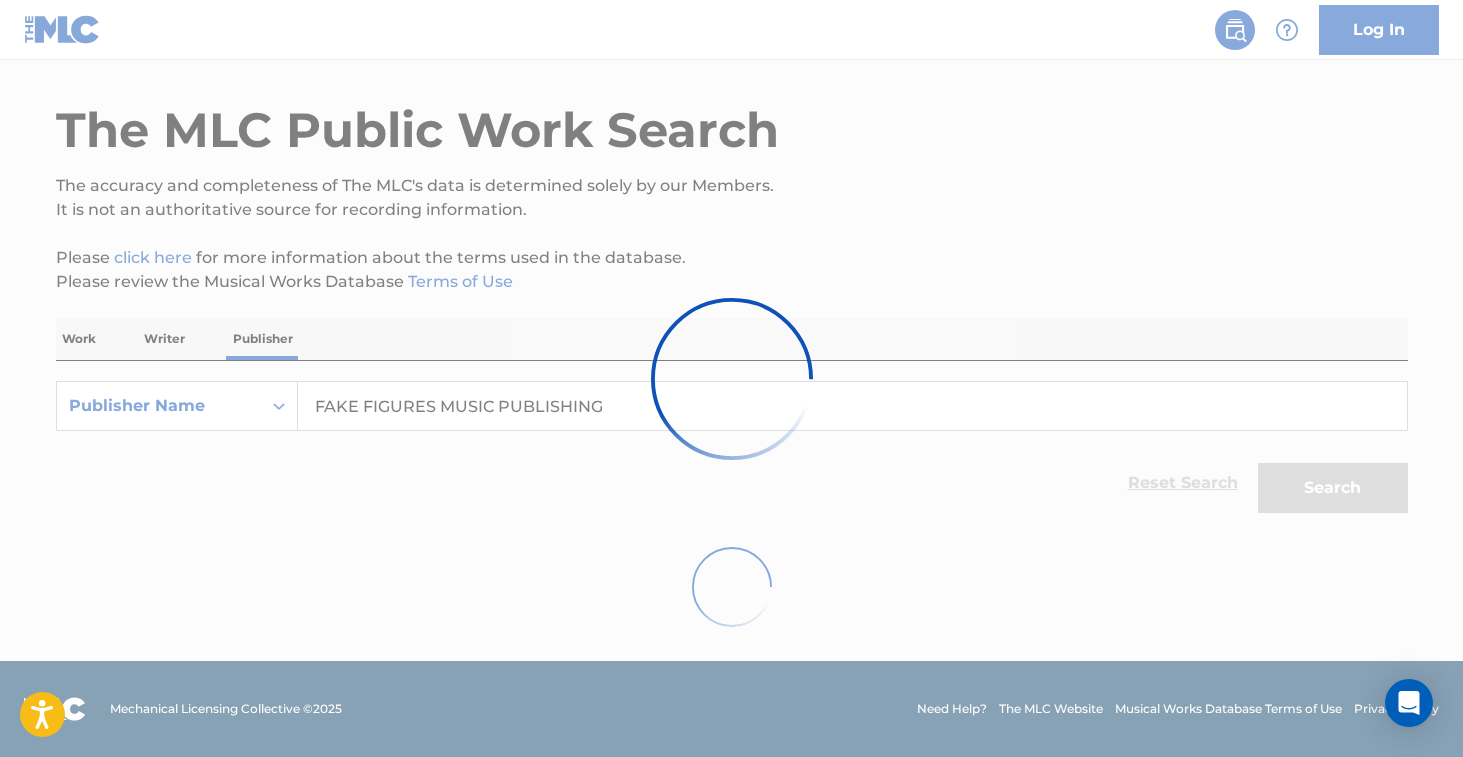 scroll, scrollTop: 269, scrollLeft: 0, axis: vertical 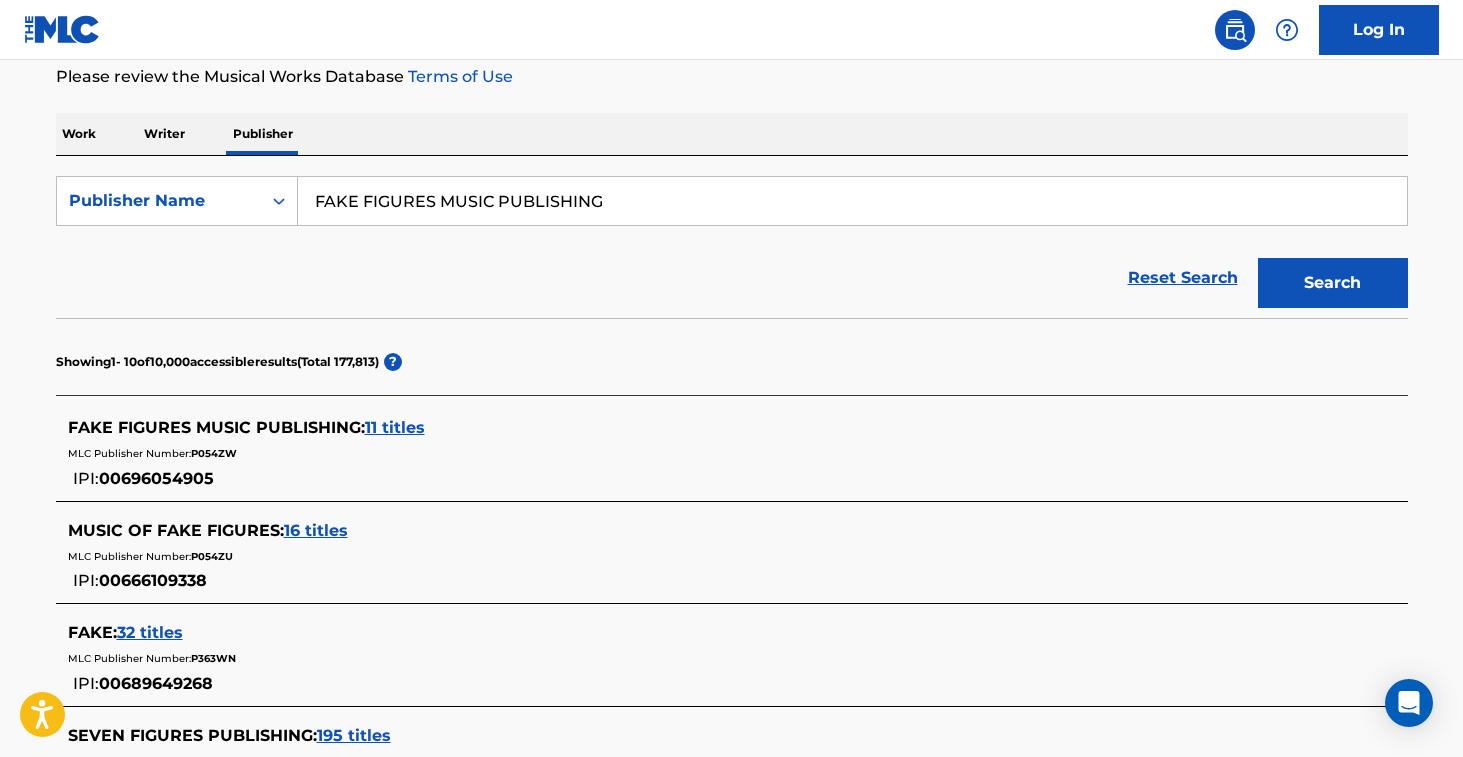 click on "FAKE FIGURES MUSIC PUBLISHING" at bounding box center (852, 201) 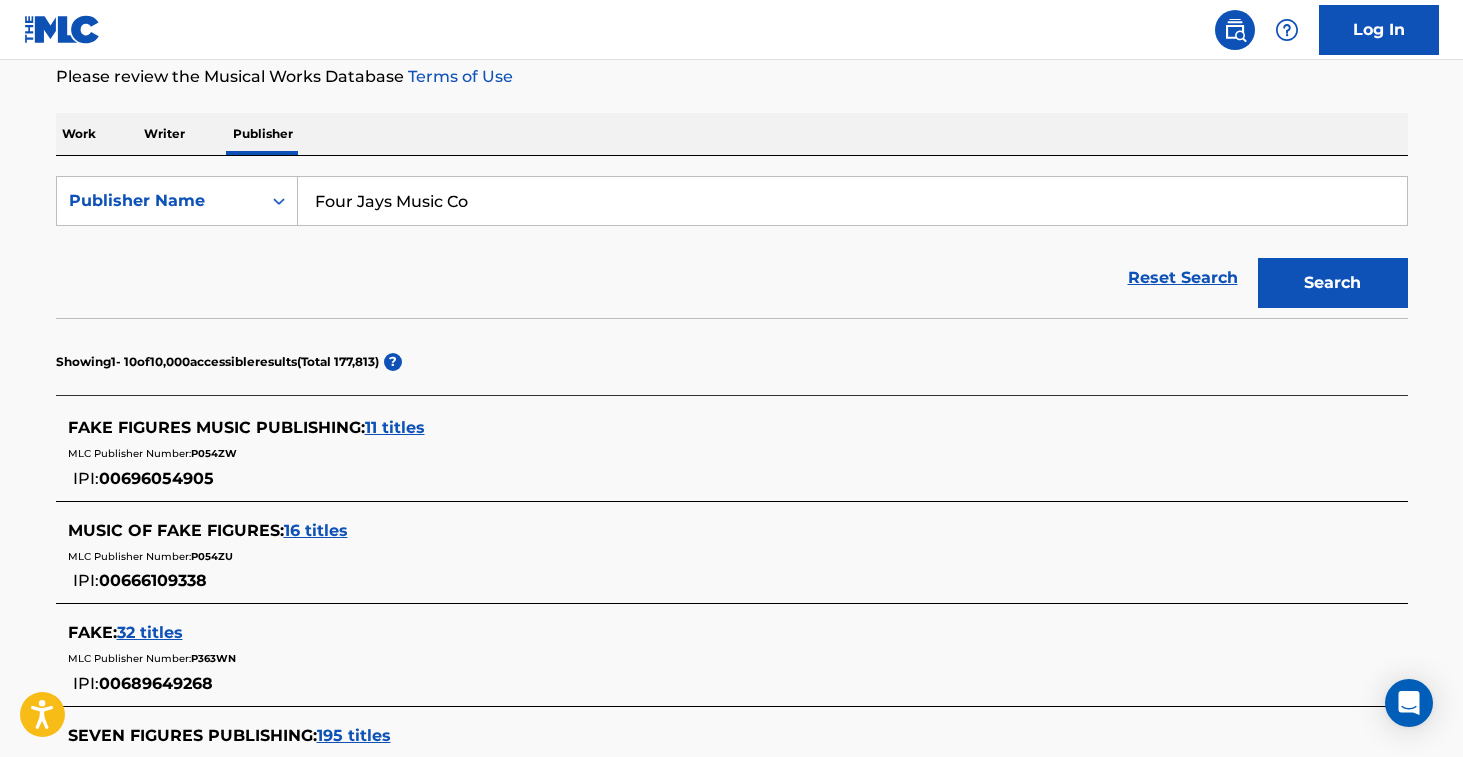 type on "Four Jays Music Co" 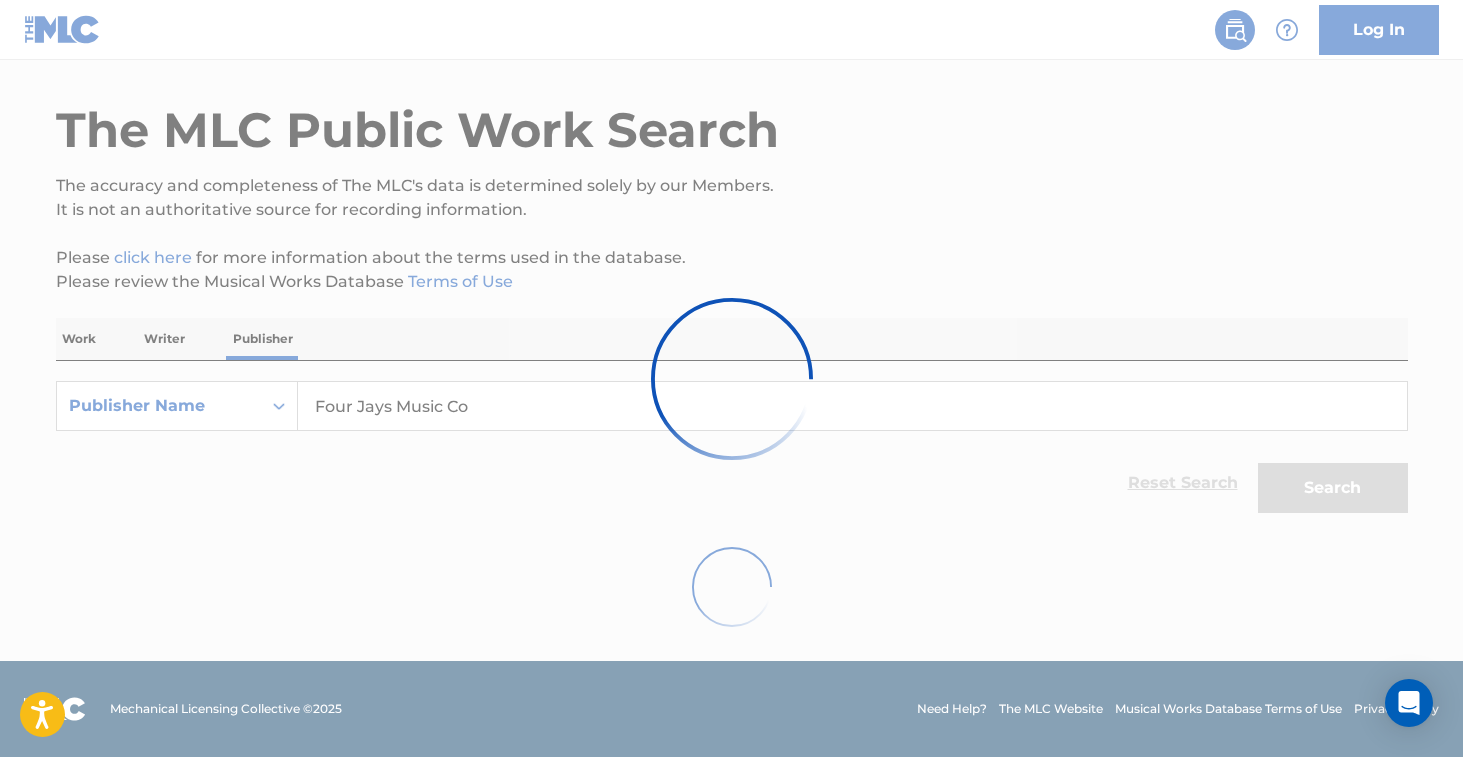 scroll, scrollTop: 269, scrollLeft: 0, axis: vertical 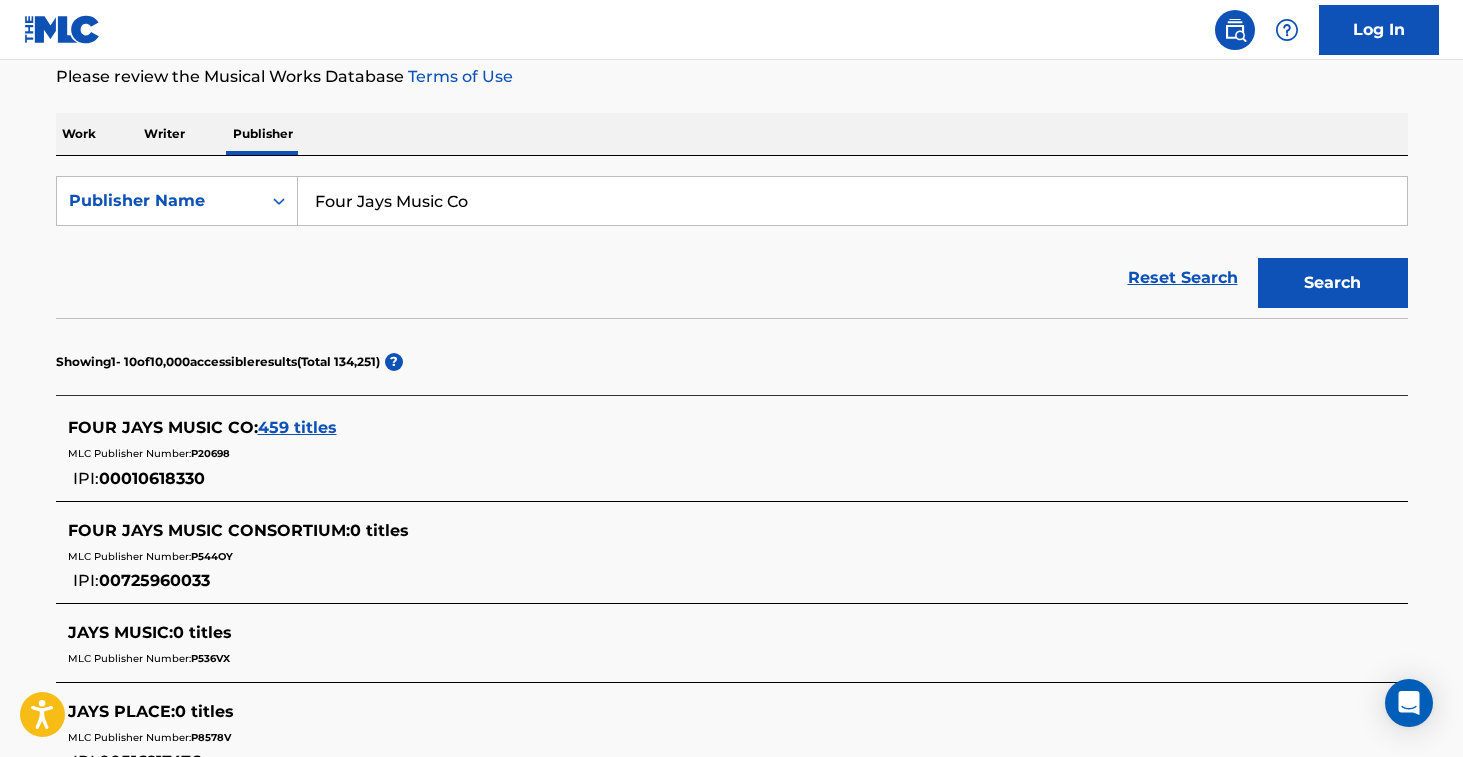 click on "Writer" at bounding box center [164, 134] 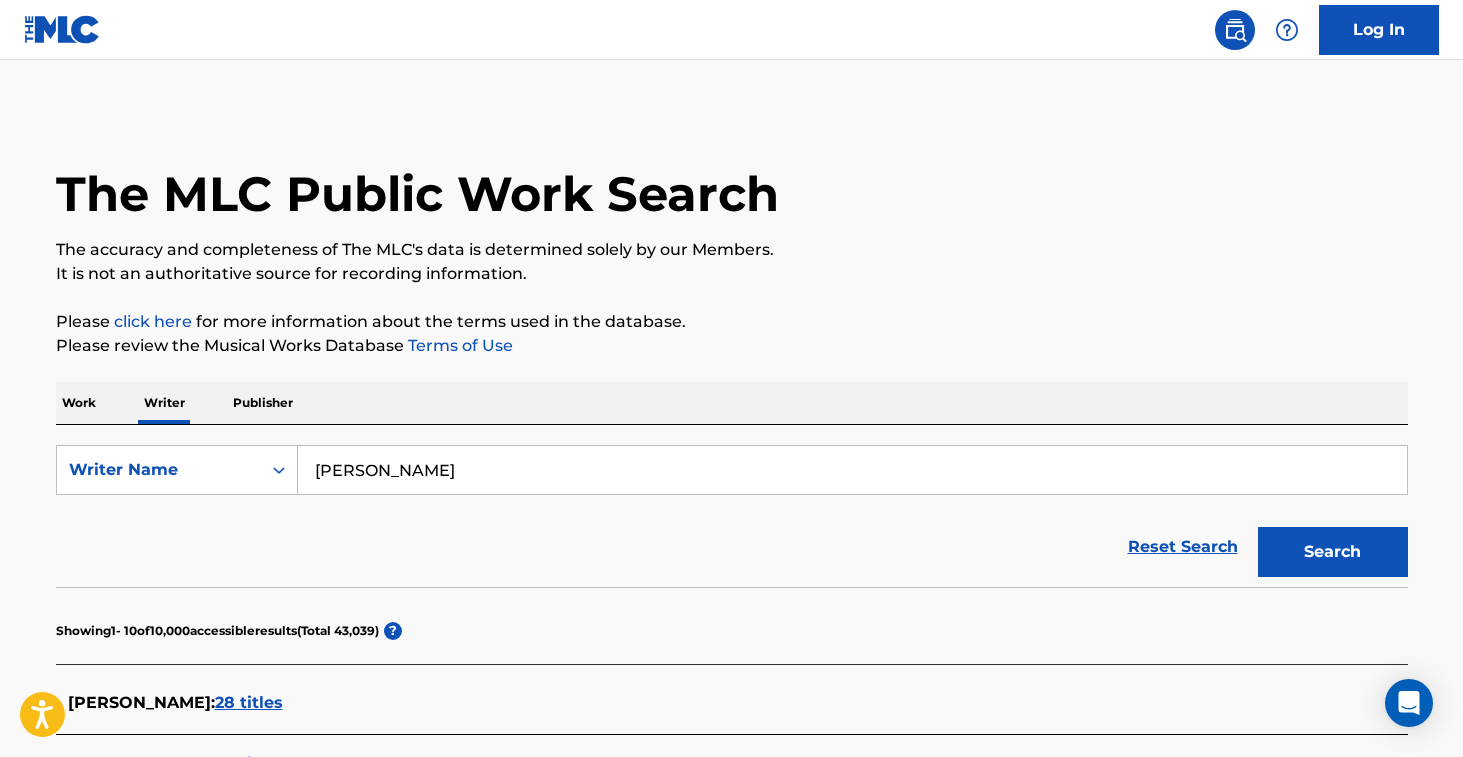 drag, startPoint x: 588, startPoint y: 470, endPoint x: 136, endPoint y: 415, distance: 455.33395 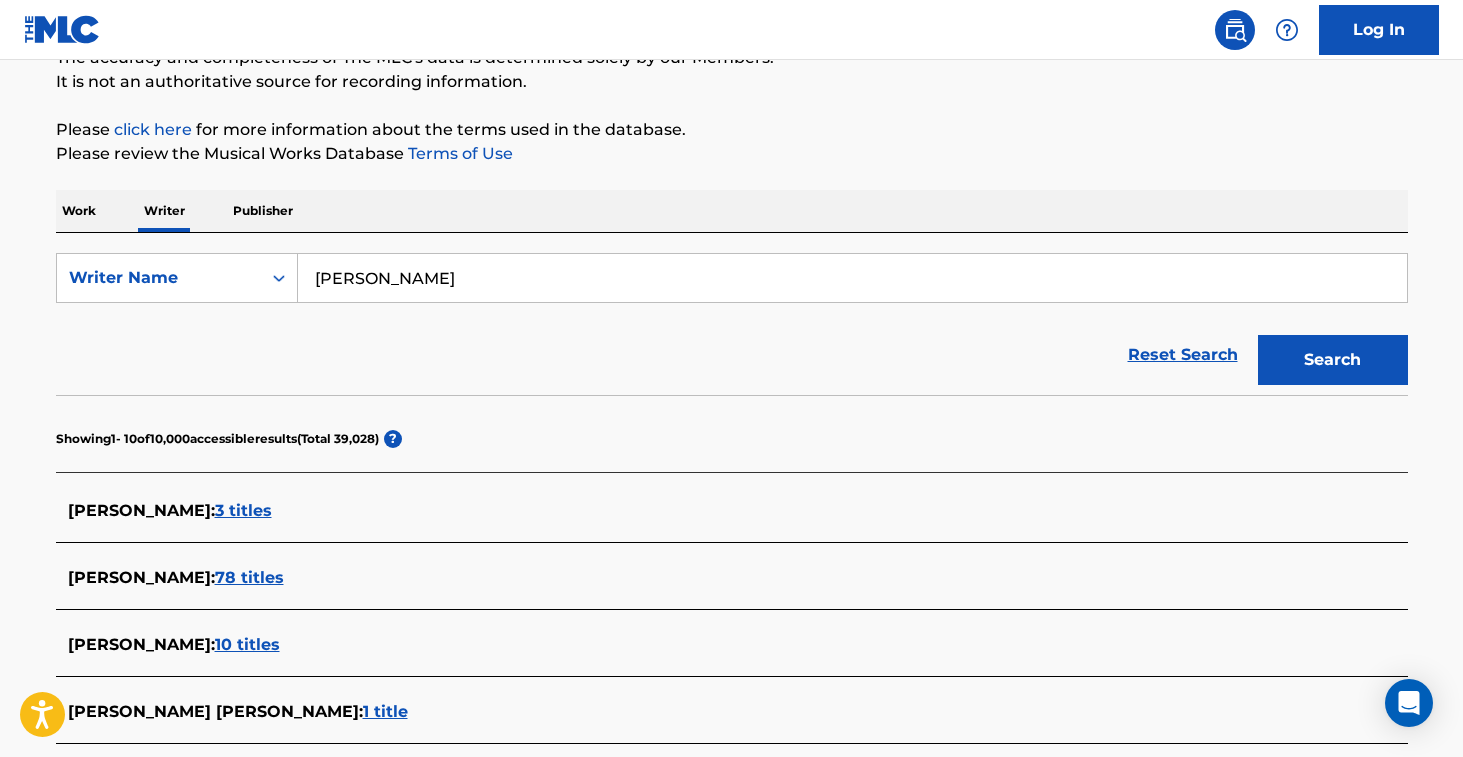 scroll, scrollTop: 22, scrollLeft: 0, axis: vertical 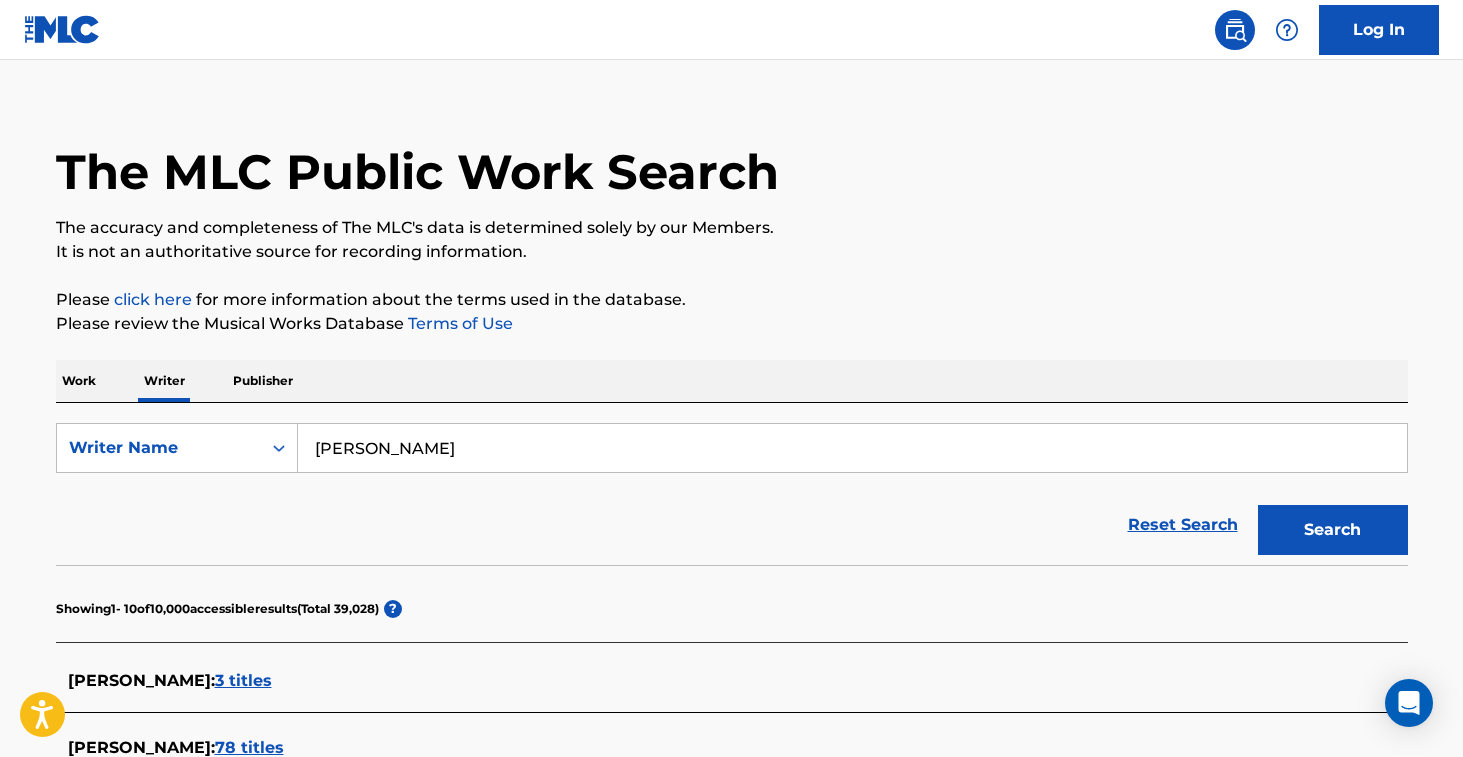 click on "Publisher" at bounding box center (263, 381) 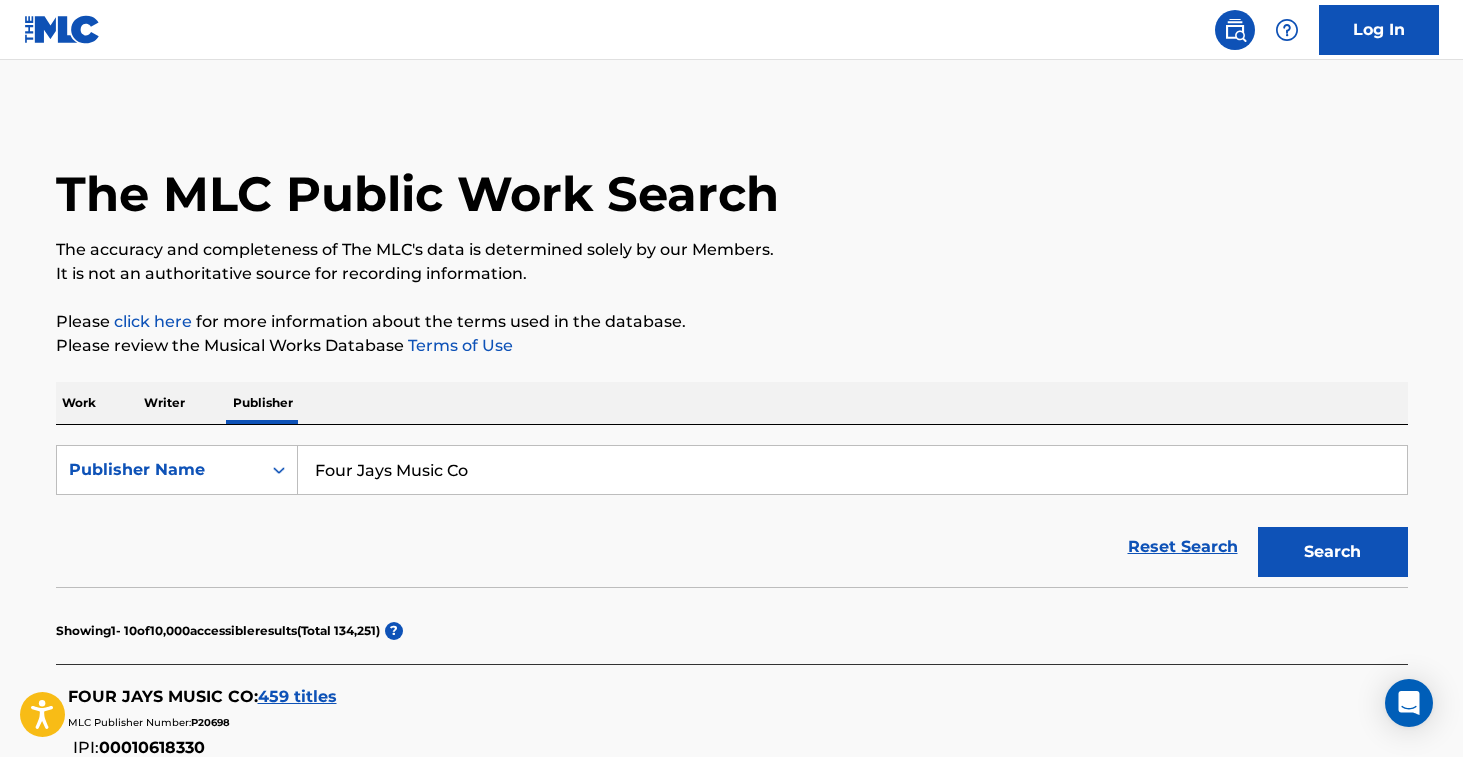 drag, startPoint x: 512, startPoint y: 485, endPoint x: 189, endPoint y: 431, distance: 327.48282 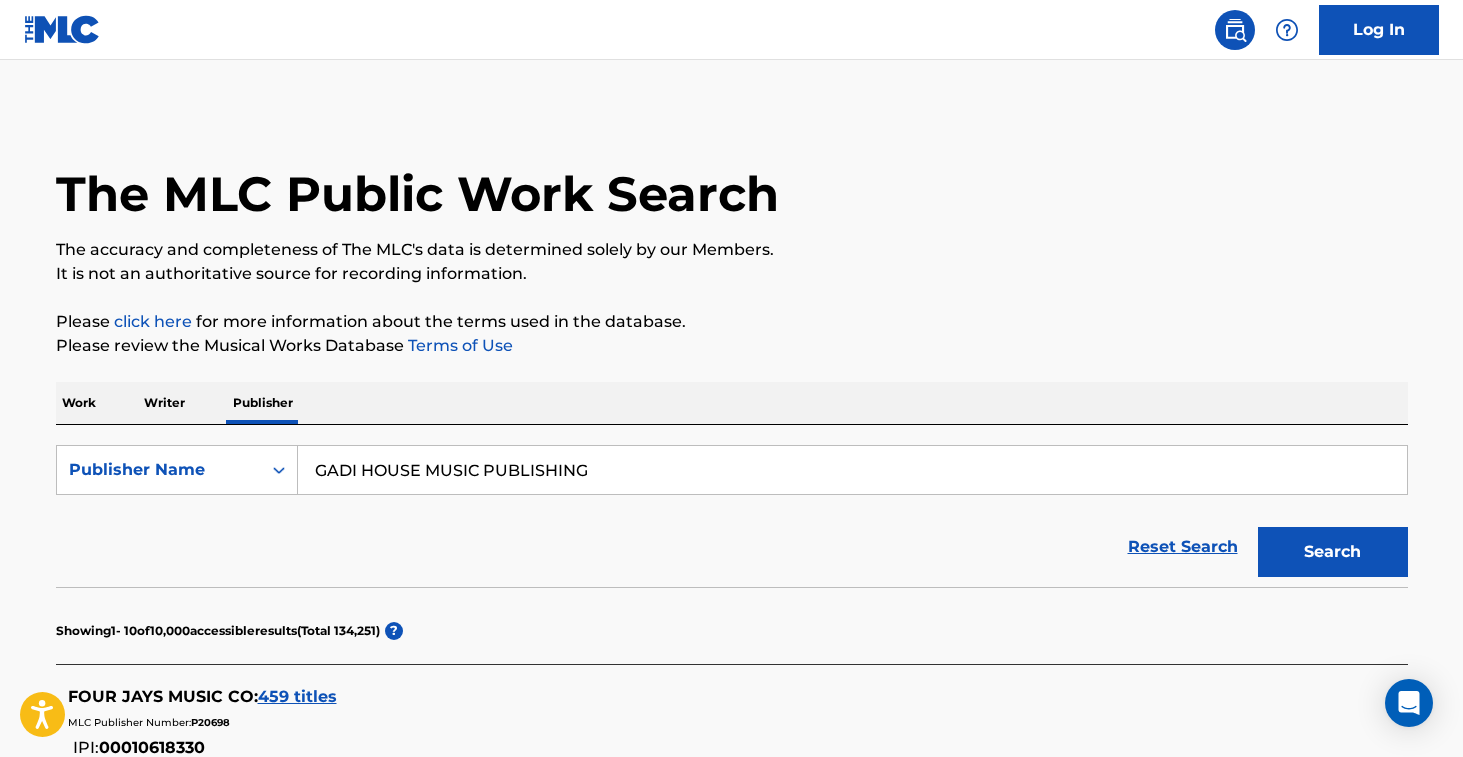 click on "Search" at bounding box center [1333, 552] 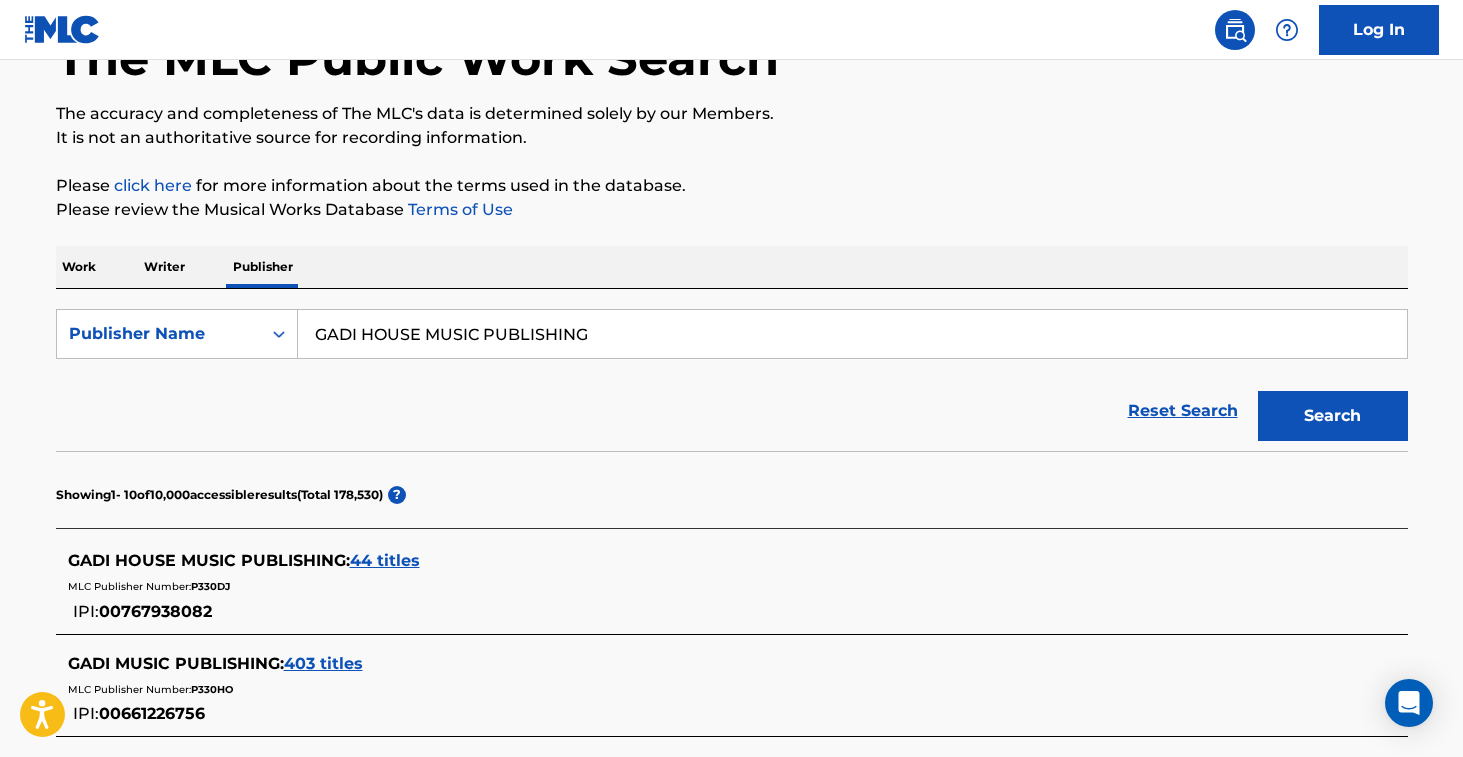 scroll, scrollTop: 137, scrollLeft: 0, axis: vertical 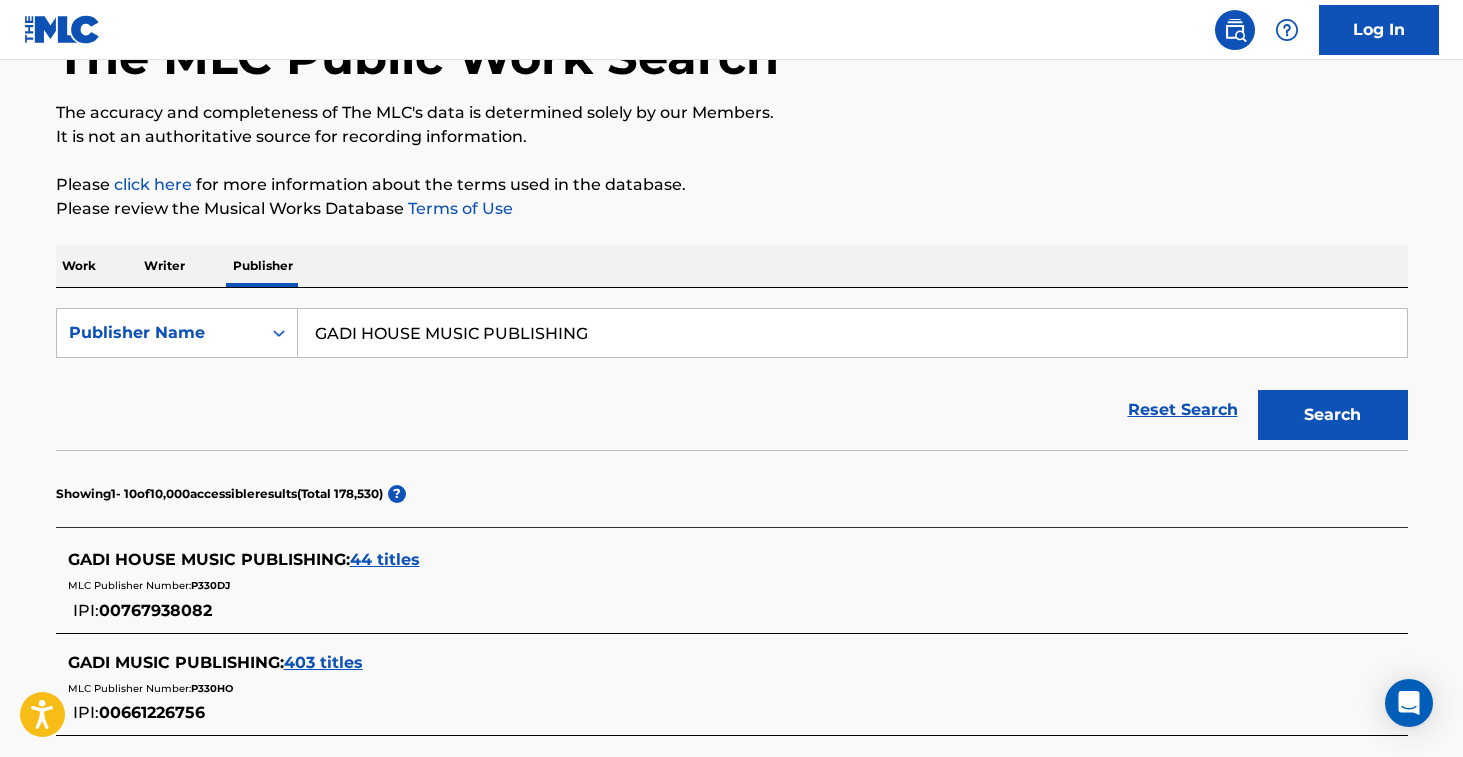 click on "GADI HOUSE MUSIC PUBLISHING" at bounding box center (852, 333) 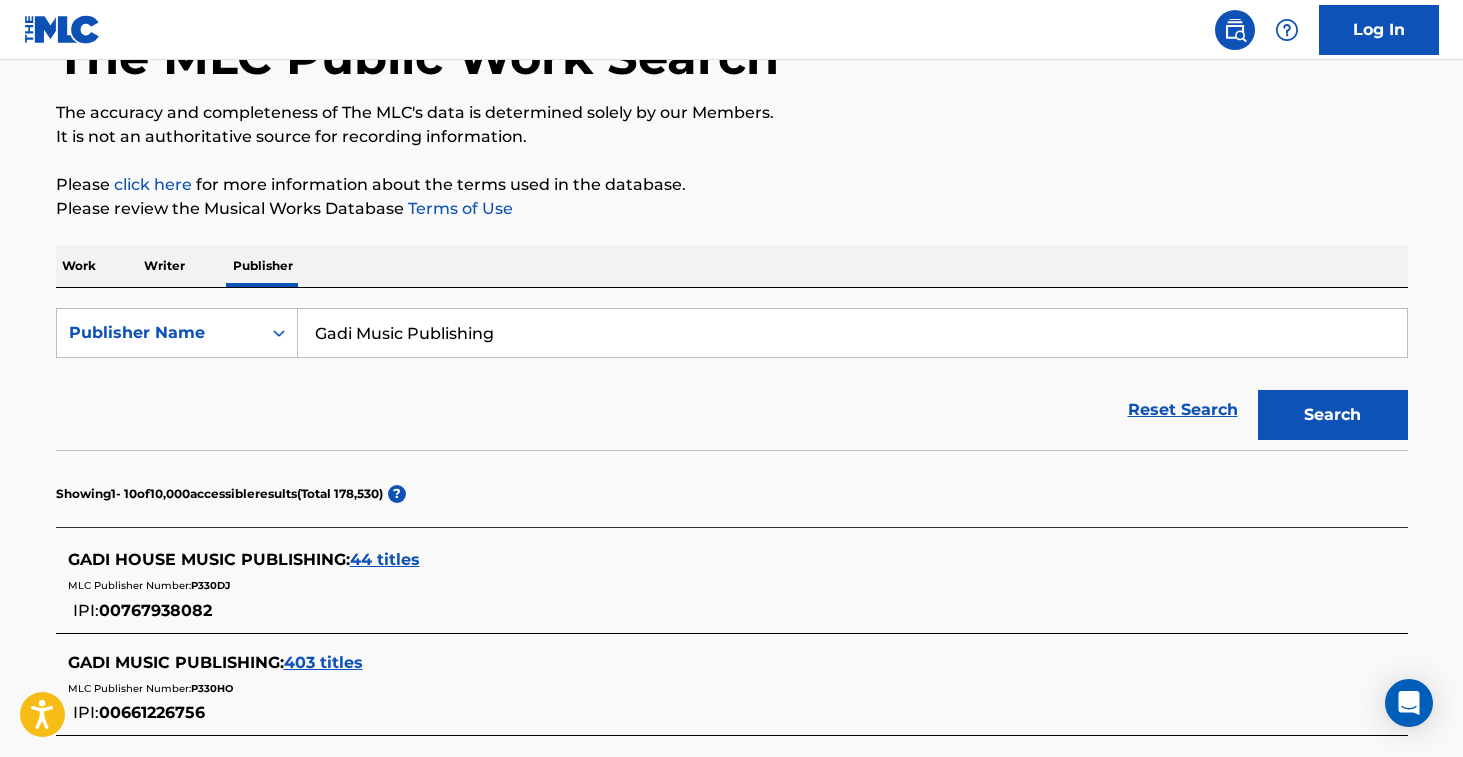 click on "Search" at bounding box center [1333, 415] 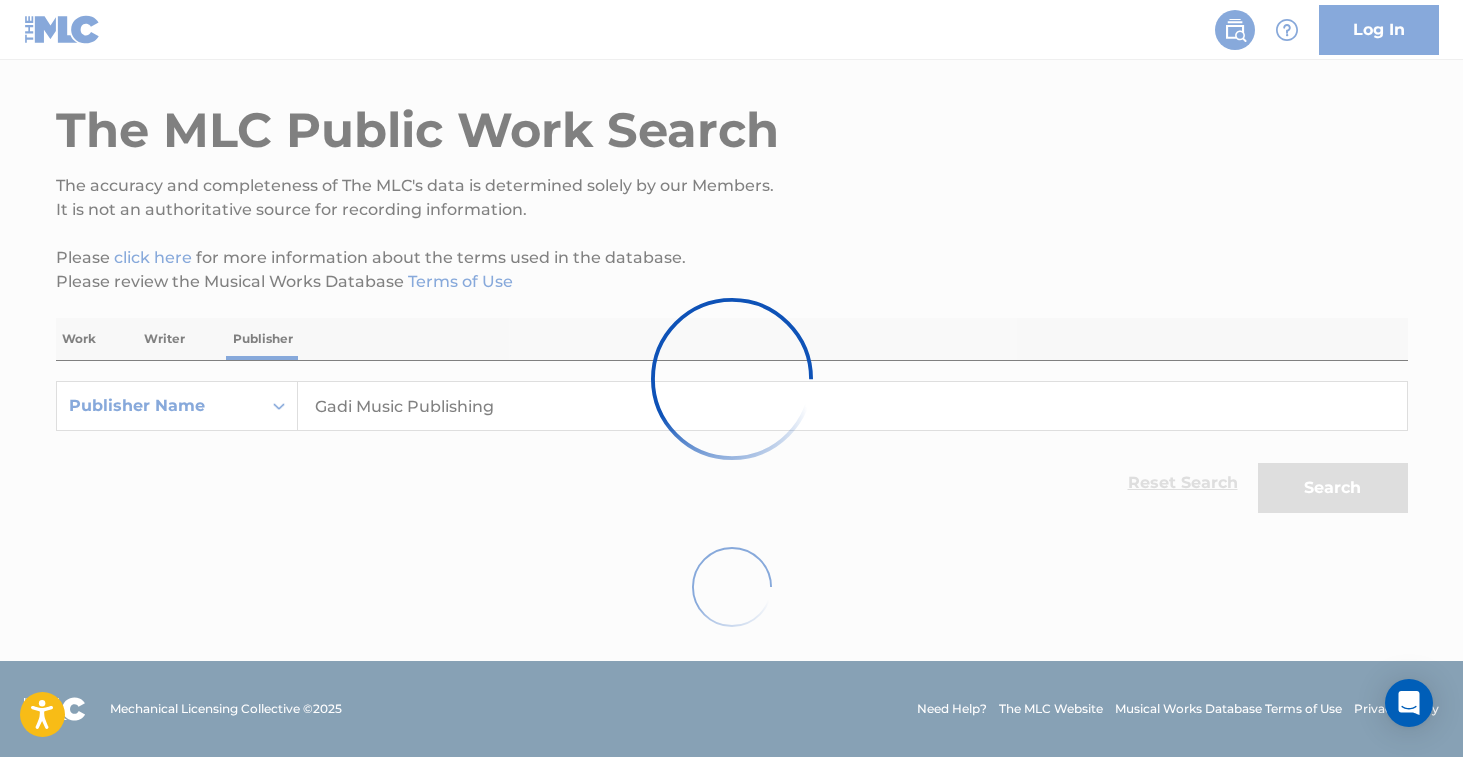 scroll, scrollTop: 137, scrollLeft: 0, axis: vertical 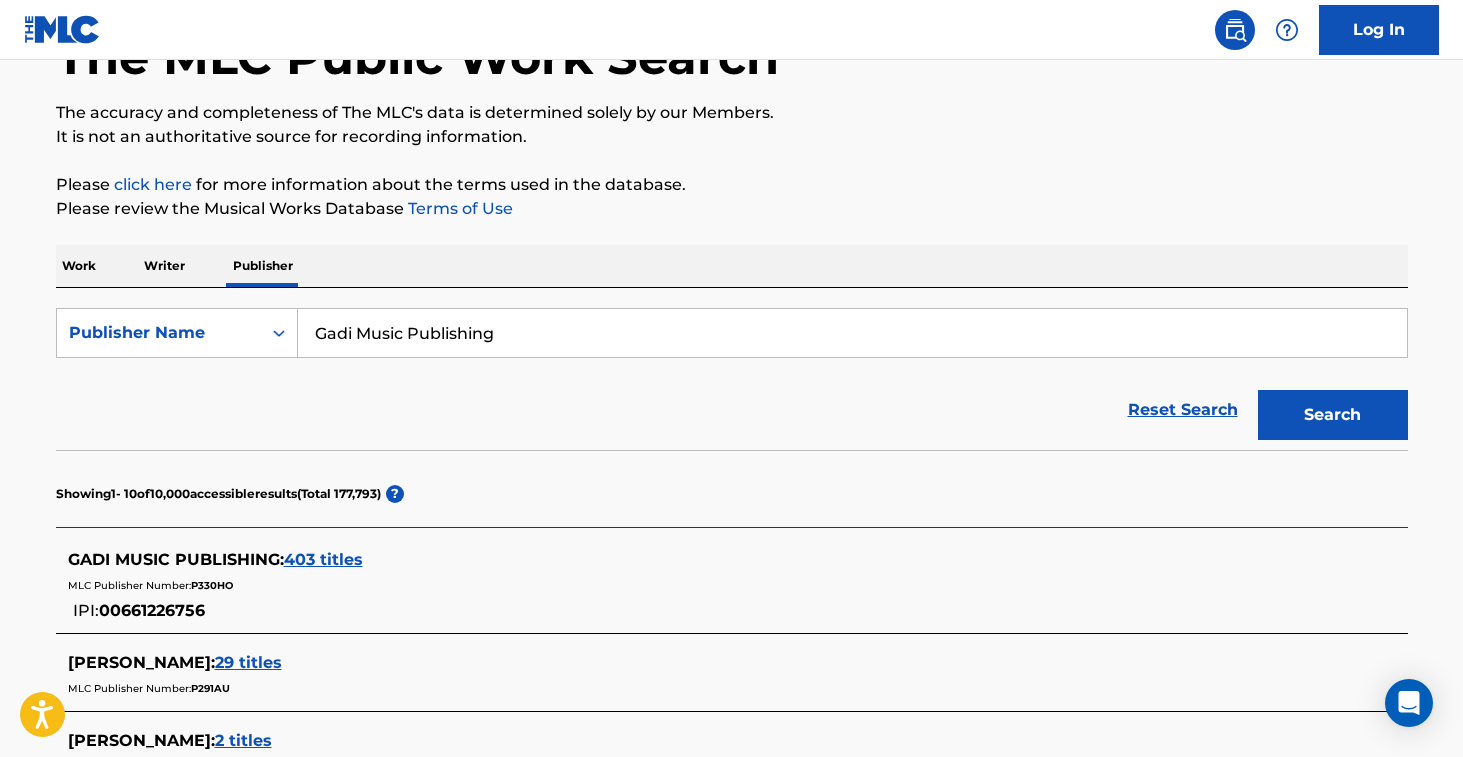 click on "Gadi Music Publishing" at bounding box center (852, 333) 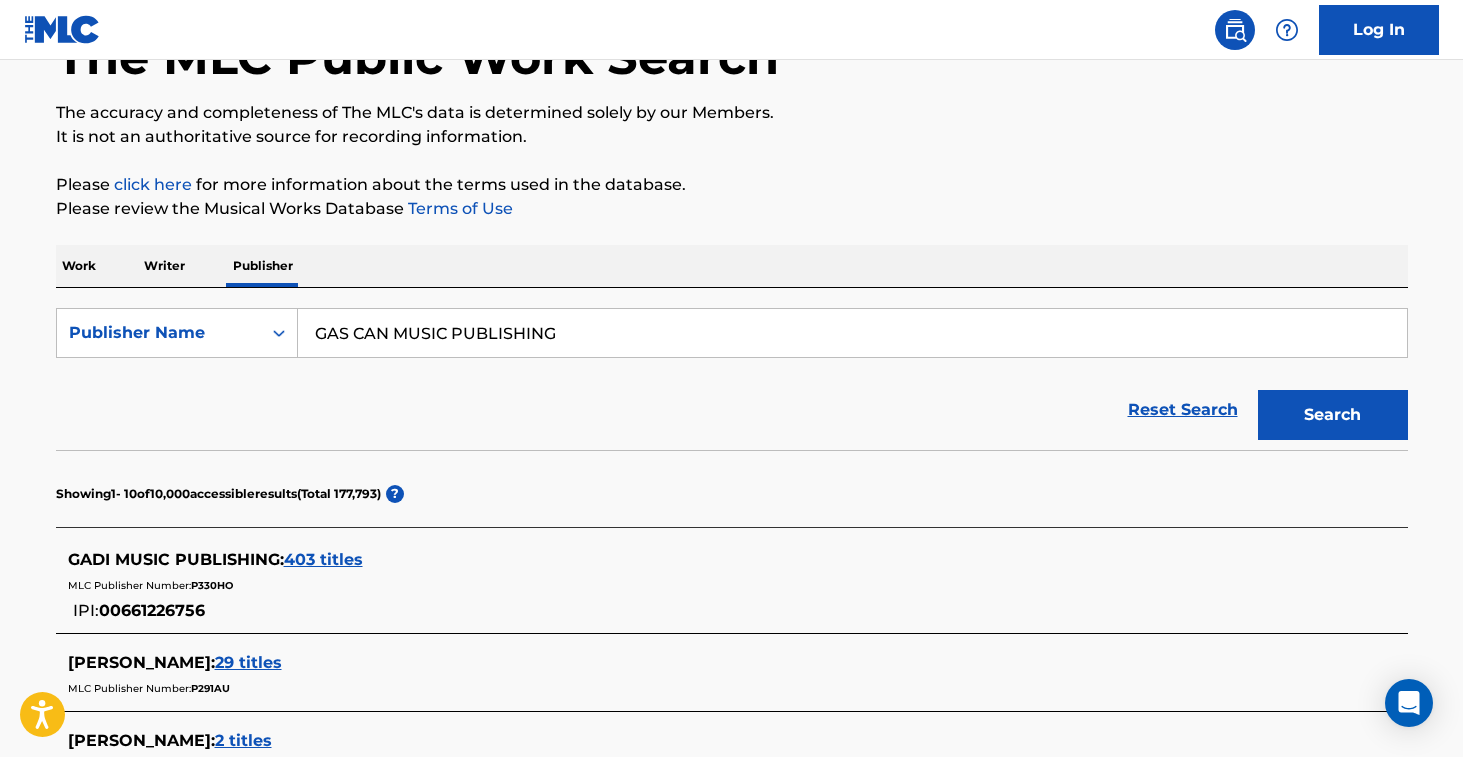 click on "Search" at bounding box center (1333, 415) 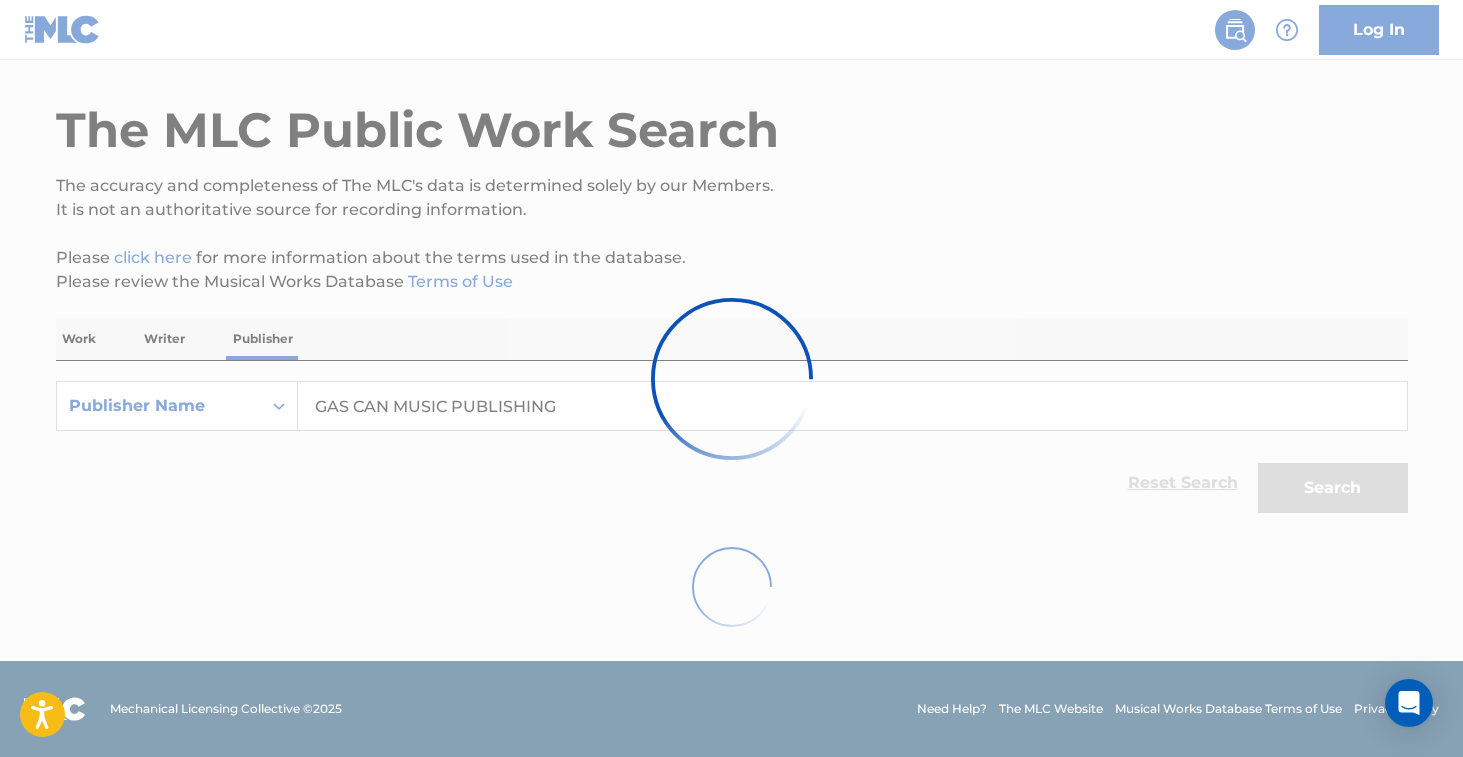 scroll, scrollTop: 137, scrollLeft: 0, axis: vertical 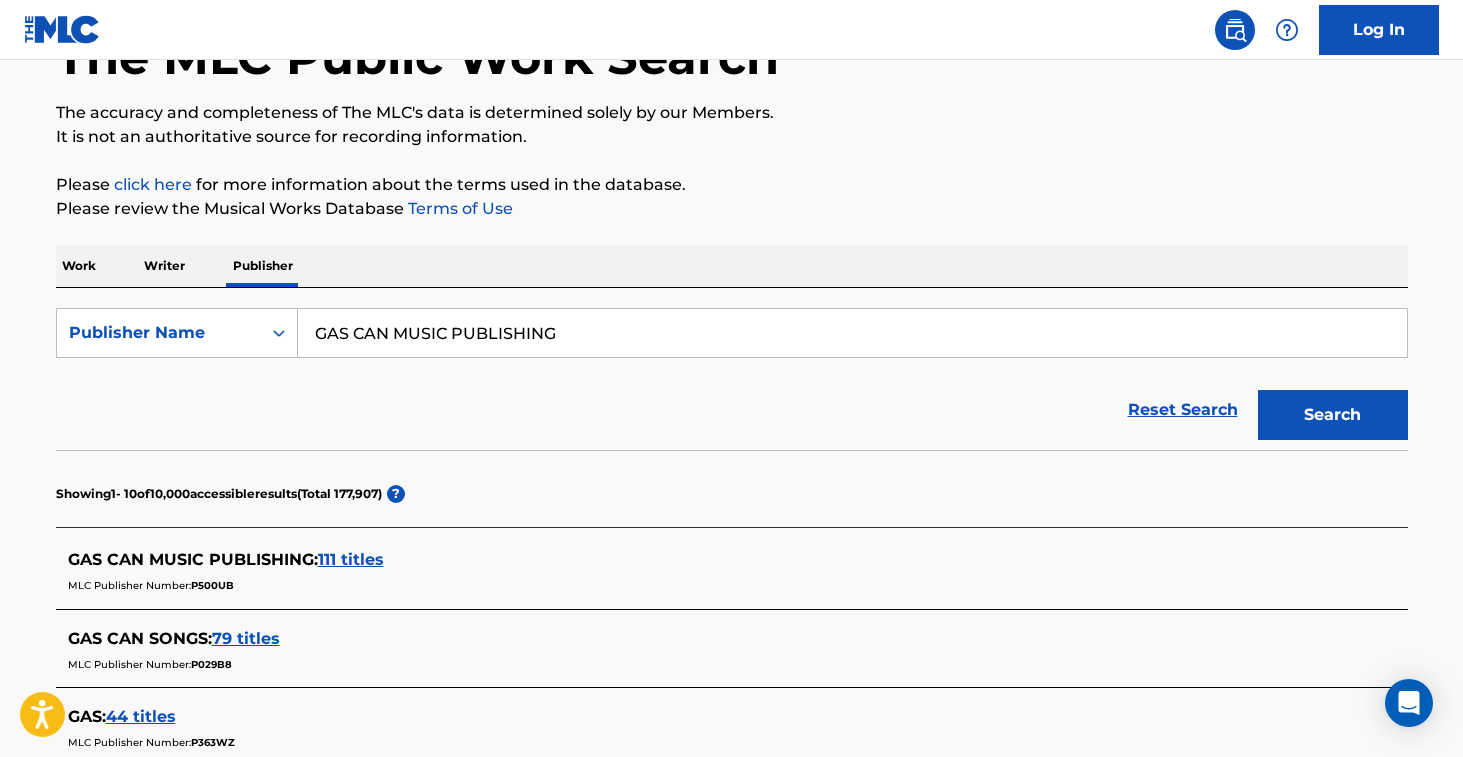 click on "GAS CAN MUSIC PUBLISHING" at bounding box center (852, 333) 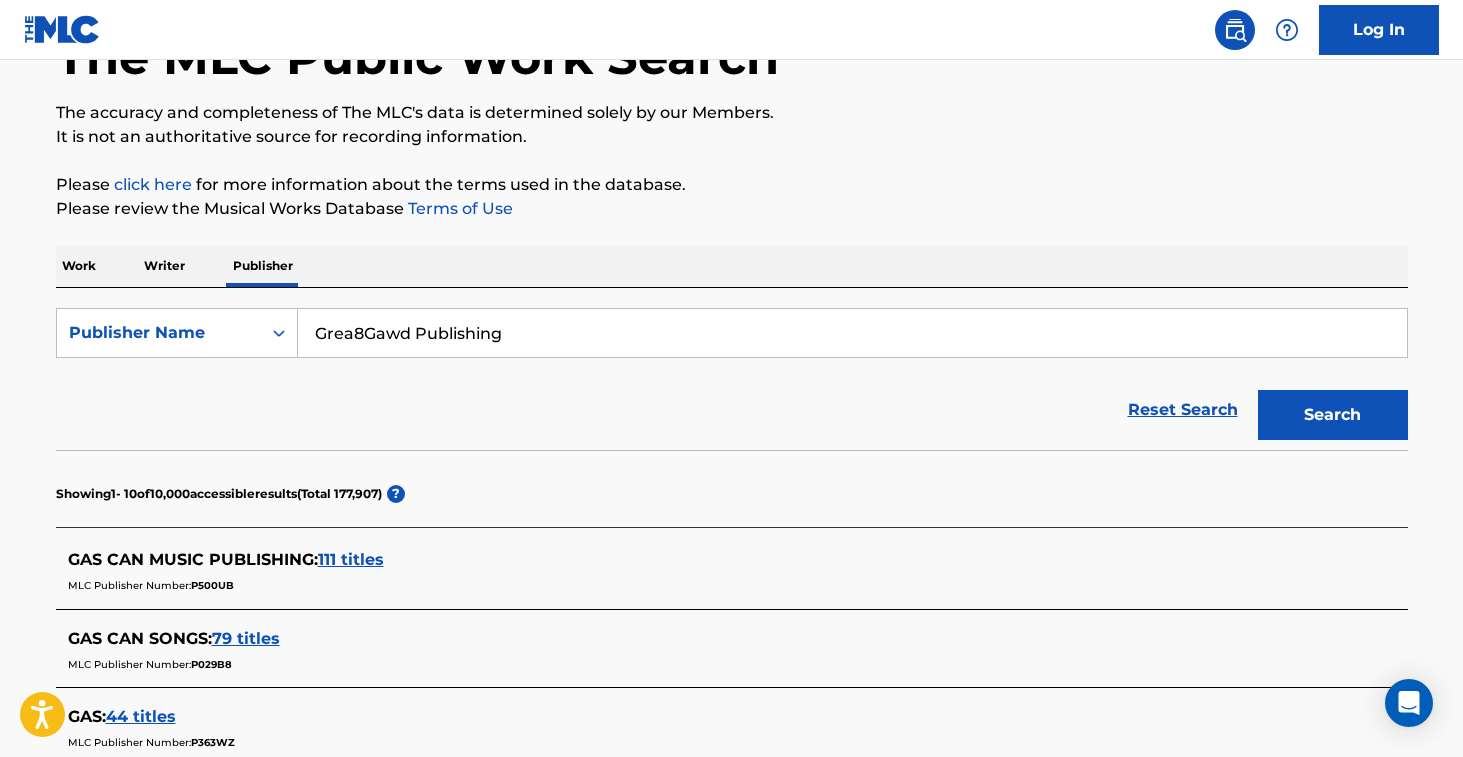 click on "Search" at bounding box center (1333, 415) 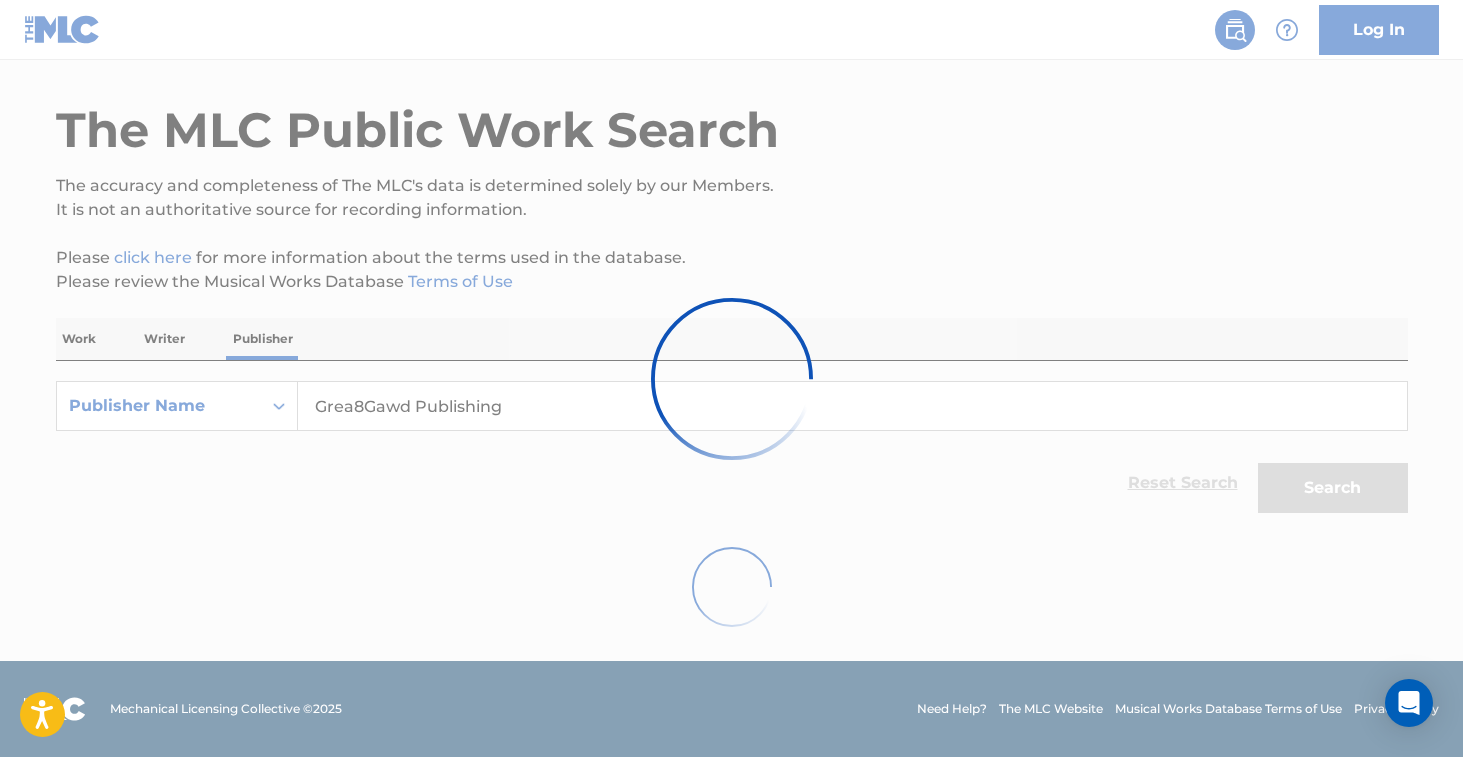 scroll, scrollTop: 137, scrollLeft: 0, axis: vertical 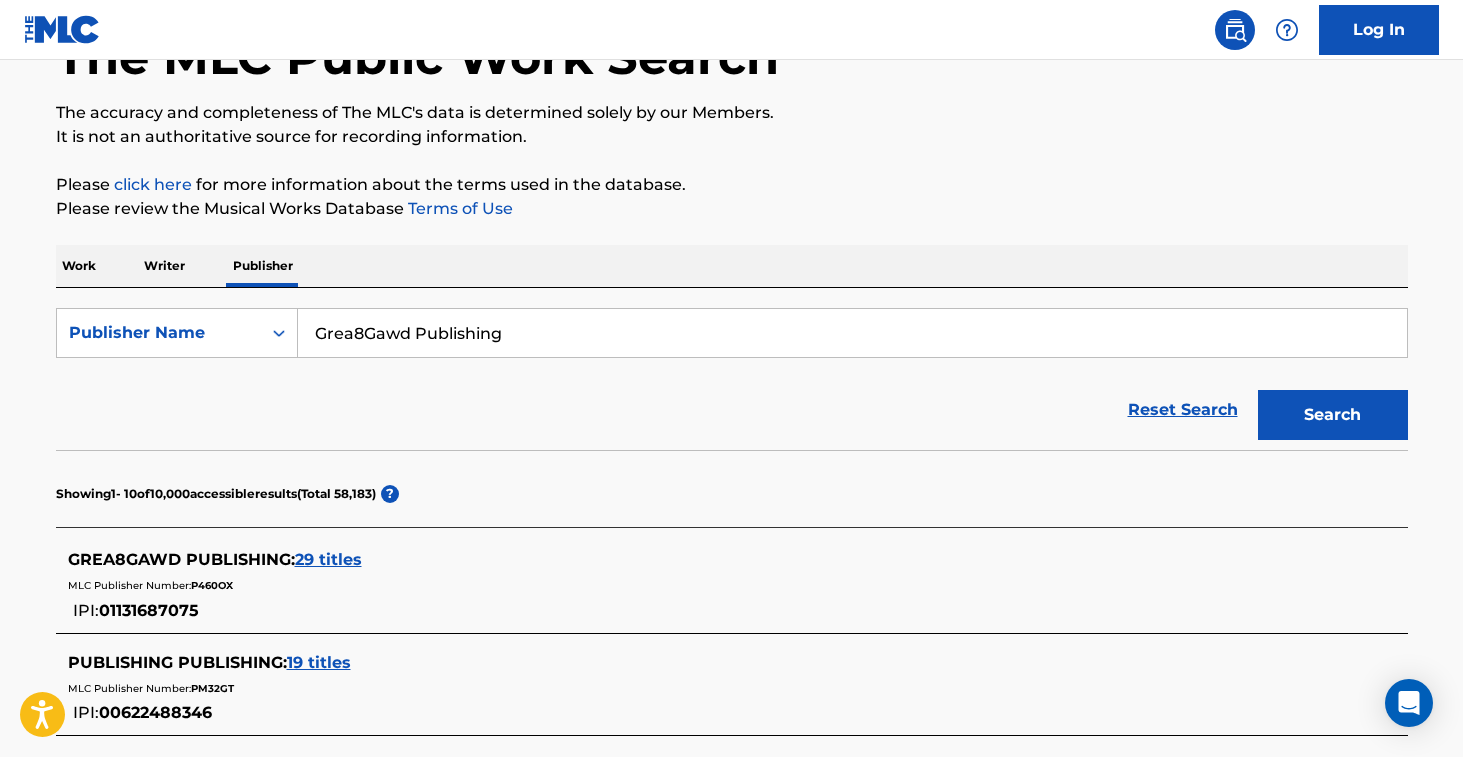 click on "Grea8Gawd Publishing" at bounding box center (852, 333) 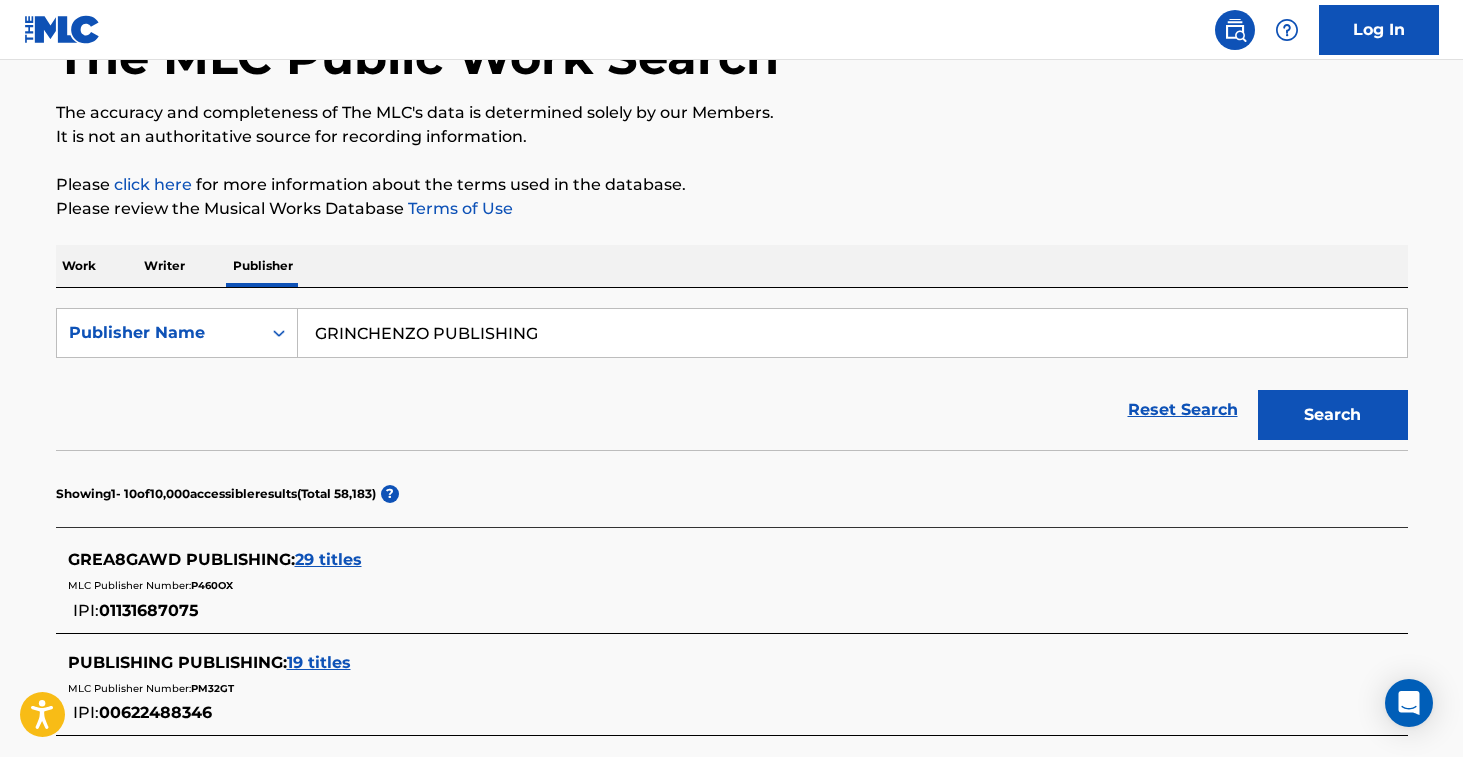 type on "GRINCHENZO PUBLISHING" 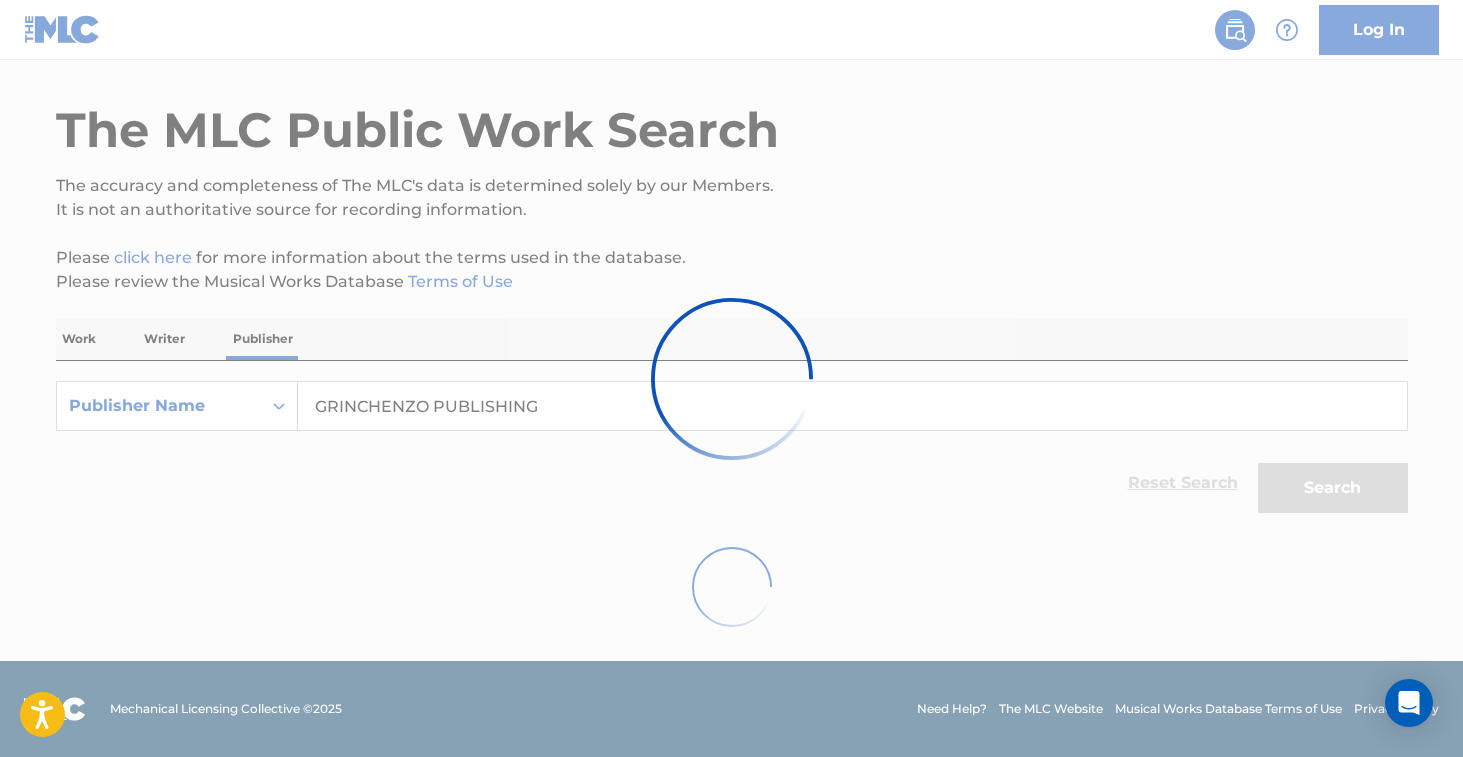 scroll, scrollTop: 137, scrollLeft: 0, axis: vertical 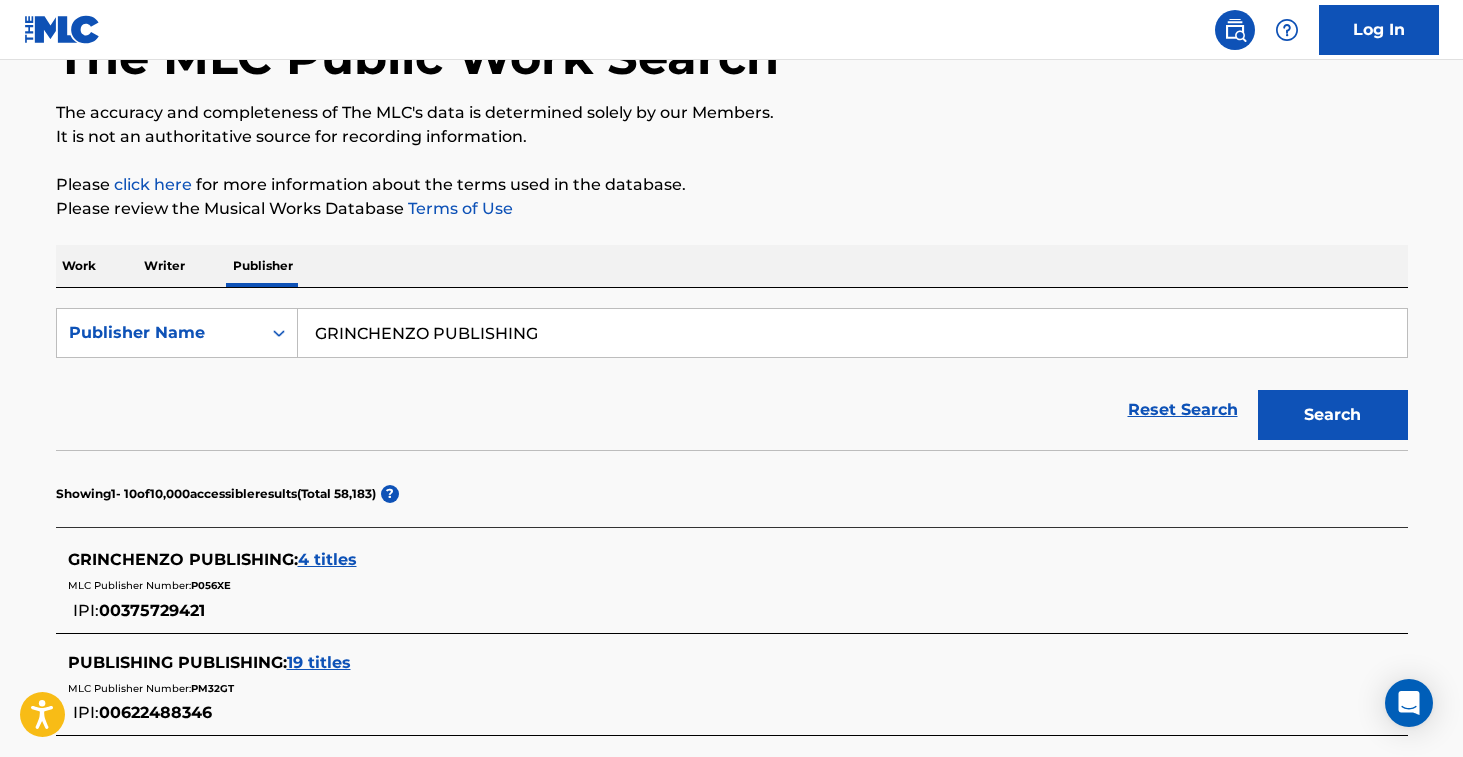 click on "Writer" at bounding box center (164, 266) 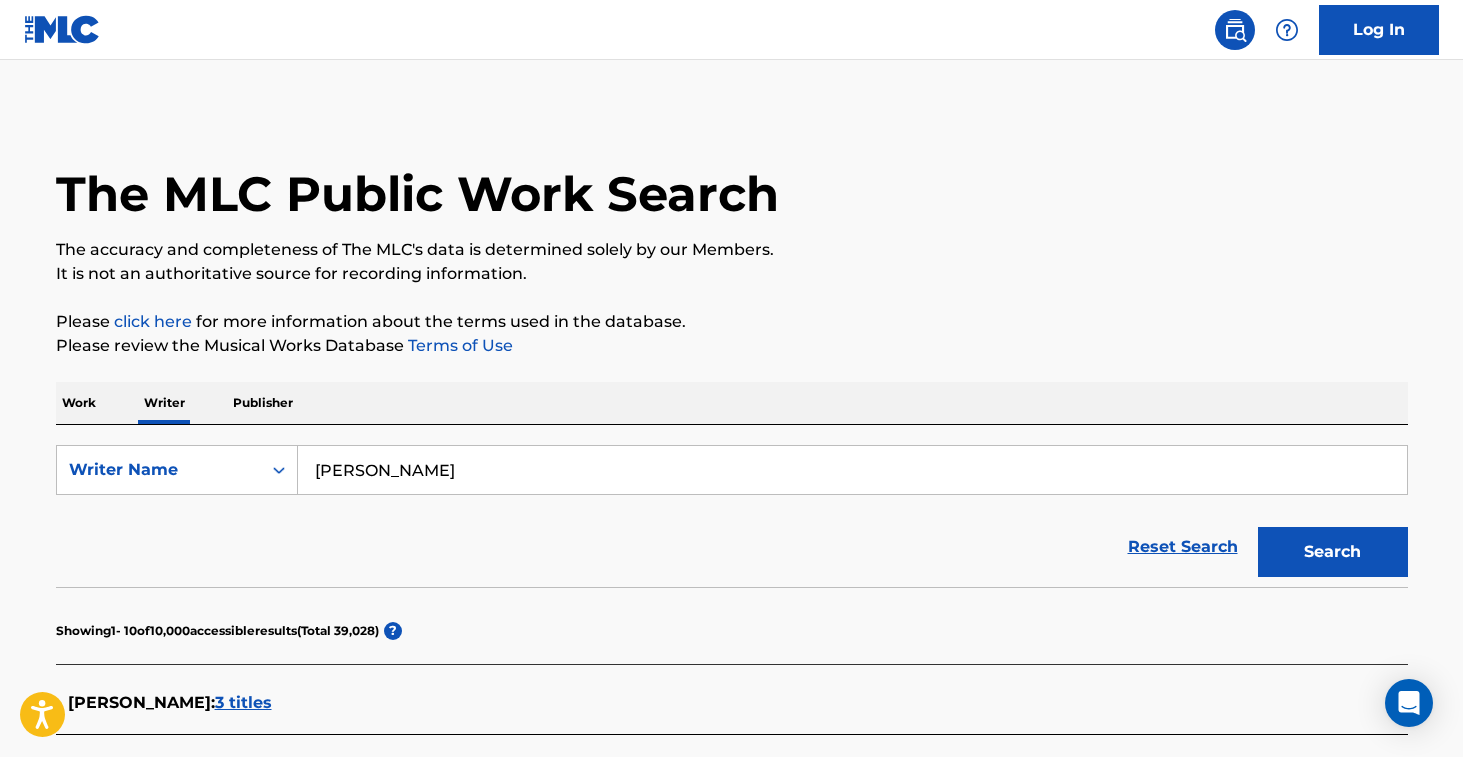 drag, startPoint x: 533, startPoint y: 477, endPoint x: 461, endPoint y: 464, distance: 73.1642 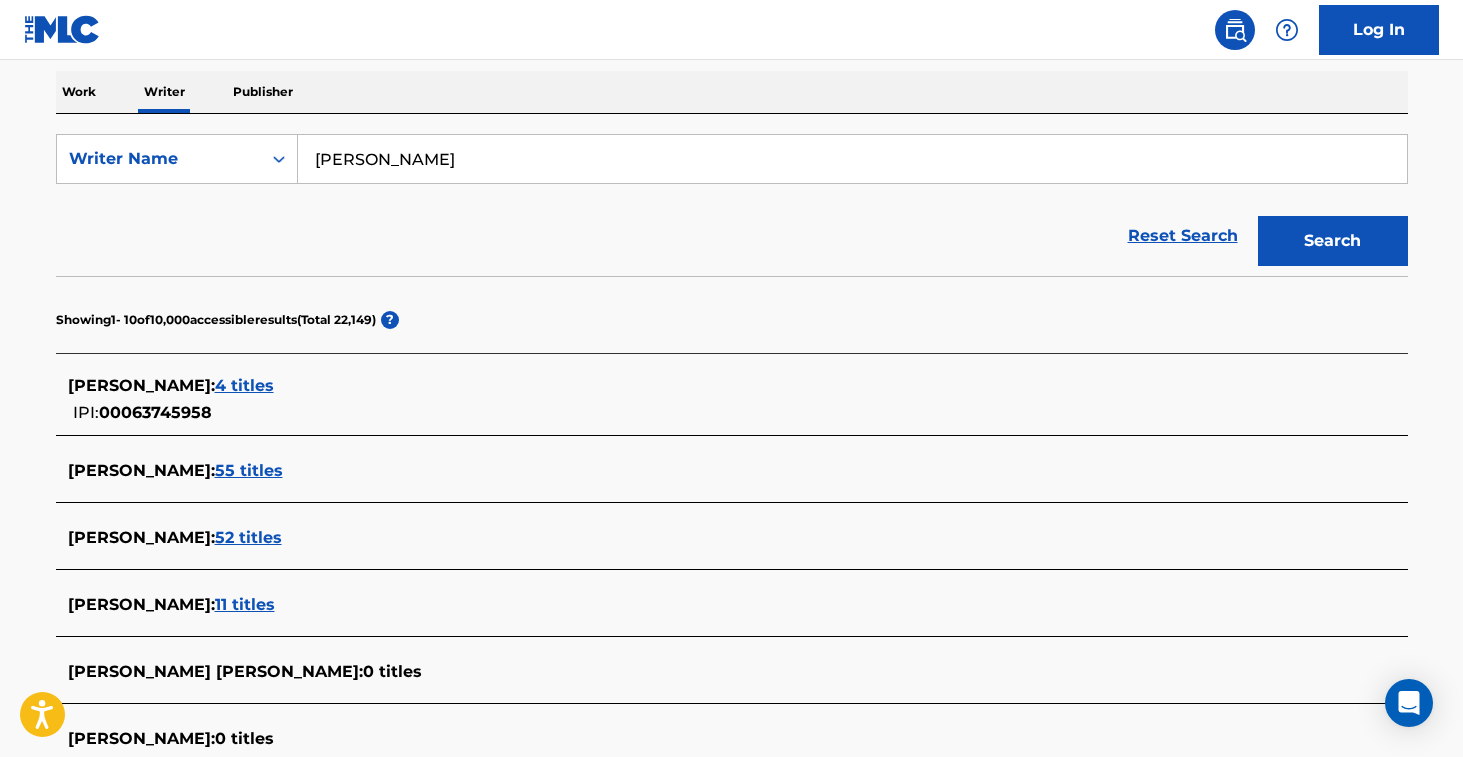 scroll, scrollTop: 312, scrollLeft: 0, axis: vertical 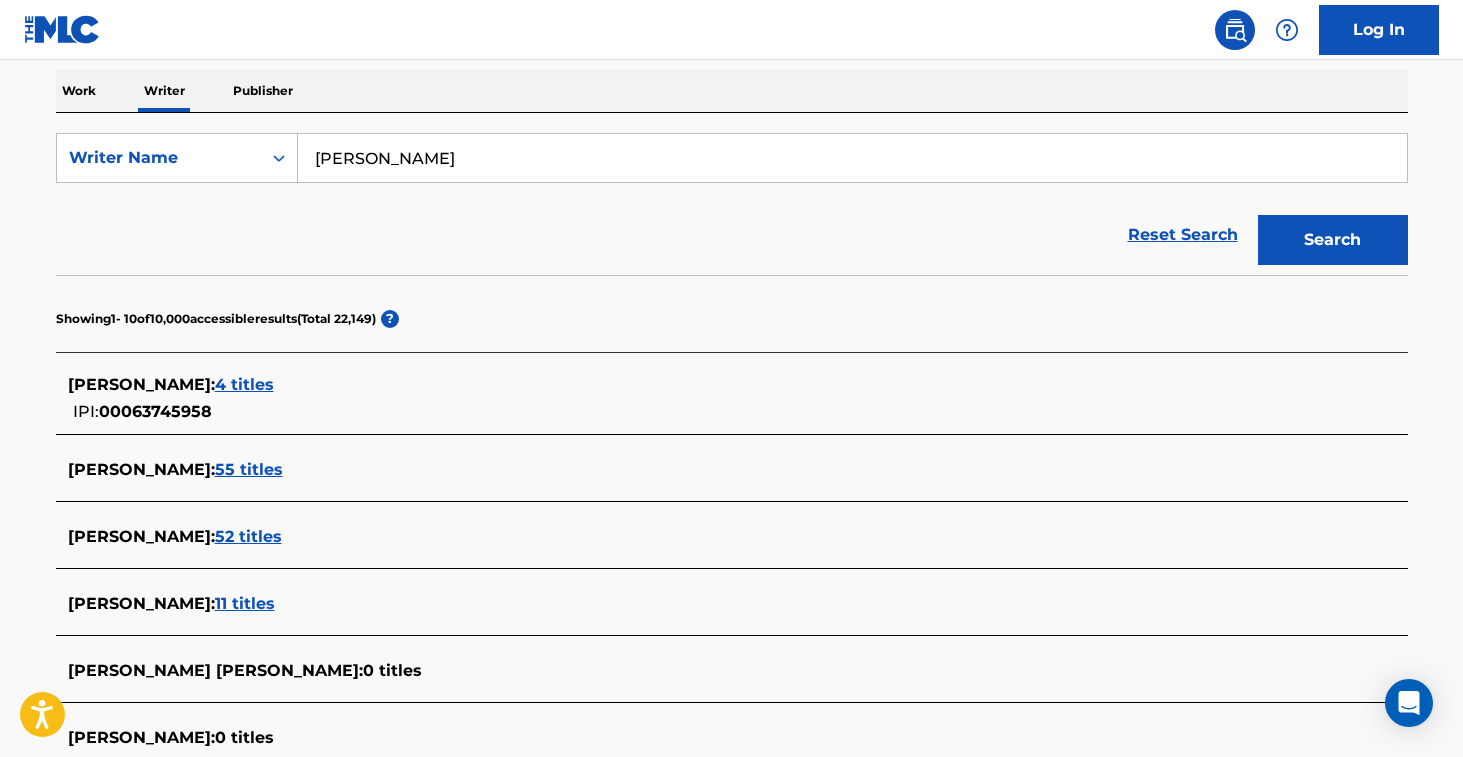 click on "[PERSON_NAME]" at bounding box center (852, 158) 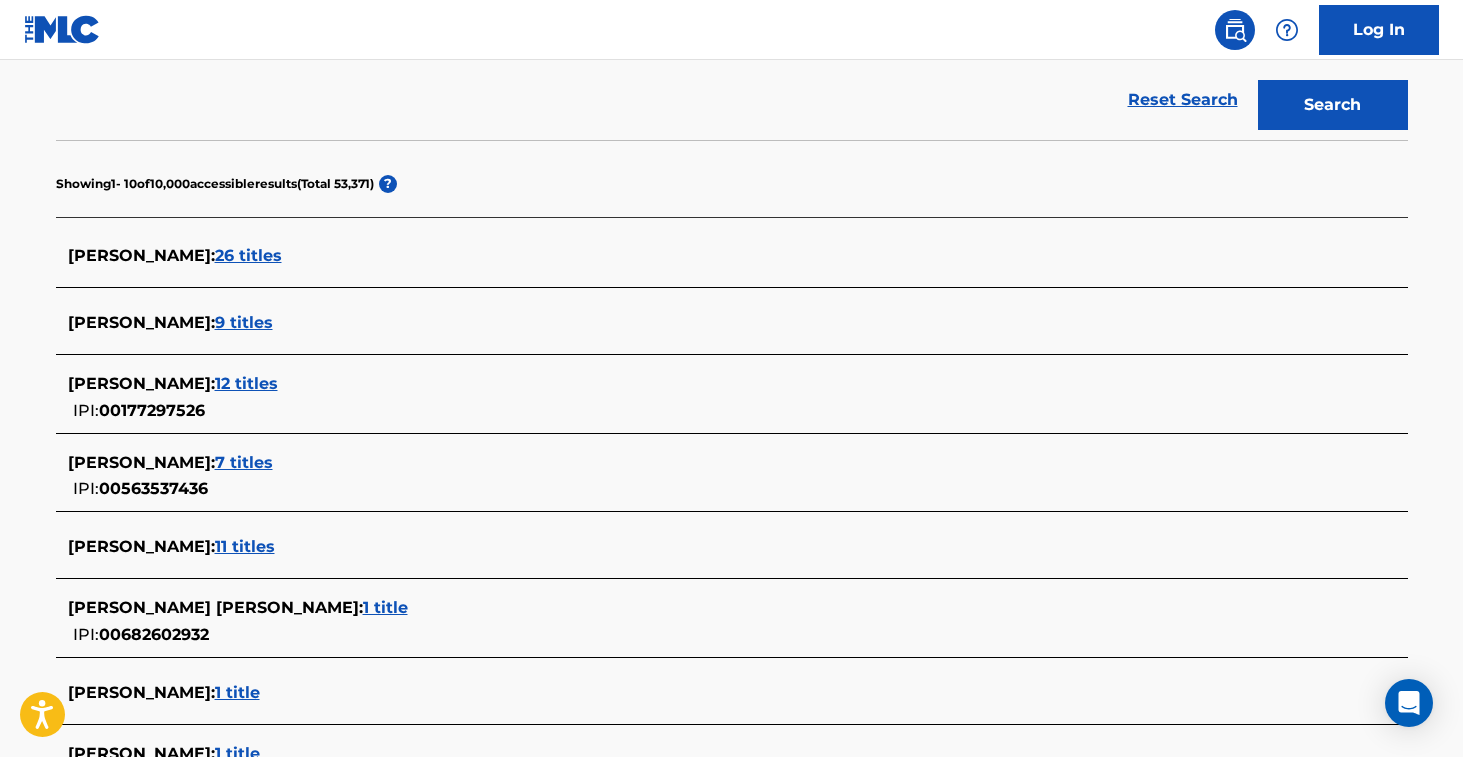 scroll, scrollTop: 0, scrollLeft: 0, axis: both 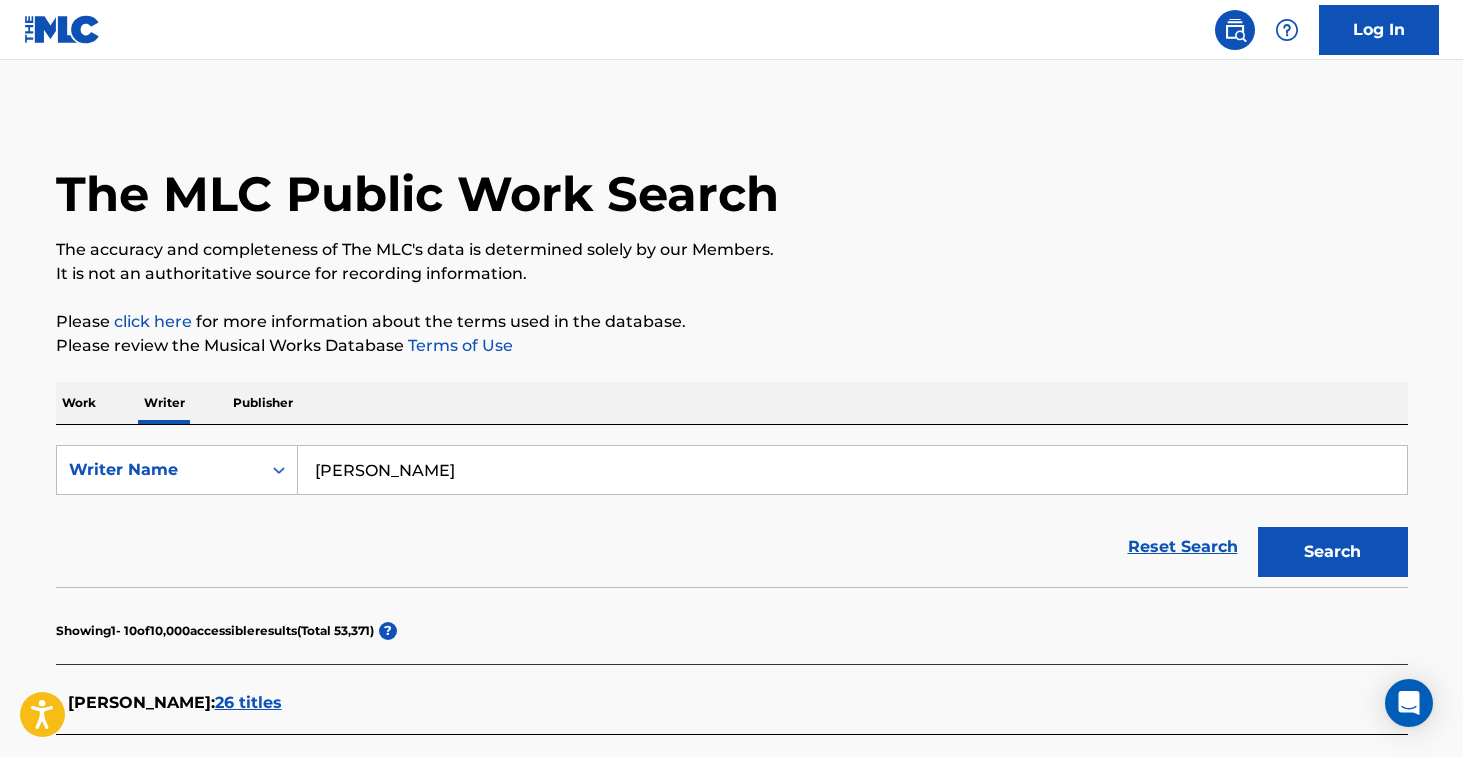 click on "[PERSON_NAME]" at bounding box center (852, 470) 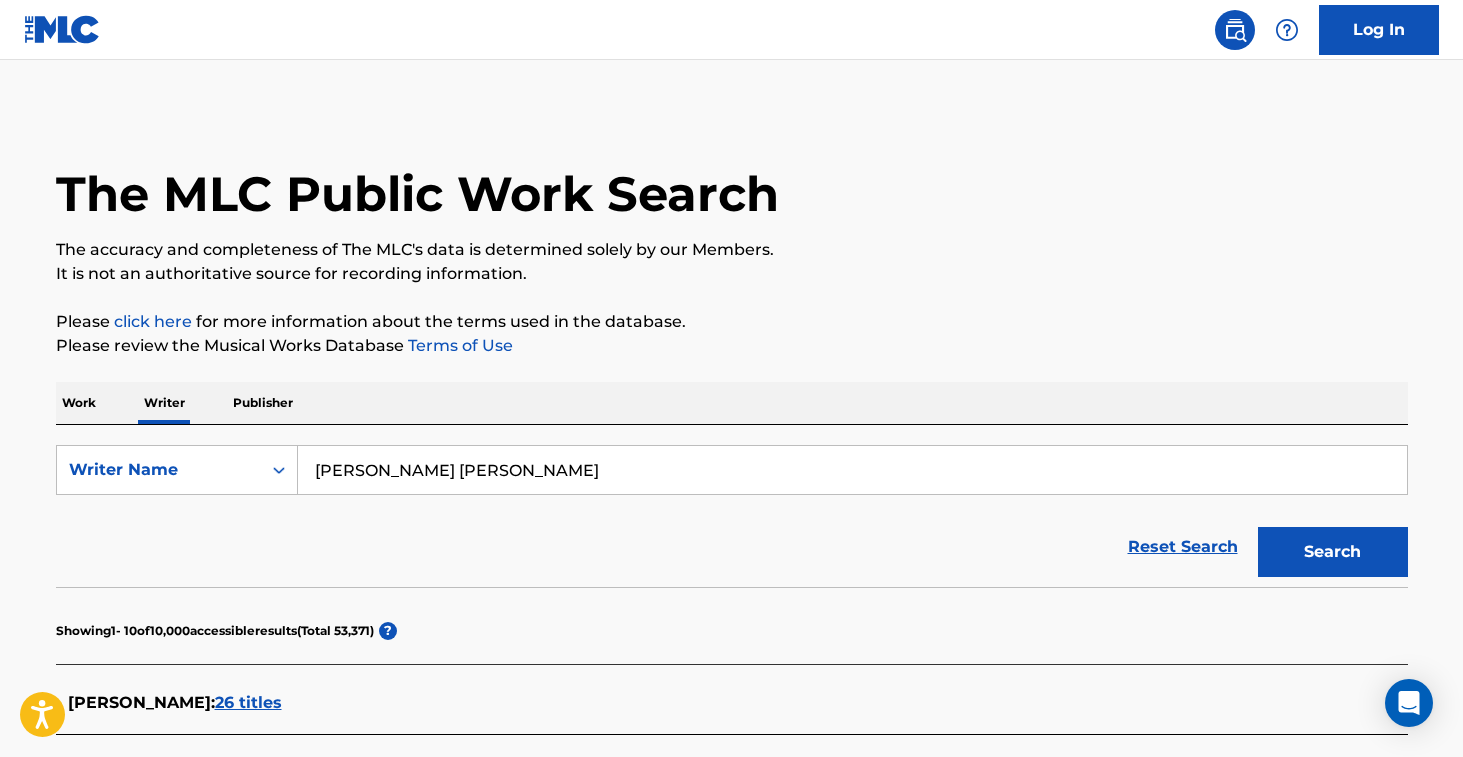 type on "[PERSON_NAME] [PERSON_NAME]" 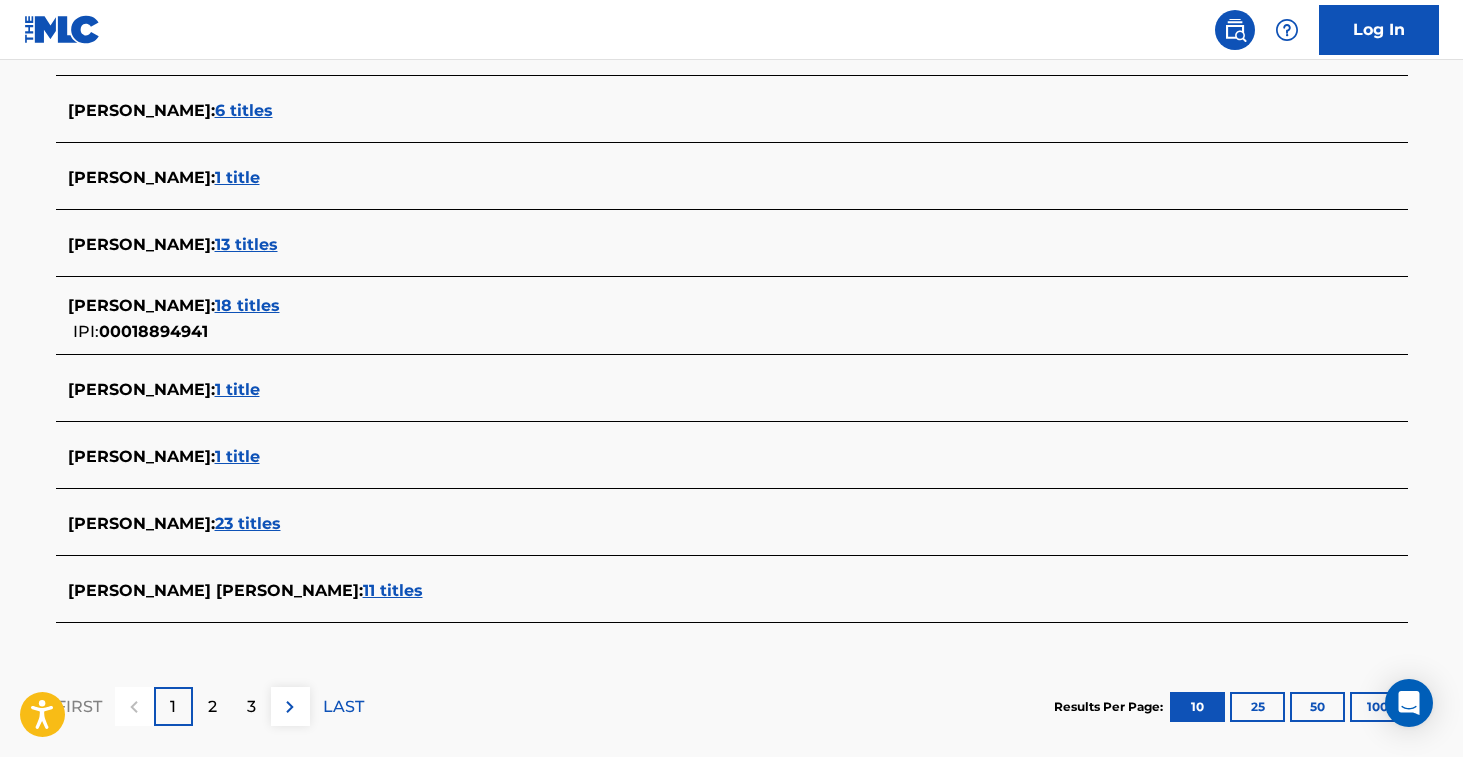 scroll, scrollTop: 756, scrollLeft: 0, axis: vertical 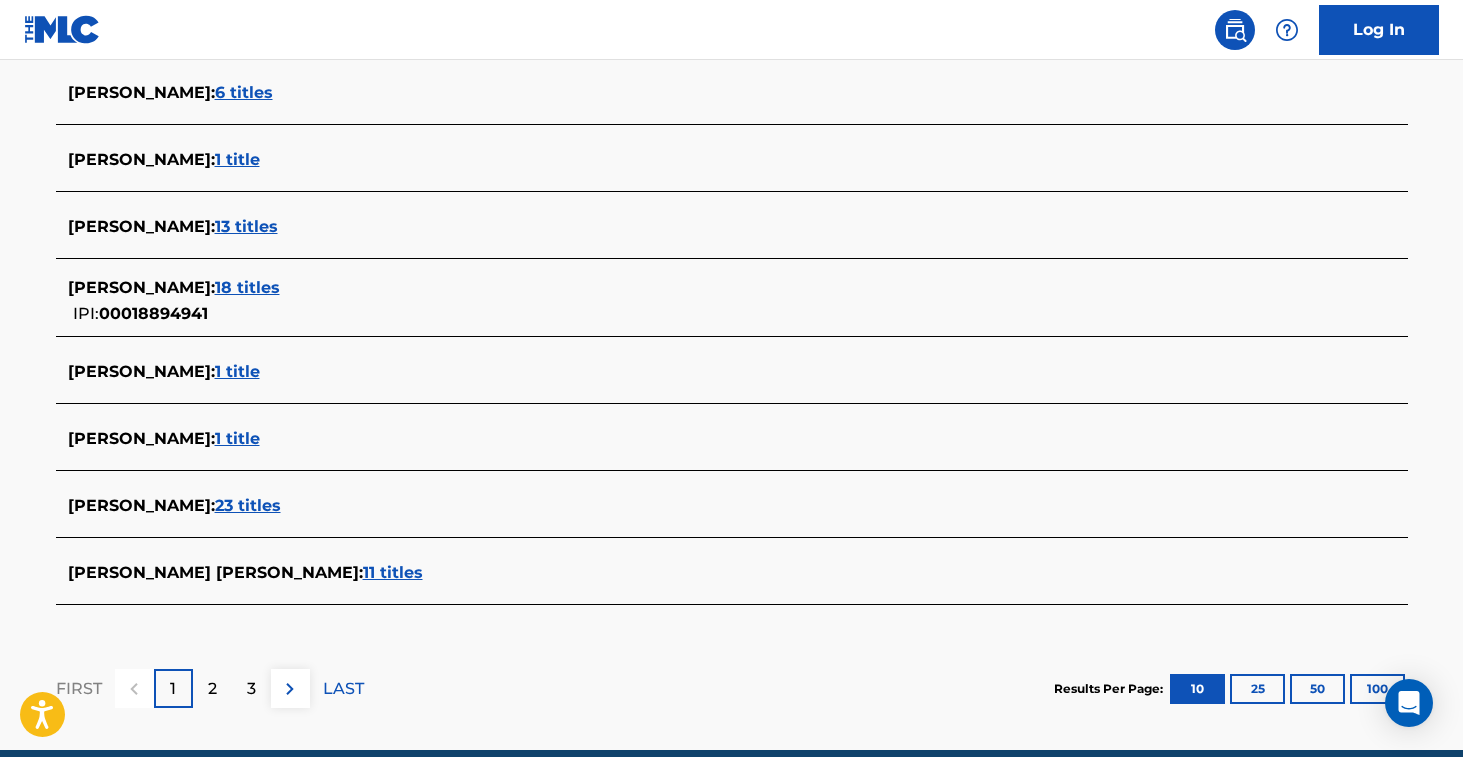 click on "[PERSON_NAME] [PERSON_NAME] :" at bounding box center (215, 572) 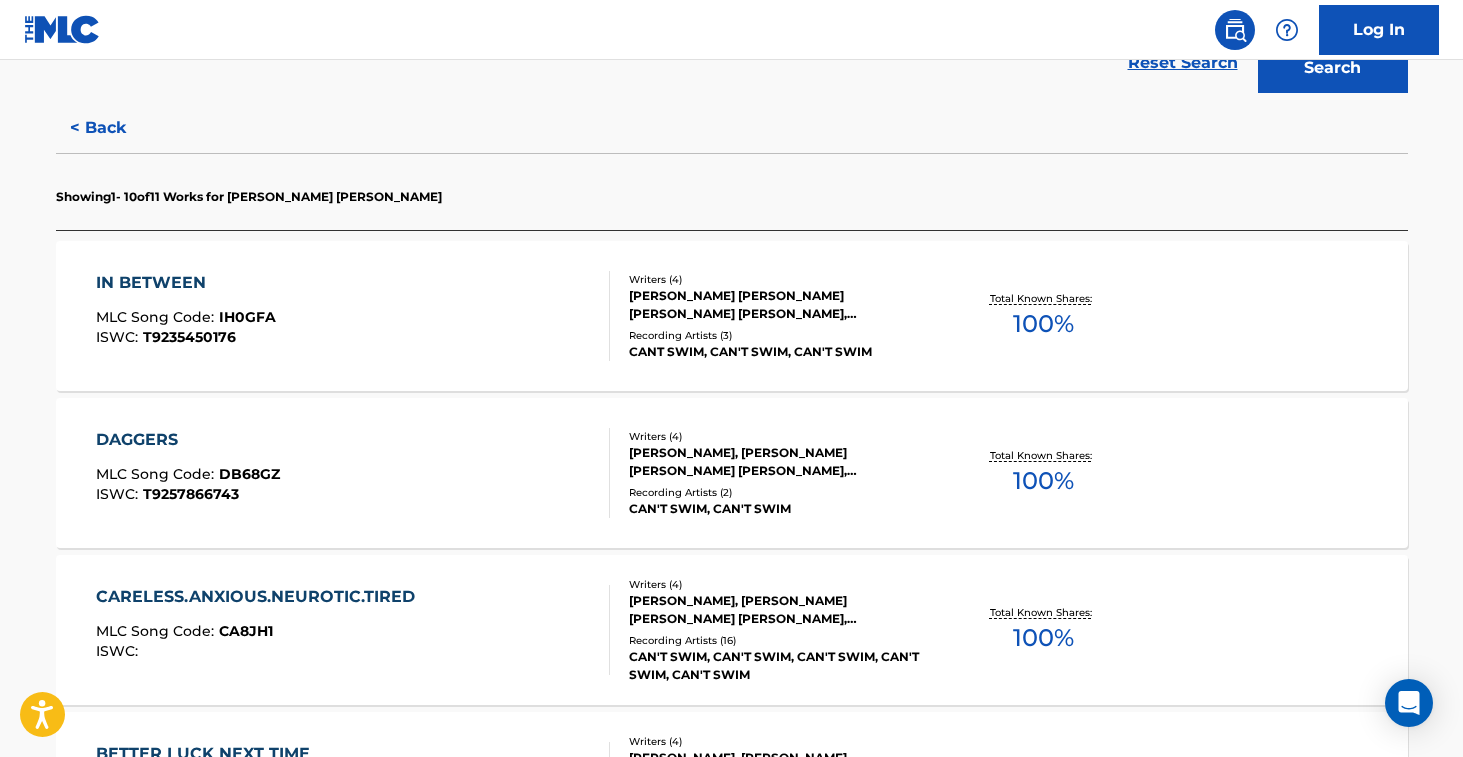 scroll, scrollTop: 208, scrollLeft: 0, axis: vertical 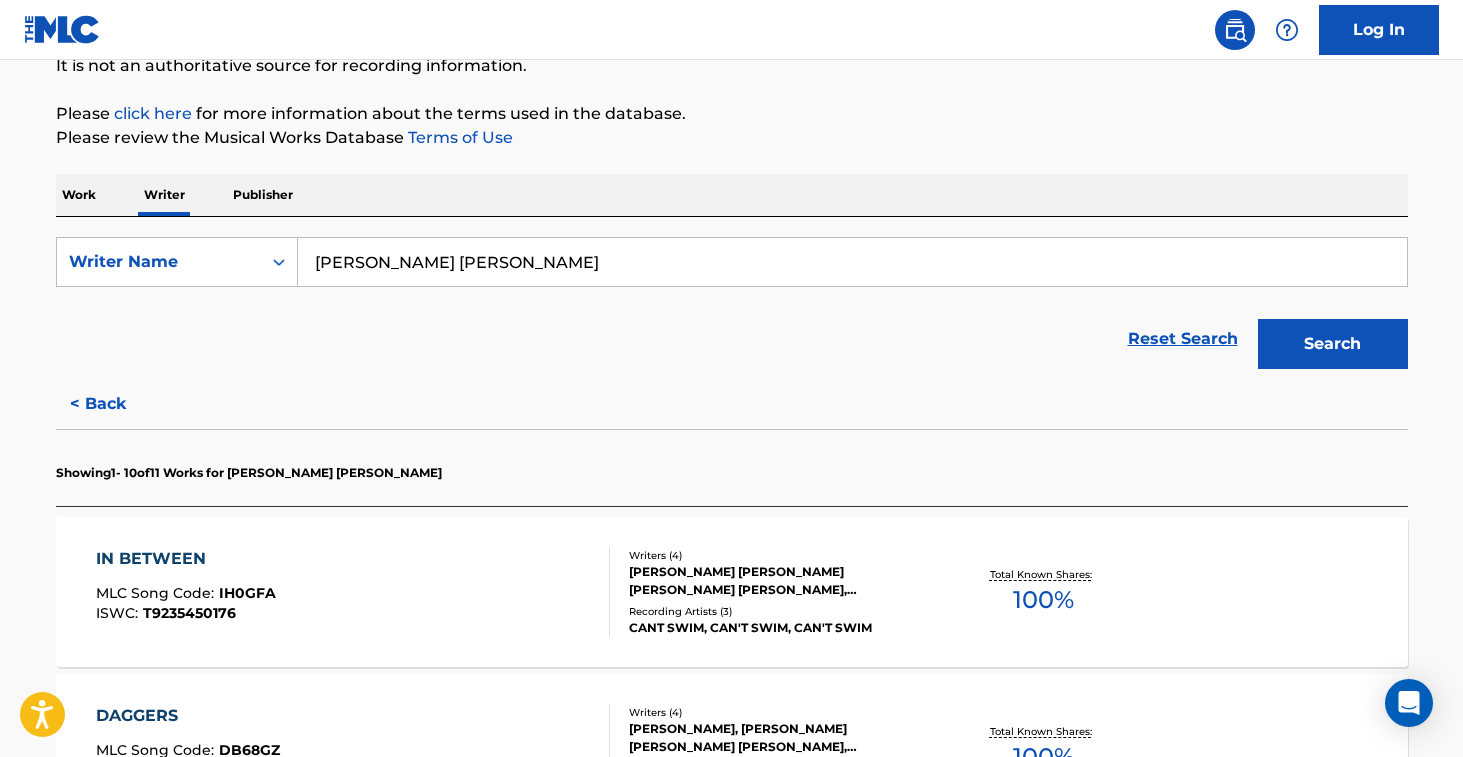 click on "[PERSON_NAME] [PERSON_NAME] [PERSON_NAME] [PERSON_NAME], [PERSON_NAME] [PERSON_NAME]" at bounding box center (780, 581) 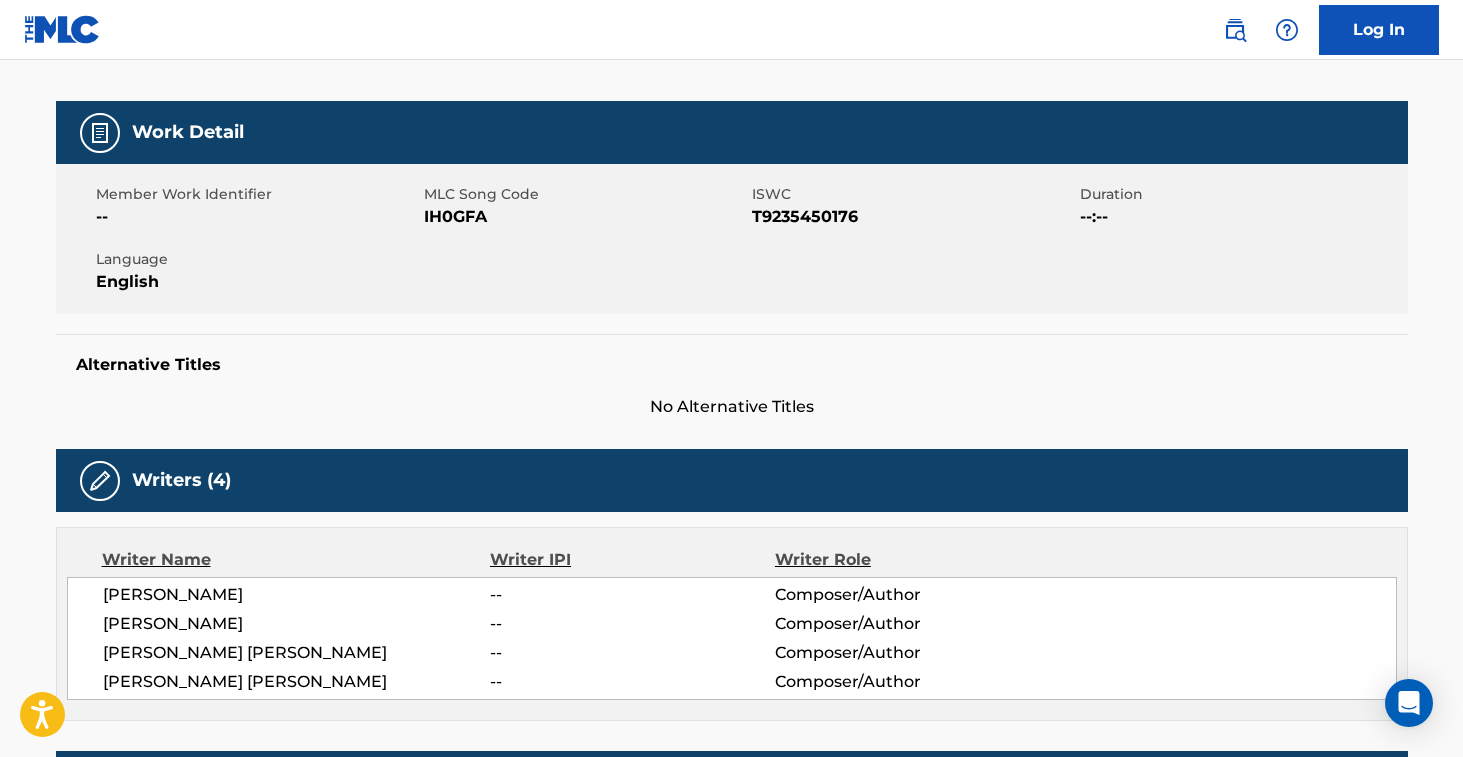 scroll, scrollTop: 0, scrollLeft: 0, axis: both 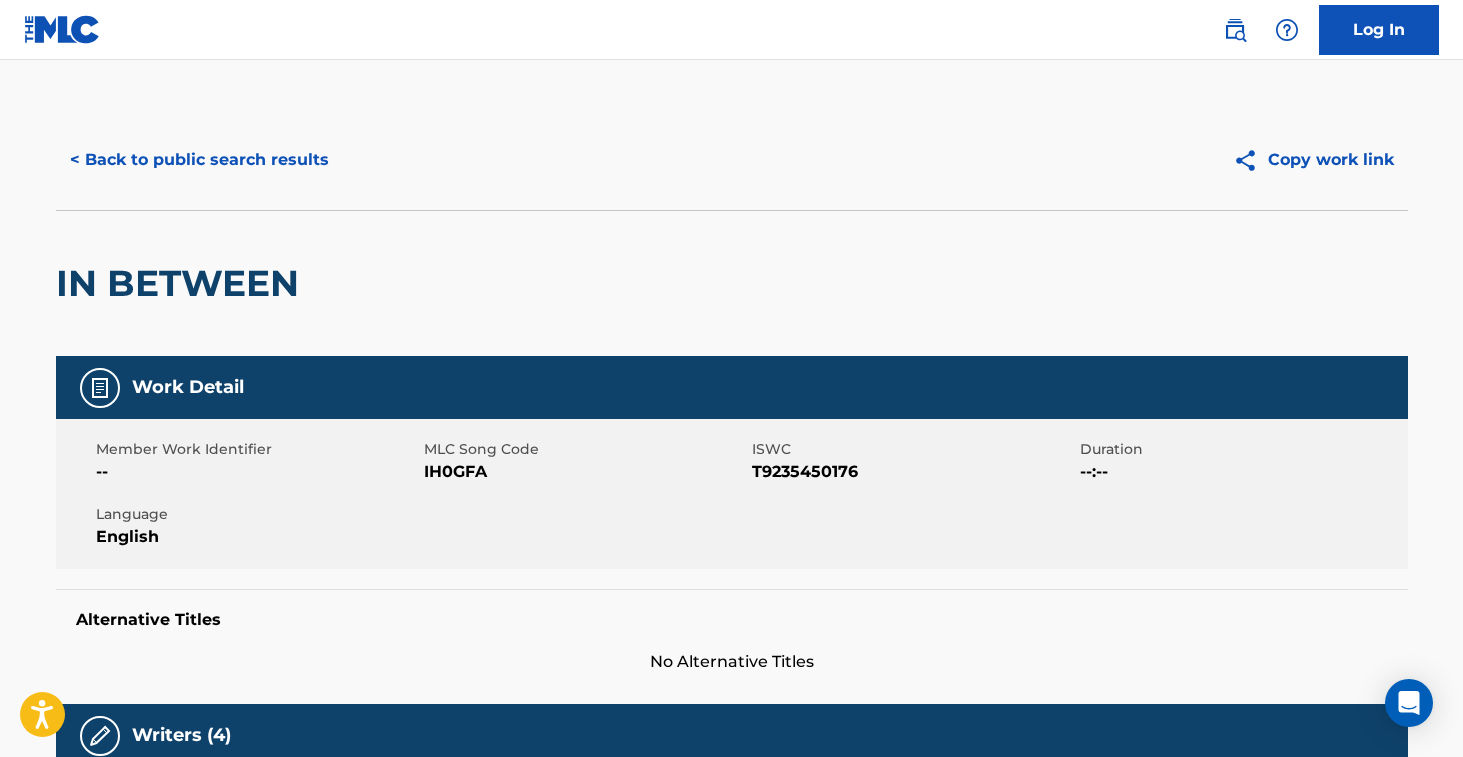 click on "< Back to public search results" at bounding box center (199, 160) 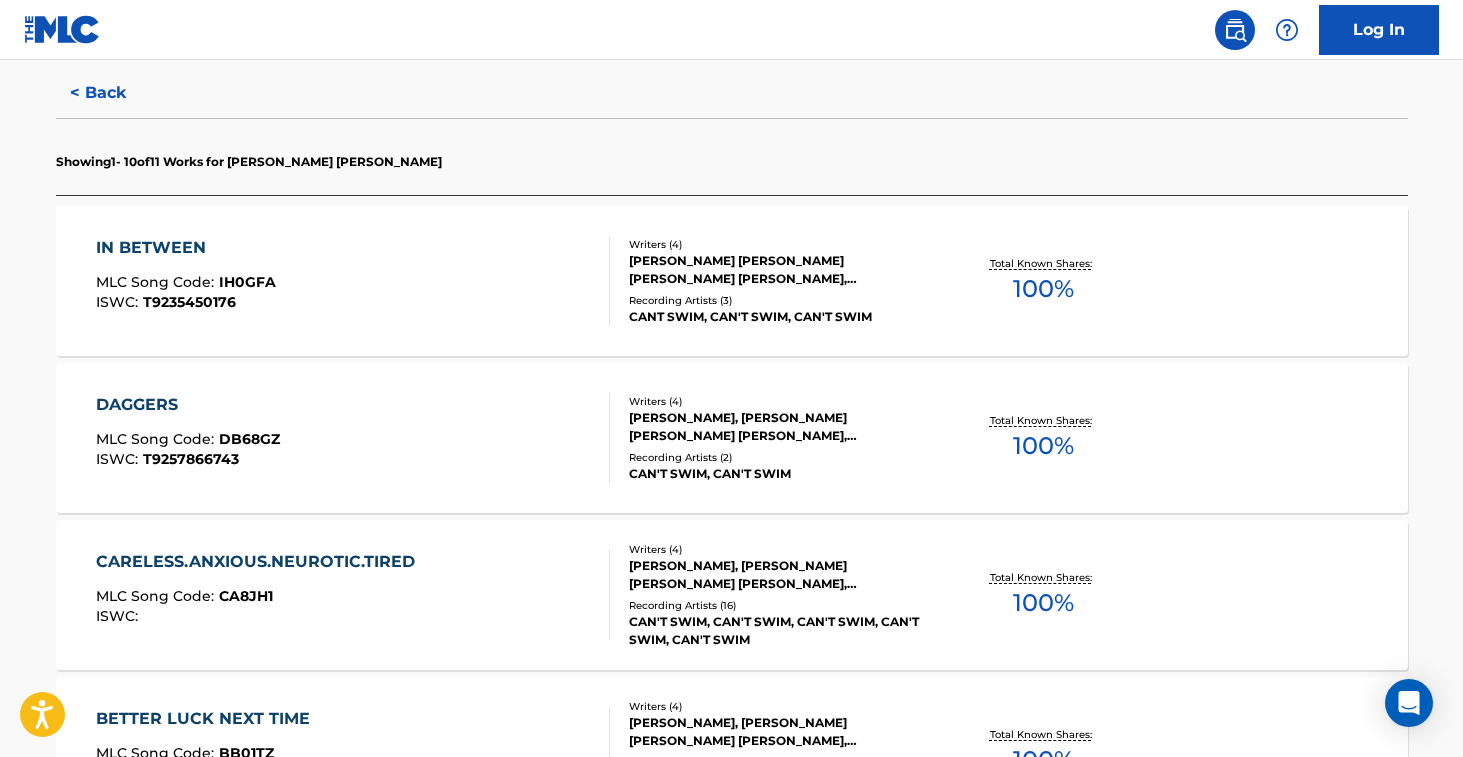 scroll, scrollTop: 0, scrollLeft: 0, axis: both 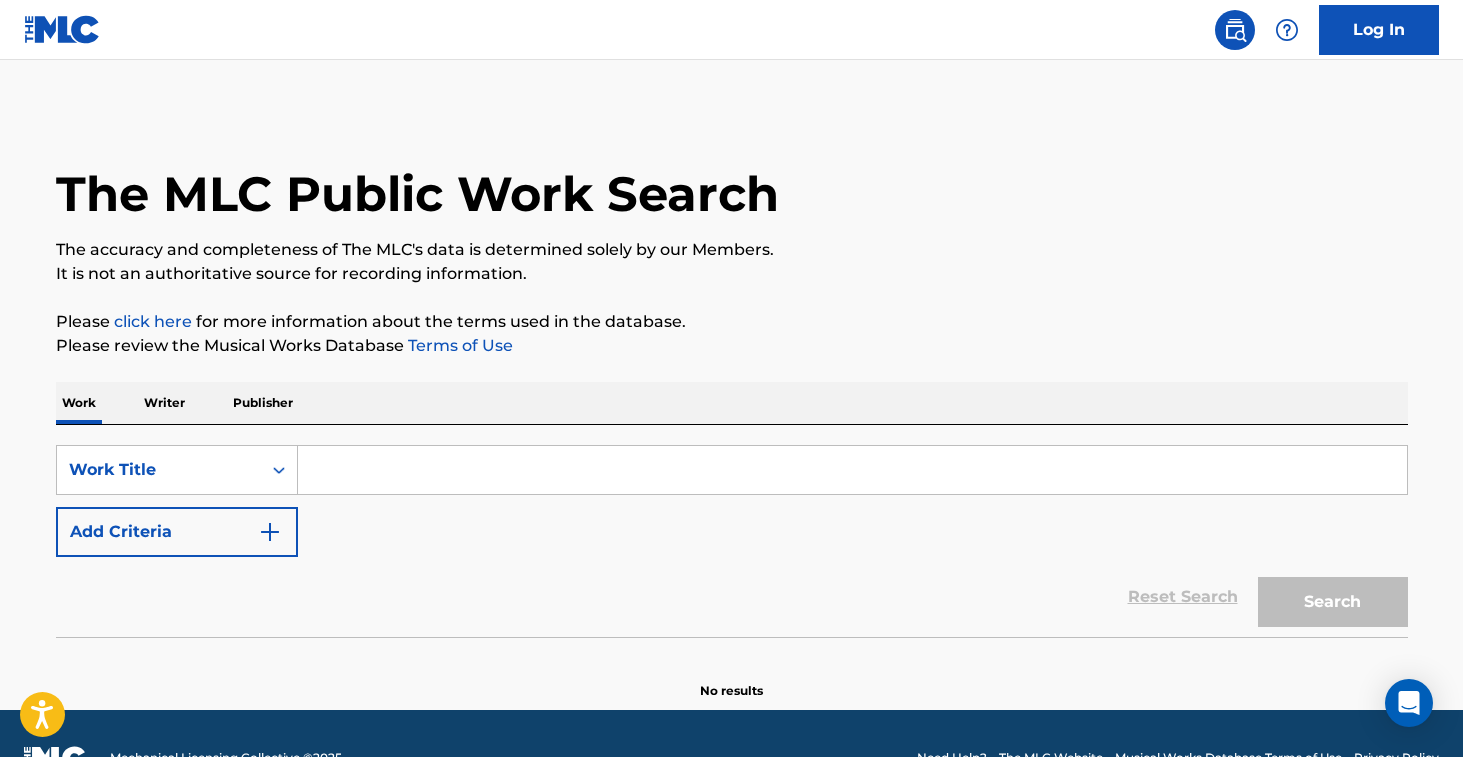 click on "Writer" at bounding box center [164, 403] 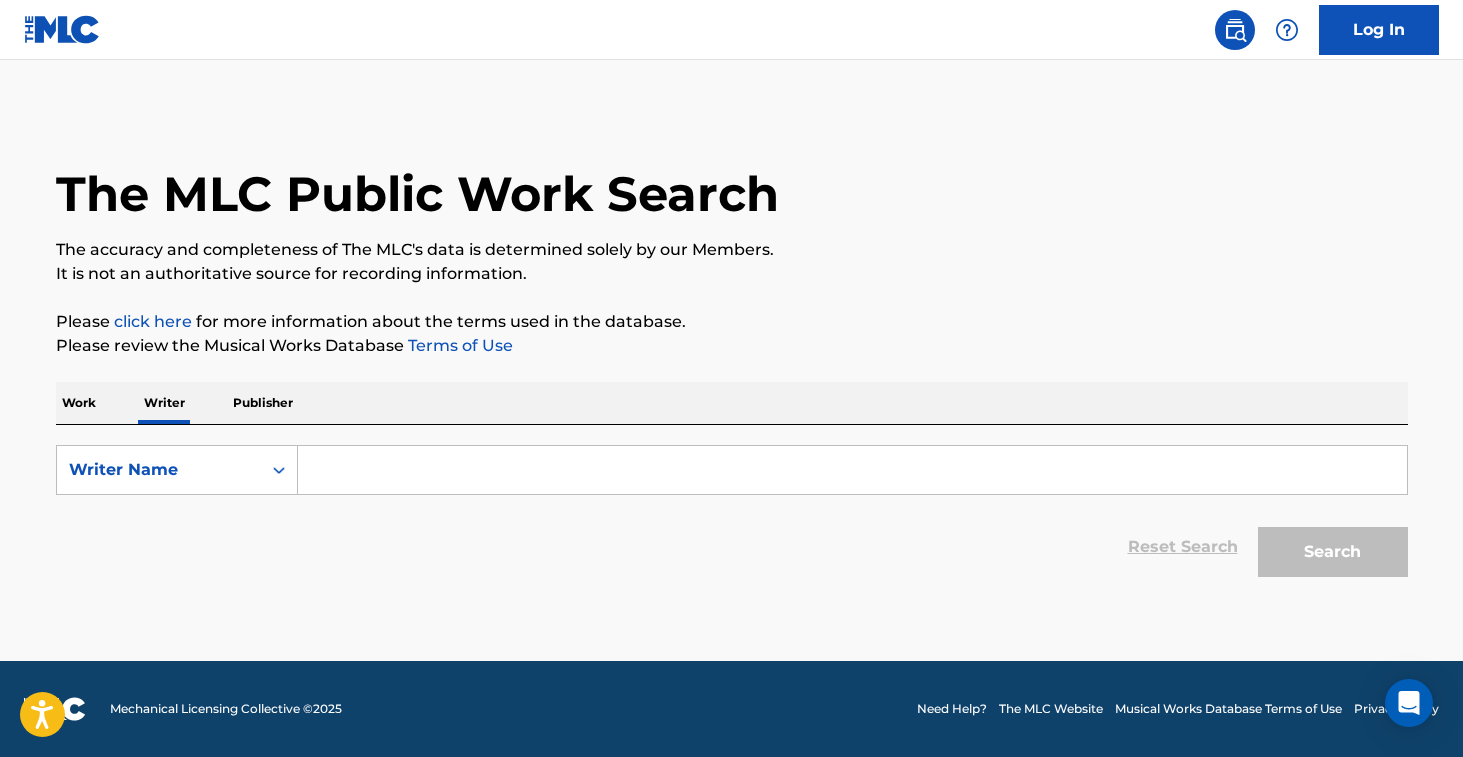 drag, startPoint x: 461, startPoint y: 460, endPoint x: 541, endPoint y: 472, distance: 80.895 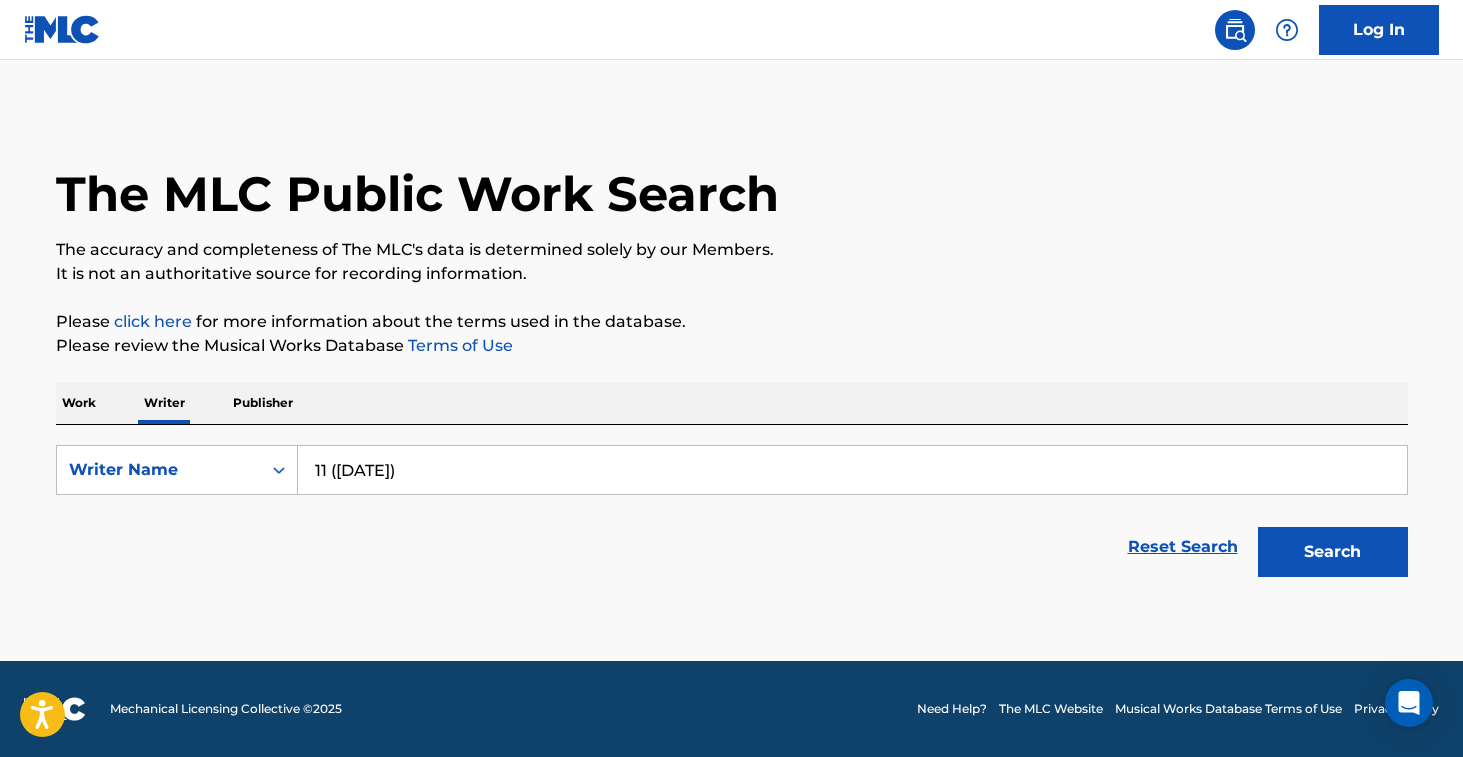 click on "11 (7/18/25)" at bounding box center [852, 470] 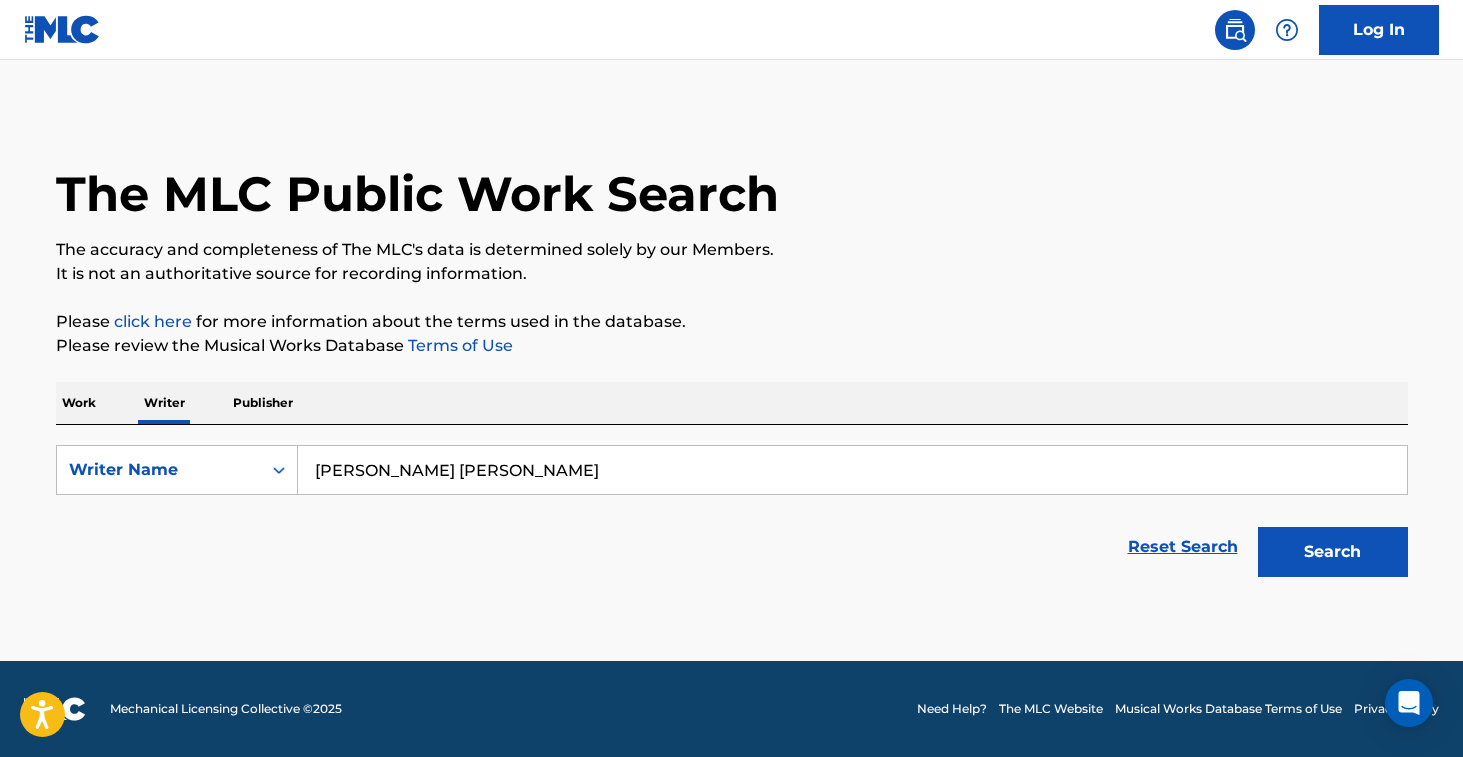 type on "[PERSON_NAME] [PERSON_NAME]" 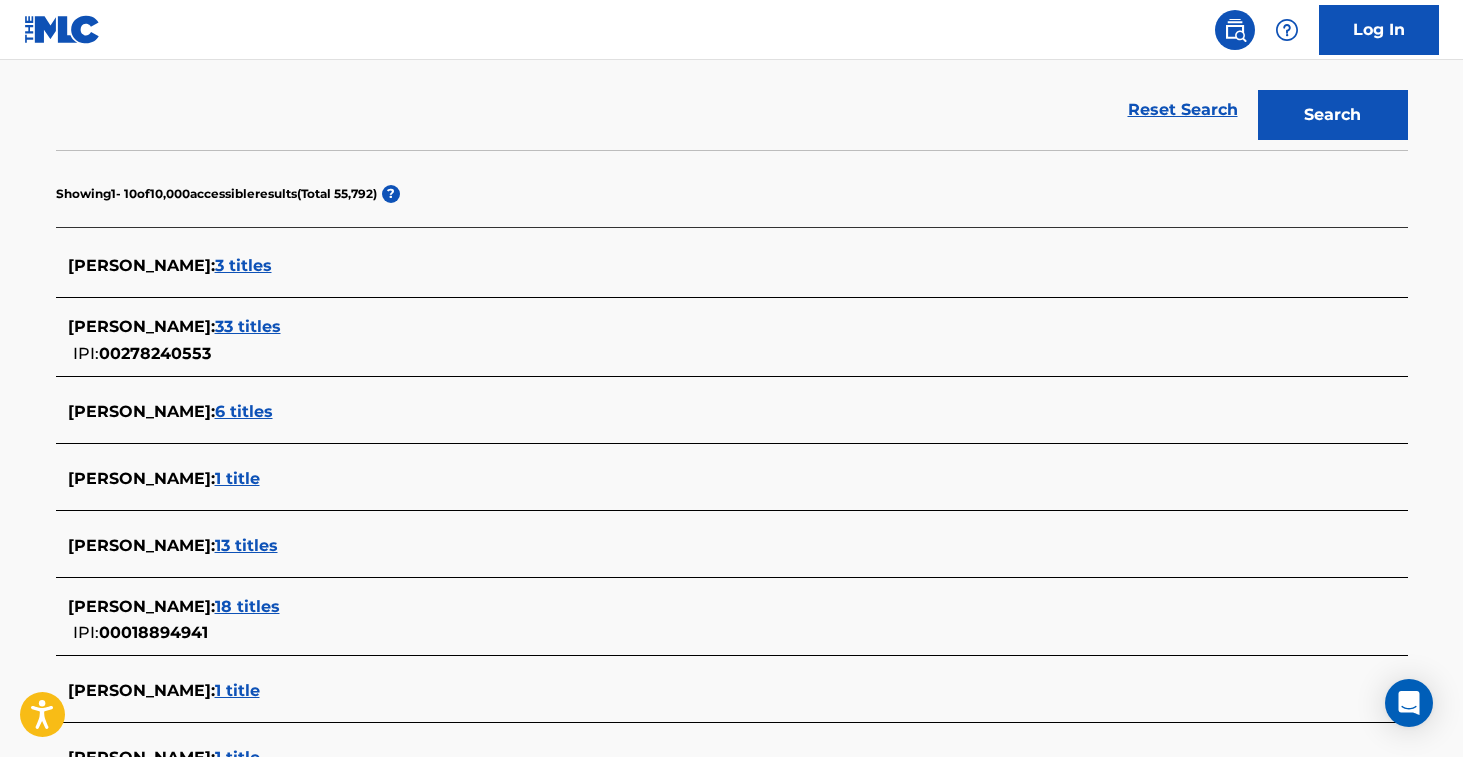 scroll, scrollTop: 845, scrollLeft: 0, axis: vertical 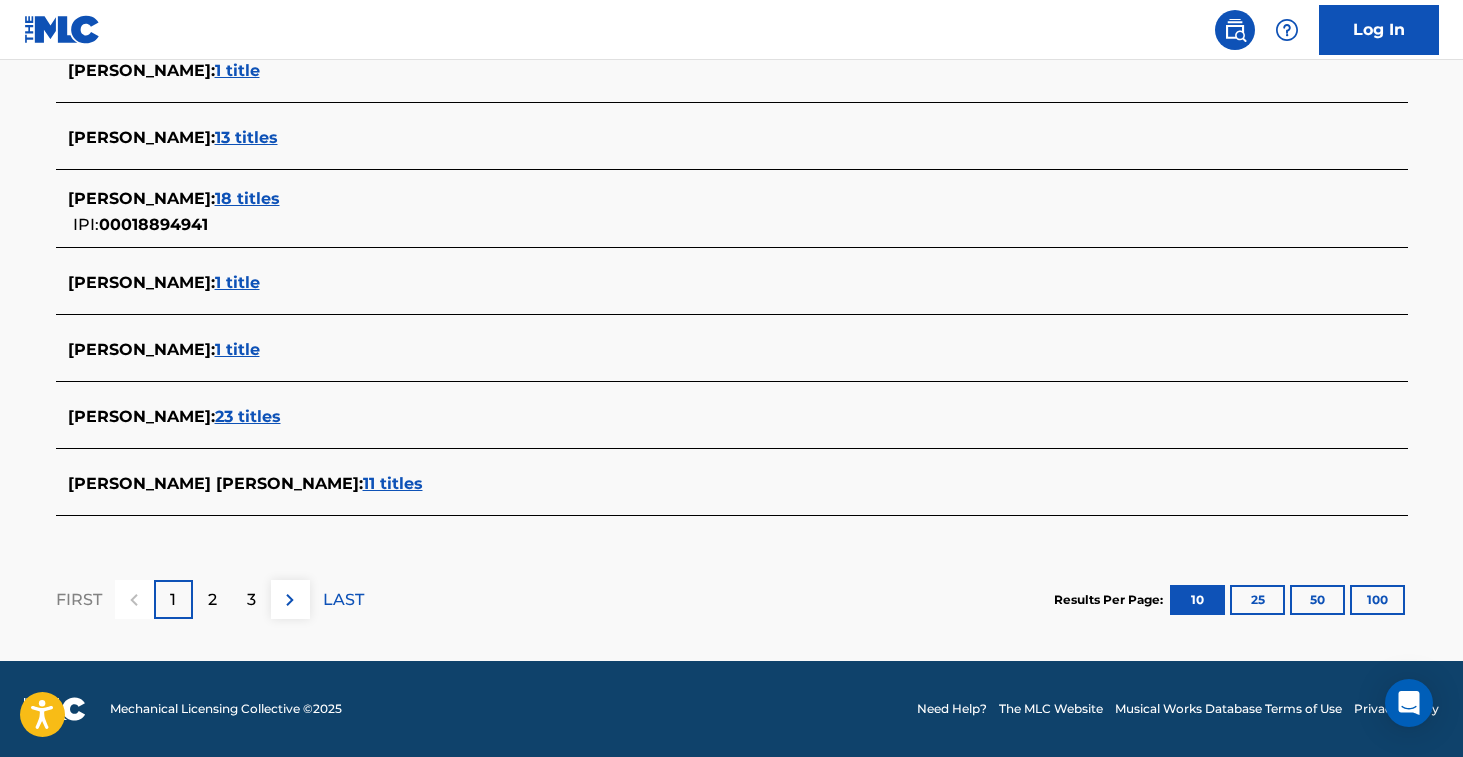 click on "23 titles" at bounding box center (248, 416) 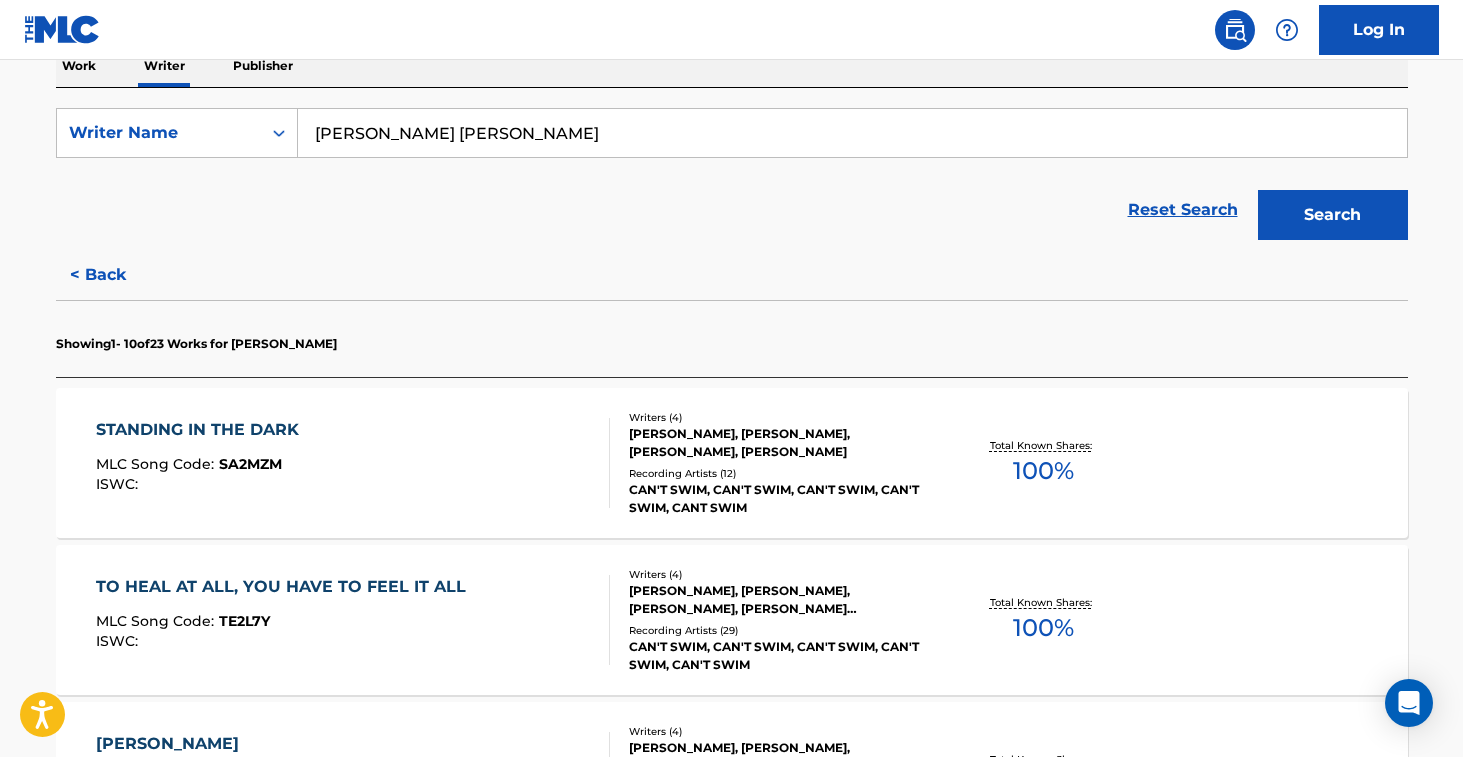 scroll, scrollTop: 304, scrollLeft: 0, axis: vertical 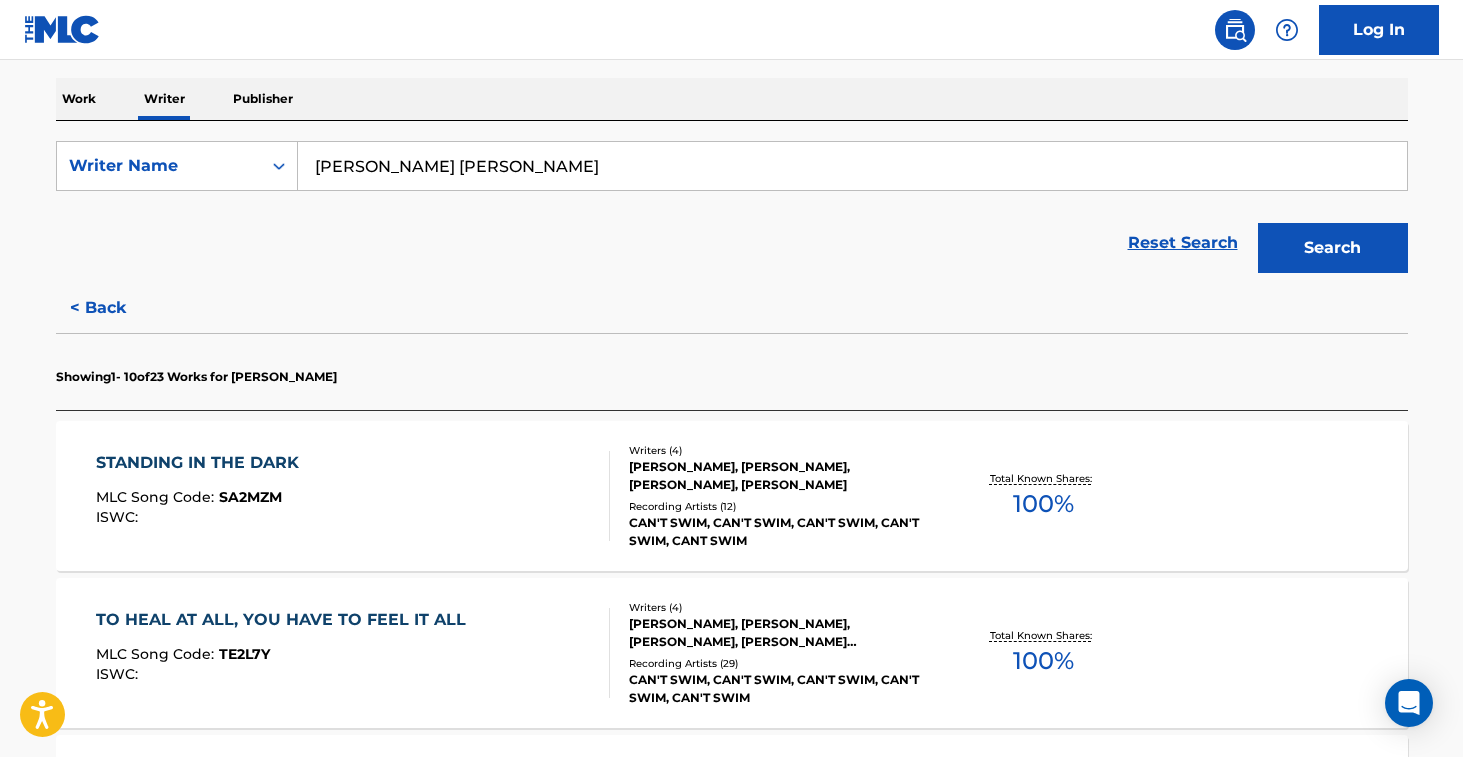 click on "CAN'T SWIM, CAN'T SWIM, CAN'T SWIM, CAN'T SWIM, CANT SWIM" at bounding box center [780, 532] 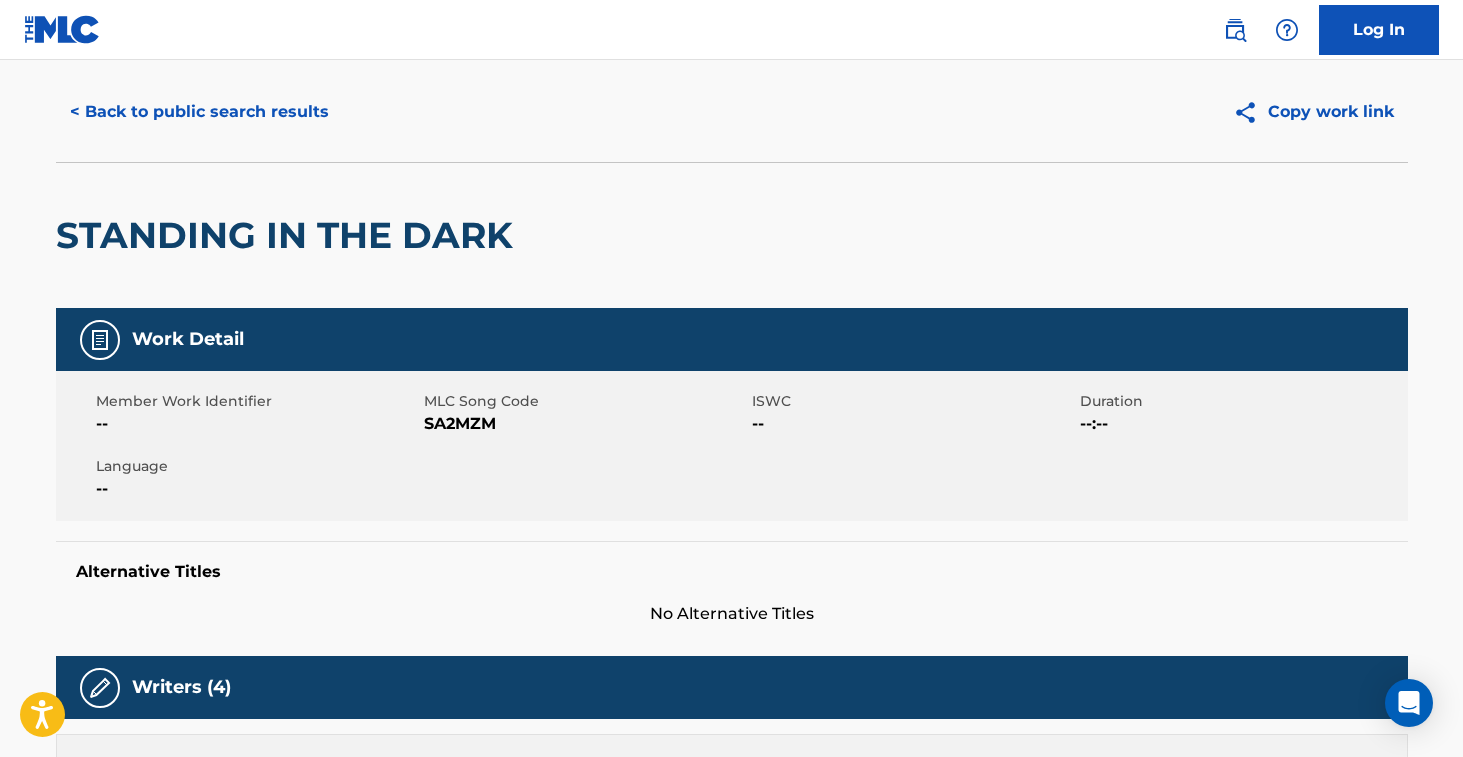 scroll, scrollTop: 0, scrollLeft: 0, axis: both 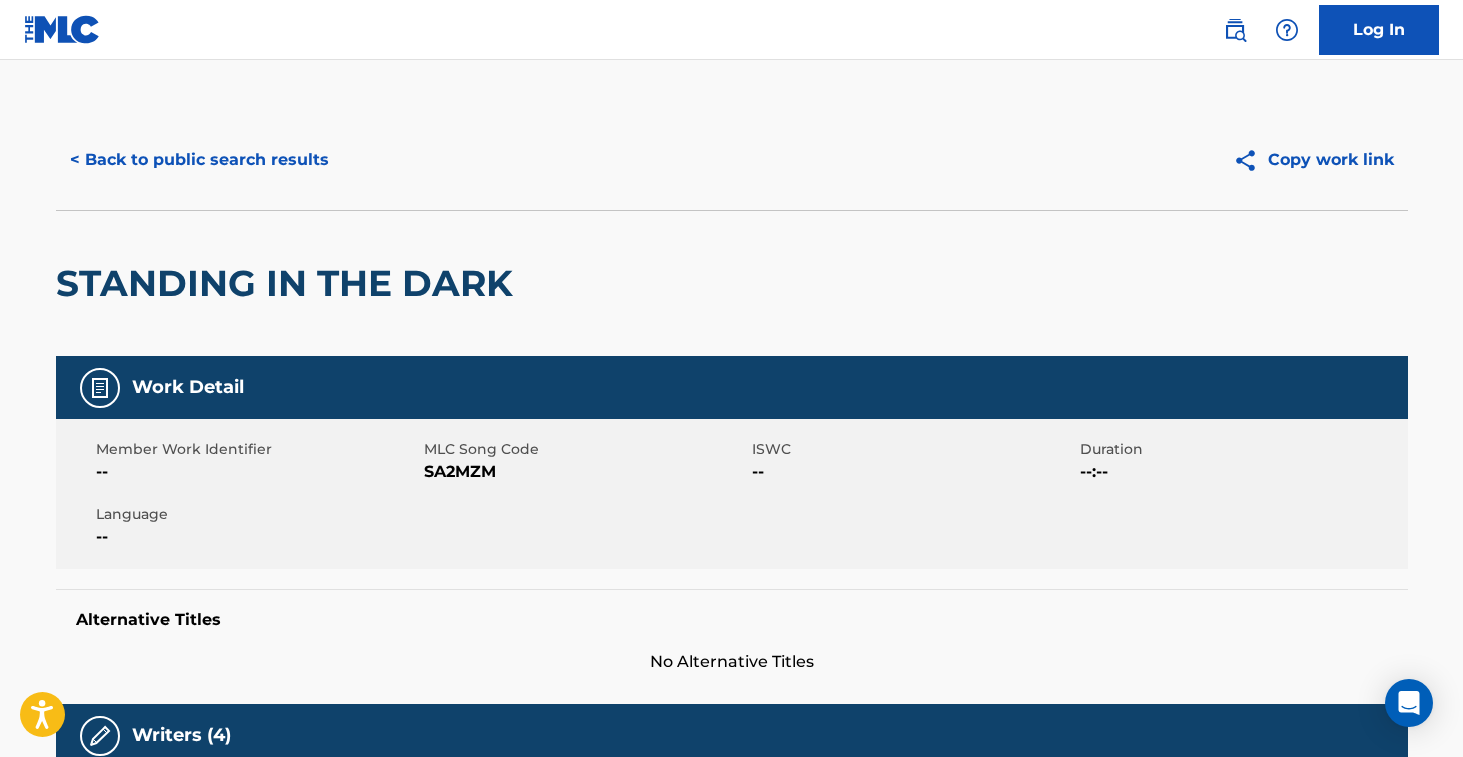 click on "< Back to public search results" at bounding box center [199, 160] 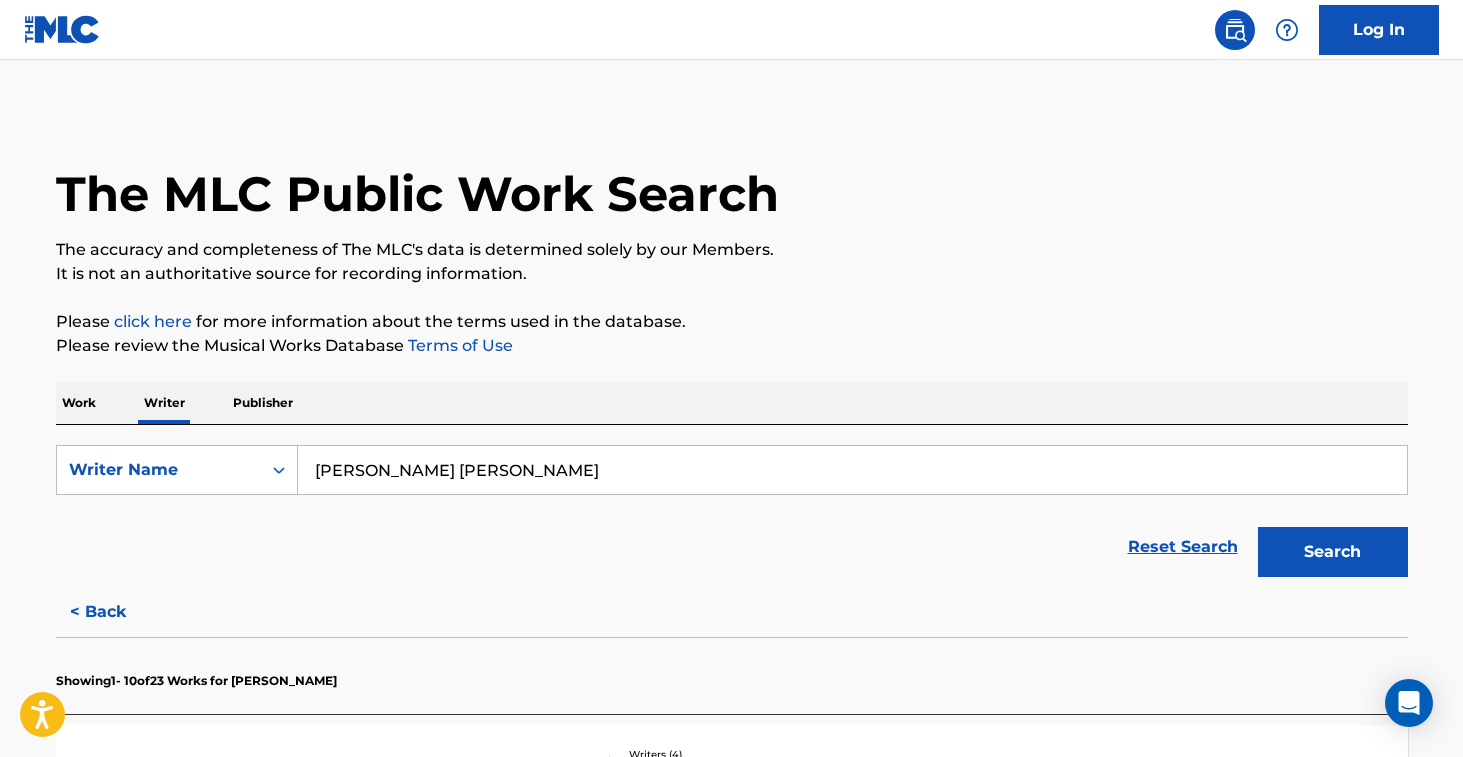 click on "Work" at bounding box center (79, 403) 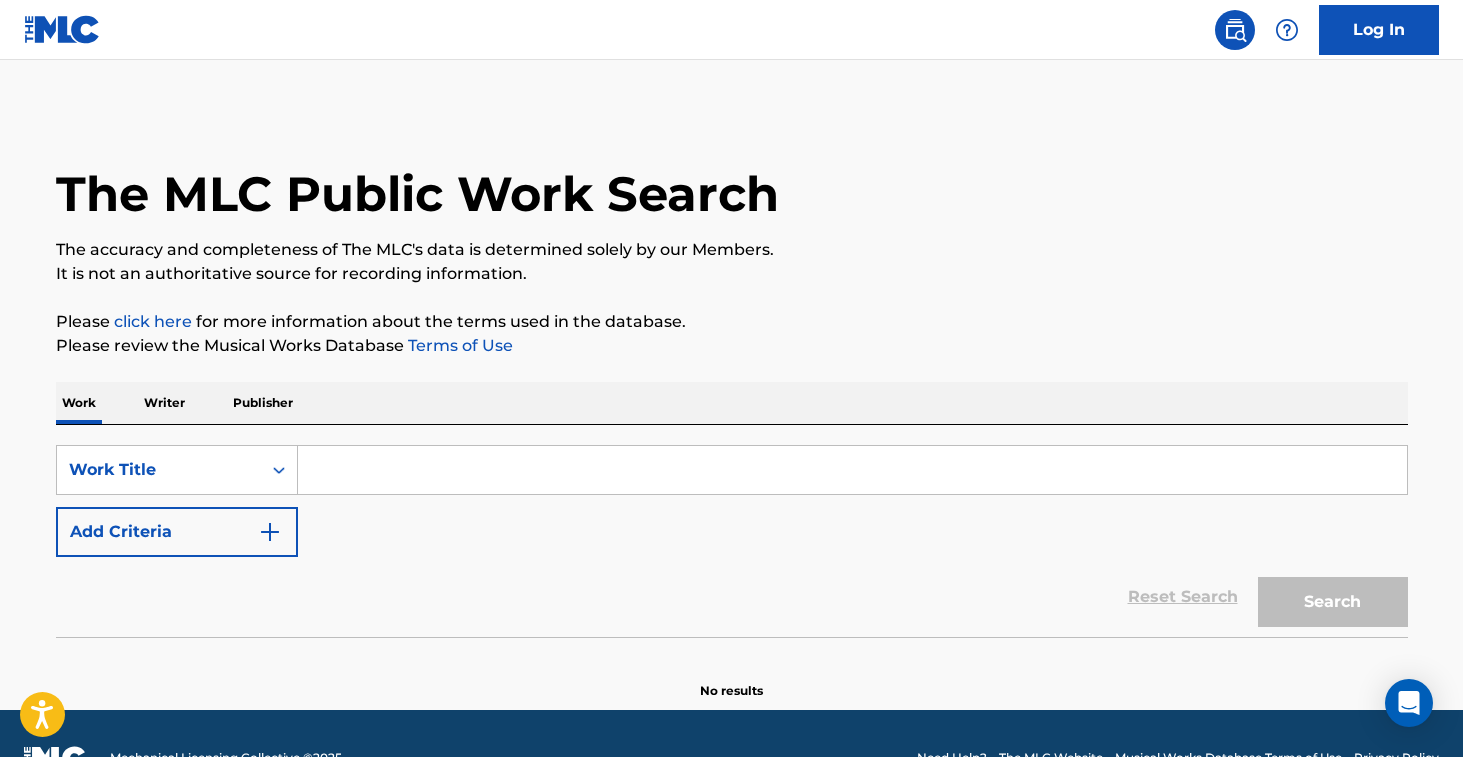 click on "Writer" at bounding box center [164, 403] 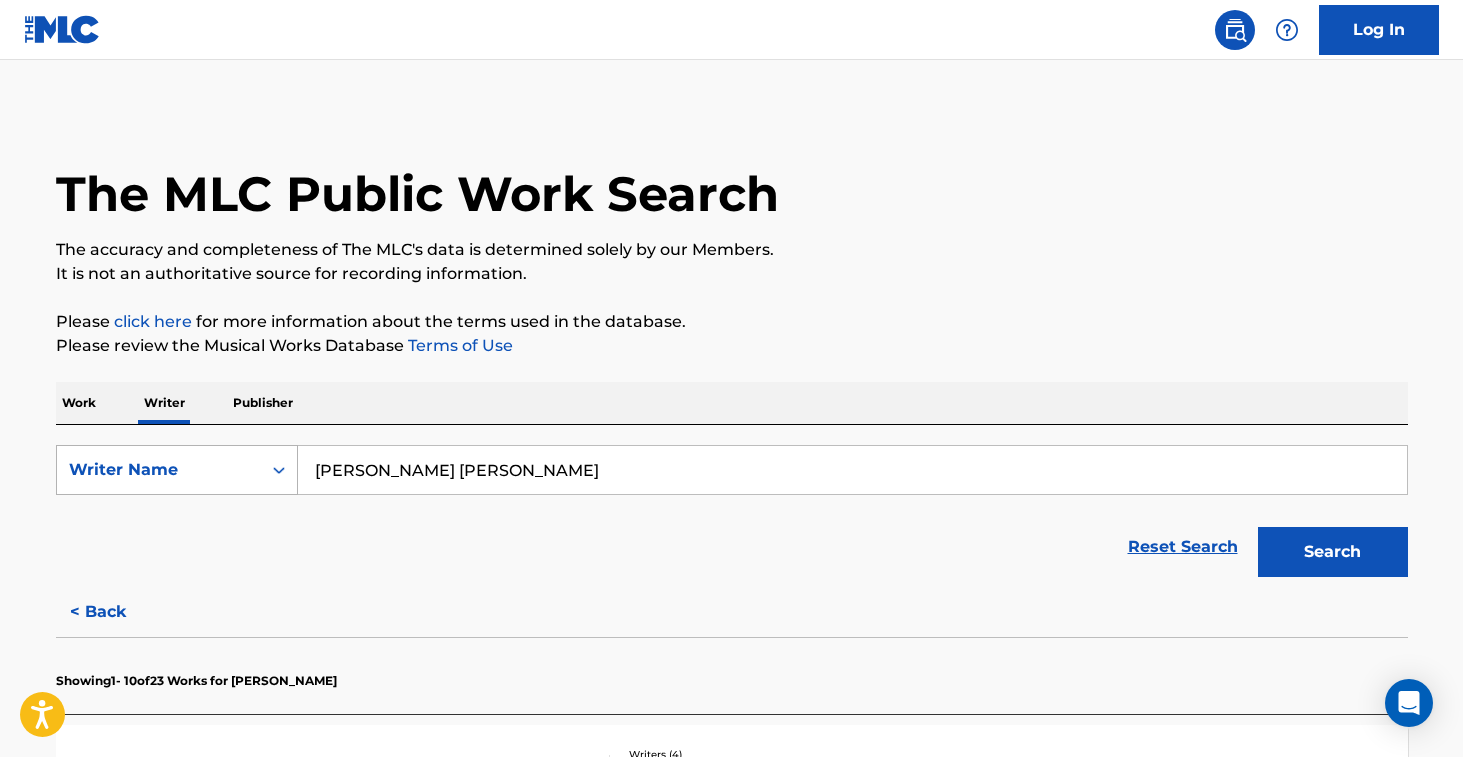 click on "Writer Name" at bounding box center (159, 470) 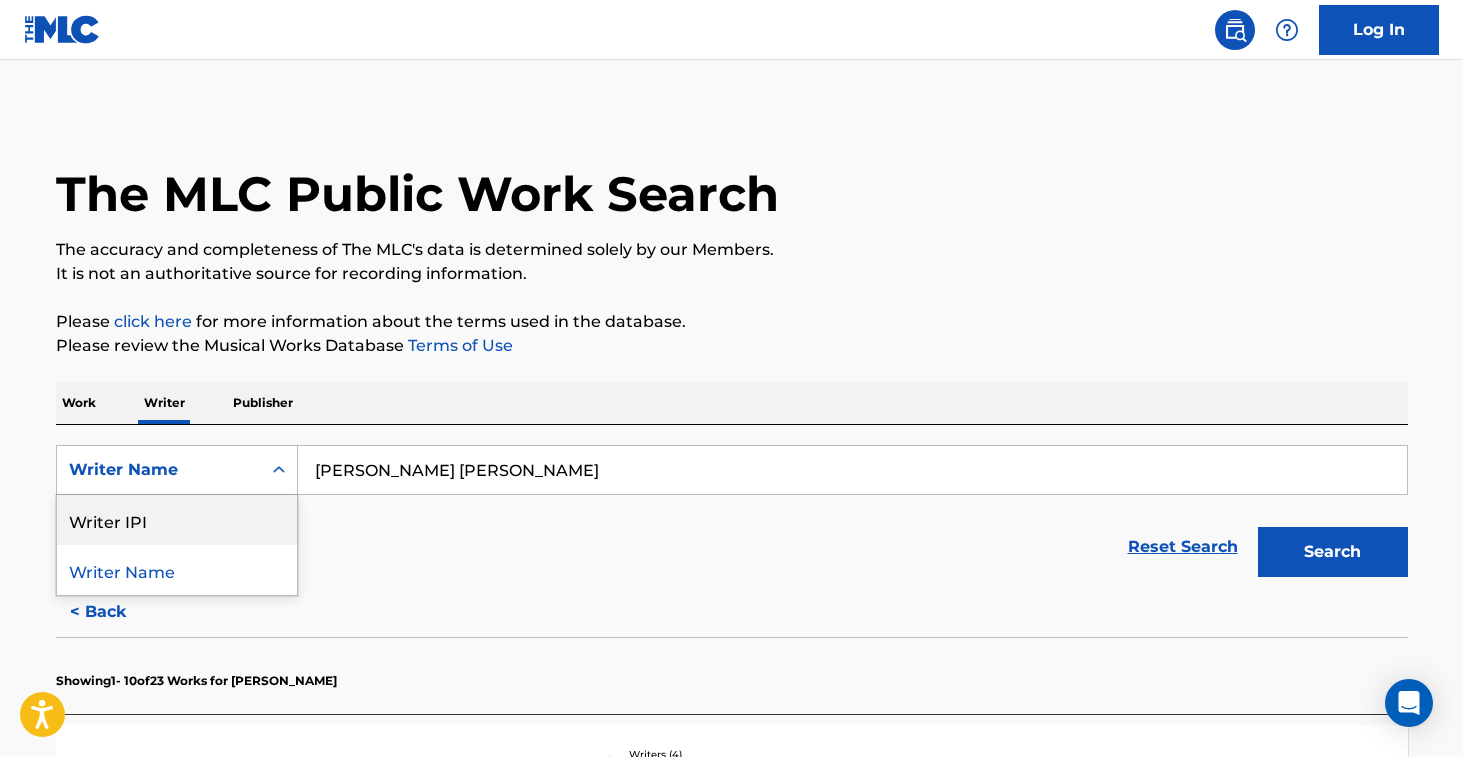 click on "Writer IPI" at bounding box center (177, 520) 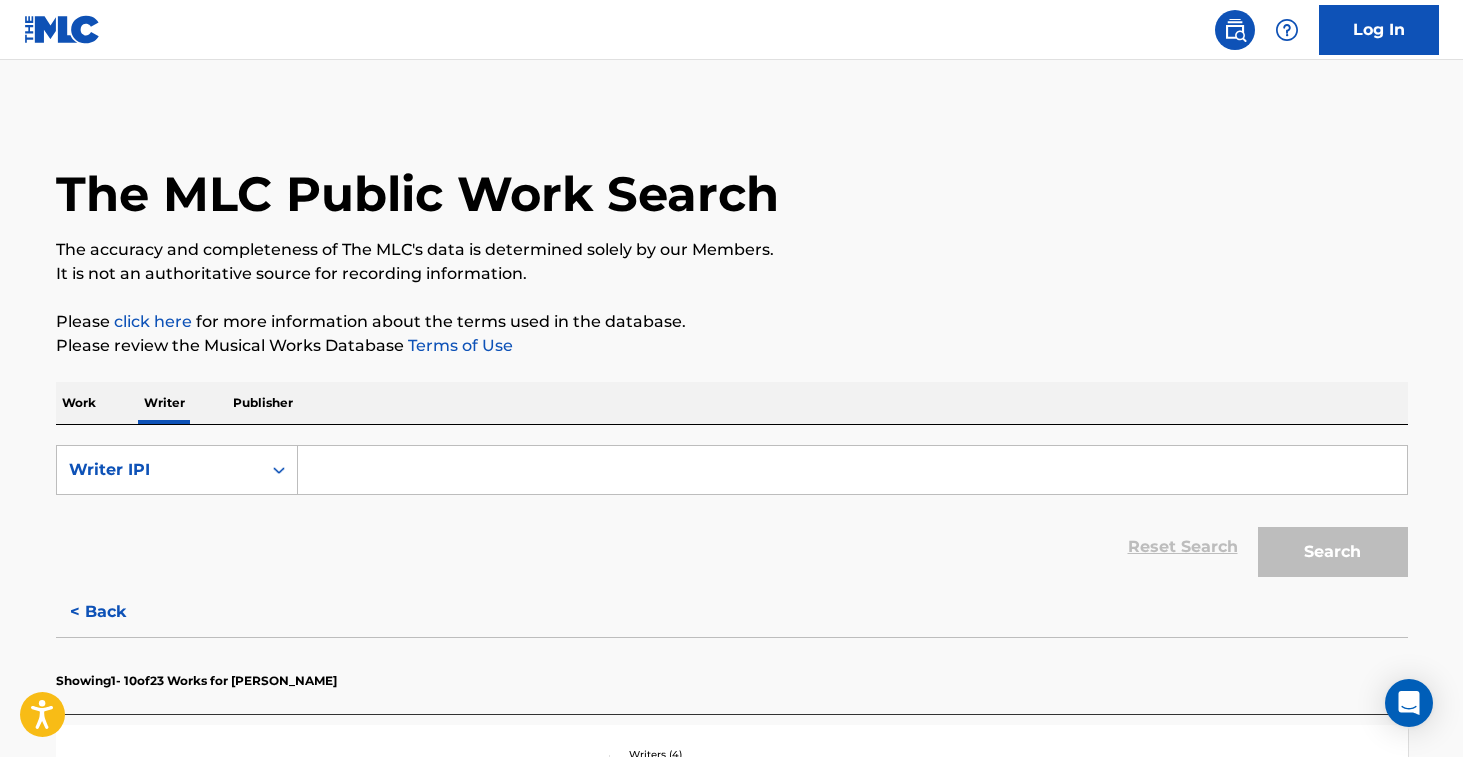 click at bounding box center [852, 470] 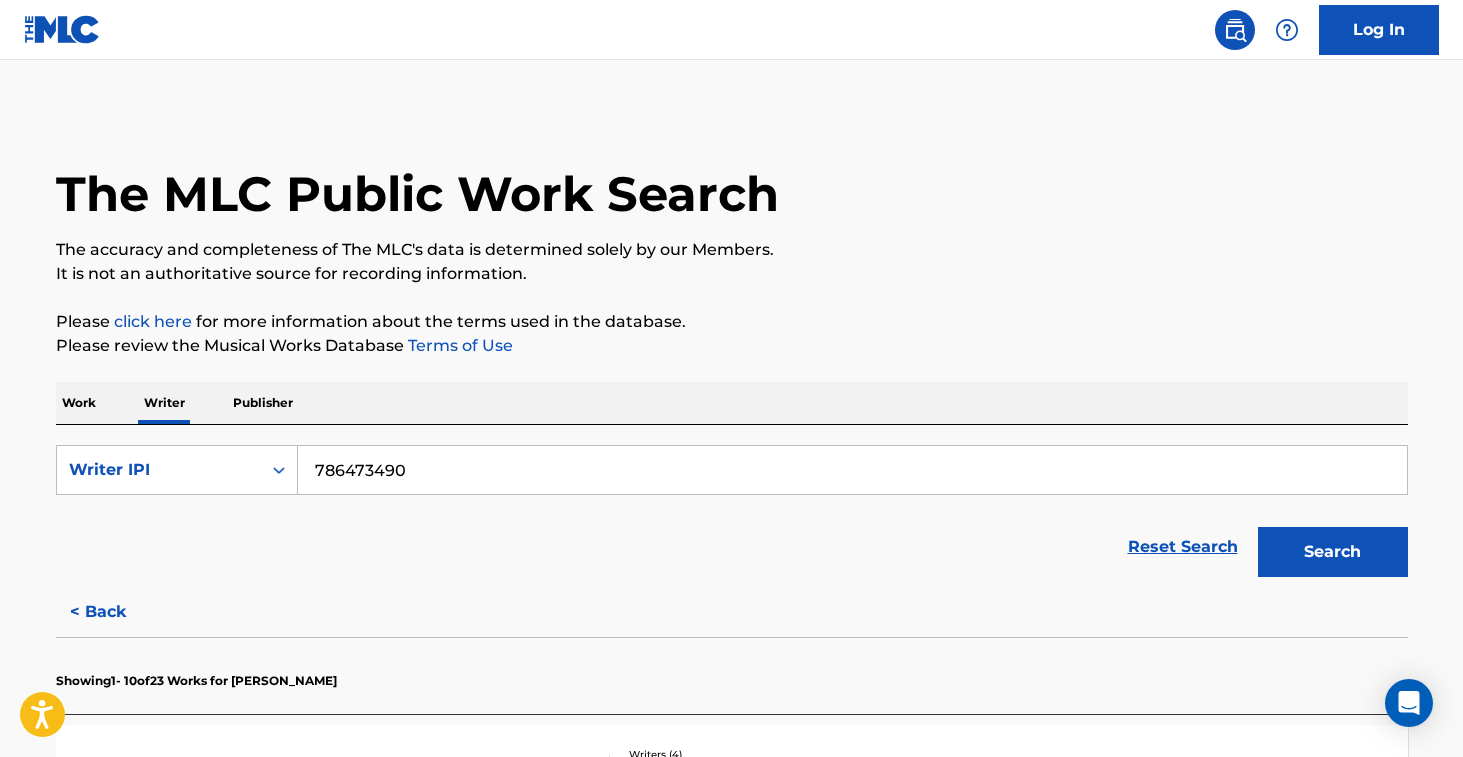 type on "786473490" 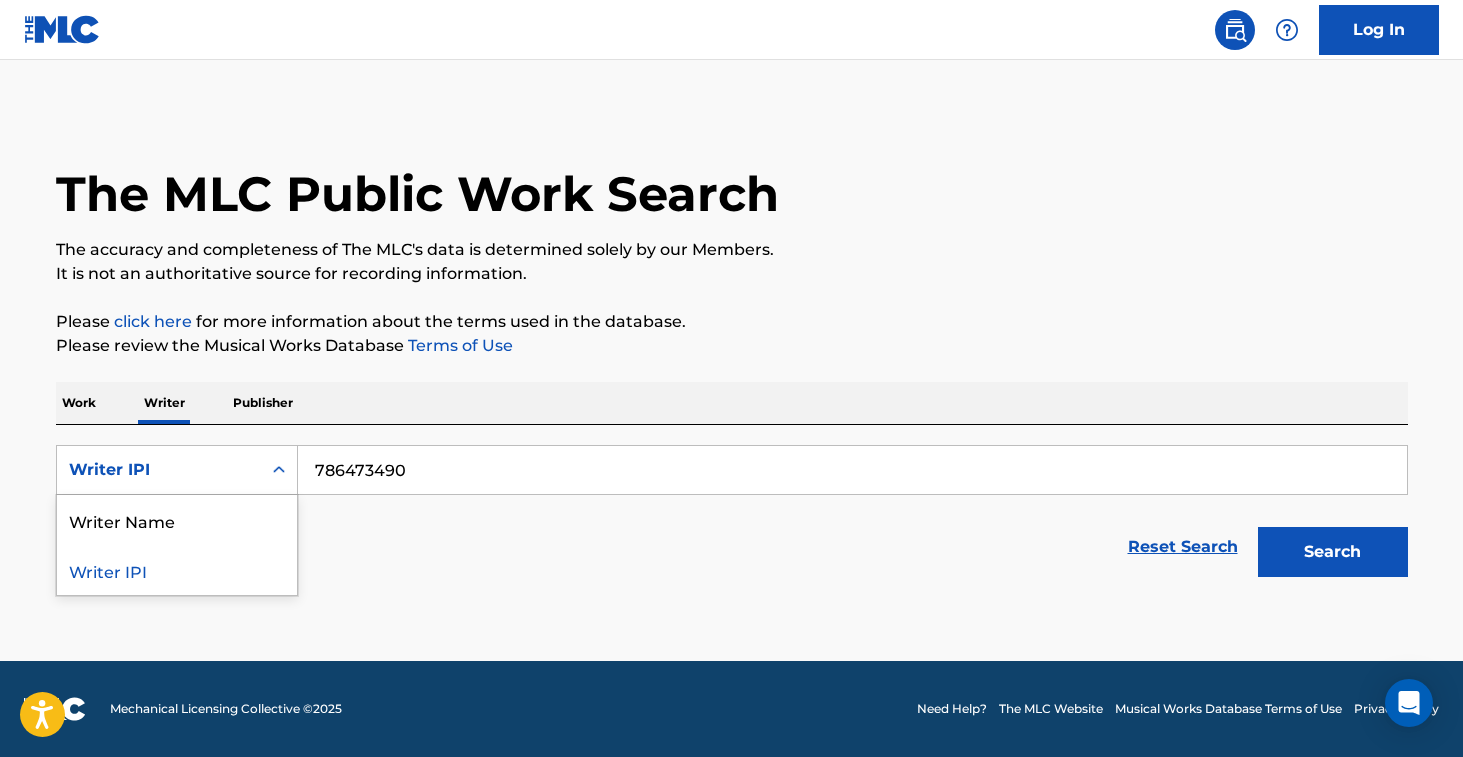click on "Writer IPI" at bounding box center [159, 470] 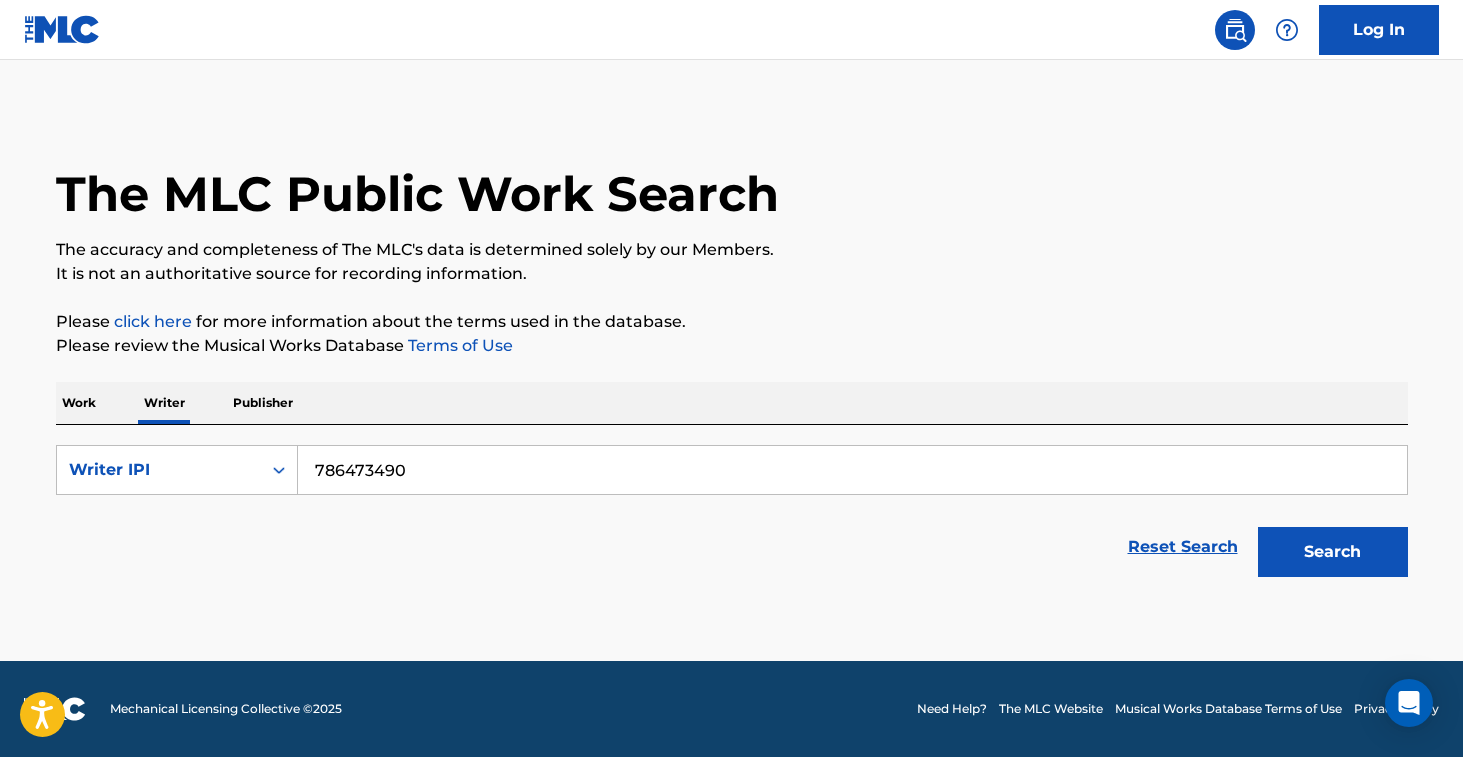 click on "Reset Search Search" at bounding box center [732, 547] 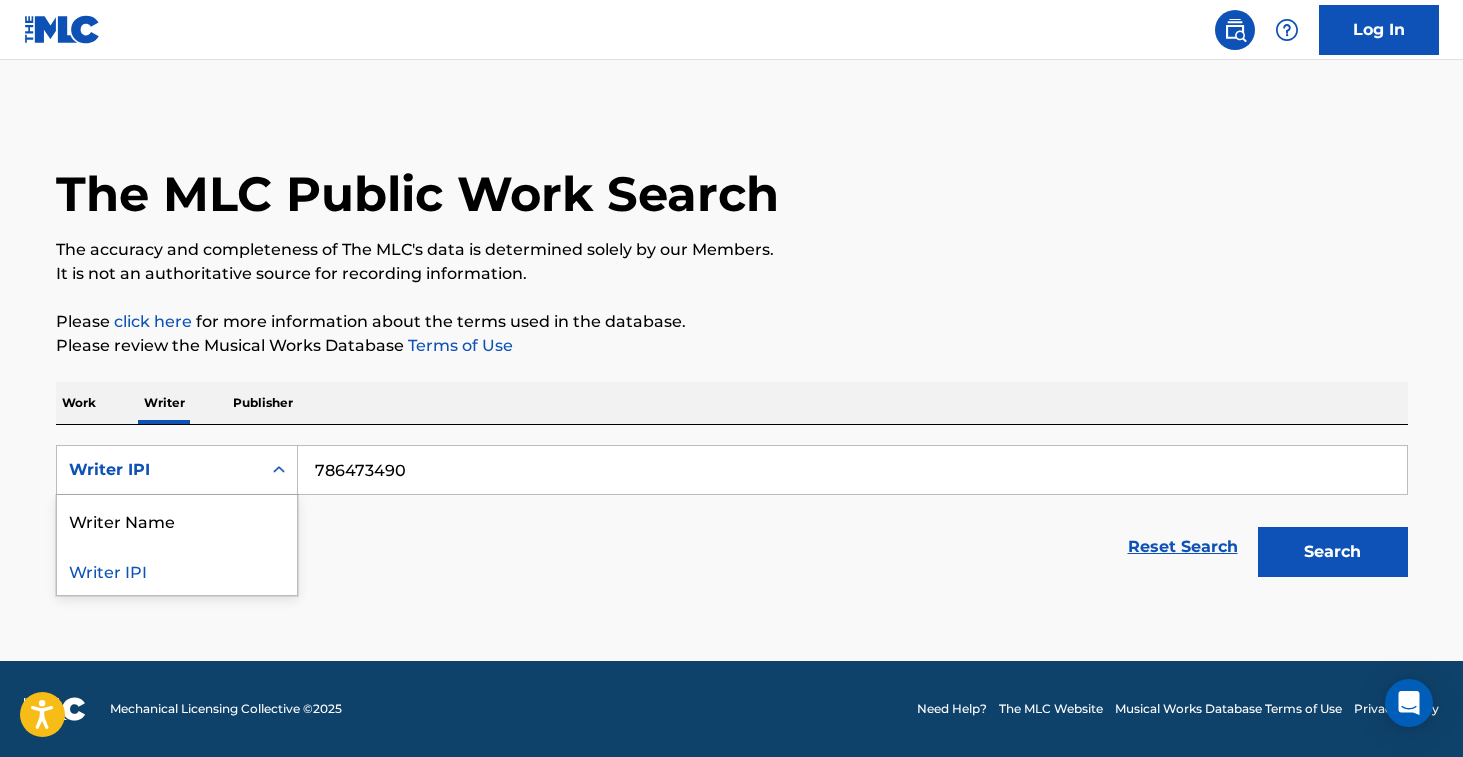 click on "Writer IPI" at bounding box center (159, 470) 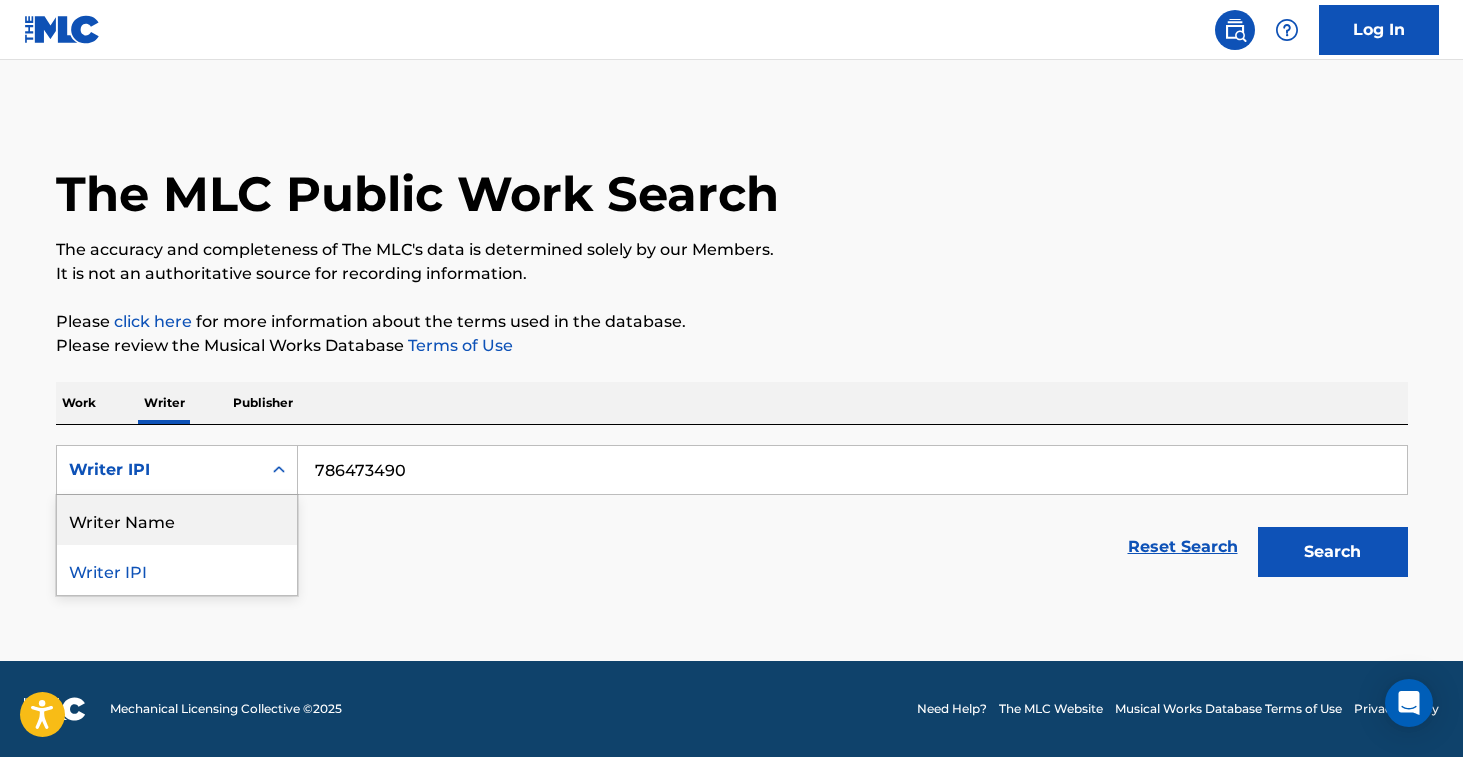 click on "Writer Name" at bounding box center (177, 520) 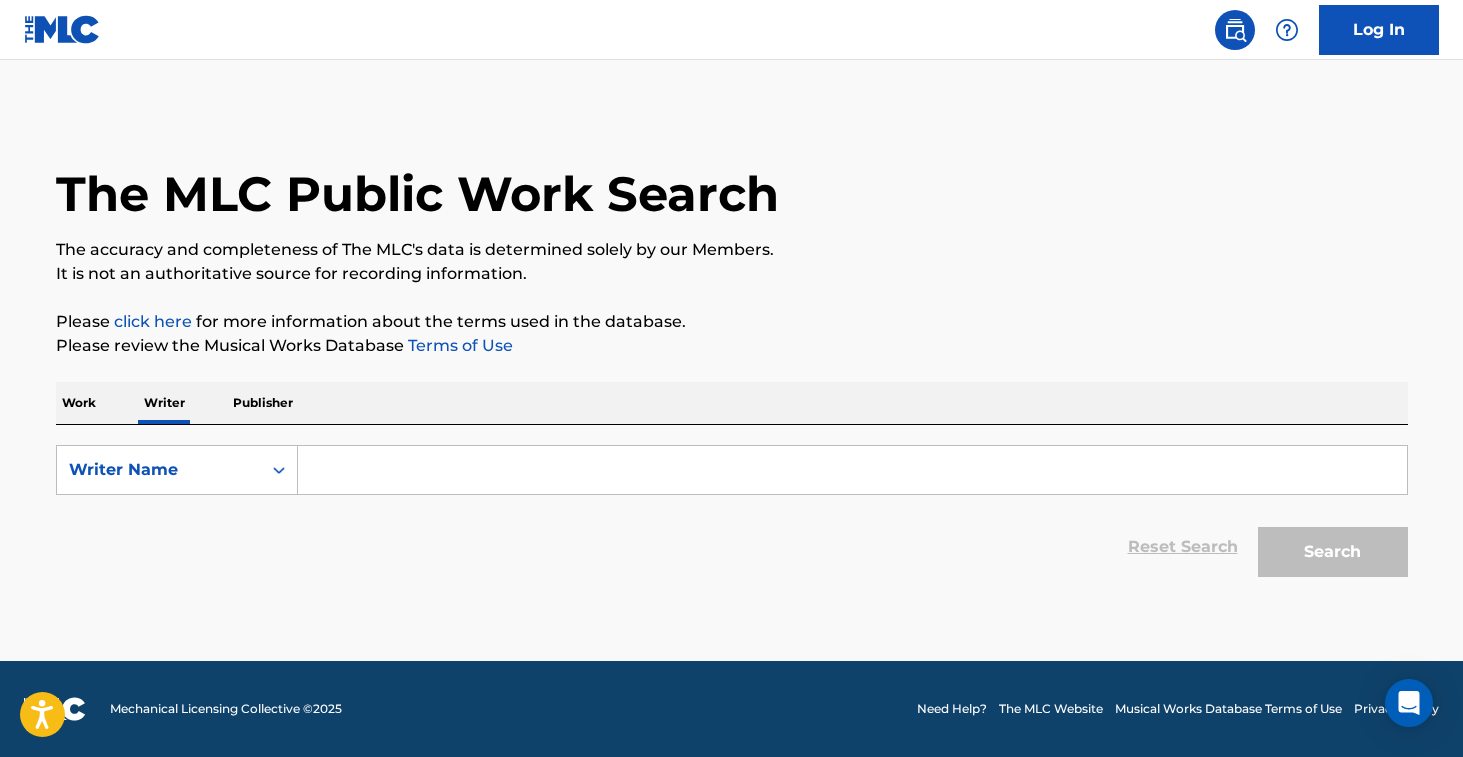 click at bounding box center [852, 470] 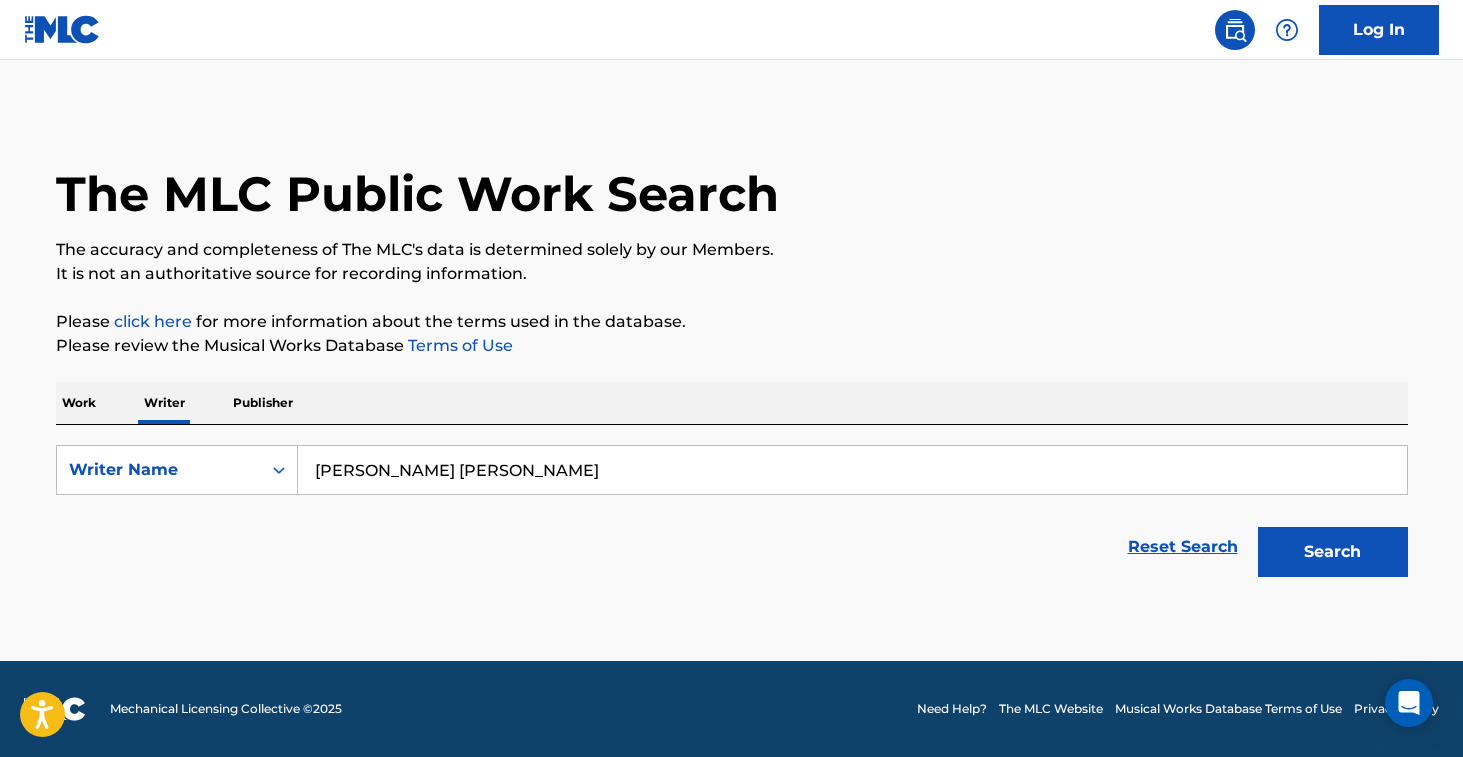 drag, startPoint x: 1327, startPoint y: 553, endPoint x: 1281, endPoint y: 571, distance: 49.396355 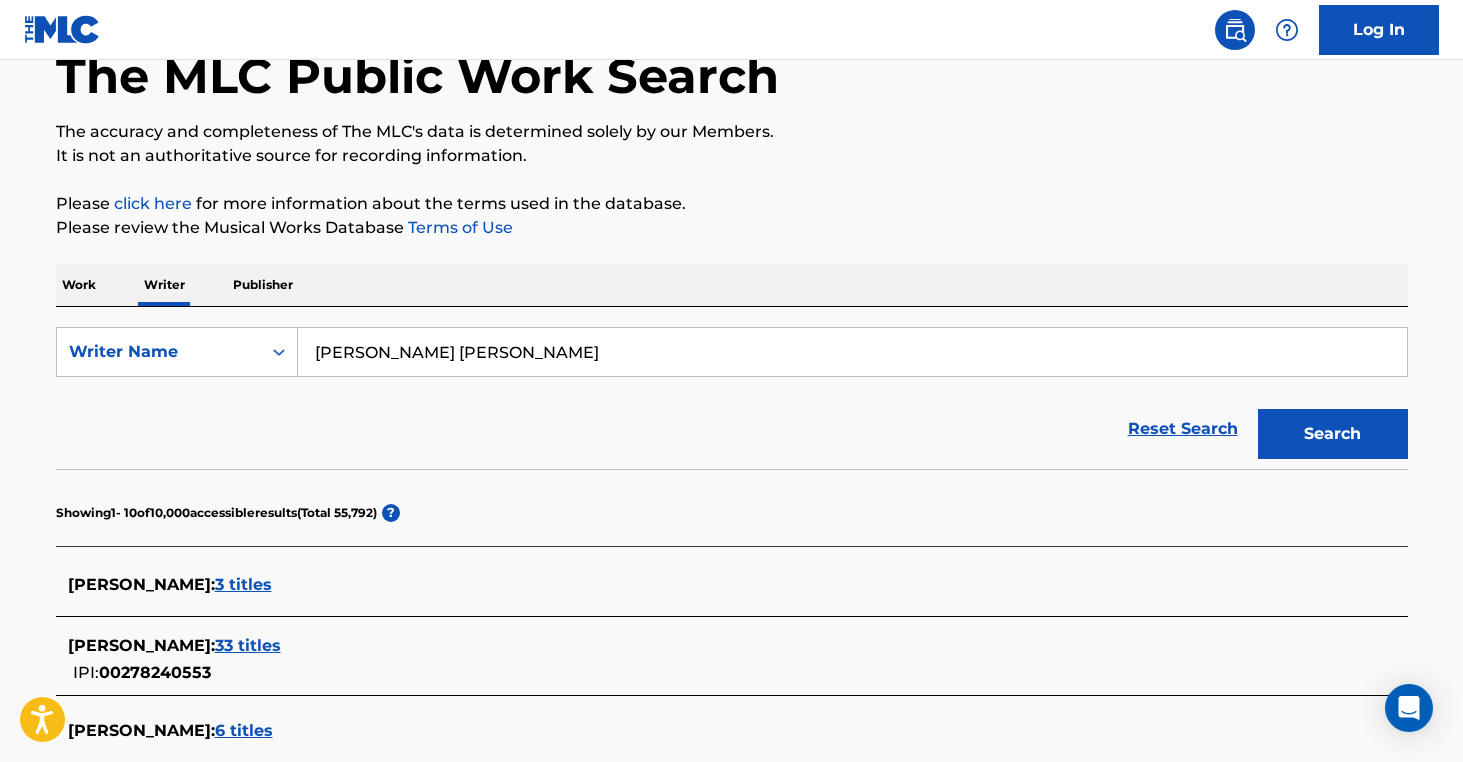 scroll, scrollTop: 0, scrollLeft: 0, axis: both 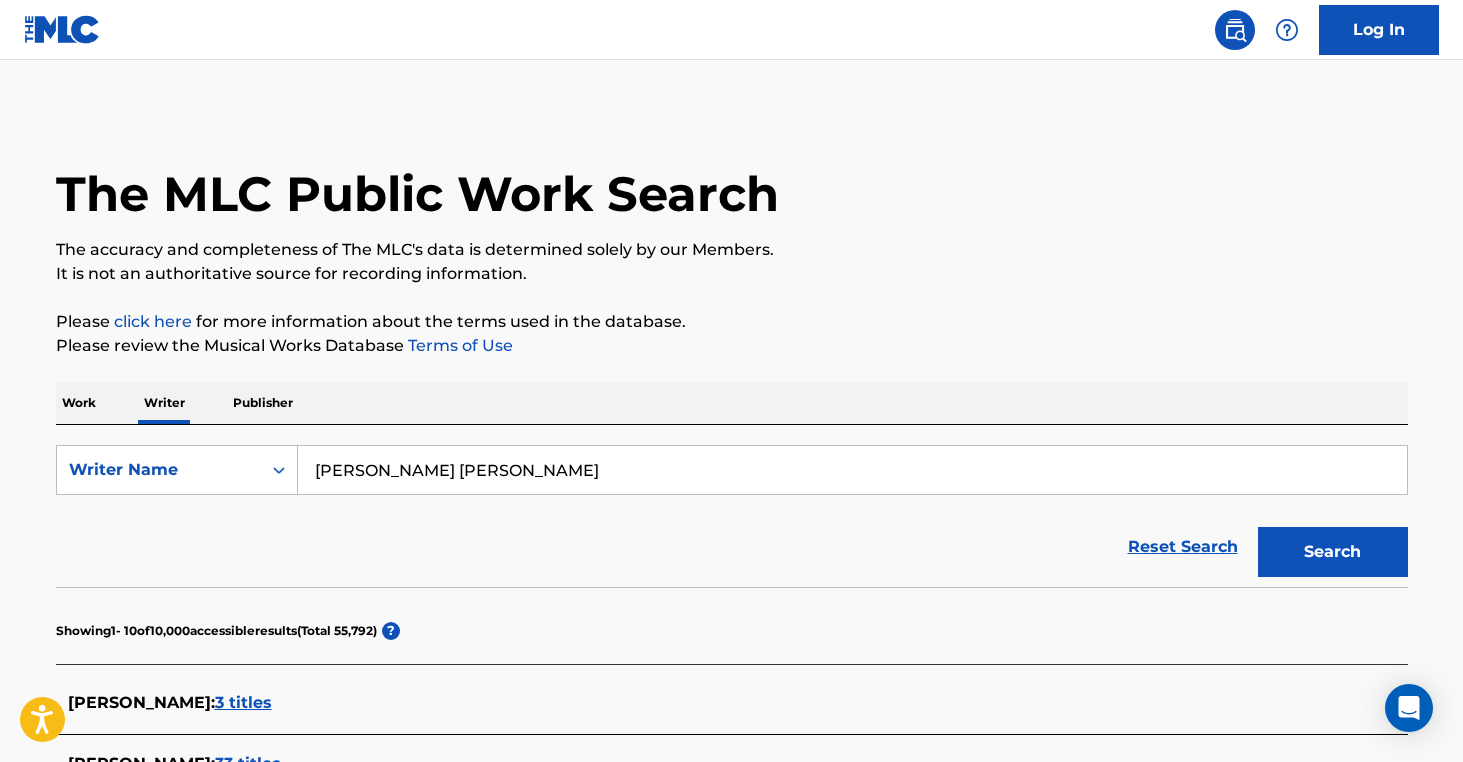 click on "[PERSON_NAME] [PERSON_NAME]" at bounding box center [852, 470] 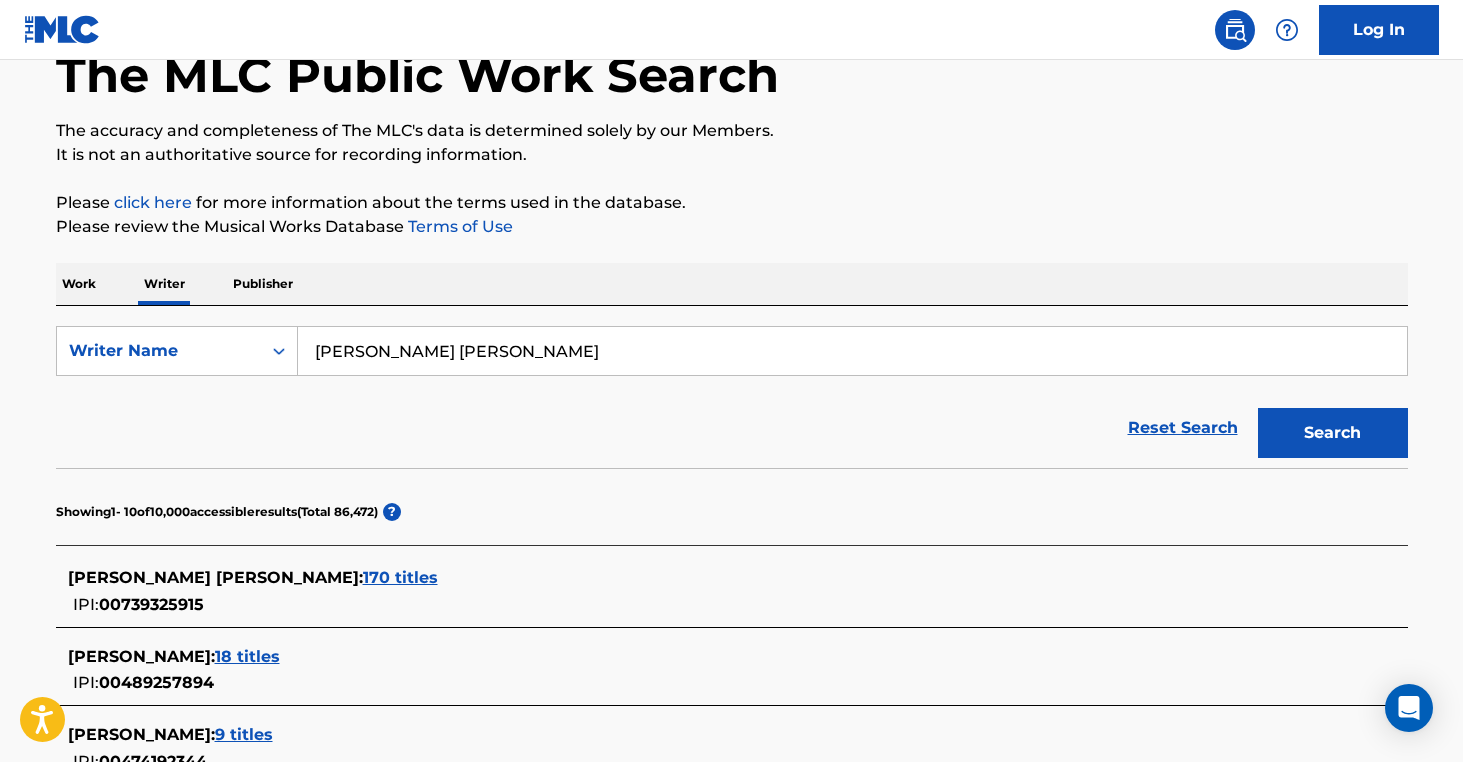 scroll, scrollTop: 0, scrollLeft: 0, axis: both 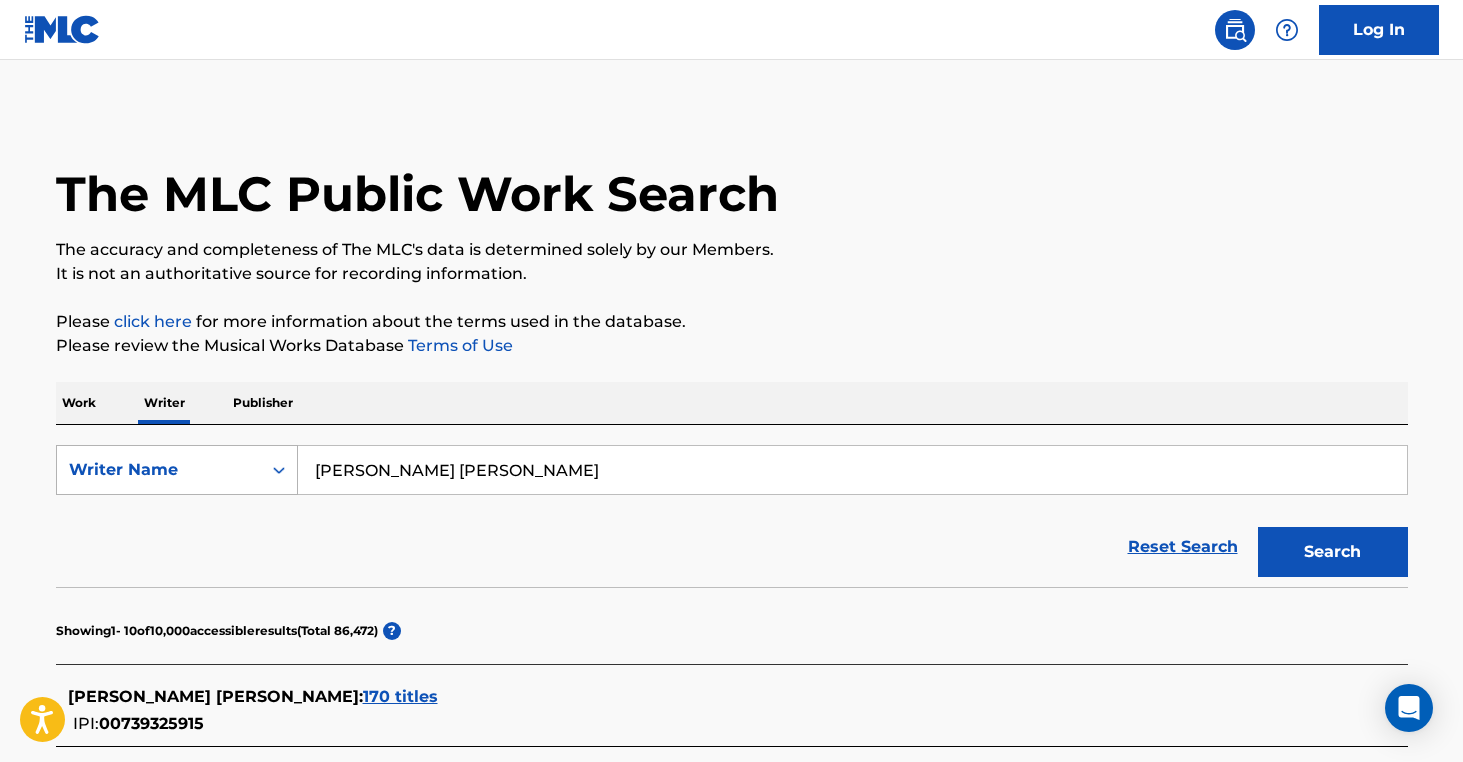 click at bounding box center [279, 470] 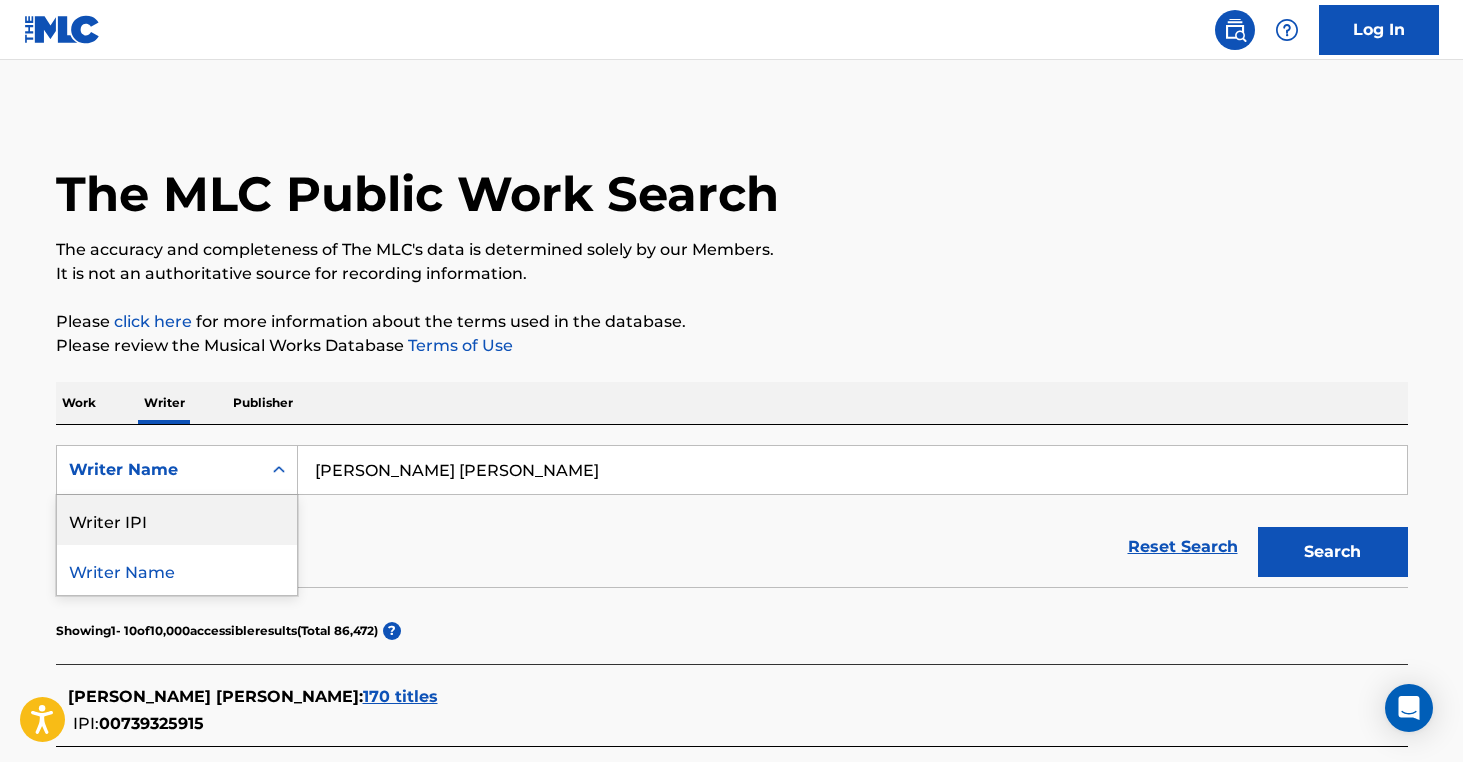 click on "Writer IPI" at bounding box center [177, 520] 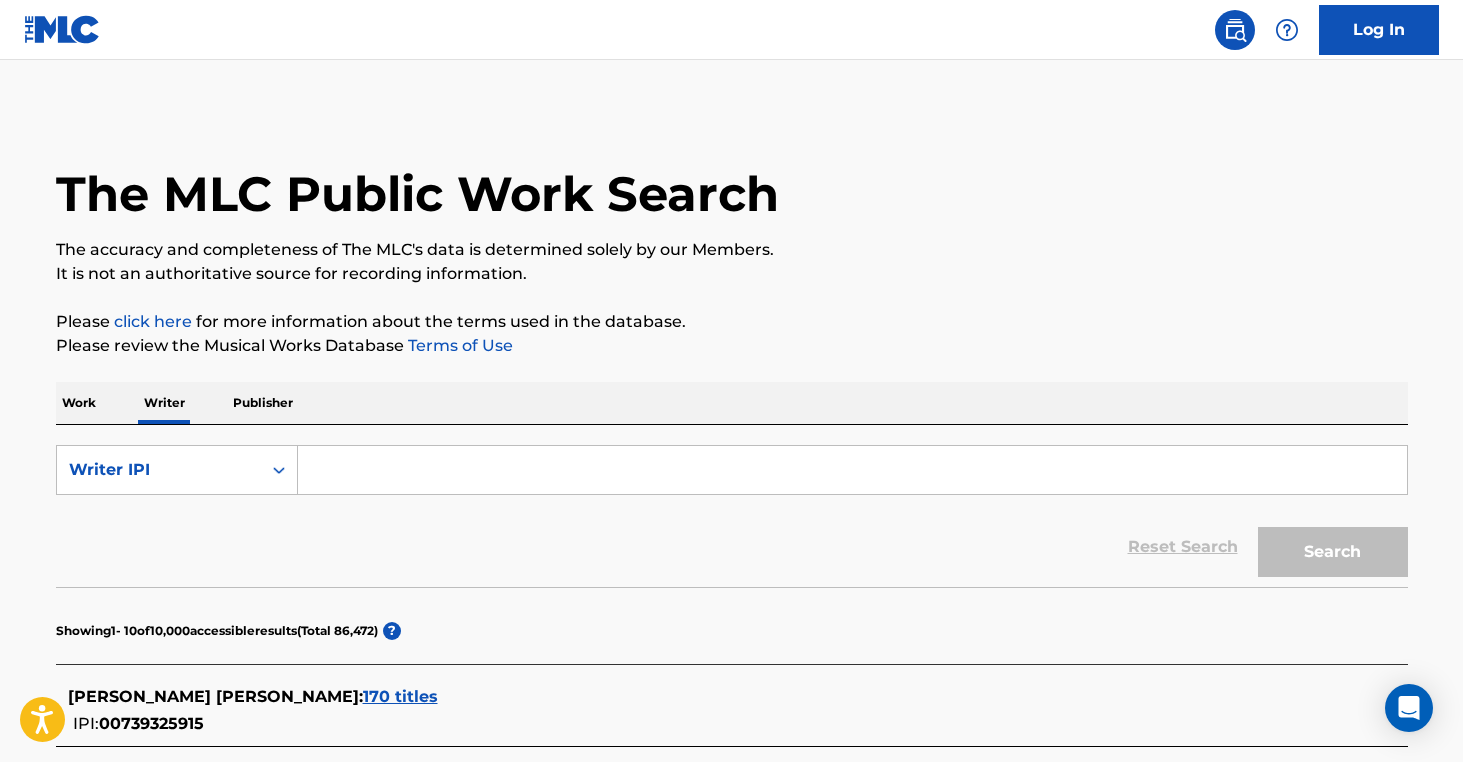 click at bounding box center (853, 470) 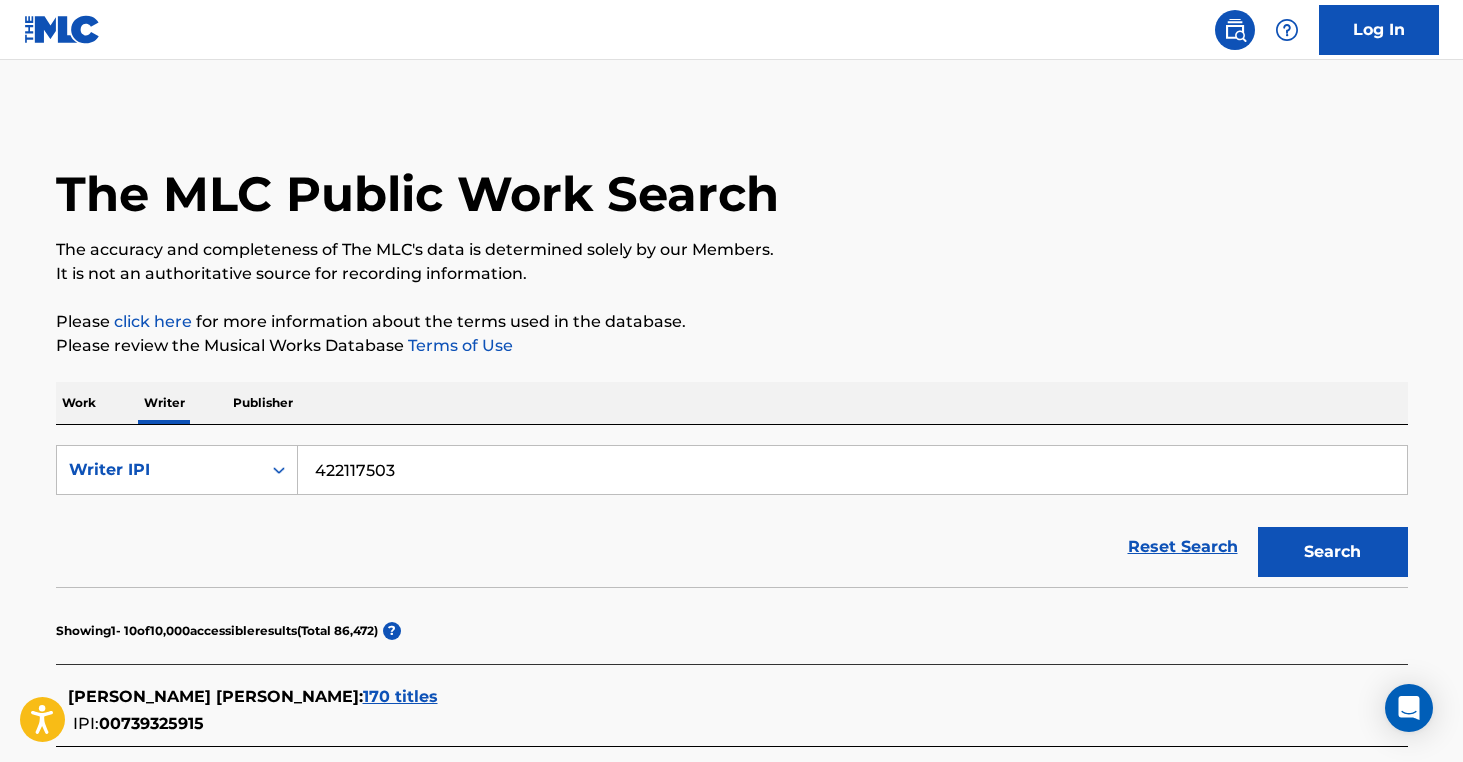 click on "Search" at bounding box center (1333, 552) 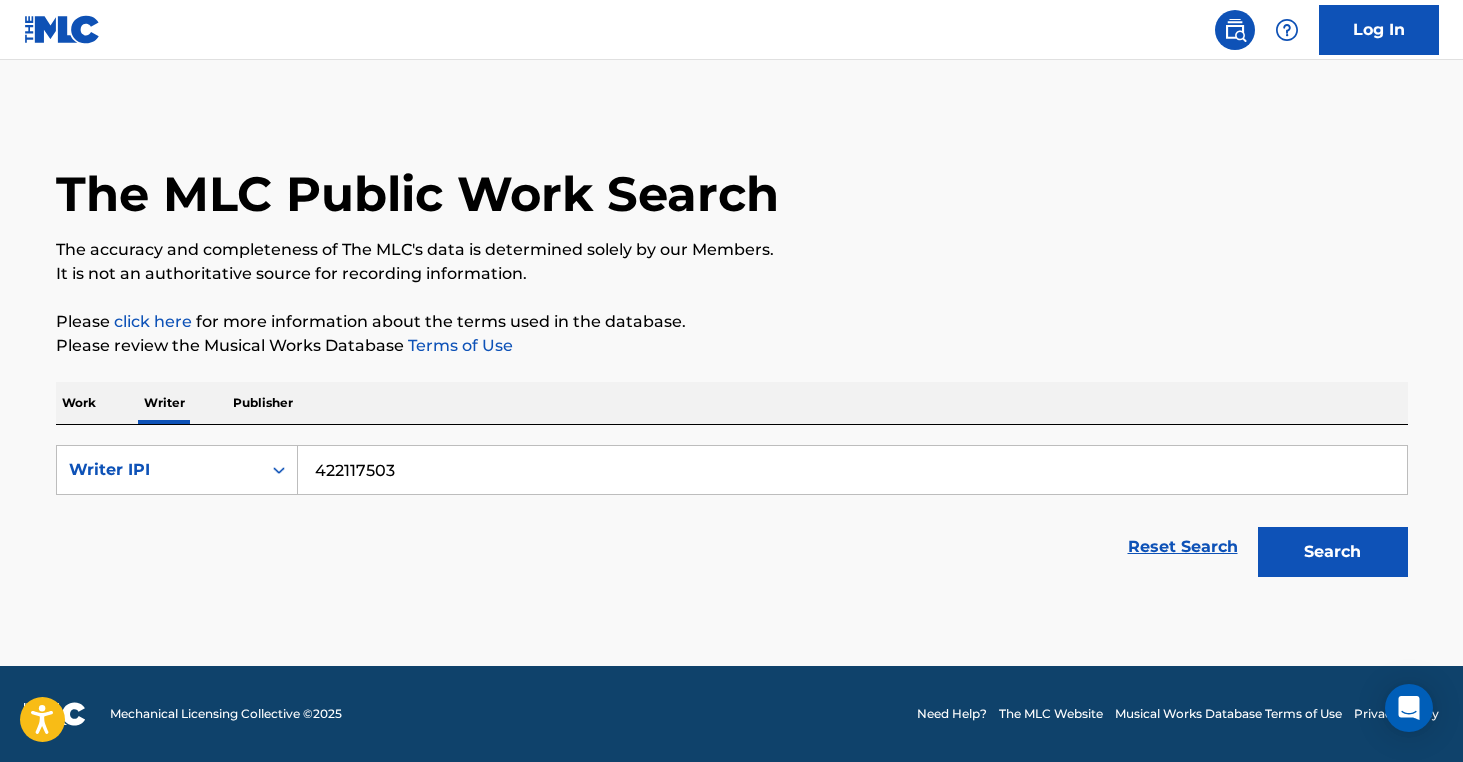 click on "422117503" at bounding box center [852, 470] 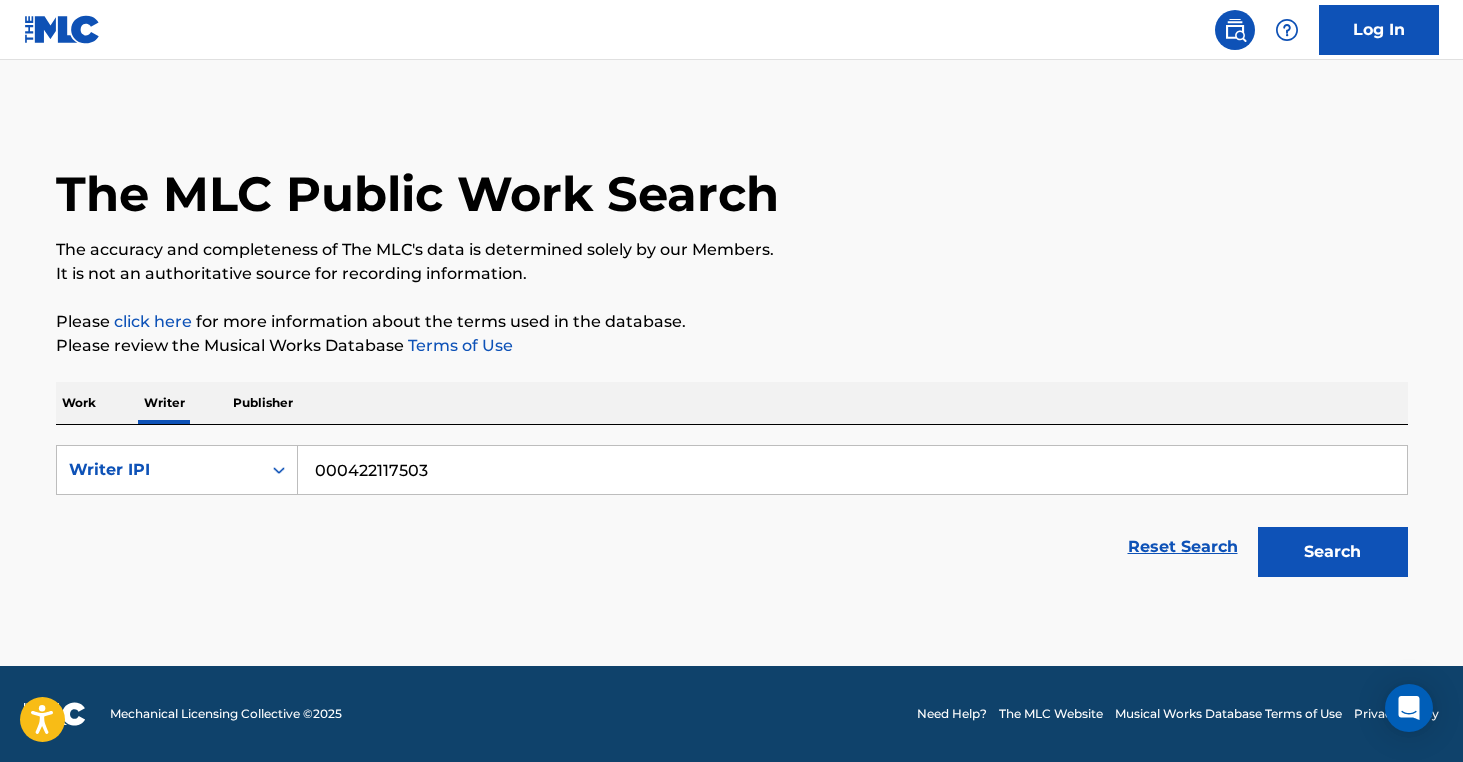 type on "000422117503" 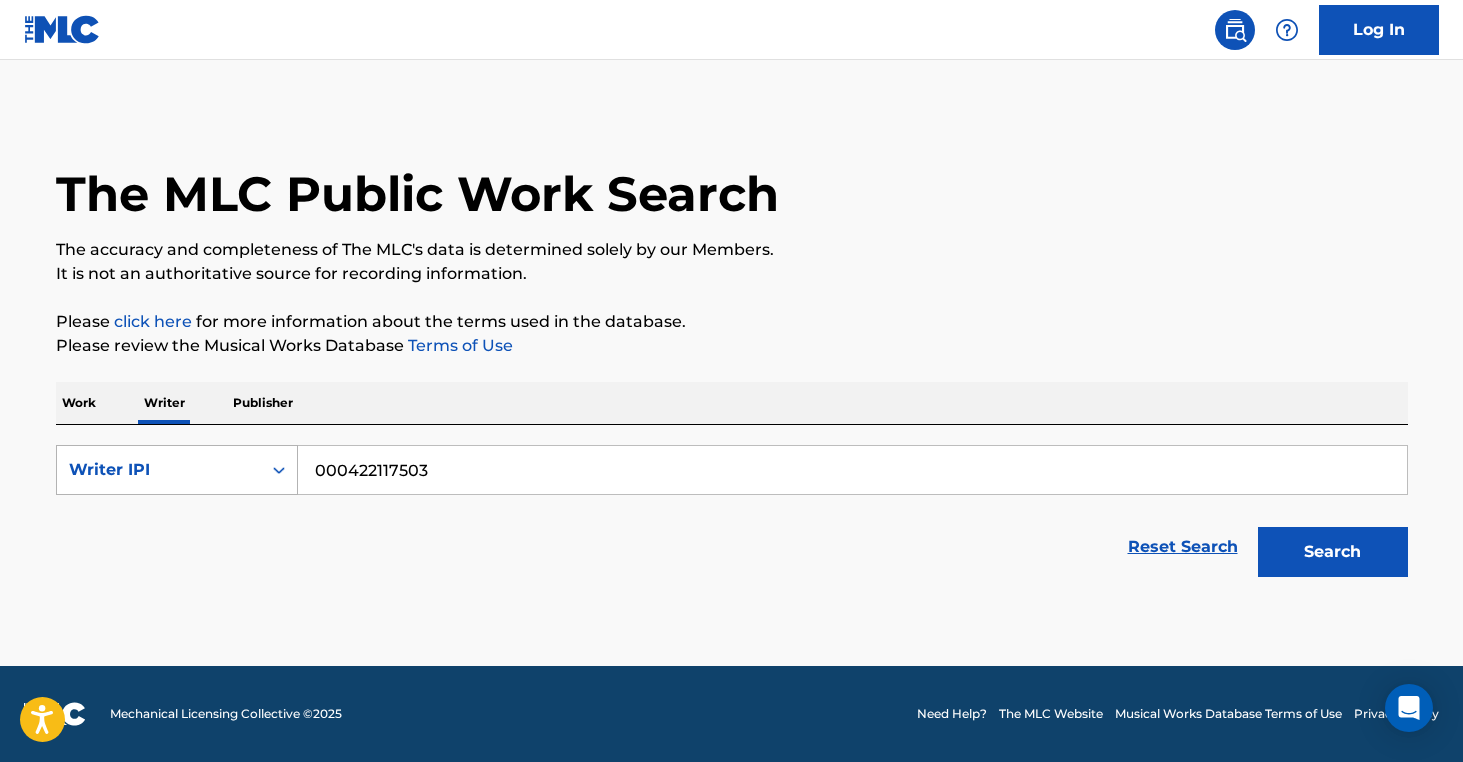 click on "Writer IPI" at bounding box center [159, 470] 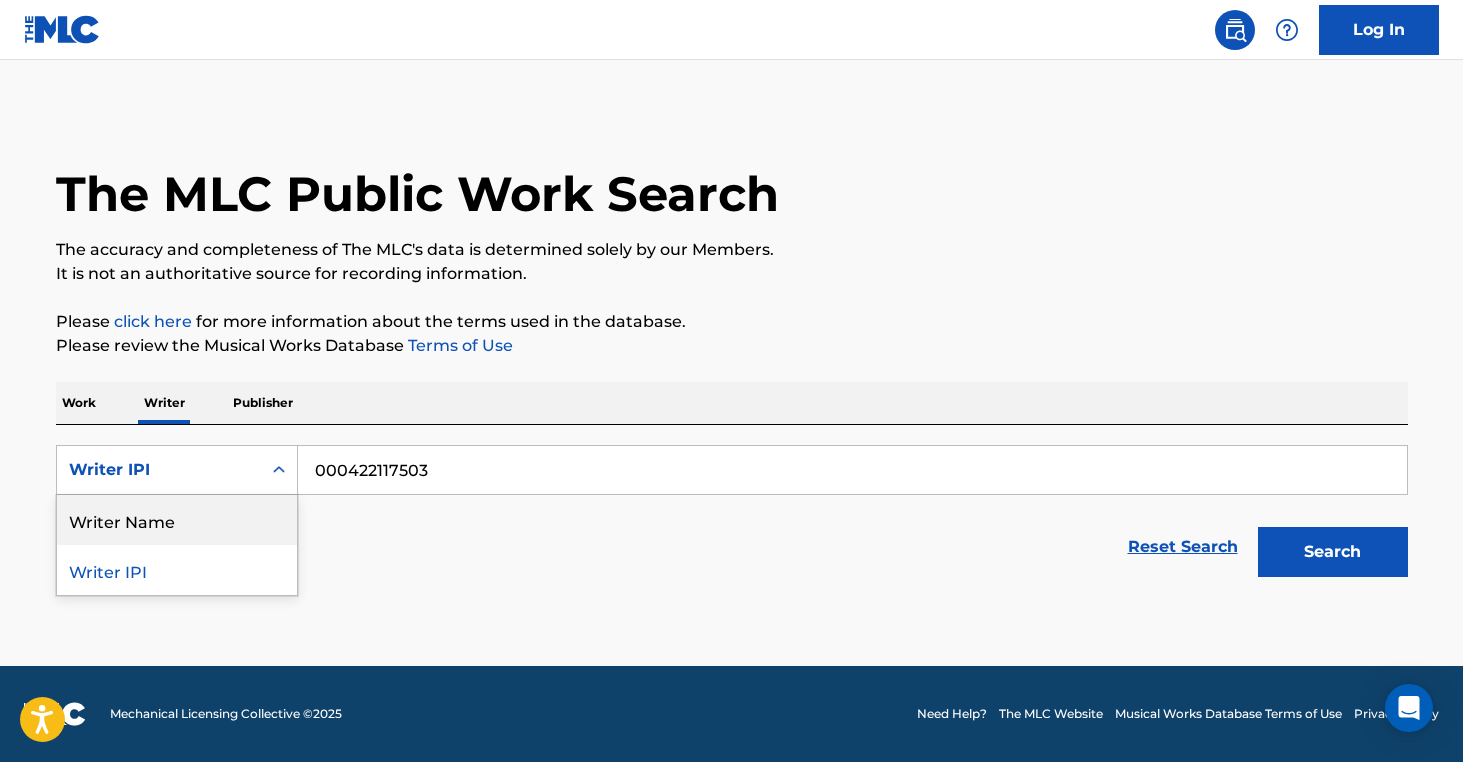click on "Writer Name" at bounding box center [177, 520] 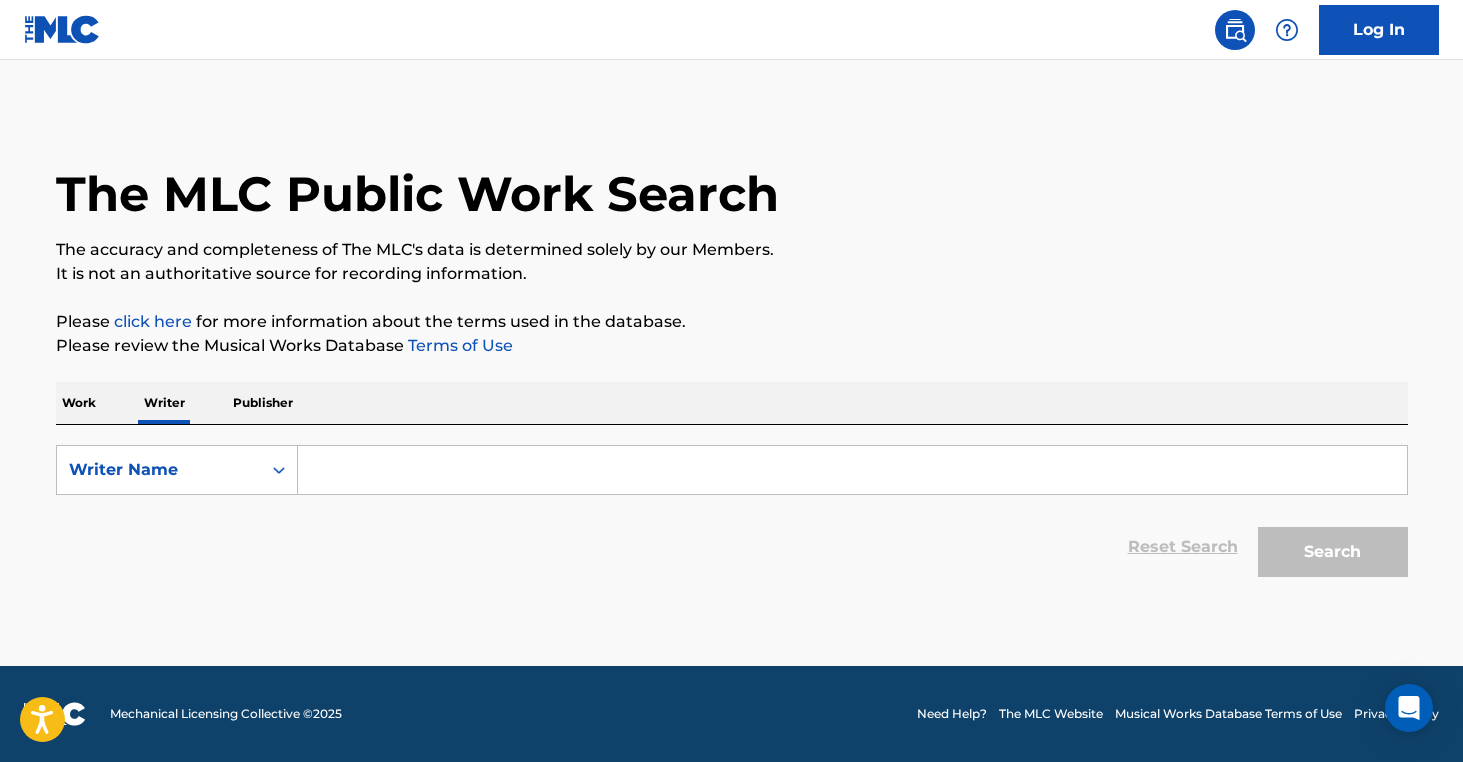 click at bounding box center [852, 470] 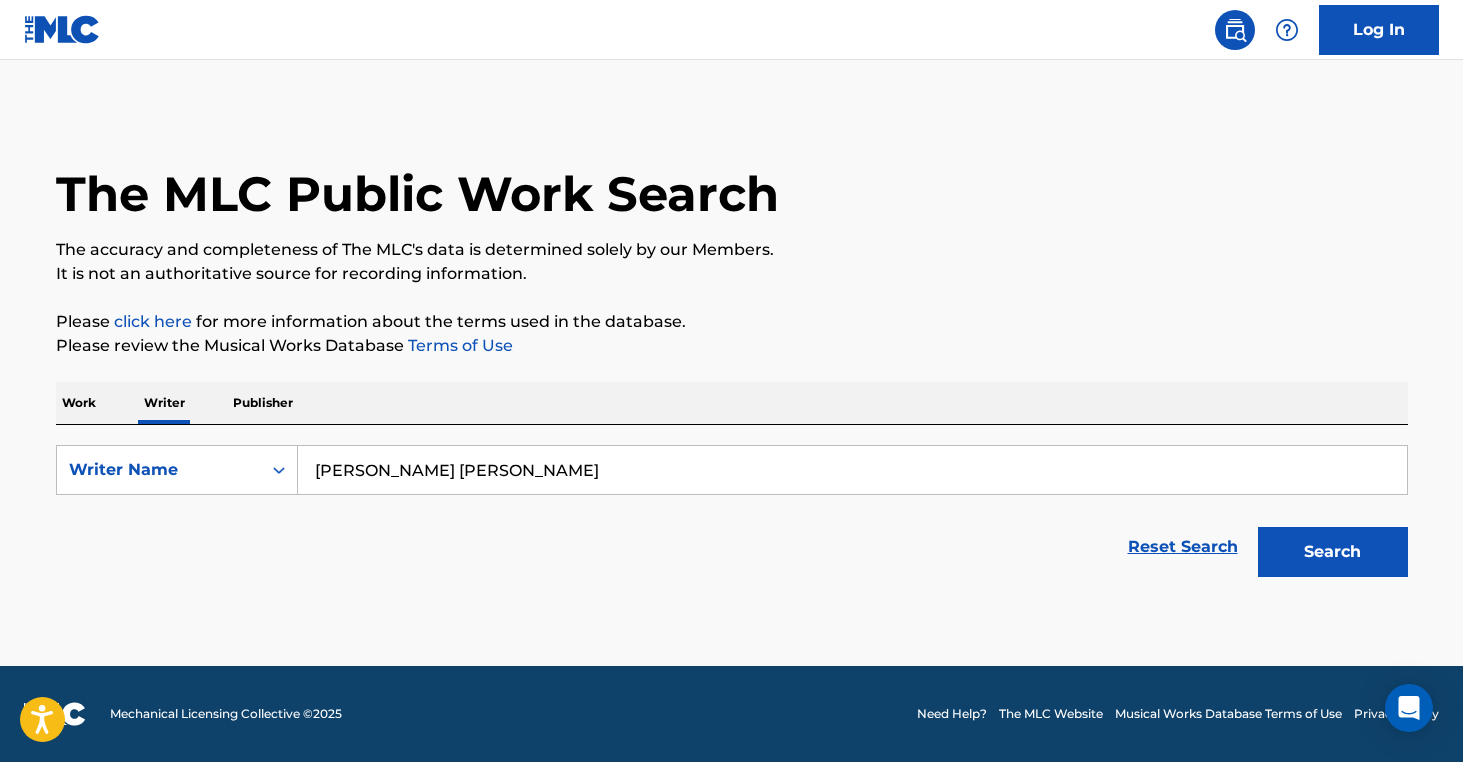 type on "Michael Anthony Sanchez" 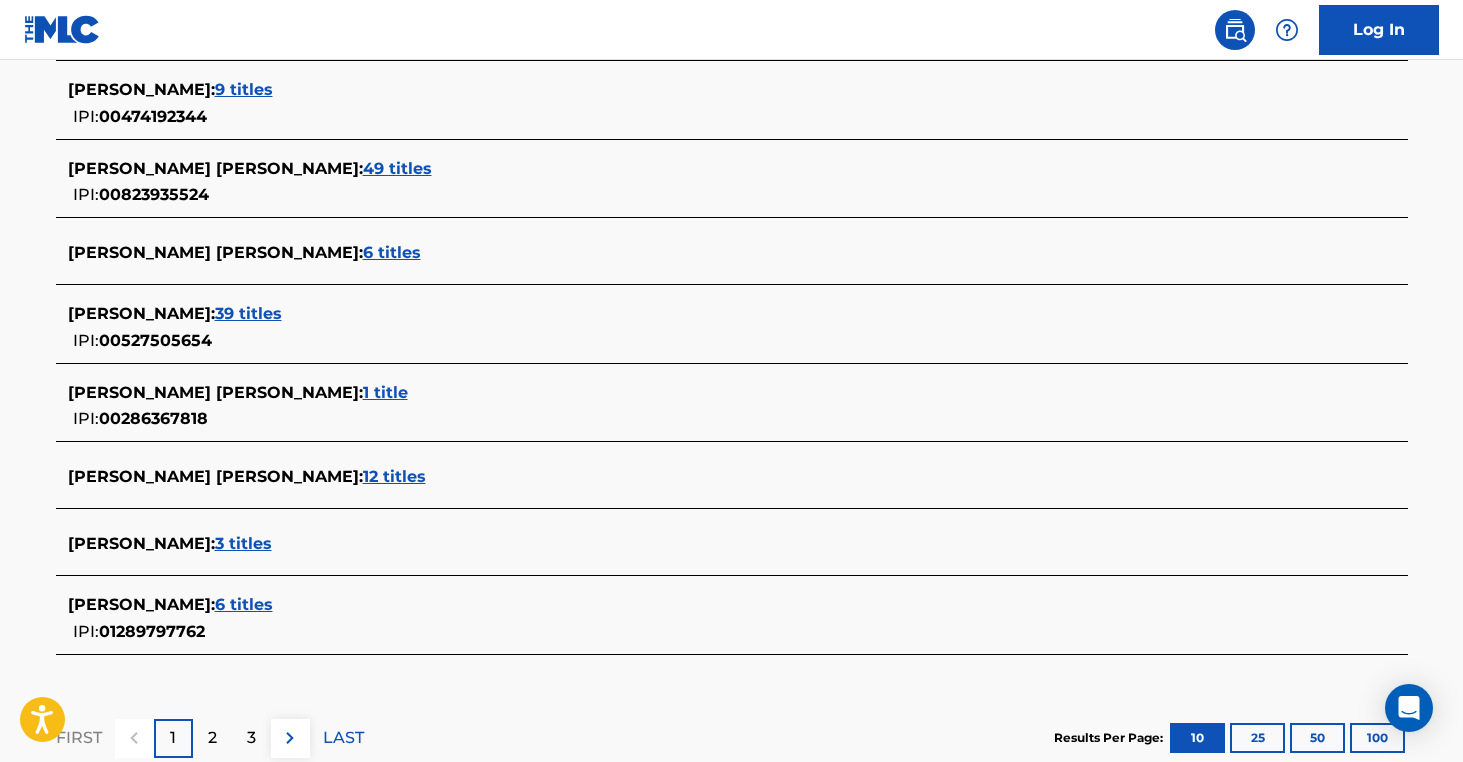 scroll, scrollTop: 766, scrollLeft: 0, axis: vertical 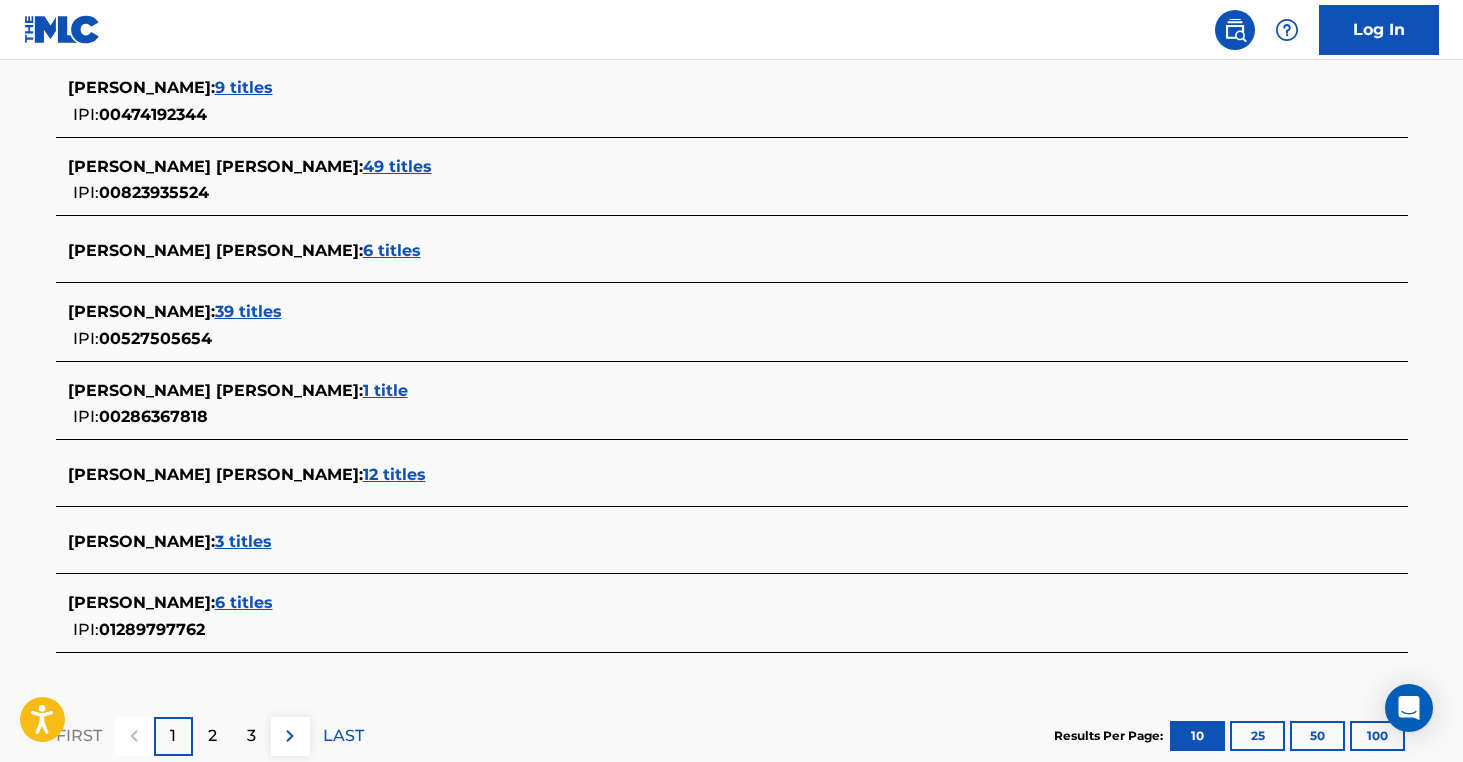 click on "49 titles" at bounding box center [397, 166] 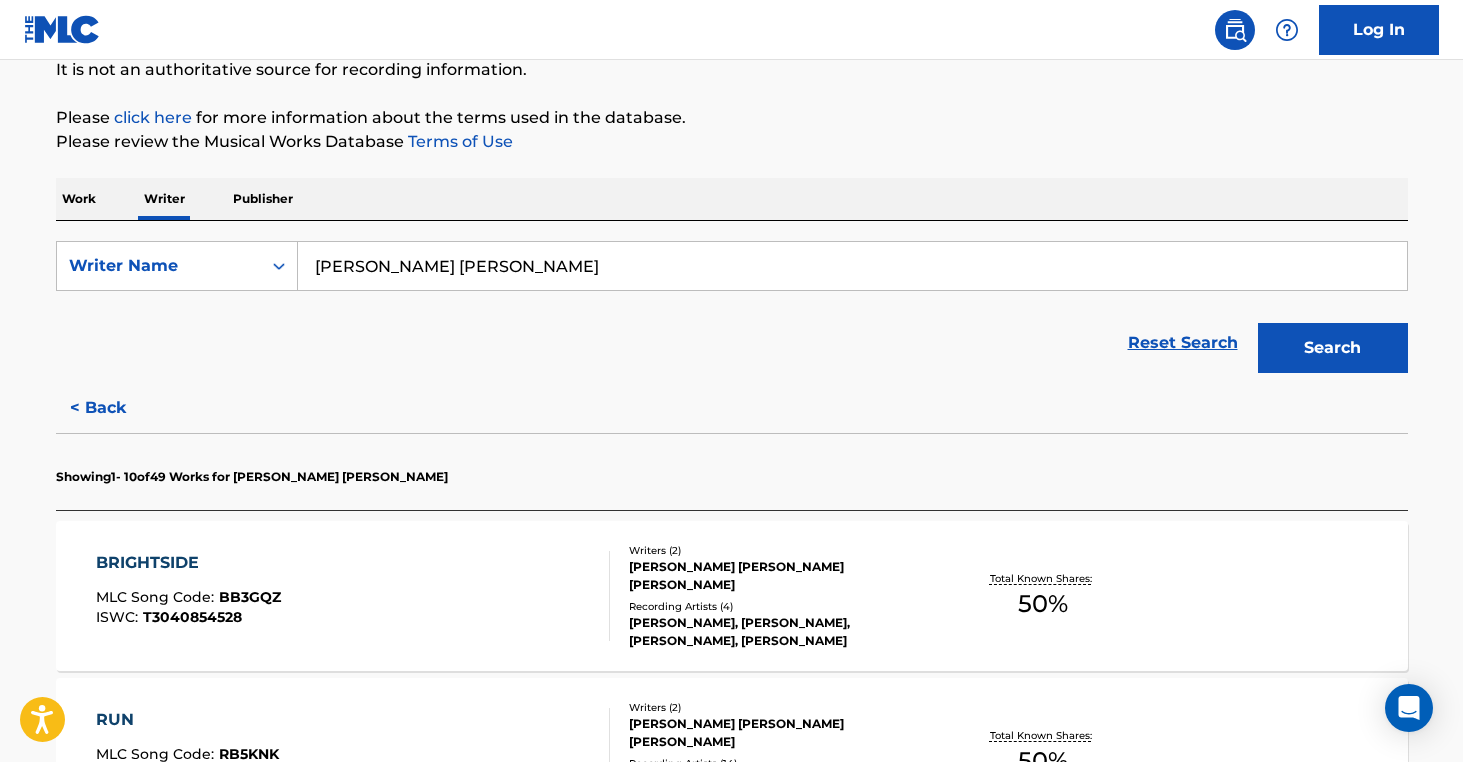scroll, scrollTop: 204, scrollLeft: 0, axis: vertical 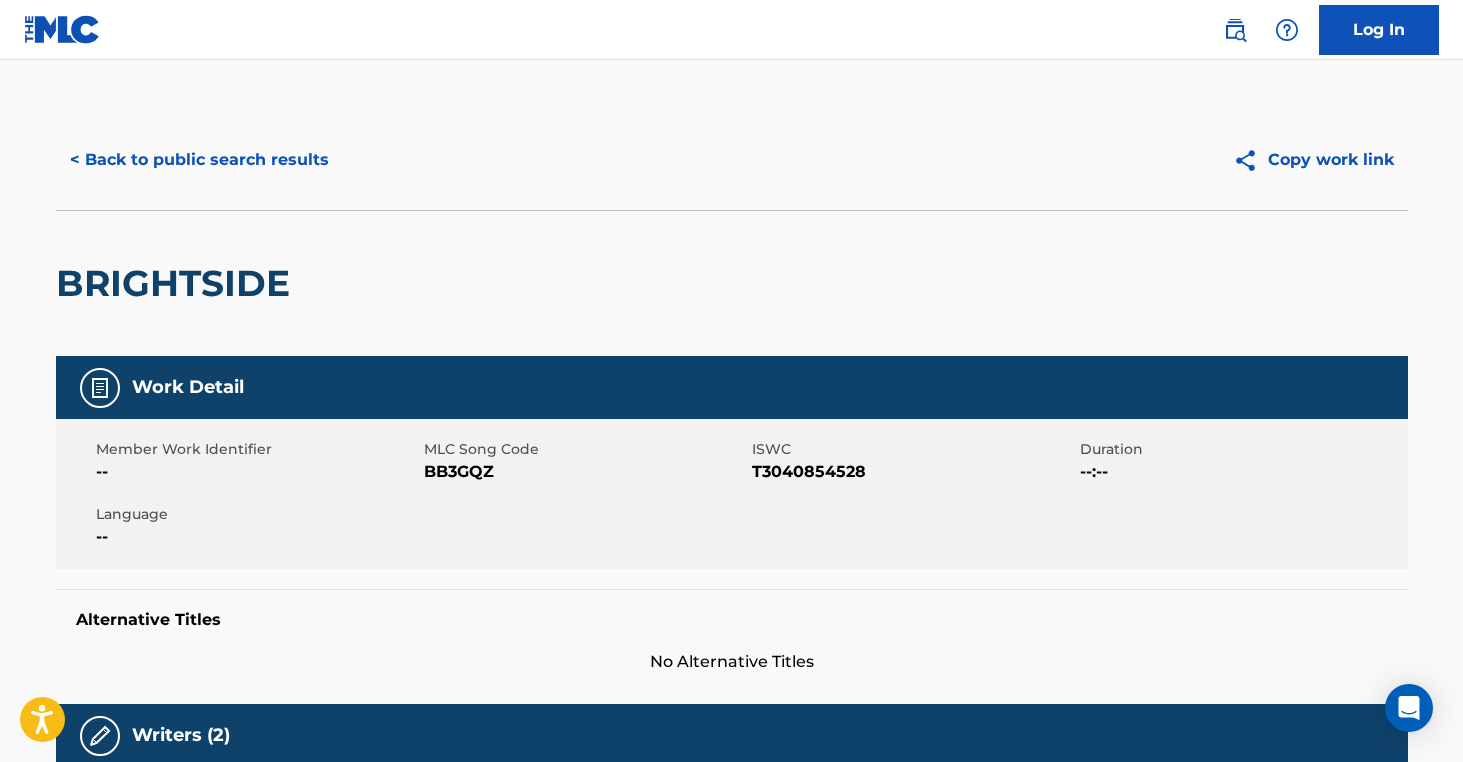 click on "< Back to public search results" at bounding box center (199, 160) 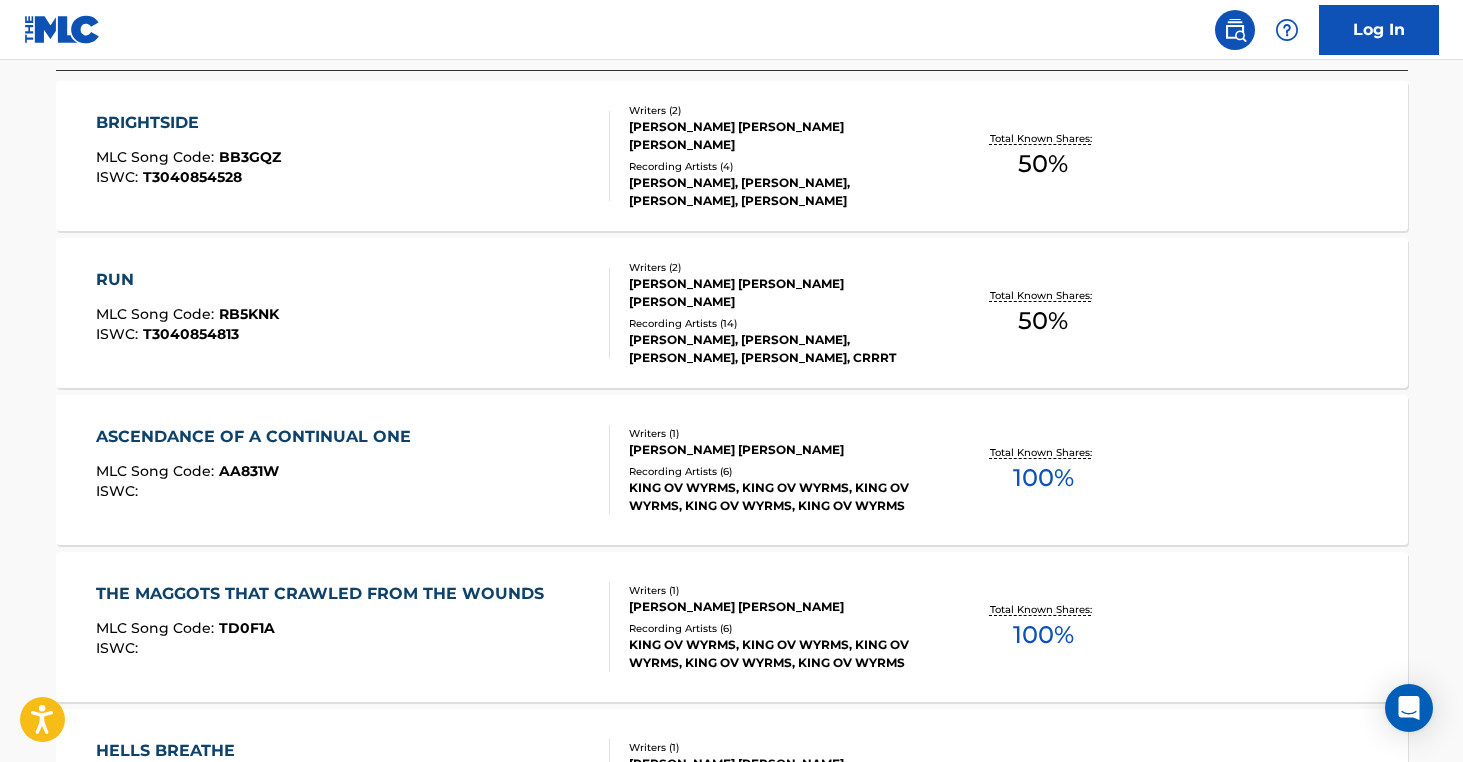 scroll, scrollTop: 645, scrollLeft: 0, axis: vertical 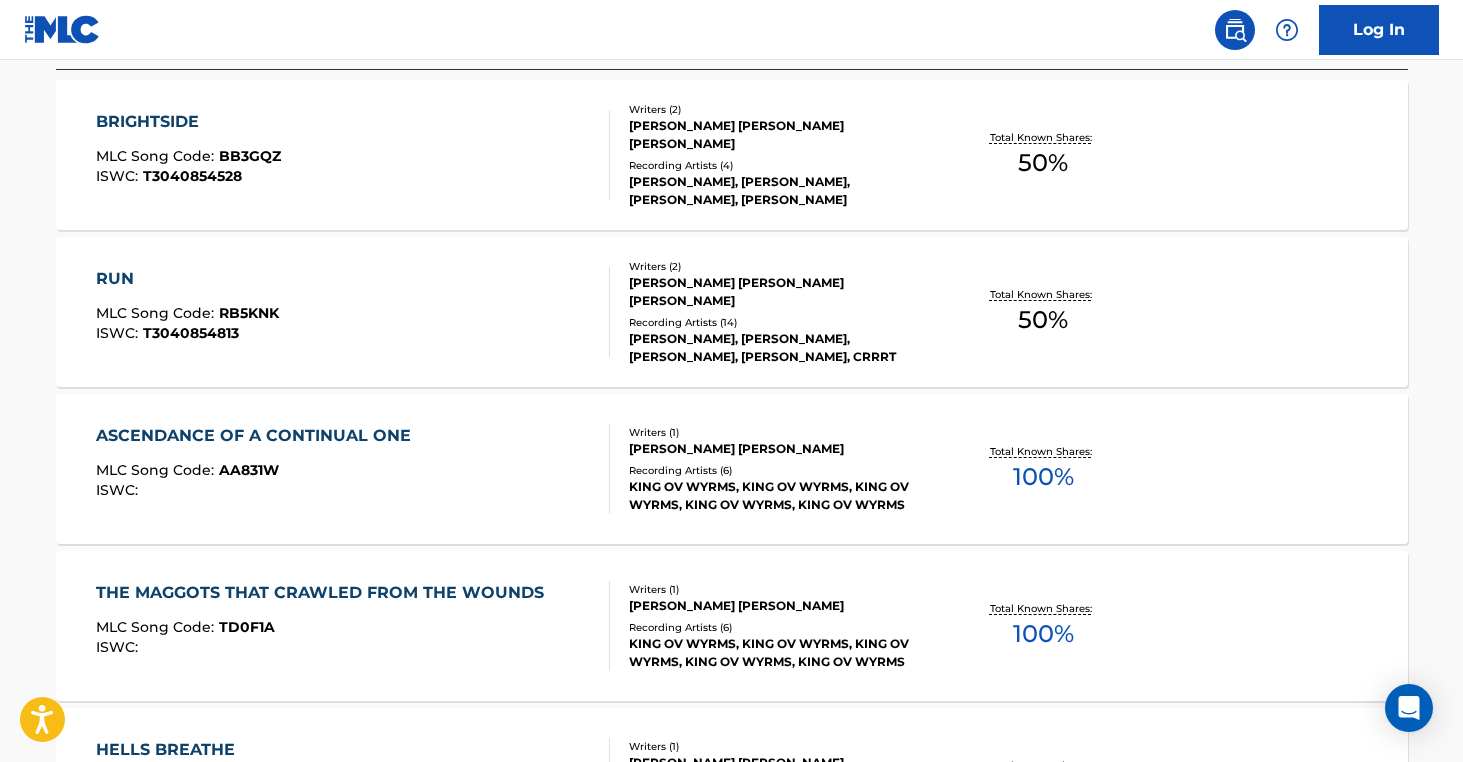 click on "RUN MLC Song Code : RB5KNK ISWC : T3040854813 Writers ( 2 ) CARTER BROWN BRITZ, MICHAEL ANTHONY SANCHEZ Recording Artists ( 14 ) MICHAEL SANCHEZ, EME SANTANA, MICHAEL SANCHEZ, MICHAEL SANCHEZ, CRRRT Total Known Shares: 50 %" at bounding box center (732, 312) 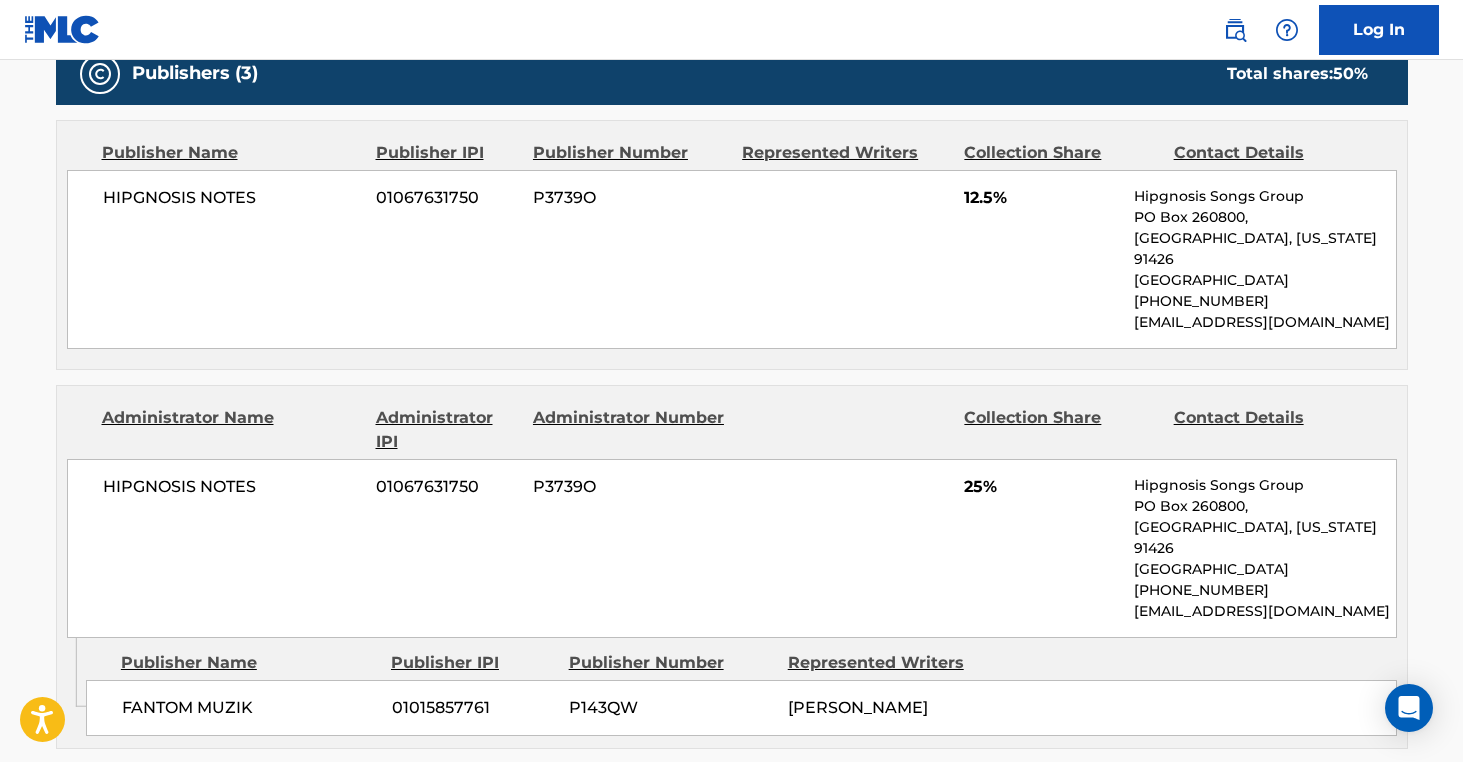 scroll, scrollTop: 0, scrollLeft: 0, axis: both 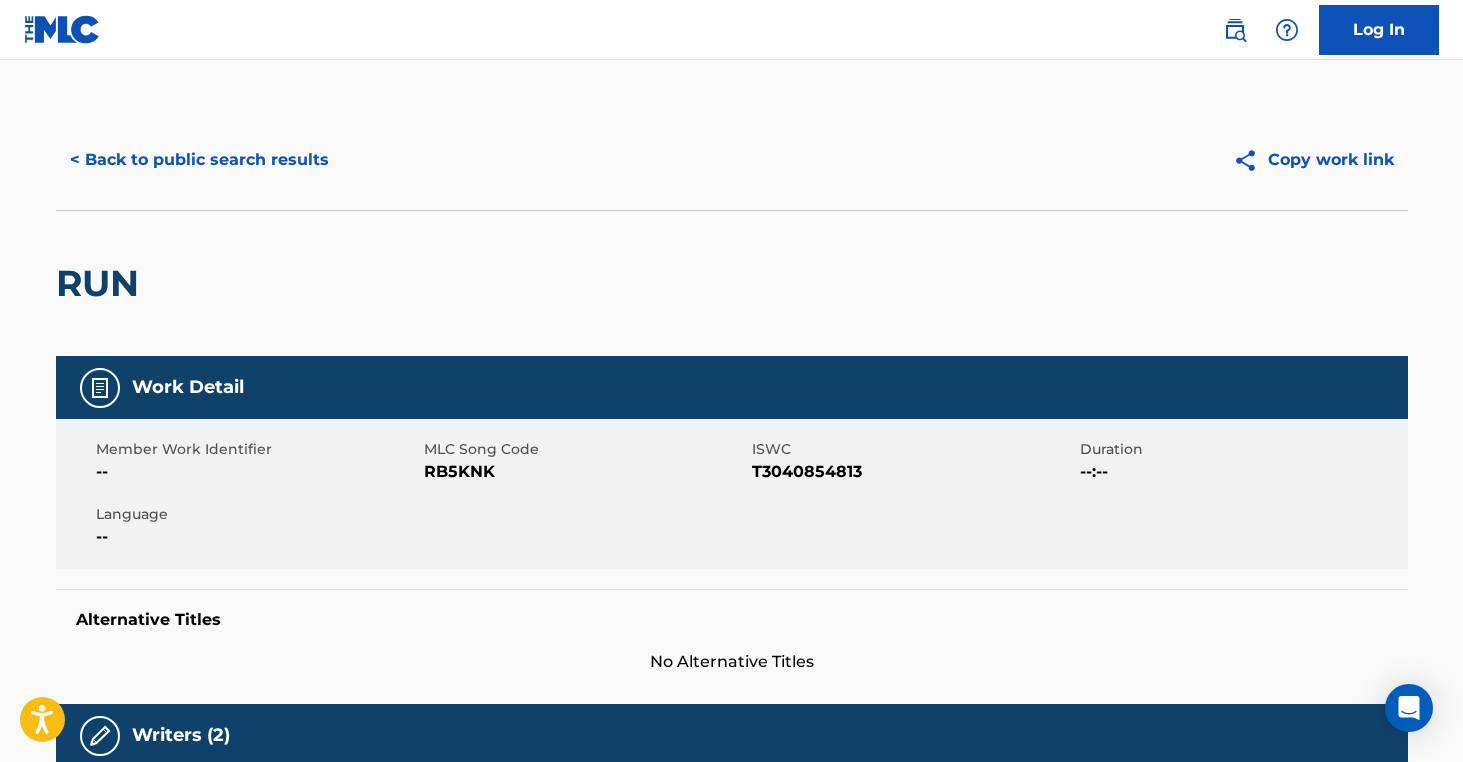 click on "< Back to public search results" at bounding box center (199, 160) 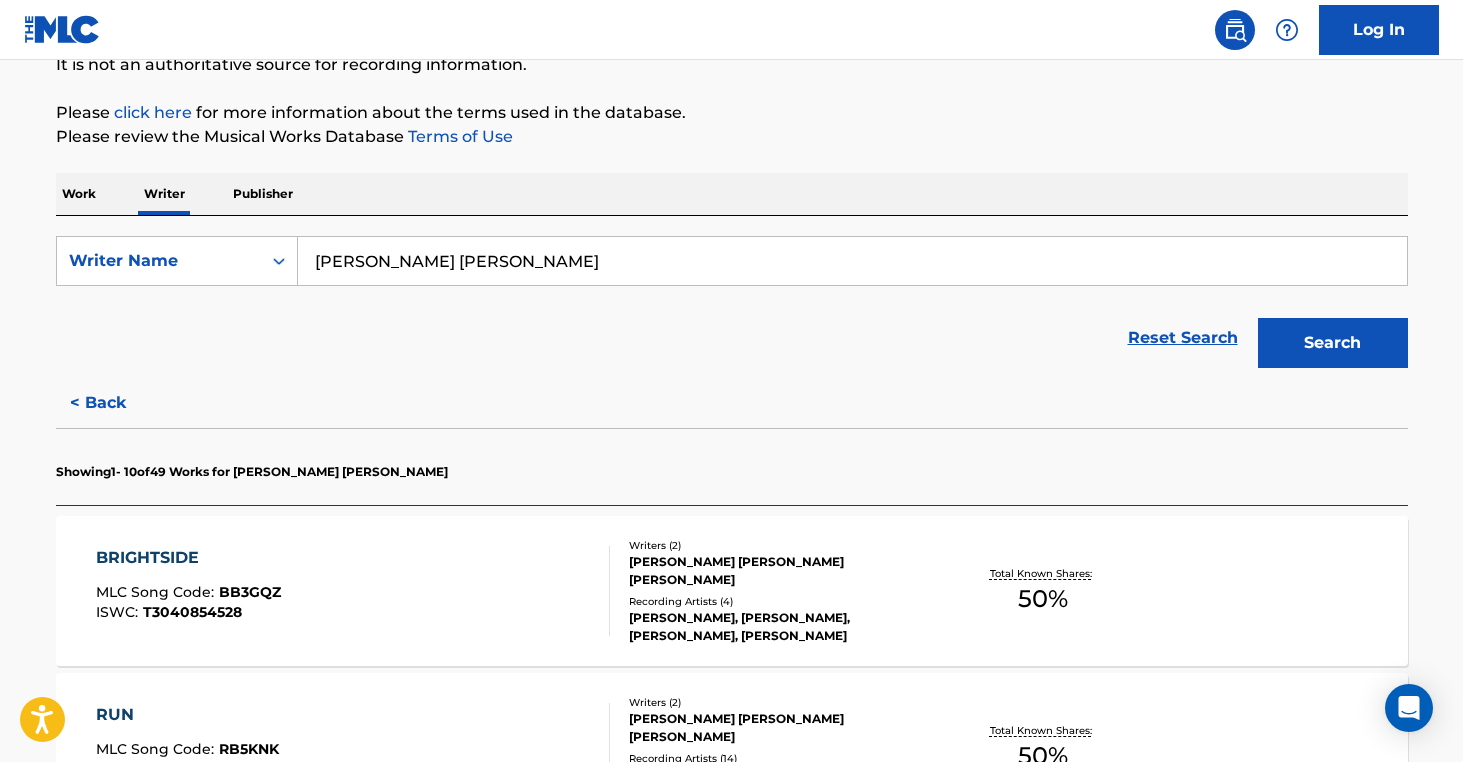 scroll, scrollTop: 211, scrollLeft: 0, axis: vertical 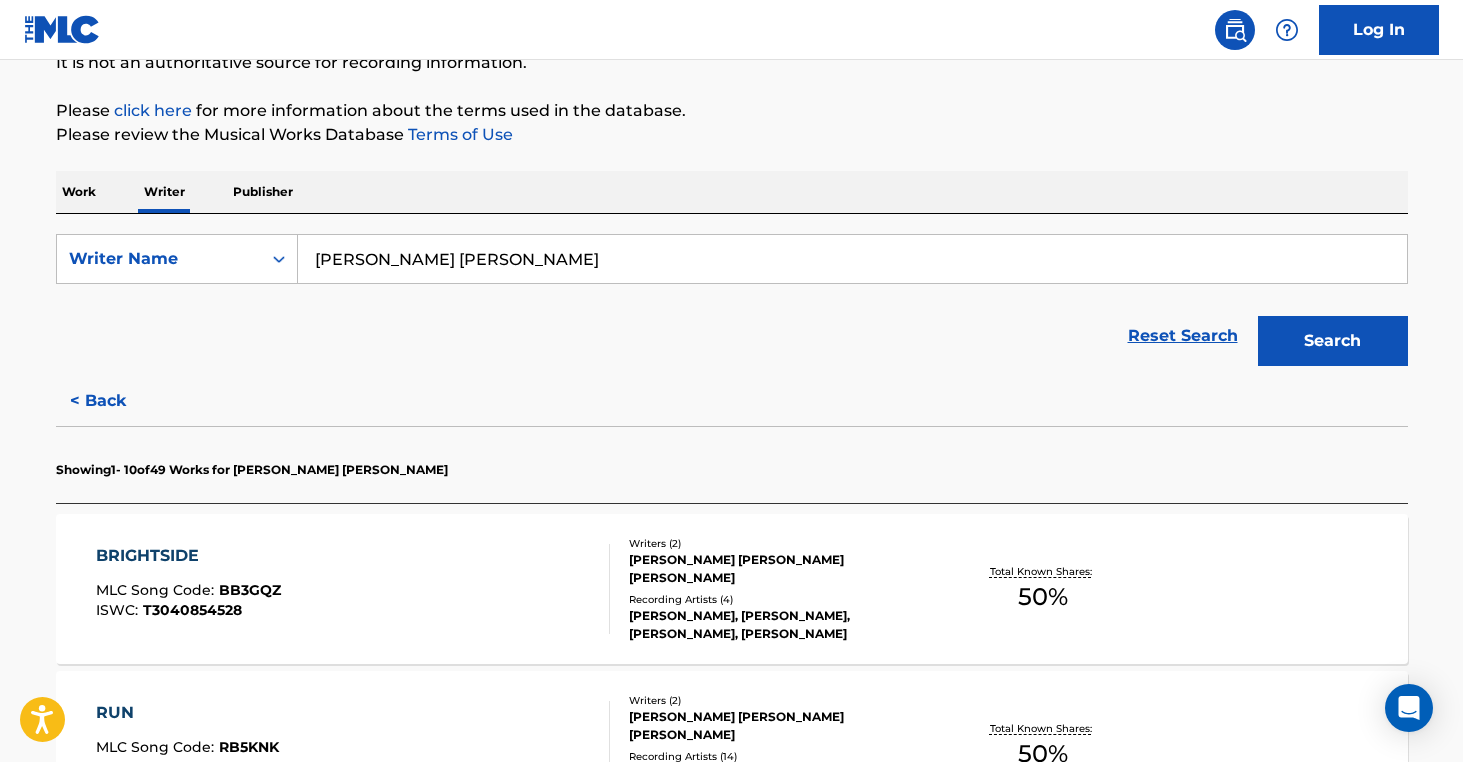 click on "Search" at bounding box center [1333, 341] 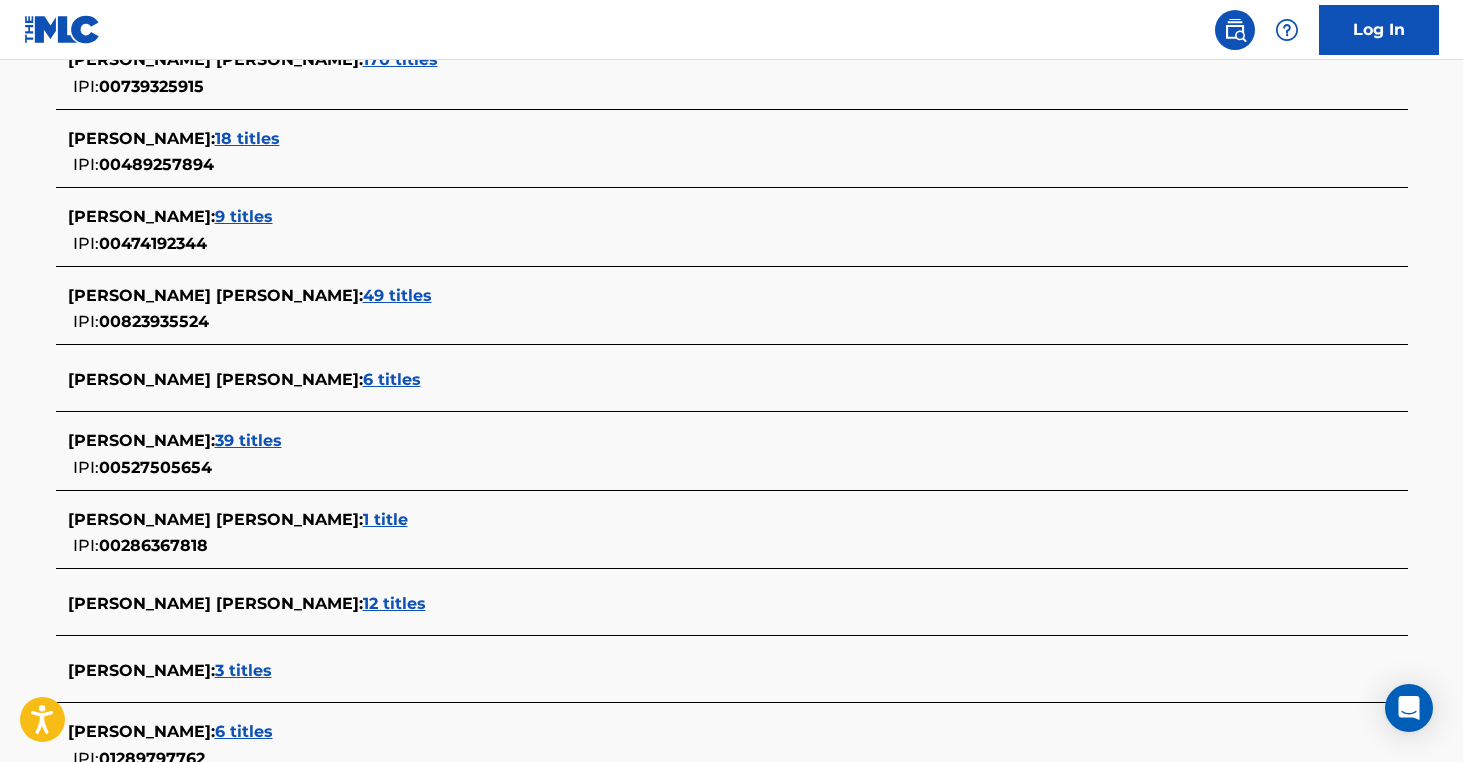 scroll, scrollTop: 638, scrollLeft: 0, axis: vertical 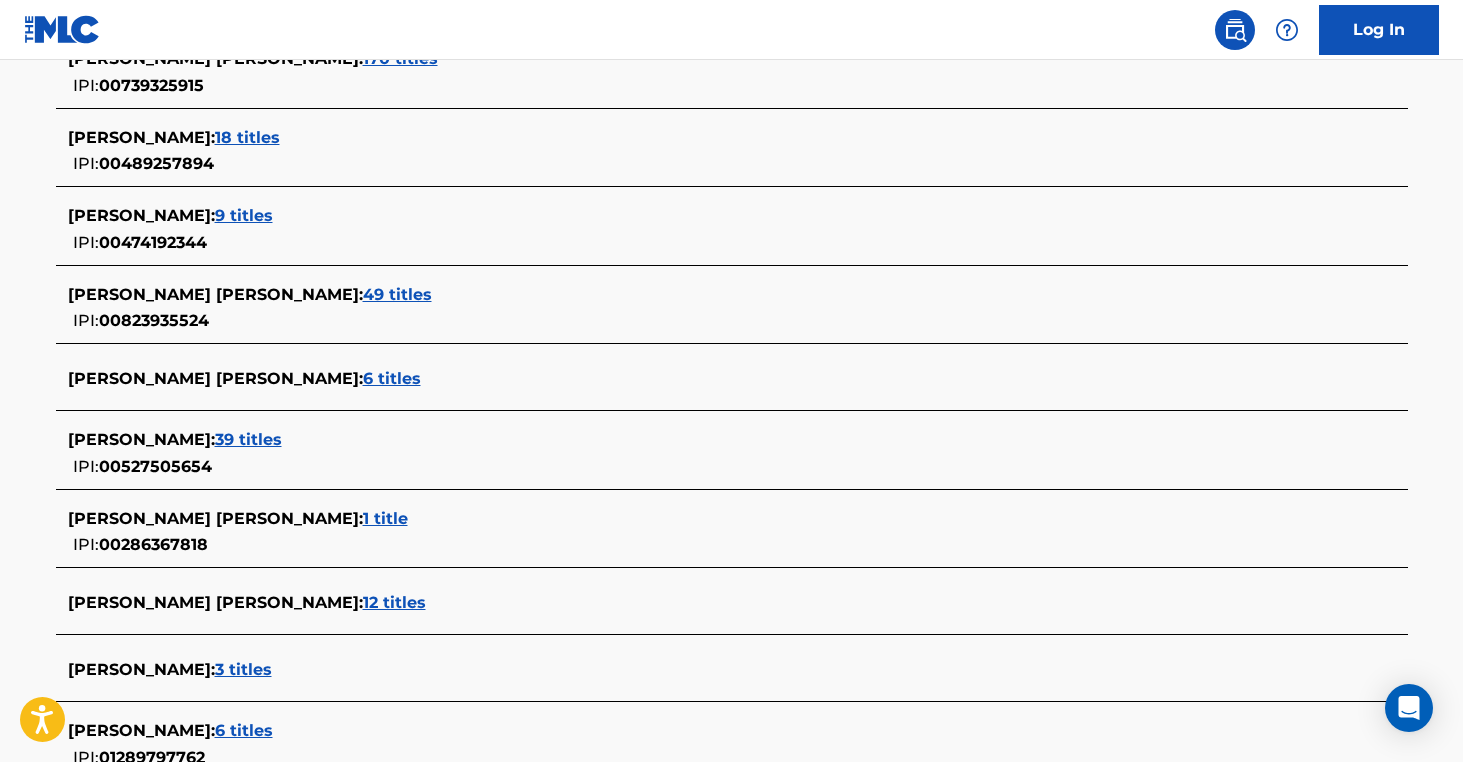 click on "49 titles" at bounding box center [397, 294] 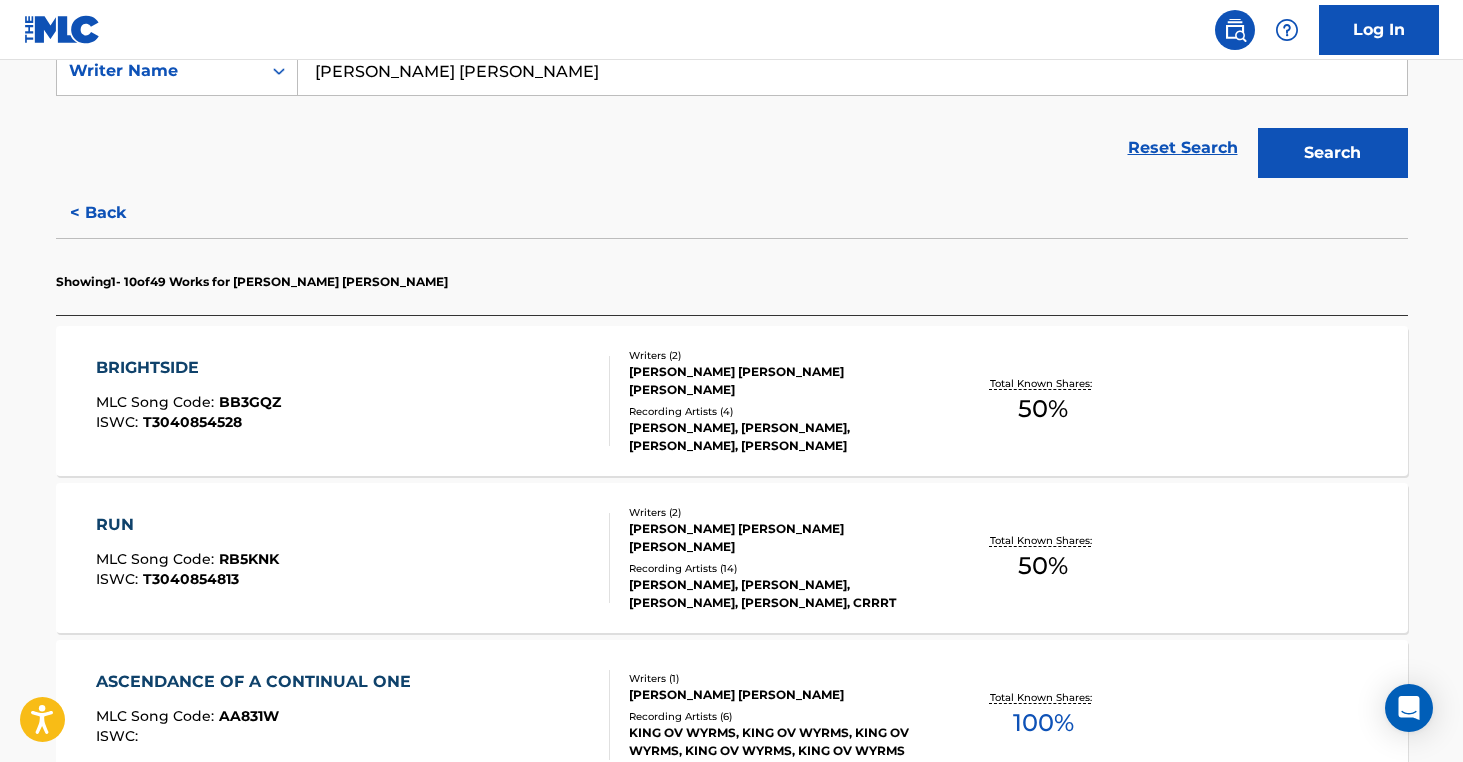 scroll, scrollTop: 355, scrollLeft: 0, axis: vertical 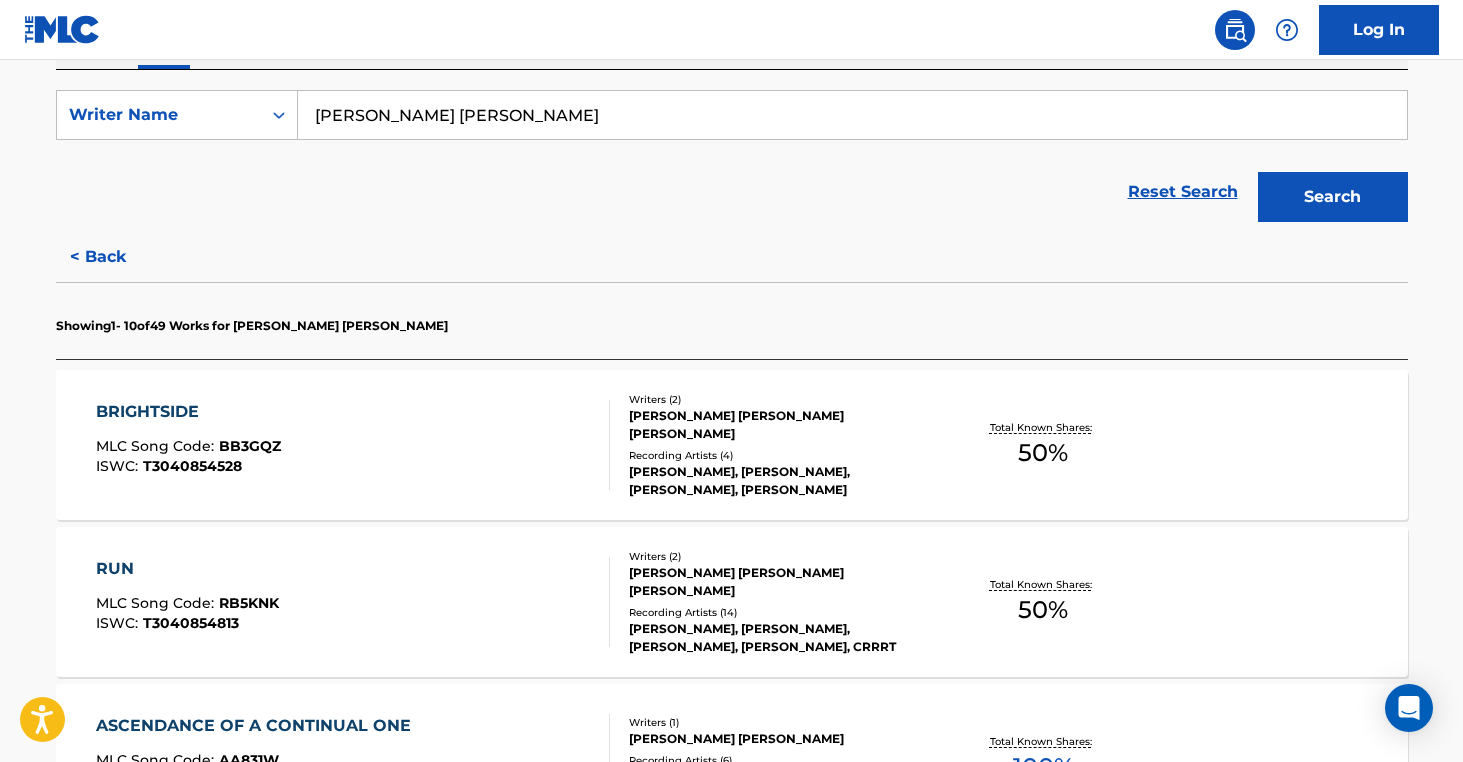 click on "Recording Artists ( 4 )" at bounding box center [780, 455] 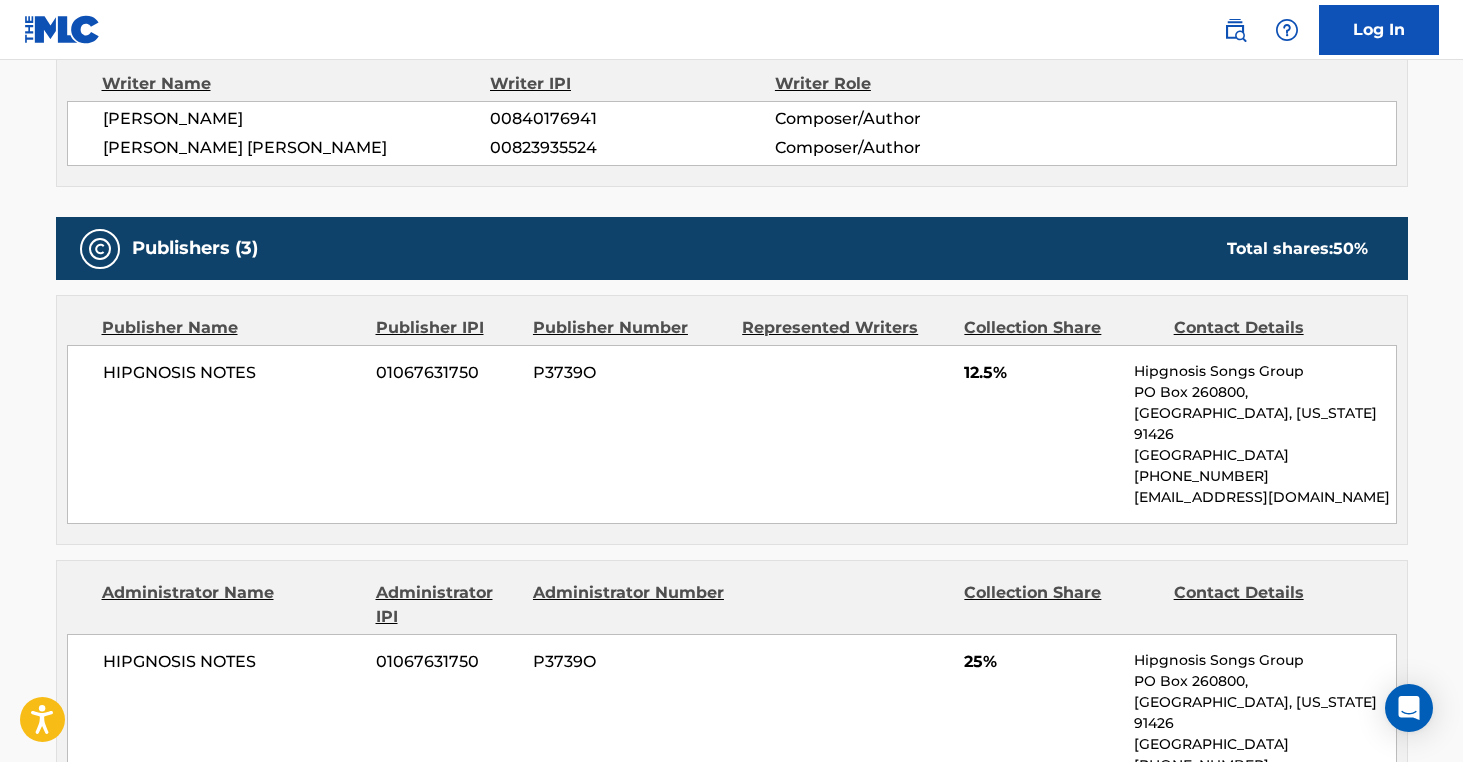 scroll, scrollTop: 0, scrollLeft: 0, axis: both 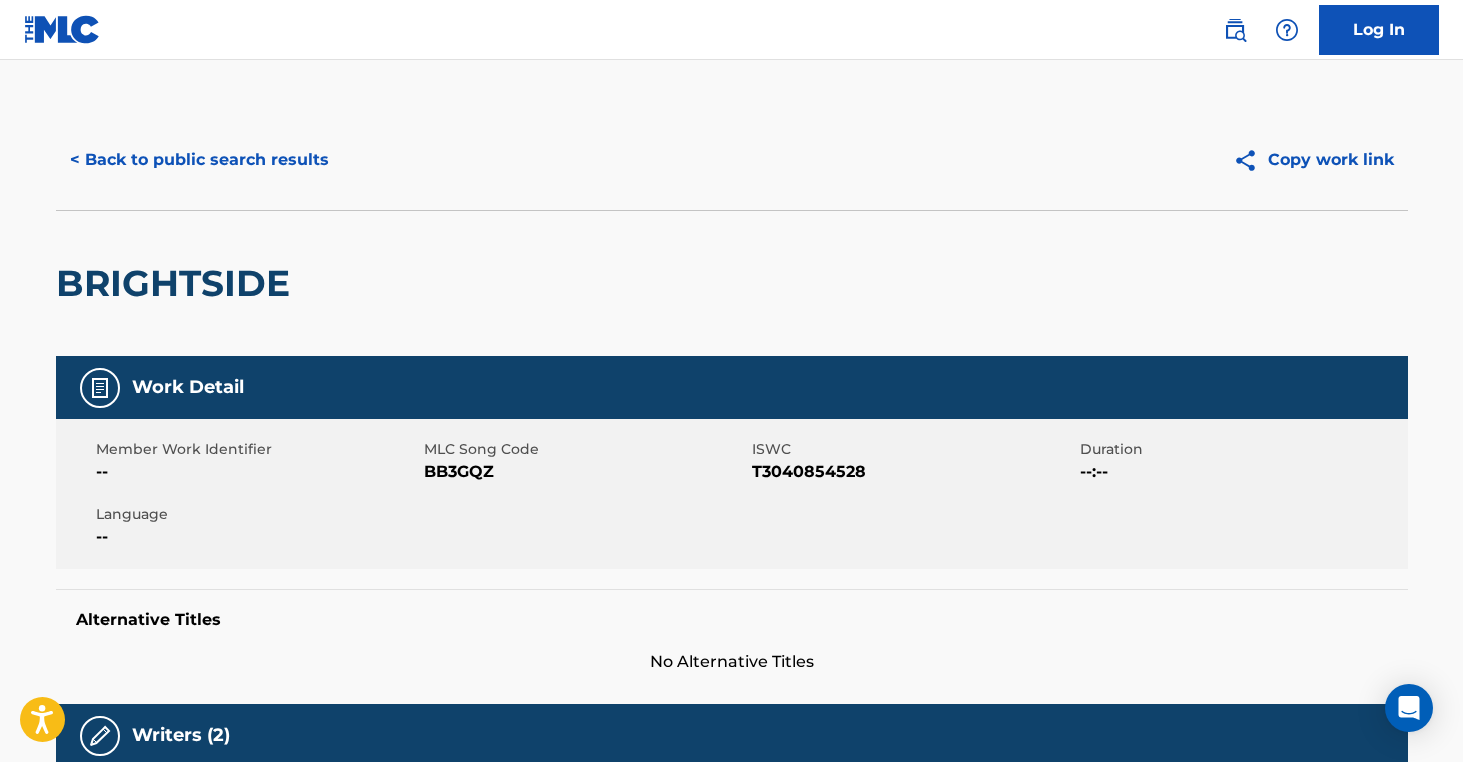 click on "< Back to public search results" at bounding box center (199, 160) 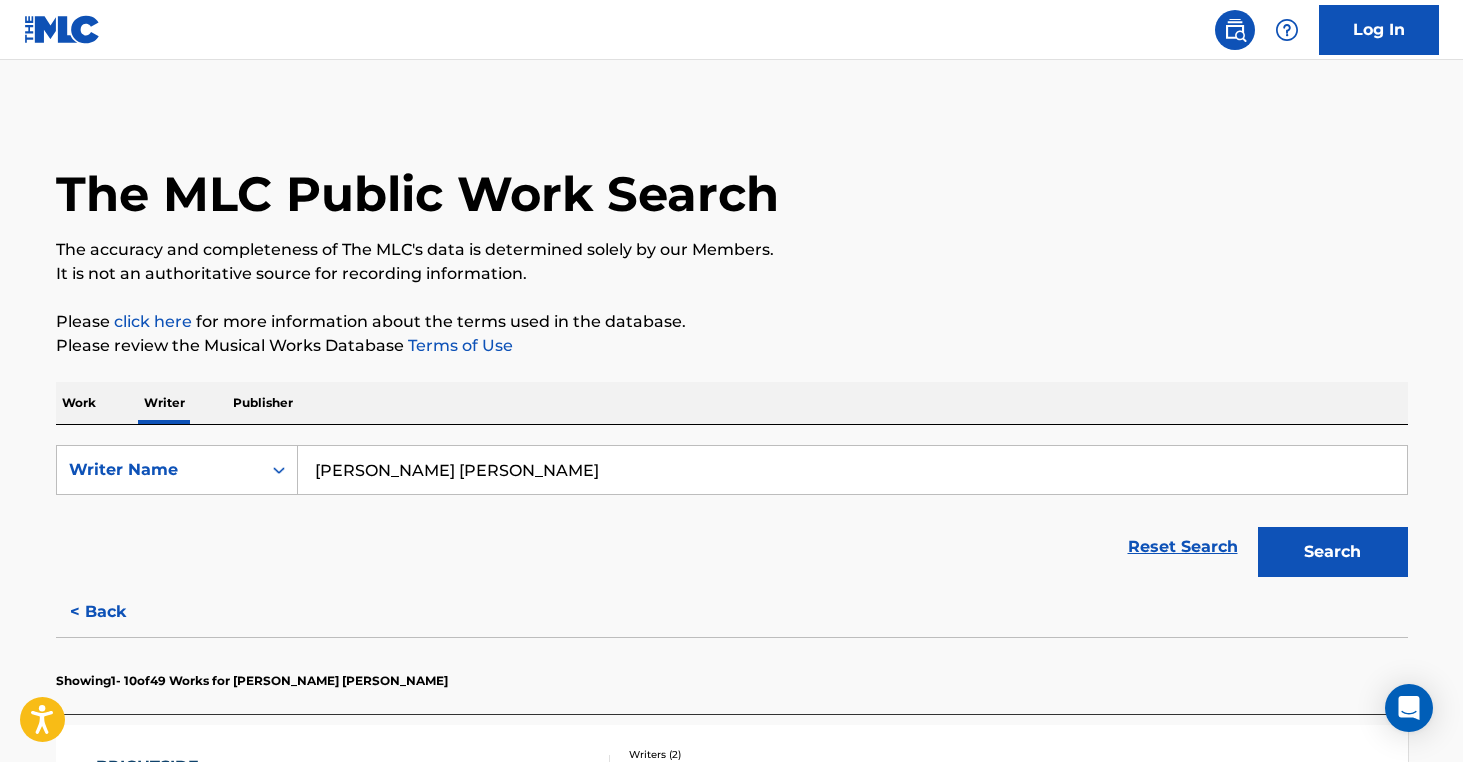 drag, startPoint x: 1355, startPoint y: 551, endPoint x: 975, endPoint y: 530, distance: 380.57983 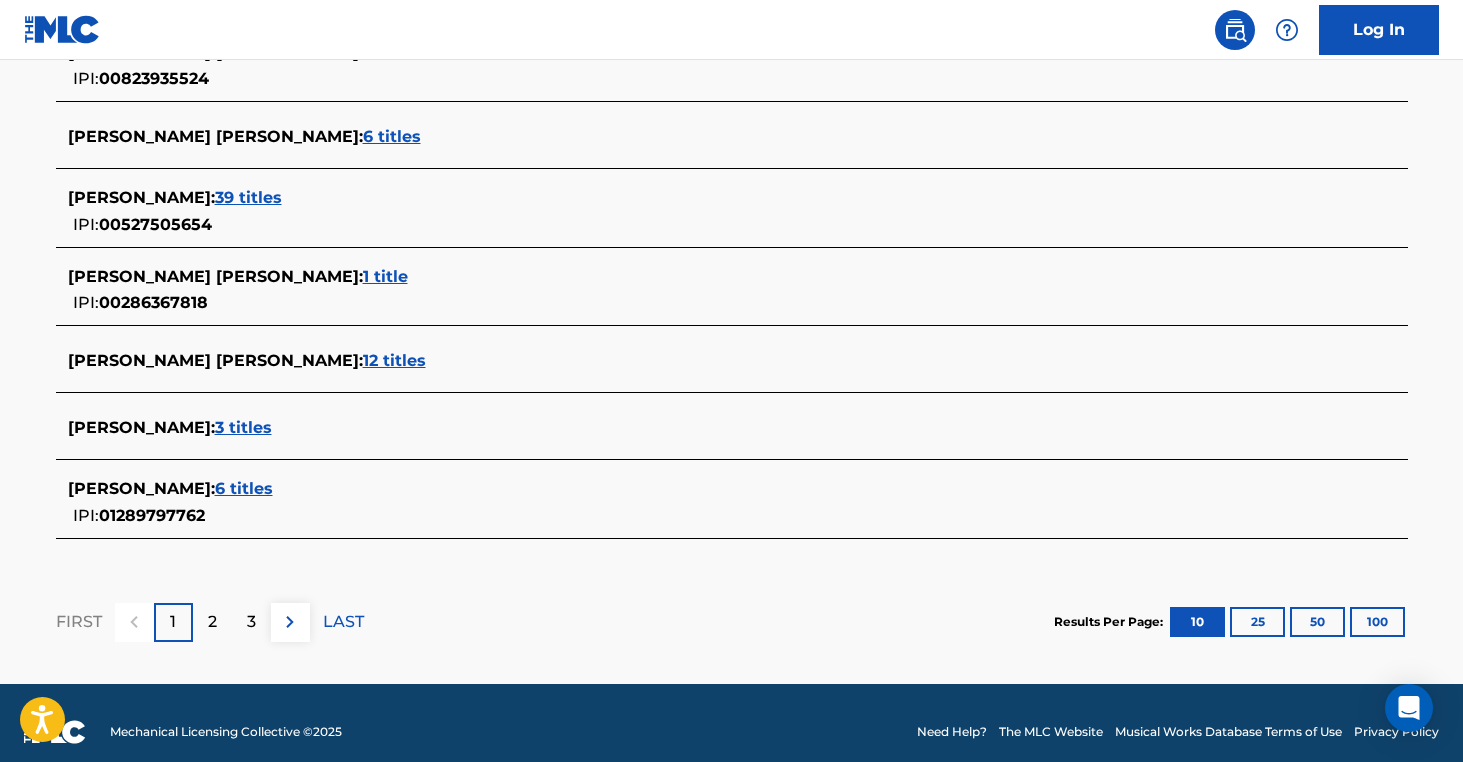 scroll, scrollTop: 891, scrollLeft: 0, axis: vertical 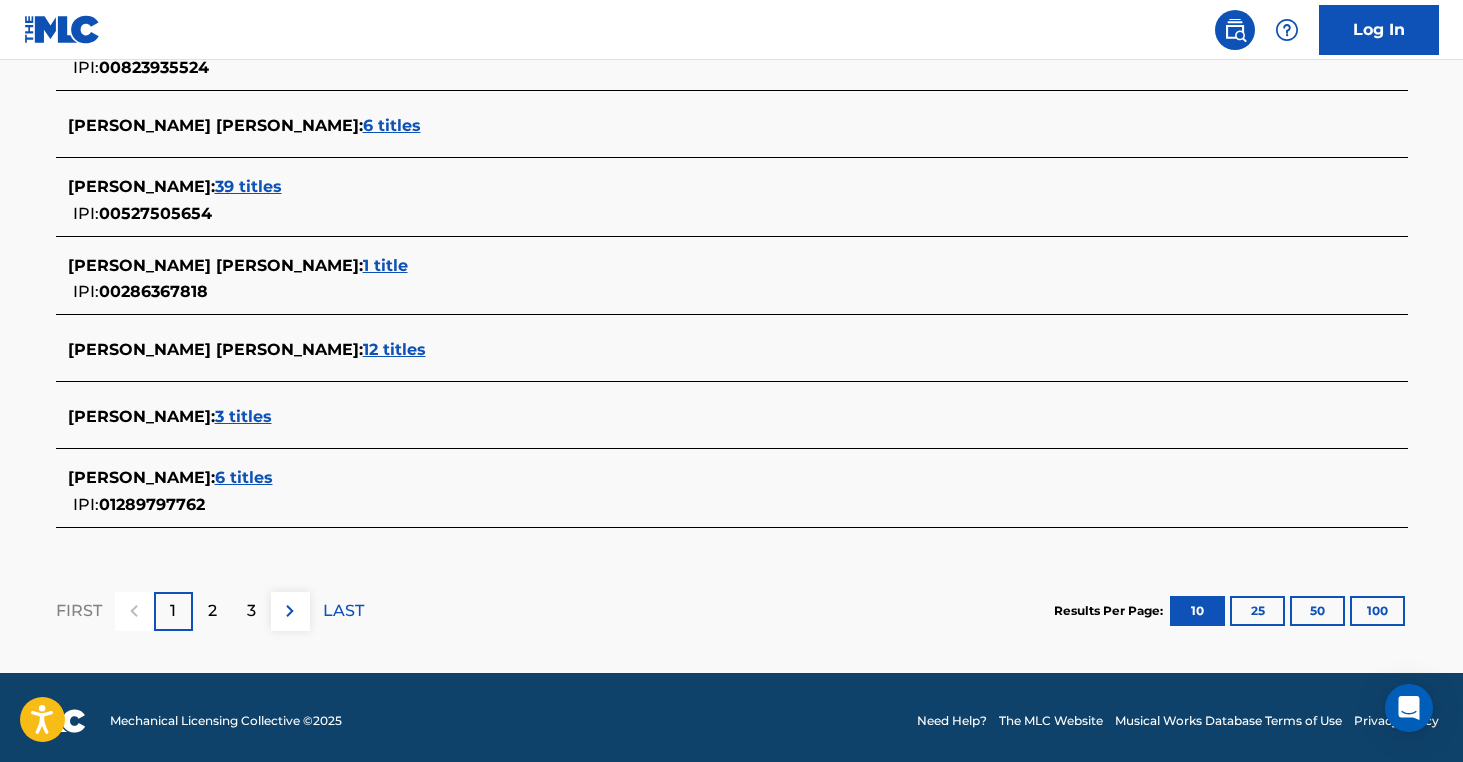 click on "12 titles" at bounding box center [394, 349] 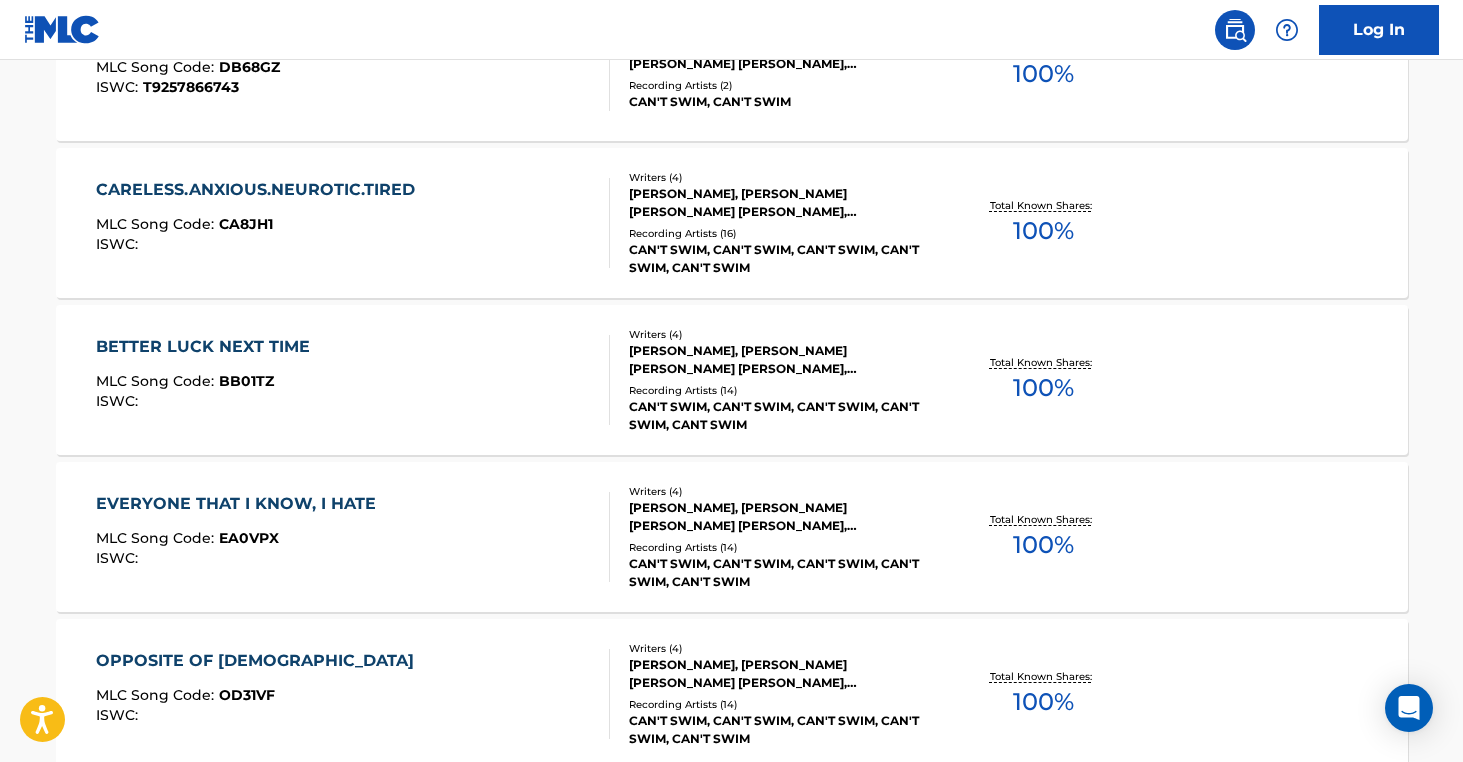 scroll, scrollTop: 455, scrollLeft: 0, axis: vertical 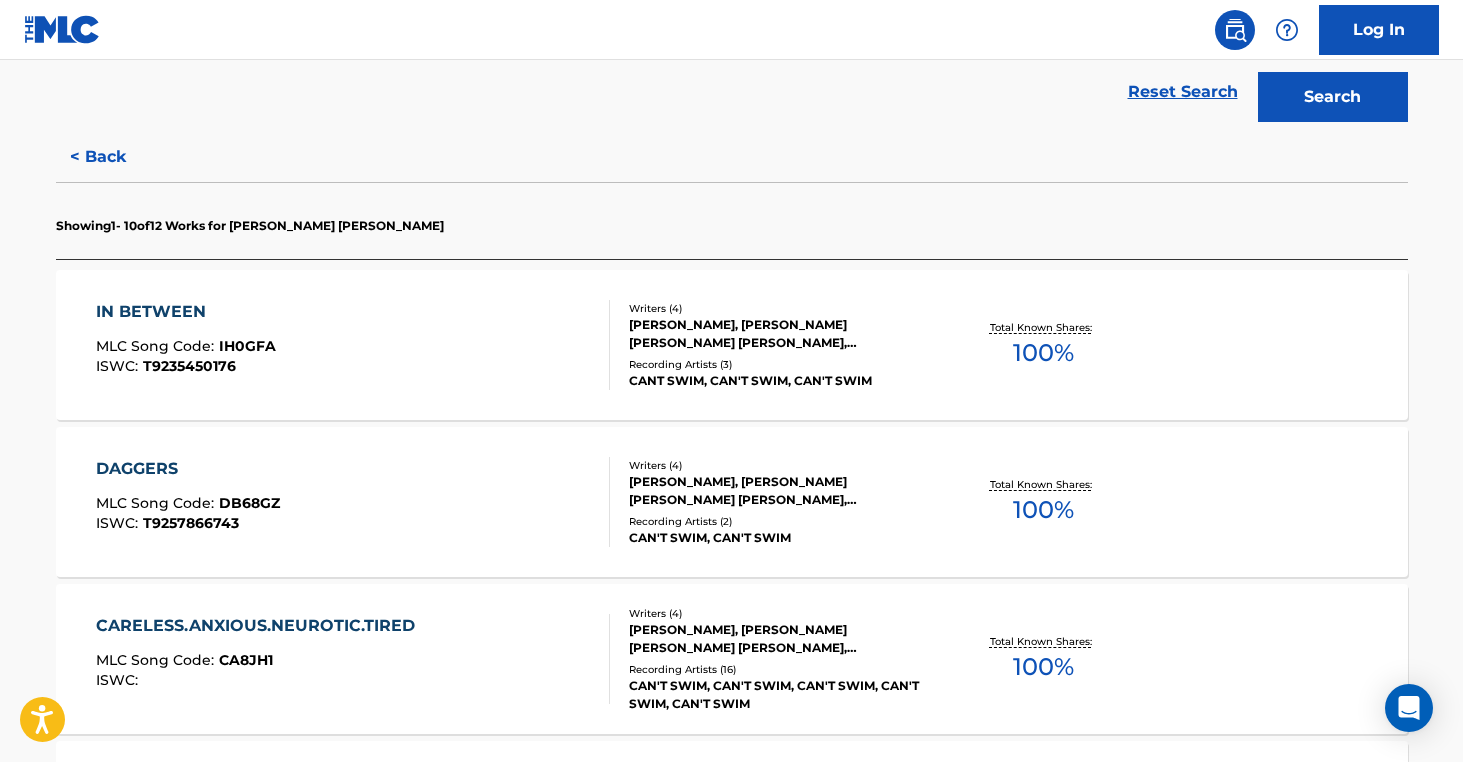 click on "Recording Artists ( 3 )" at bounding box center [780, 364] 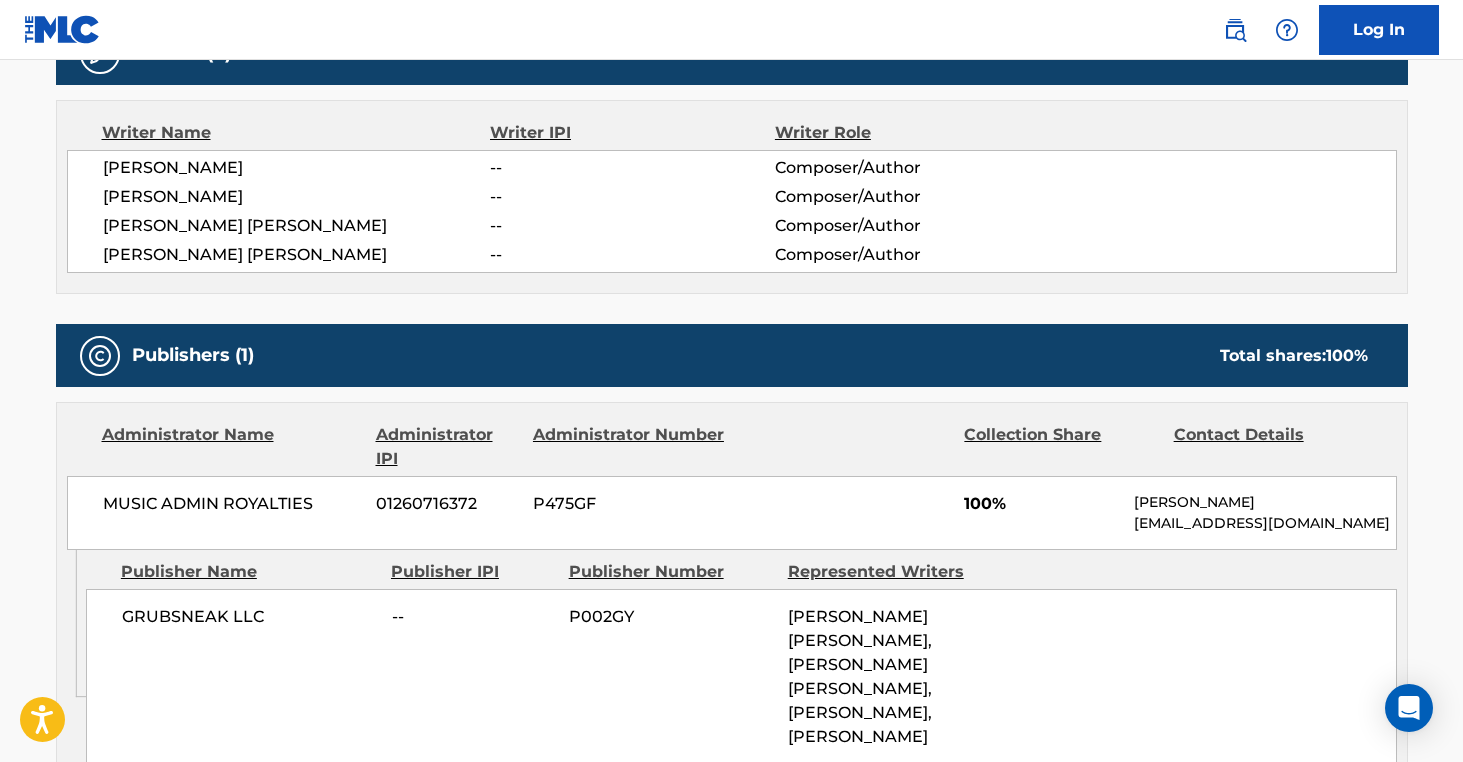 scroll, scrollTop: 0, scrollLeft: 0, axis: both 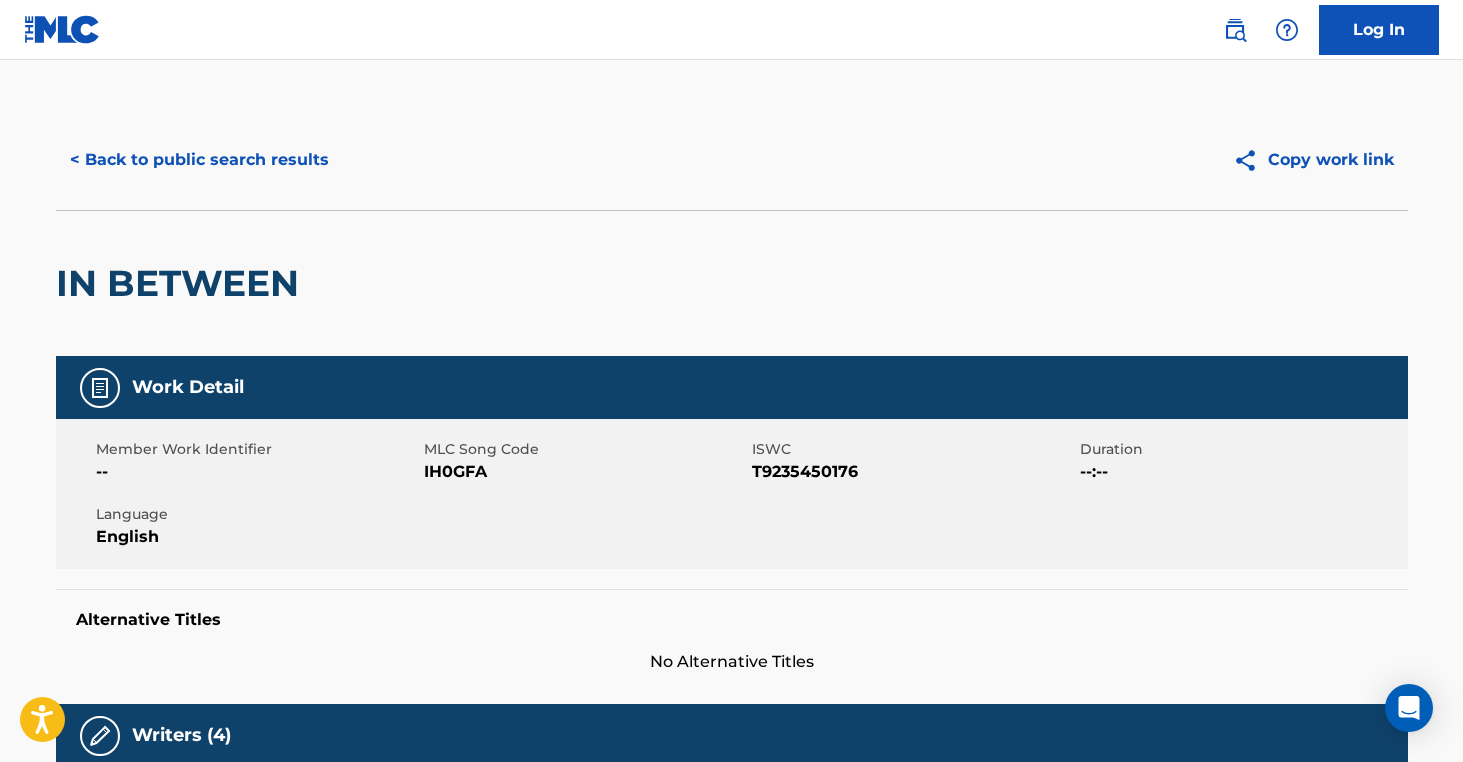 click on "< Back to public search results" at bounding box center (199, 160) 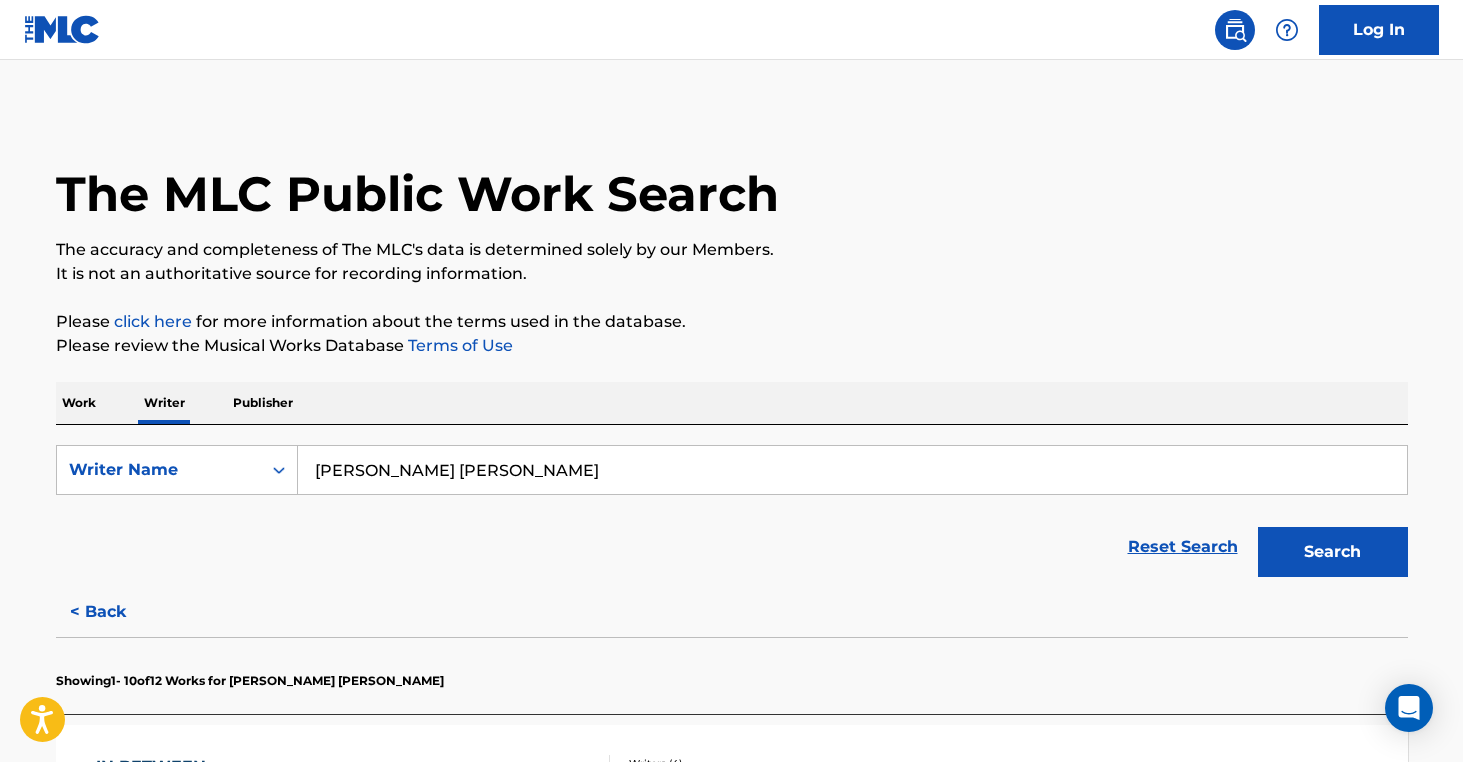 click on "Michael Anthony Sanchez" at bounding box center [852, 470] 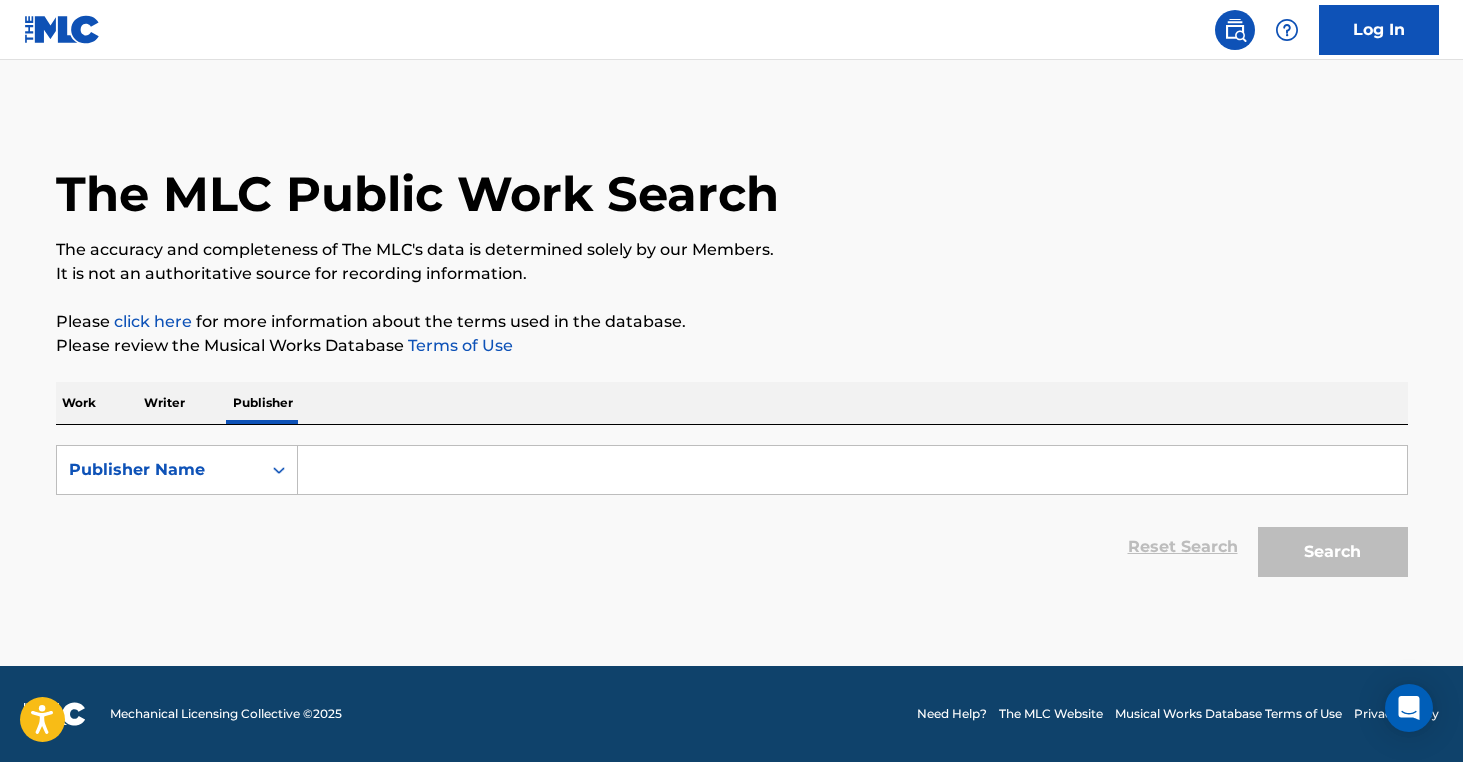 click at bounding box center [852, 470] 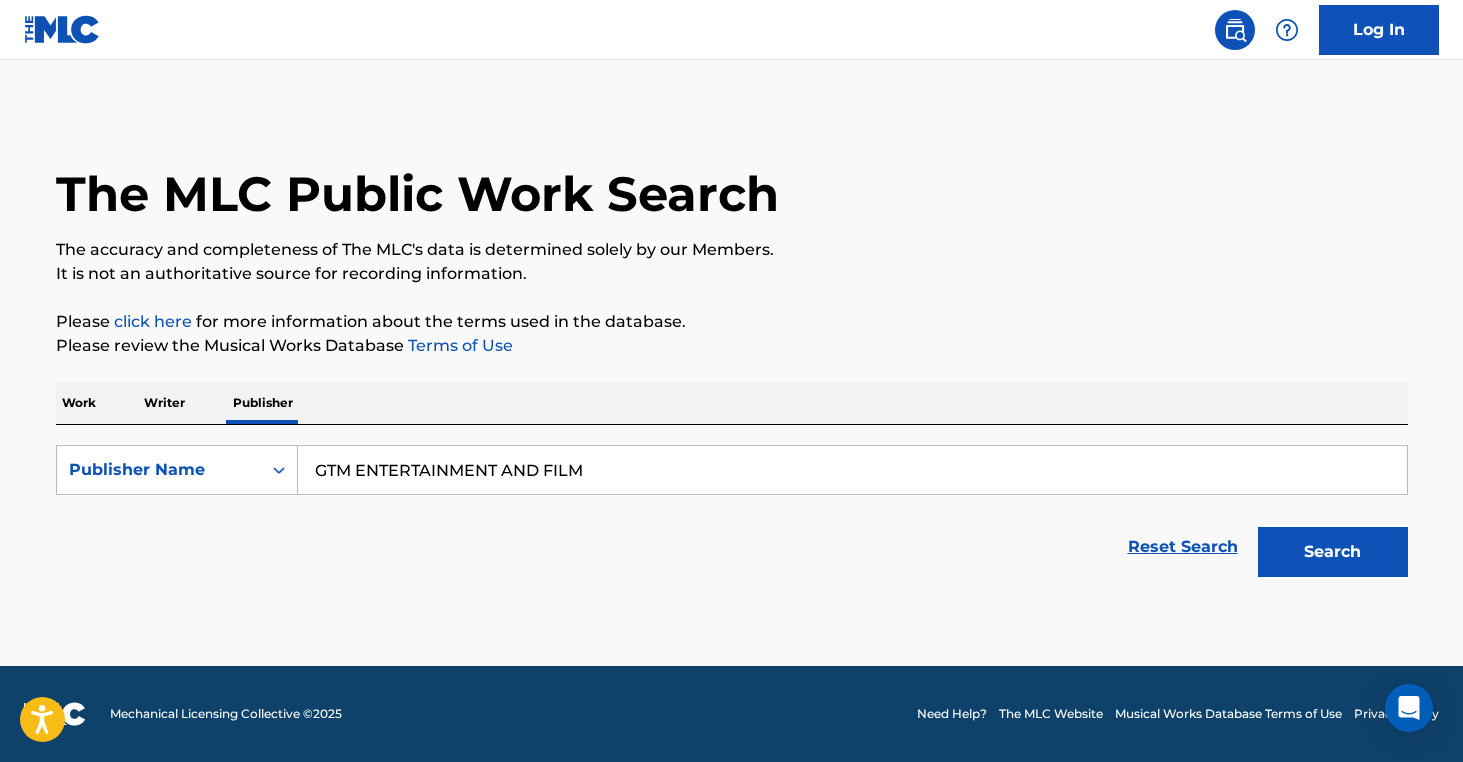 type on "GTM ENTERTAINMENT AND FILM" 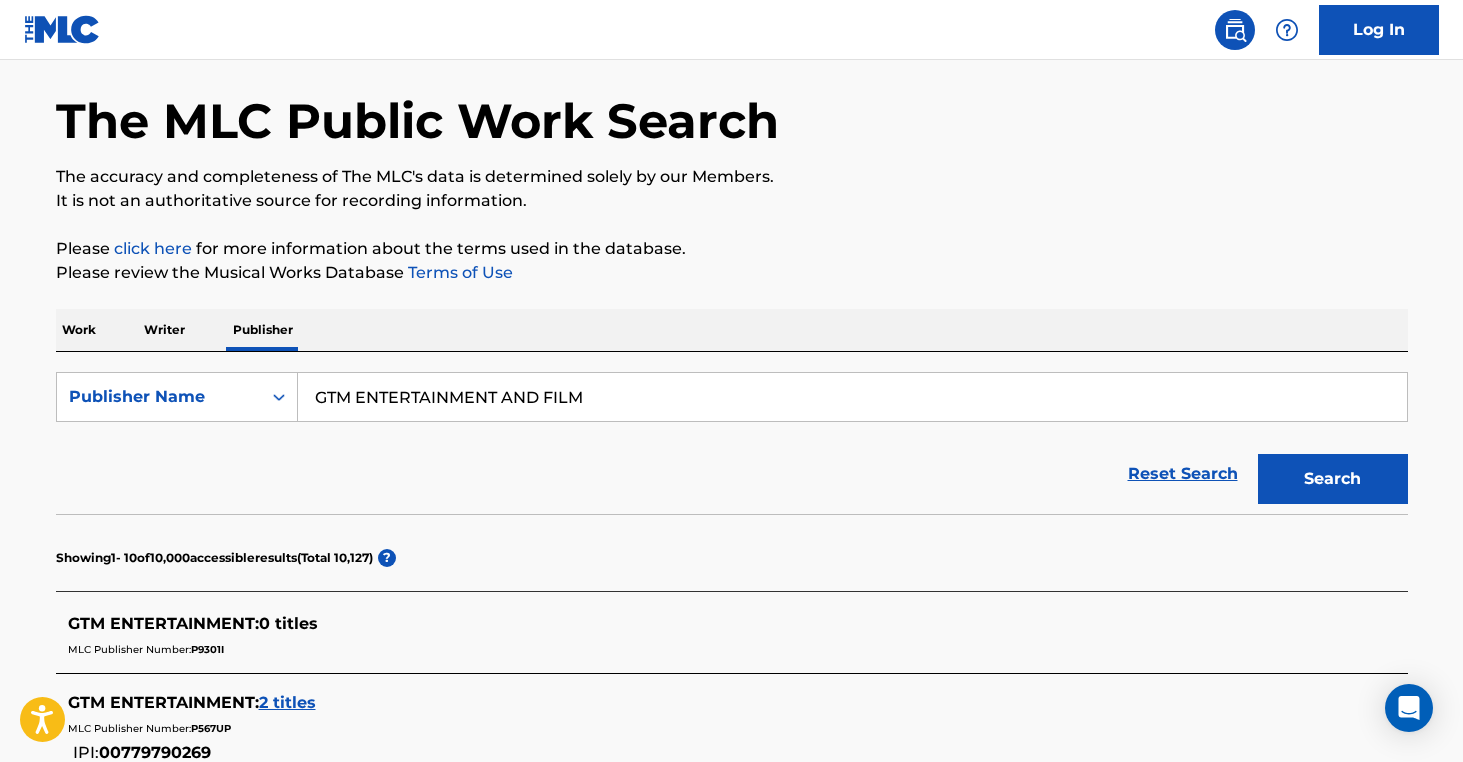 scroll, scrollTop: 1052, scrollLeft: 0, axis: vertical 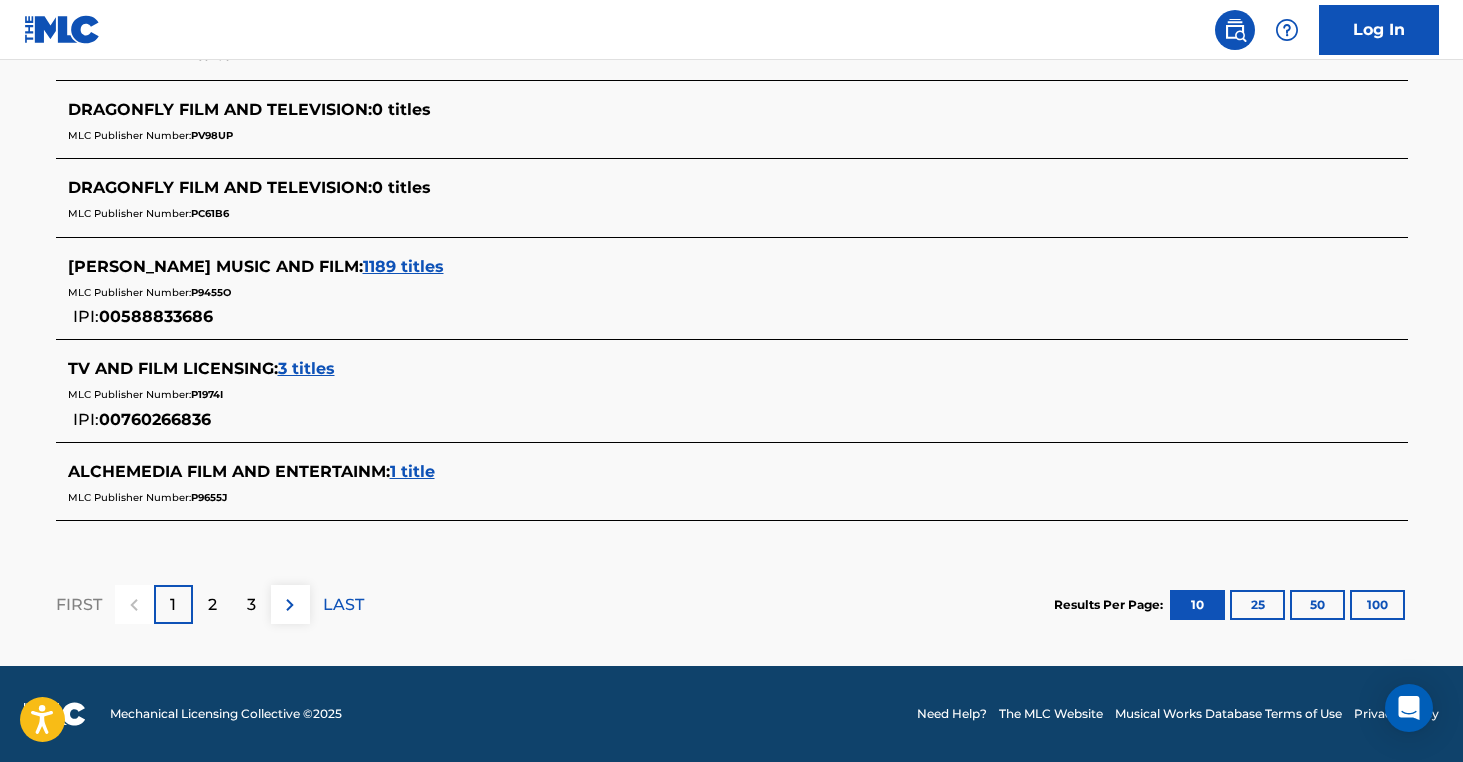 click on "2" at bounding box center [212, 605] 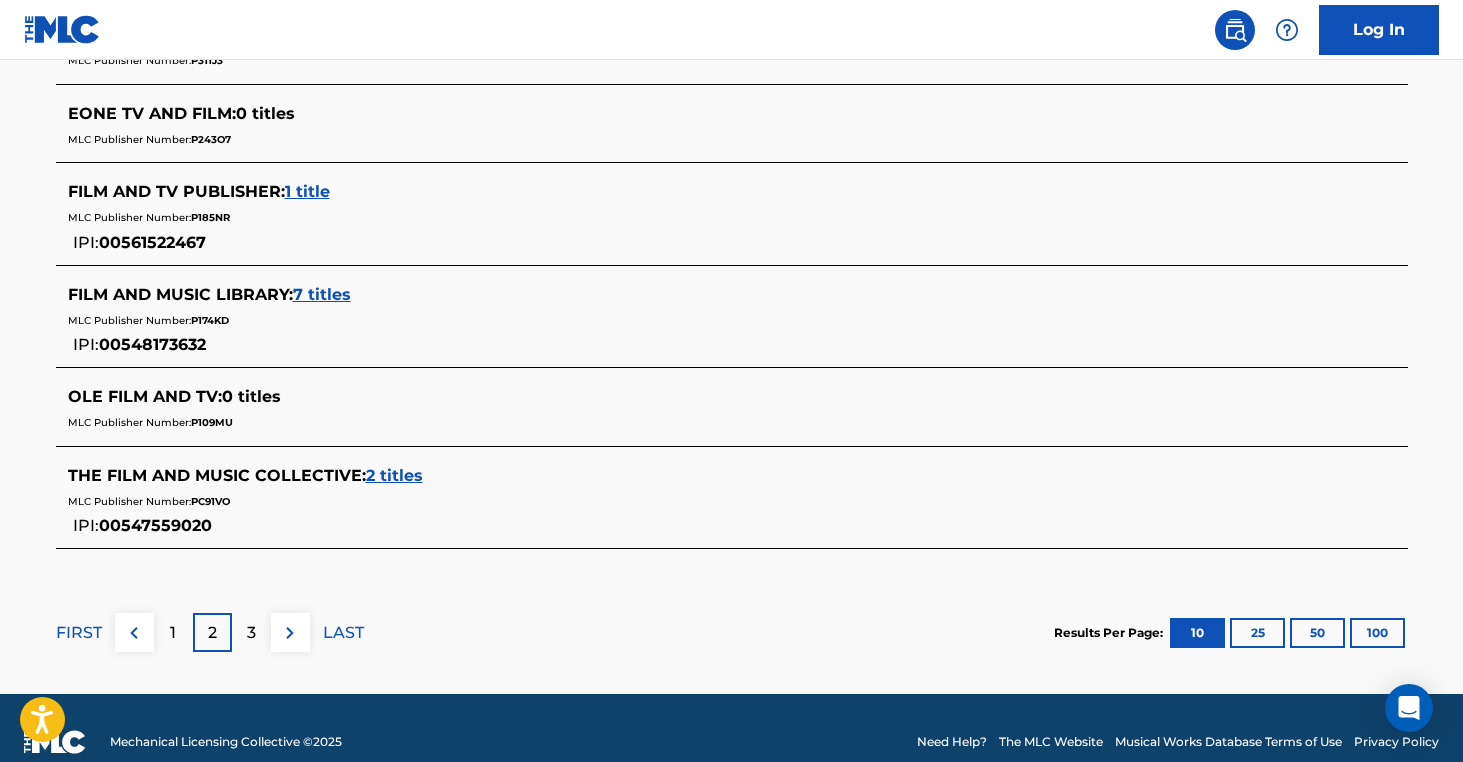 scroll, scrollTop: 1052, scrollLeft: 0, axis: vertical 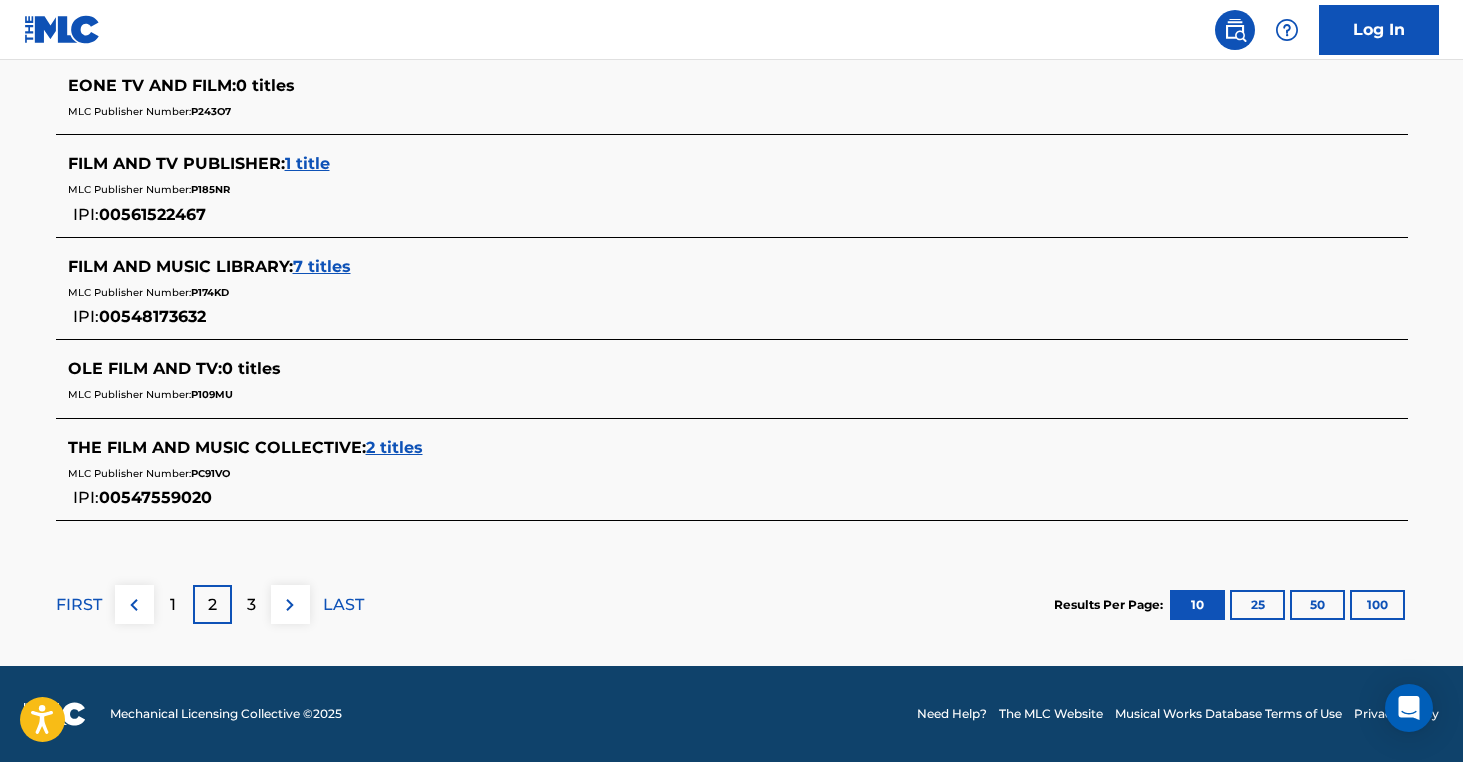click on "3" at bounding box center (251, 605) 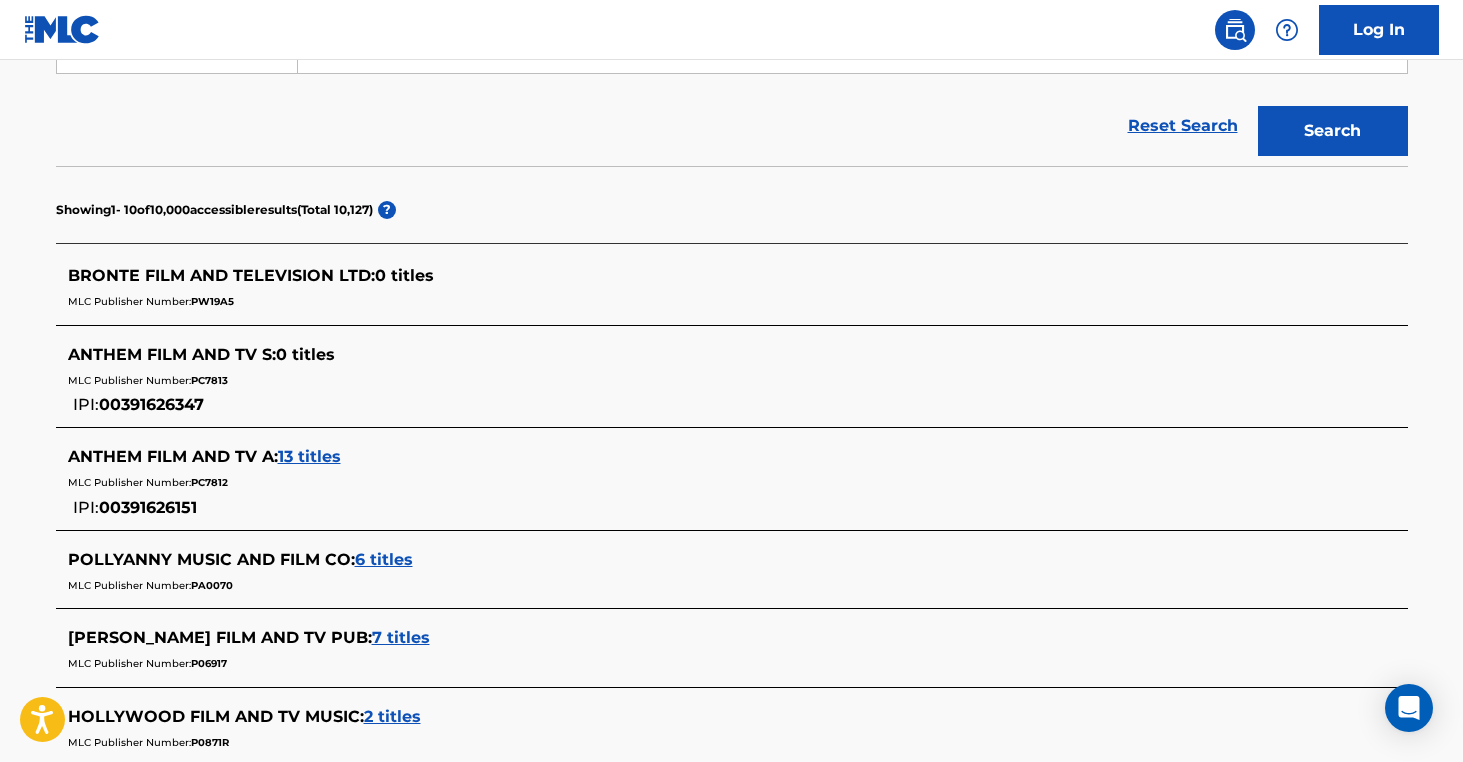 scroll, scrollTop: 0, scrollLeft: 0, axis: both 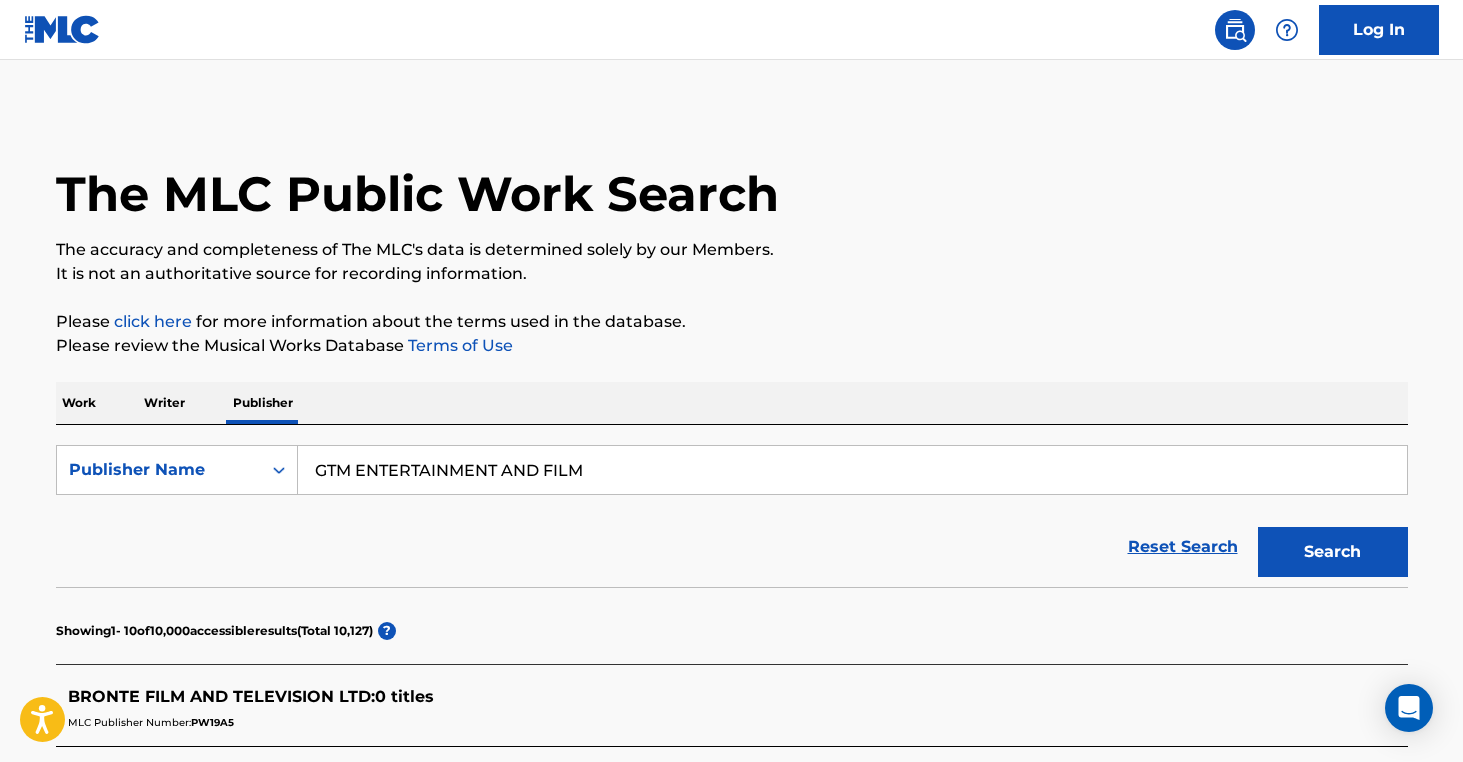 click on "Search" at bounding box center [1333, 552] 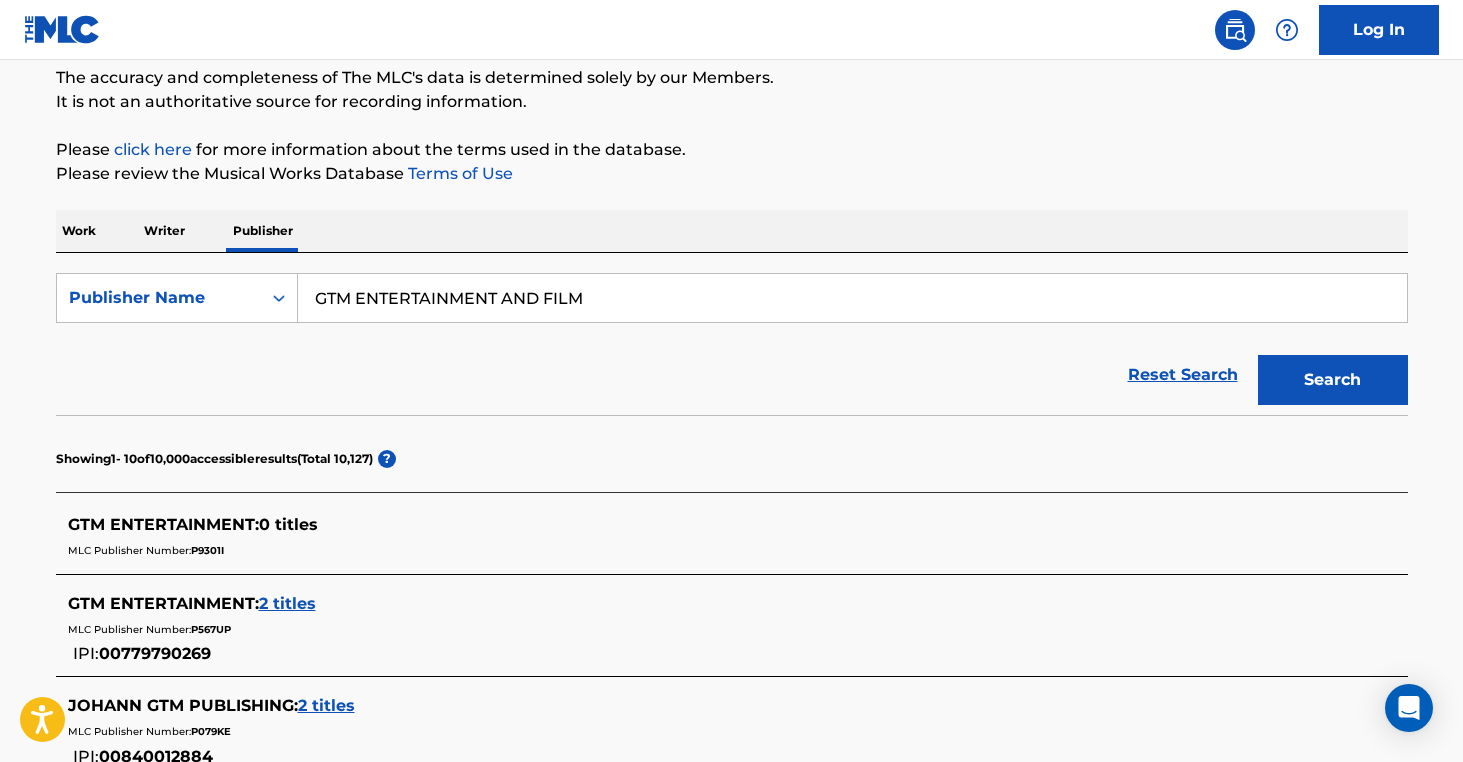 scroll, scrollTop: 172, scrollLeft: 0, axis: vertical 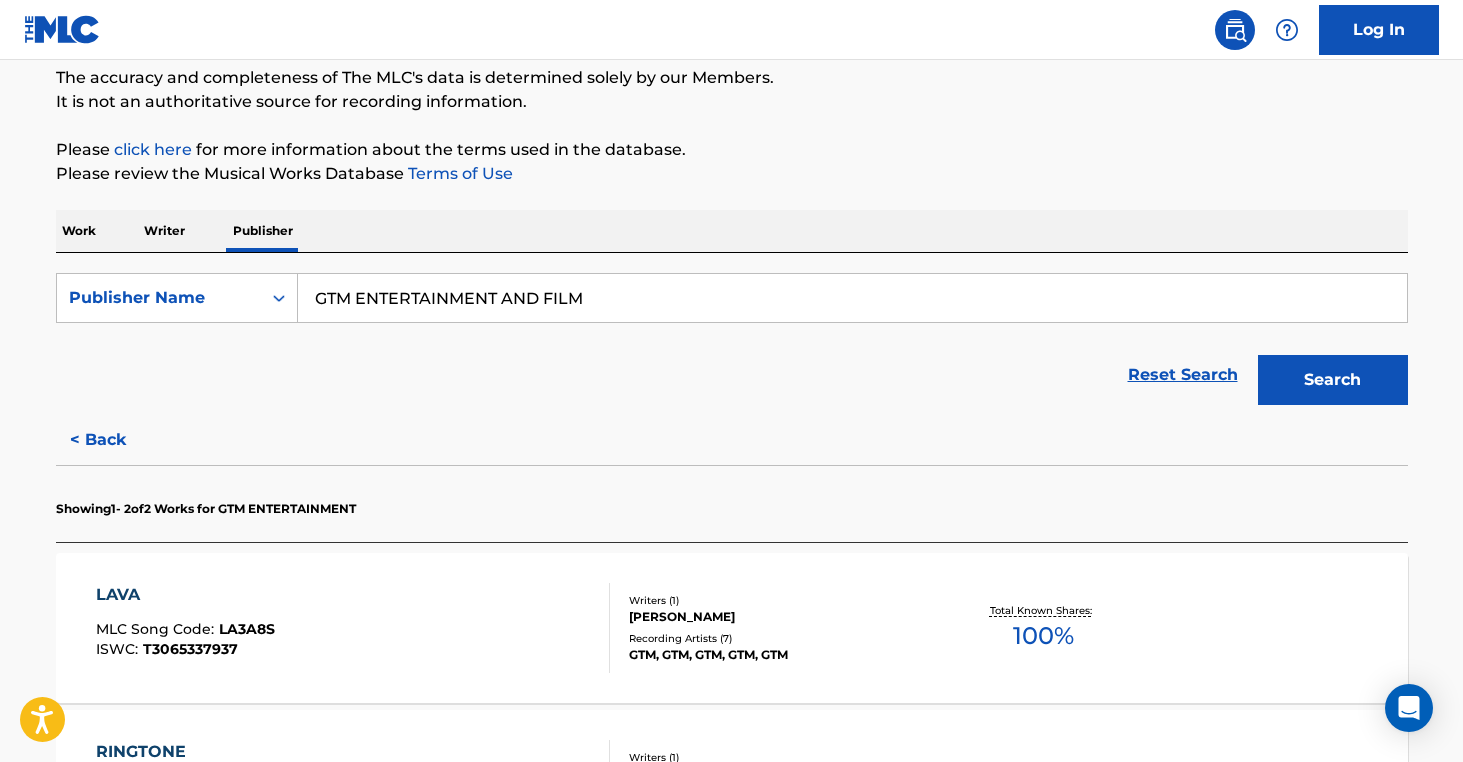 click on "GTM, GTM, GTM, GTM, GTM" at bounding box center [780, 655] 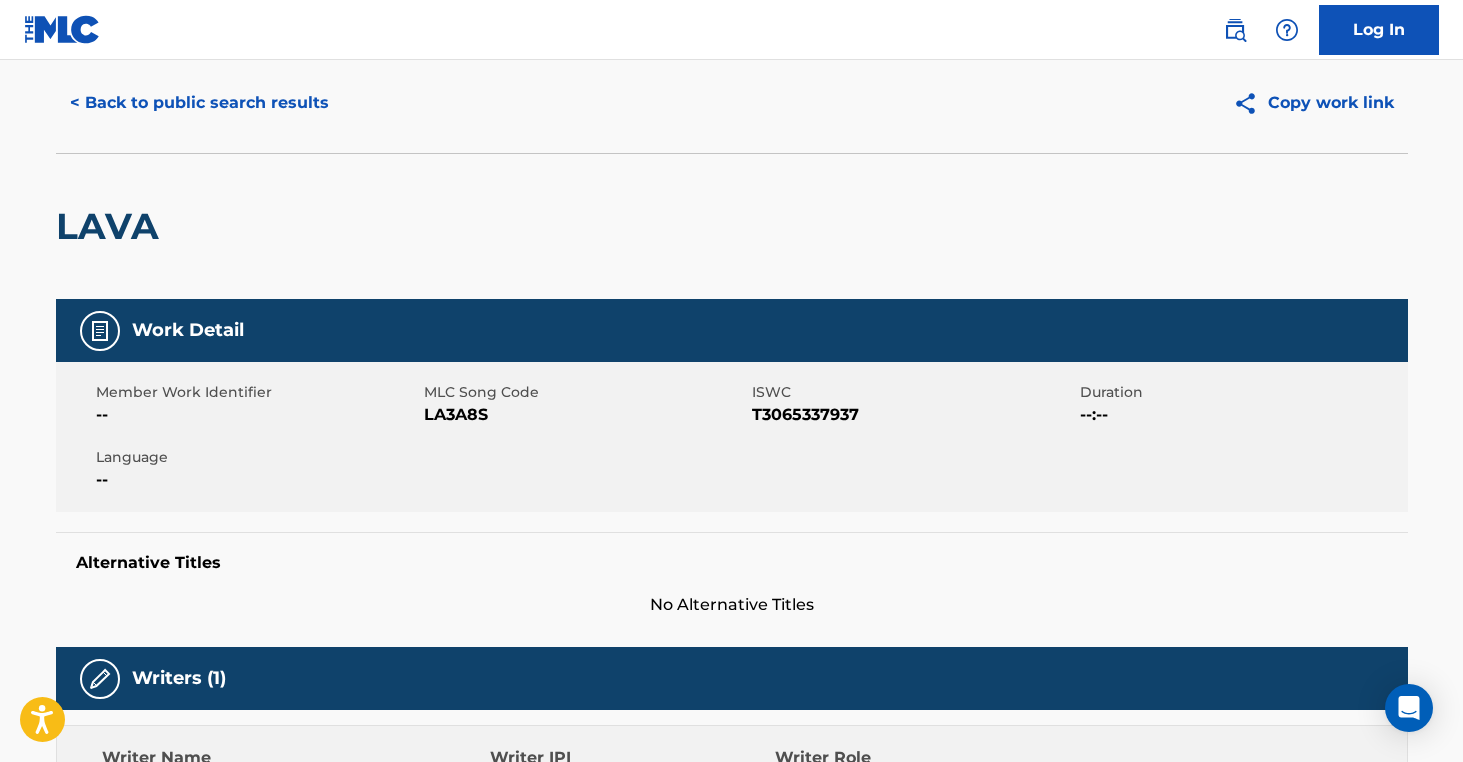scroll, scrollTop: 0, scrollLeft: 0, axis: both 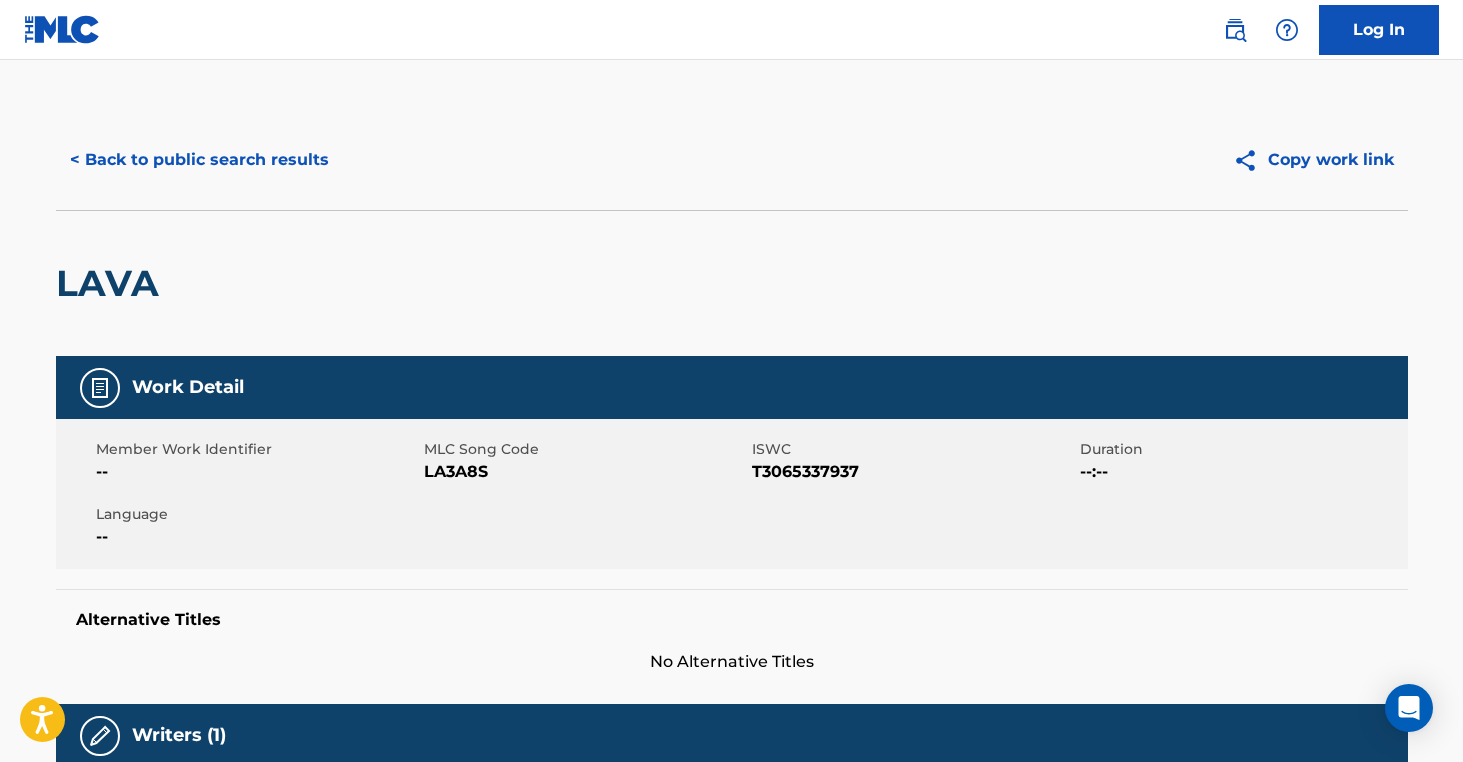 click on "< Back to public search results" at bounding box center (199, 160) 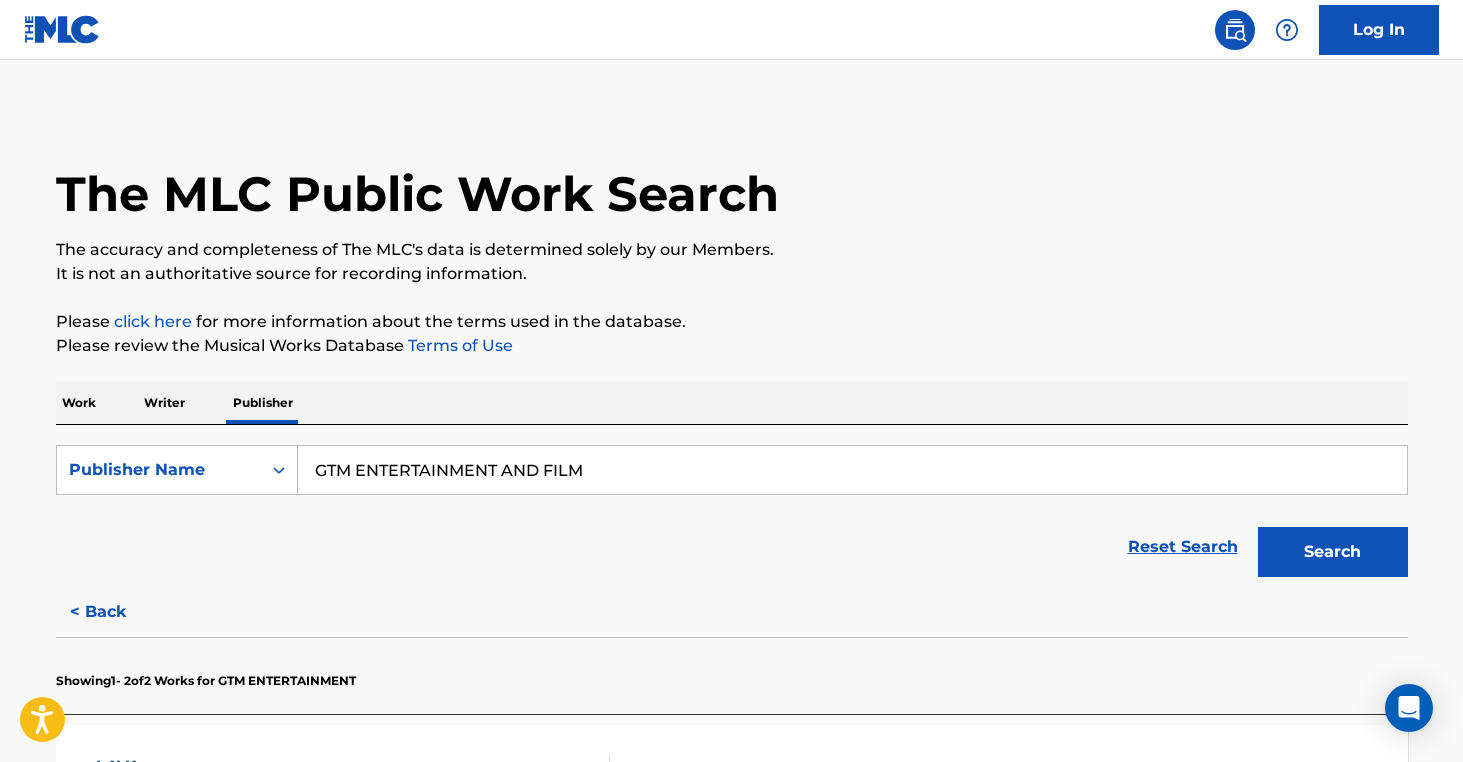 click on "GTM ENTERTAINMENT AND FILM" at bounding box center (852, 470) 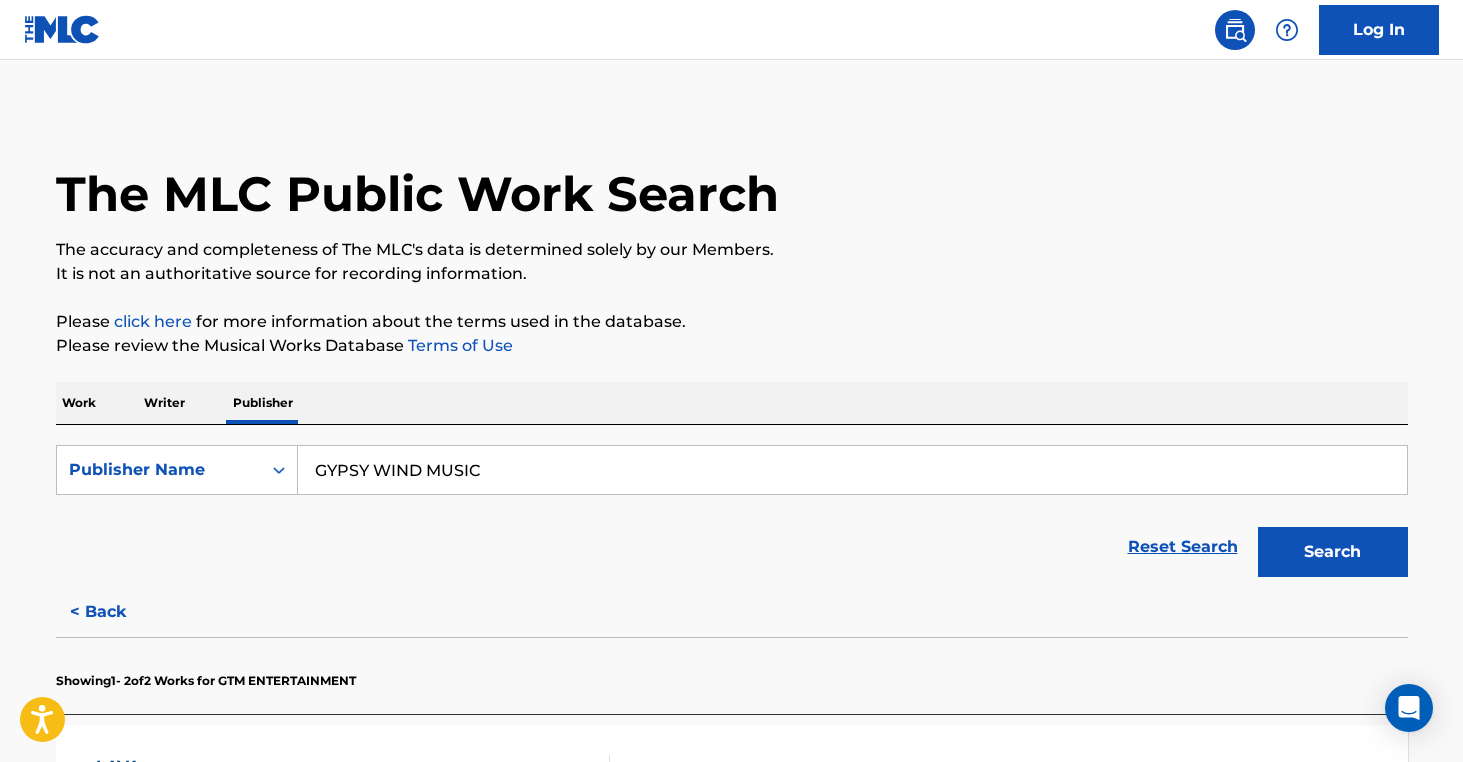 click on "Search" at bounding box center [1333, 552] 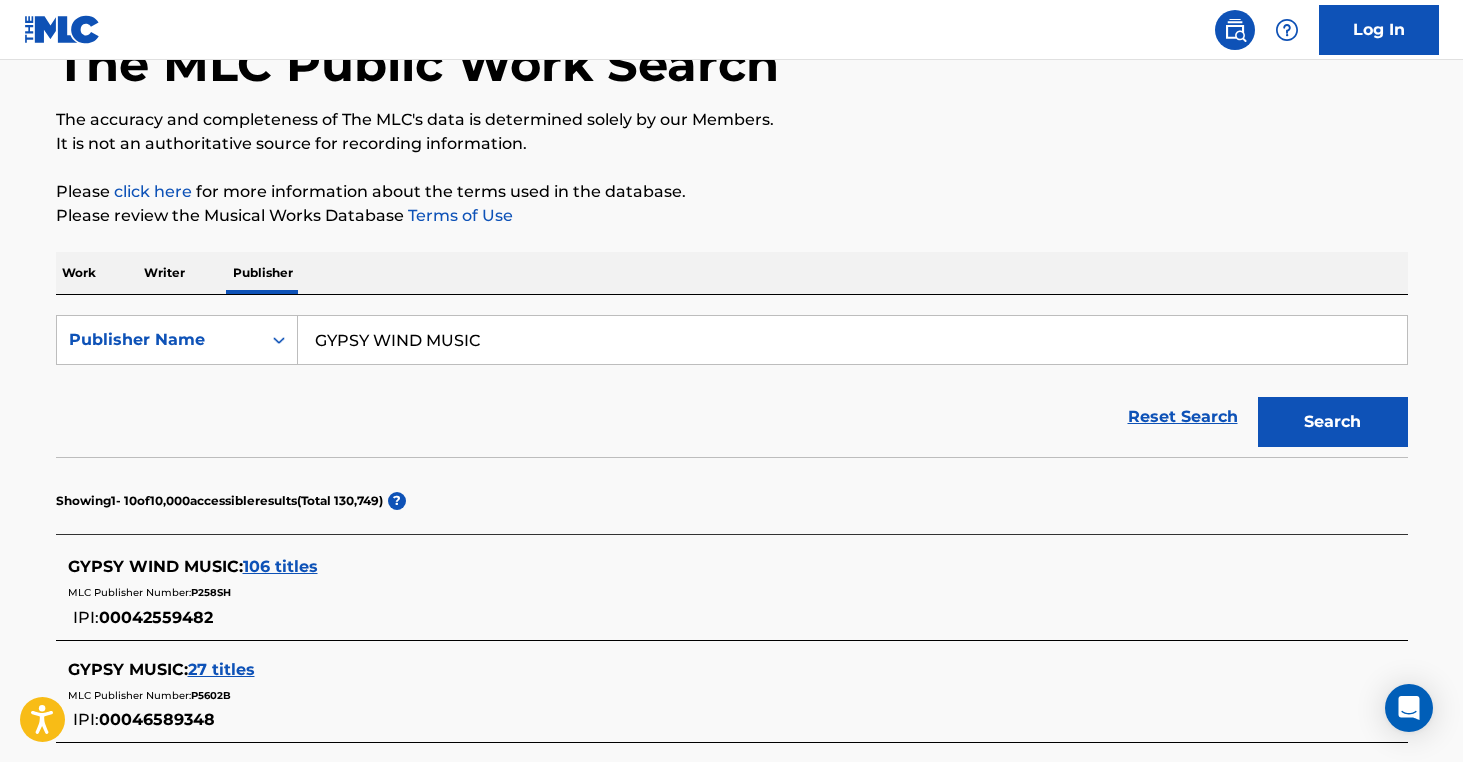 scroll, scrollTop: 136, scrollLeft: 0, axis: vertical 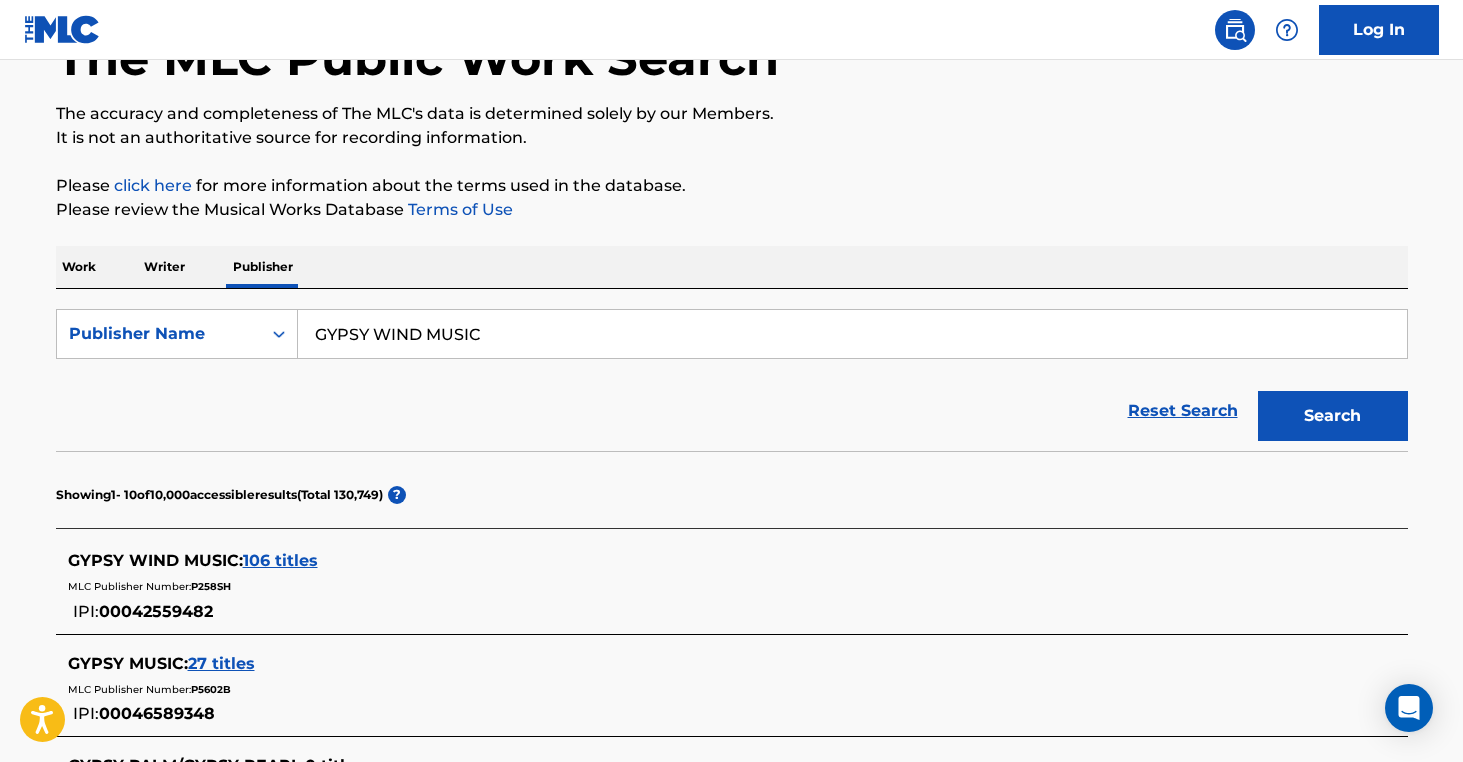 click on "GYPSY WIND MUSIC" at bounding box center (852, 334) 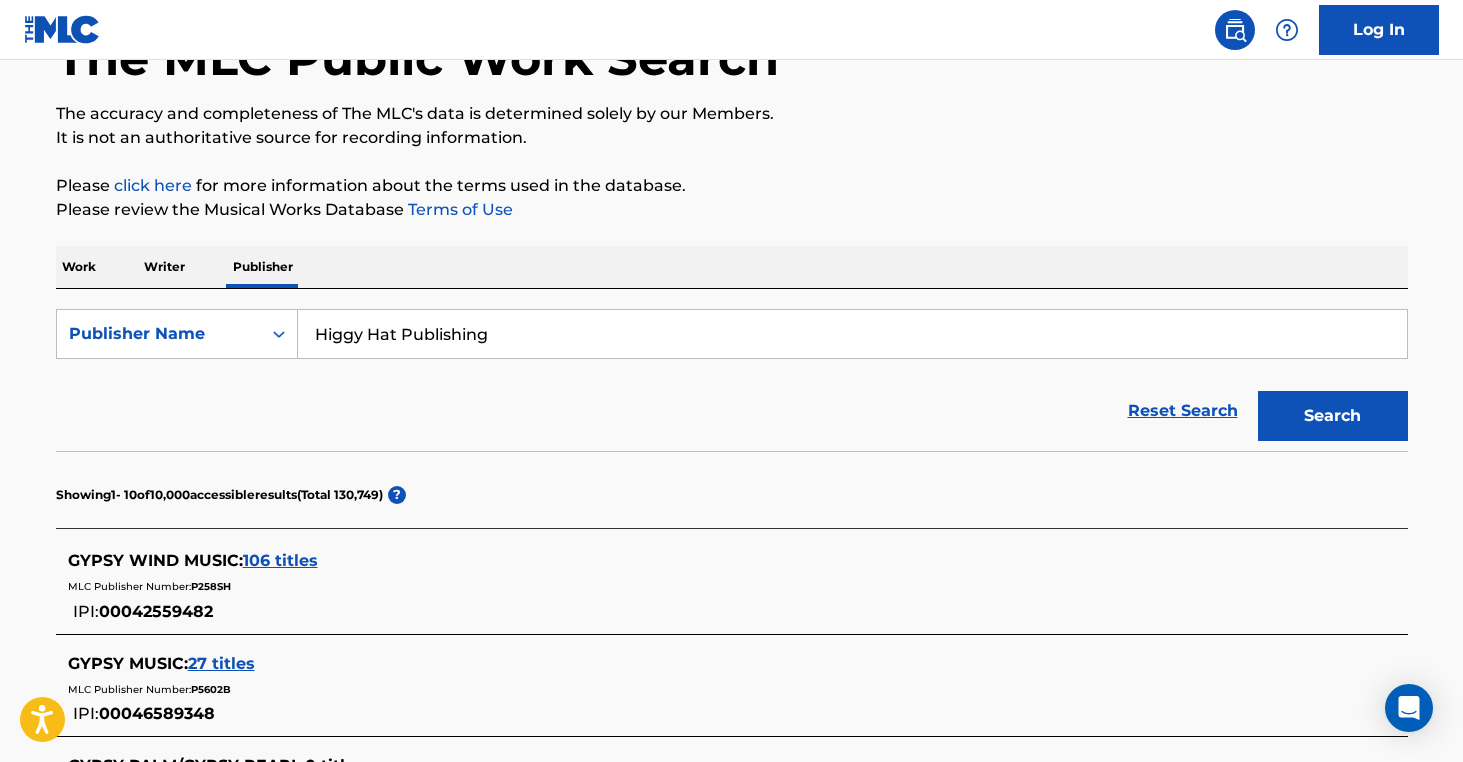 click on "Search" at bounding box center (1333, 416) 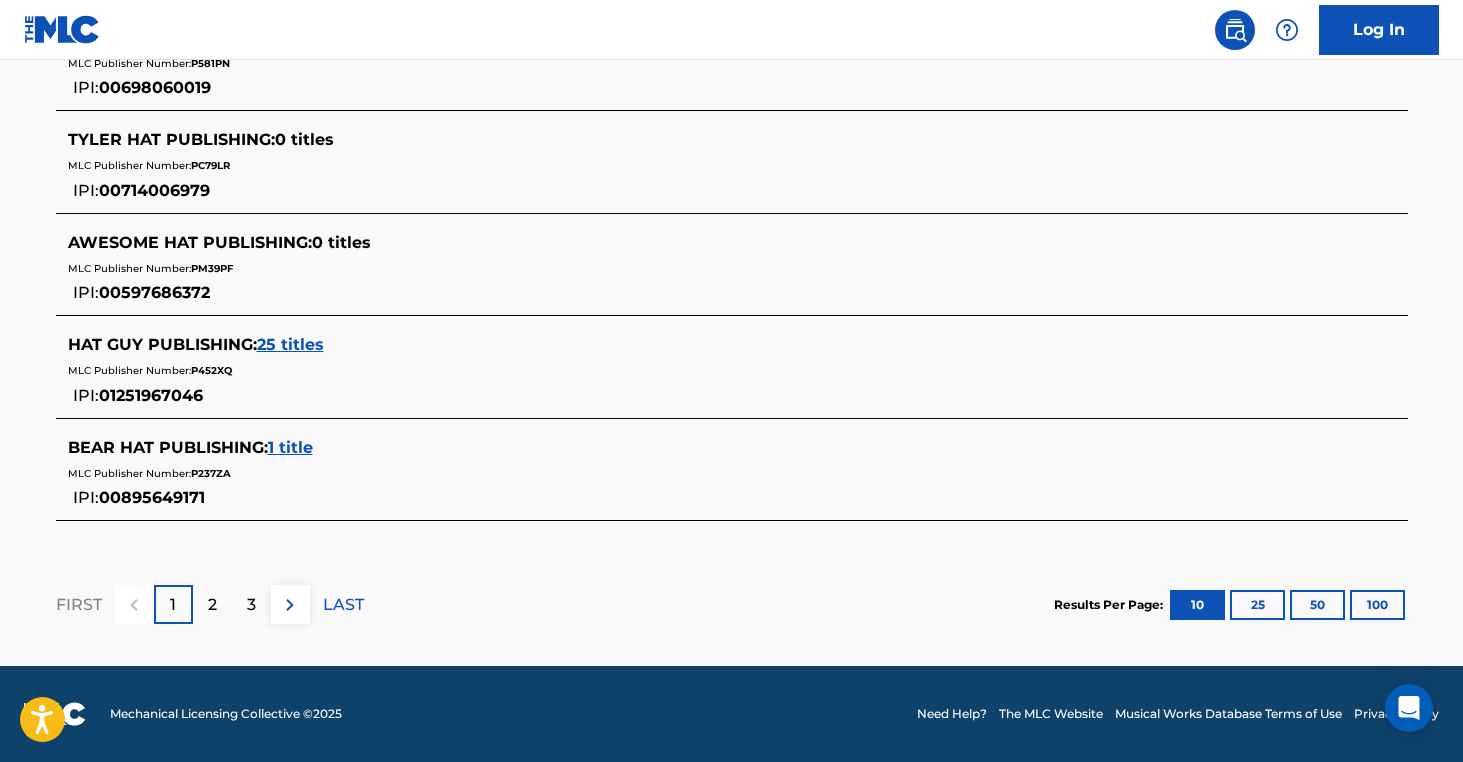scroll, scrollTop: 0, scrollLeft: 0, axis: both 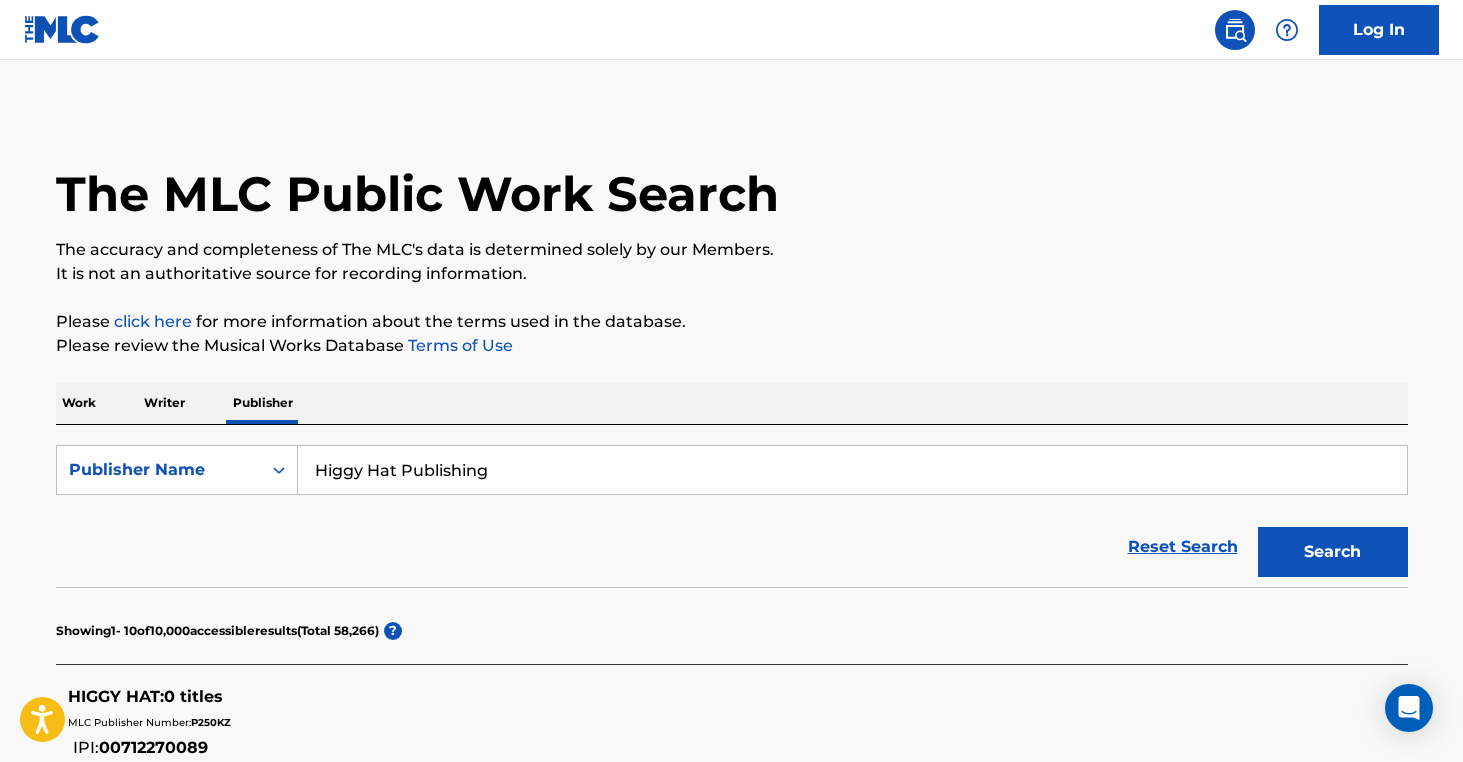 click on "Higgy Hat Publishing" at bounding box center [852, 470] 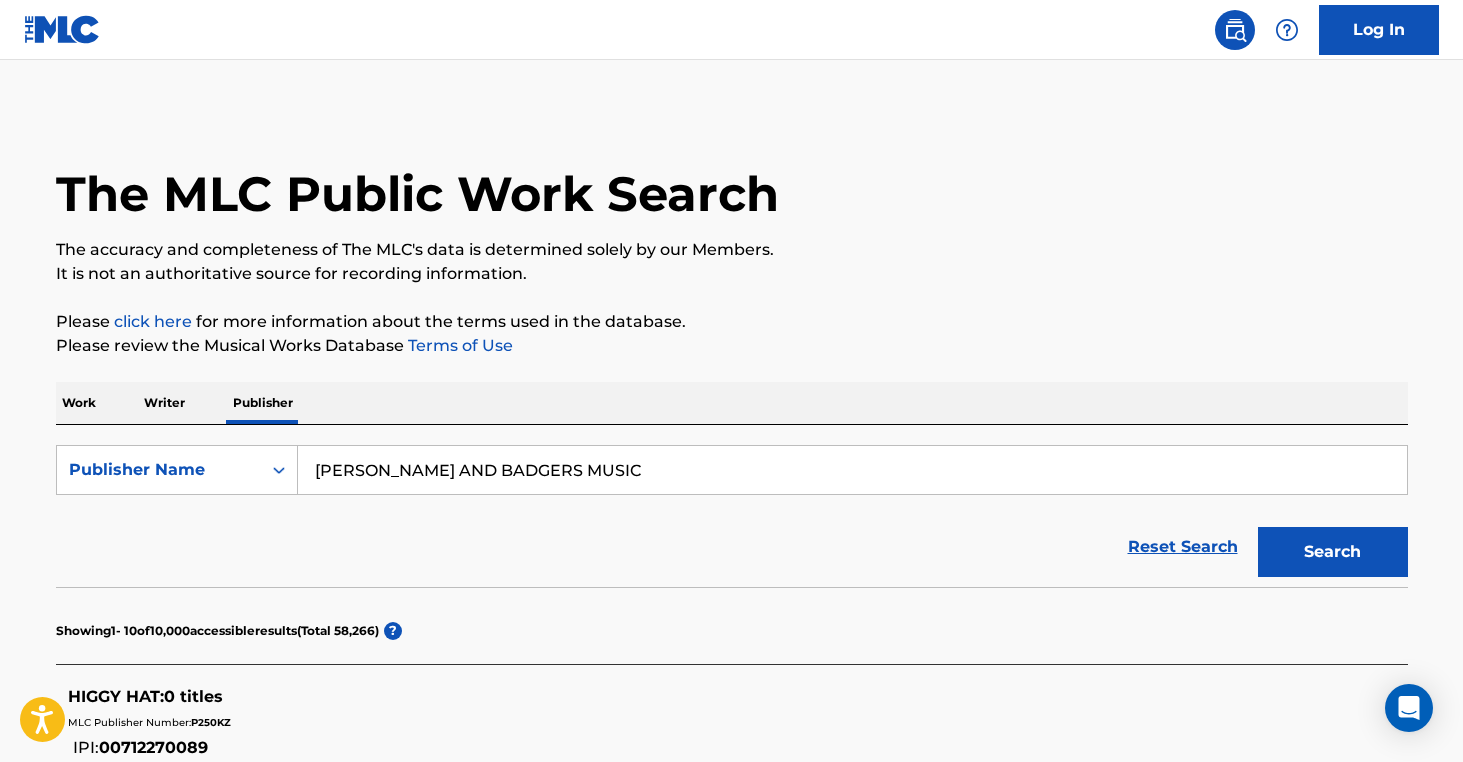 click on "Search" at bounding box center [1333, 552] 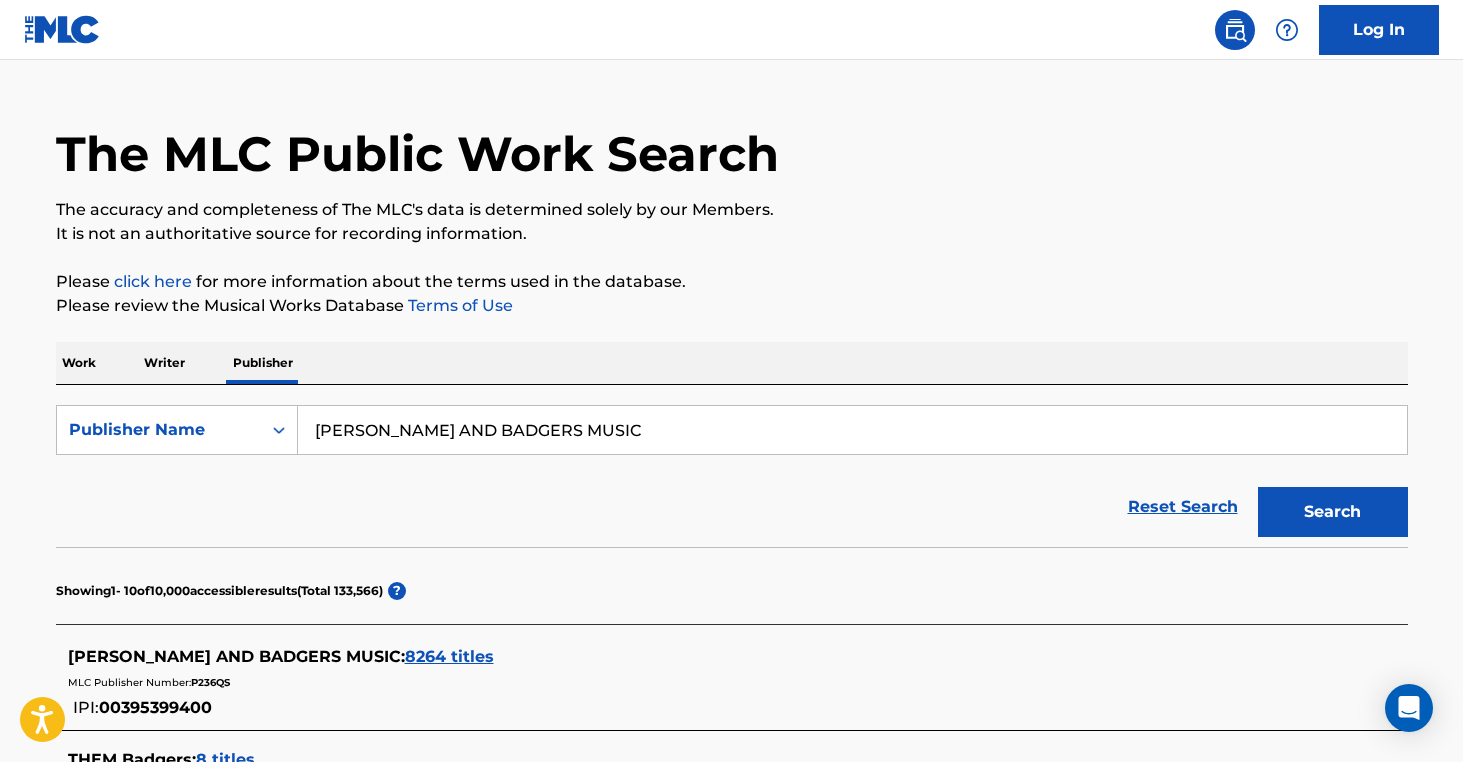 scroll, scrollTop: 301, scrollLeft: 0, axis: vertical 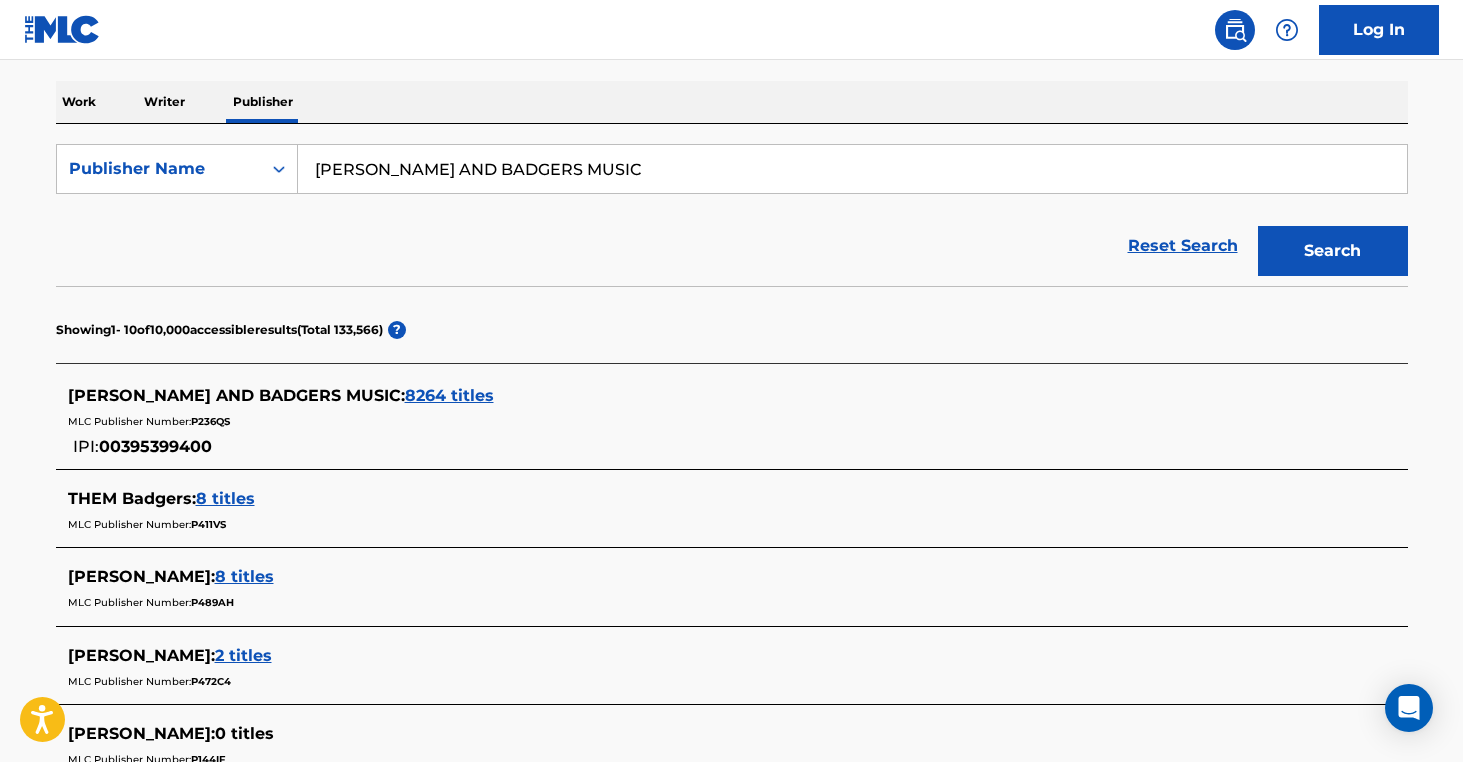 click on "BEAVERS AND BADGERS MUSIC" at bounding box center (852, 169) 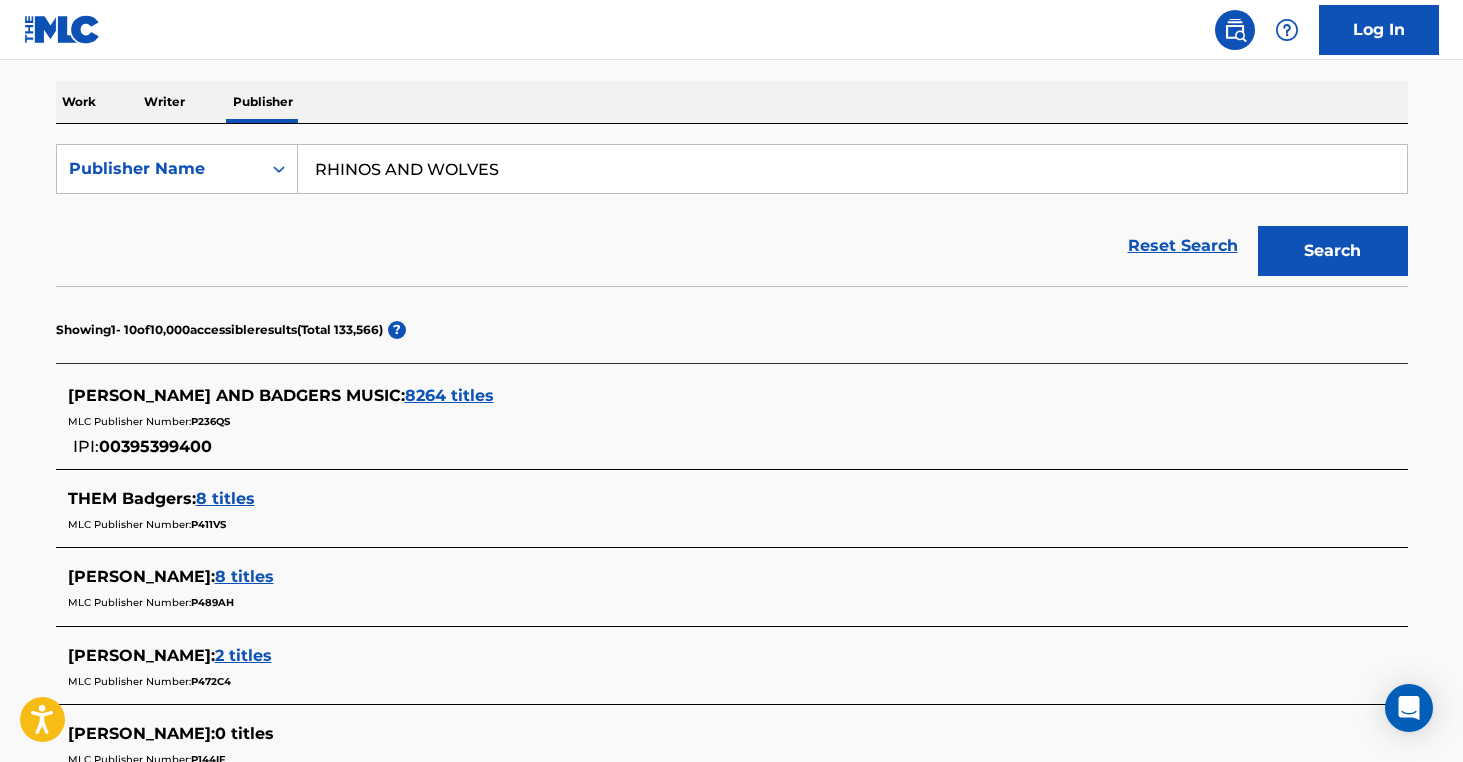 click on "Search" at bounding box center [1333, 251] 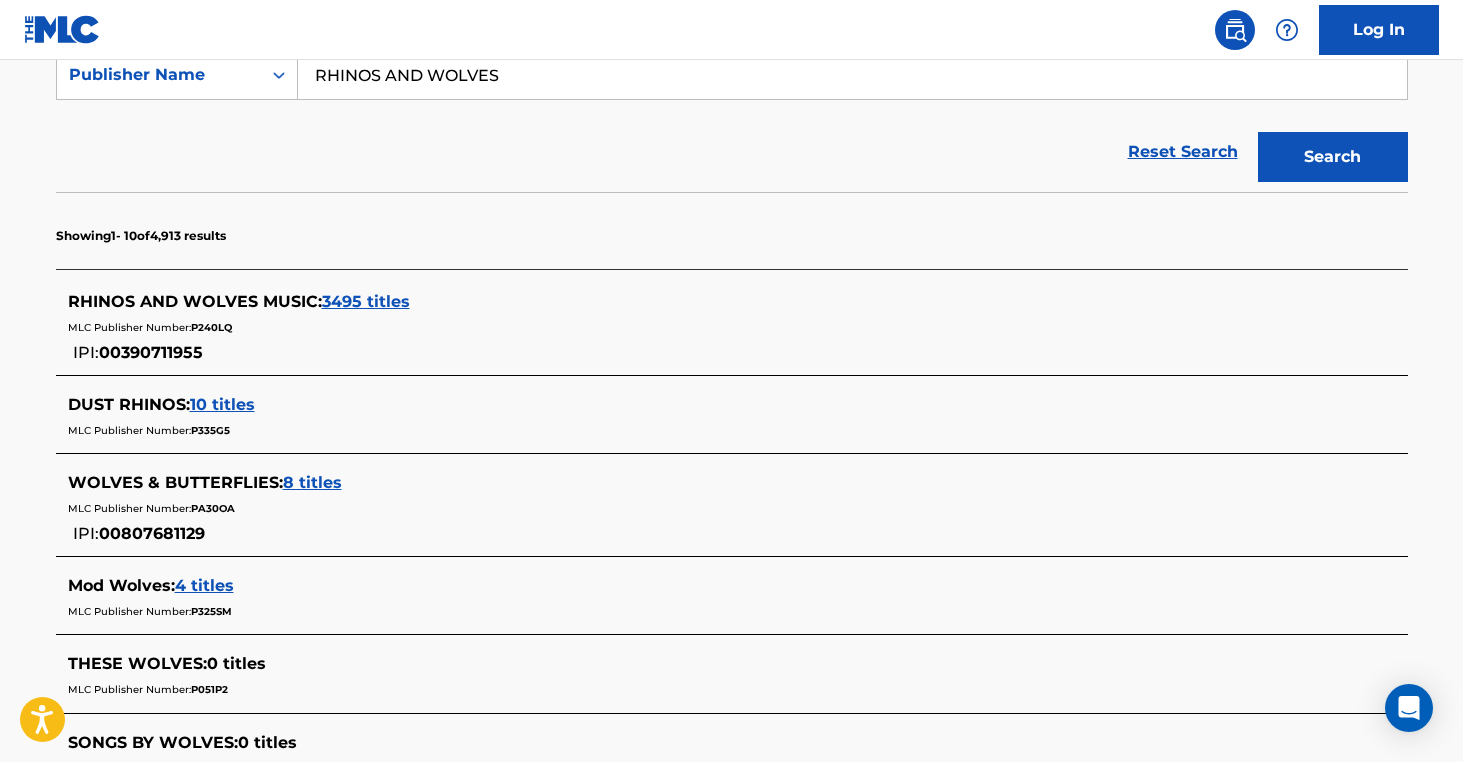 scroll, scrollTop: 395, scrollLeft: 0, axis: vertical 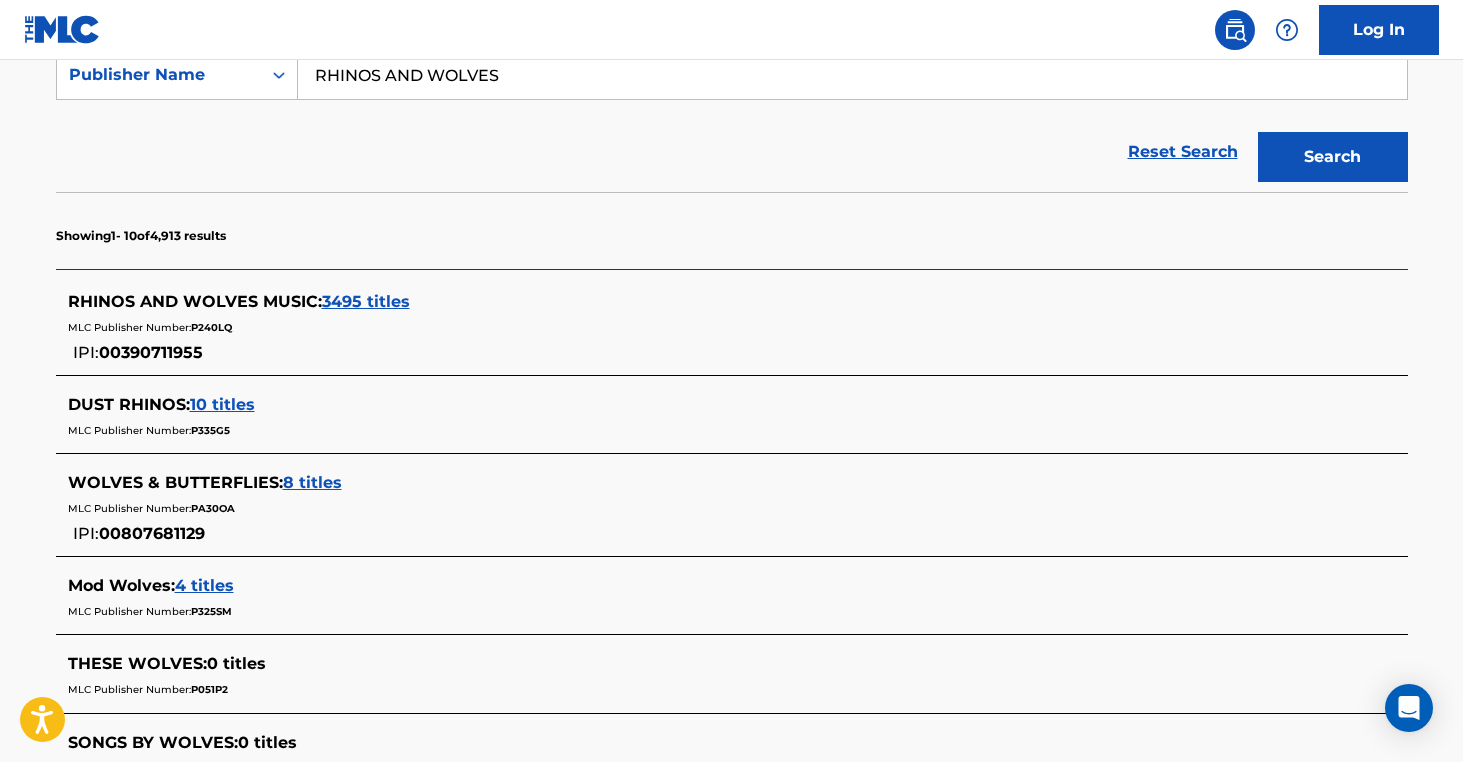 click on "RHINOS AND WOLVES" at bounding box center (852, 75) 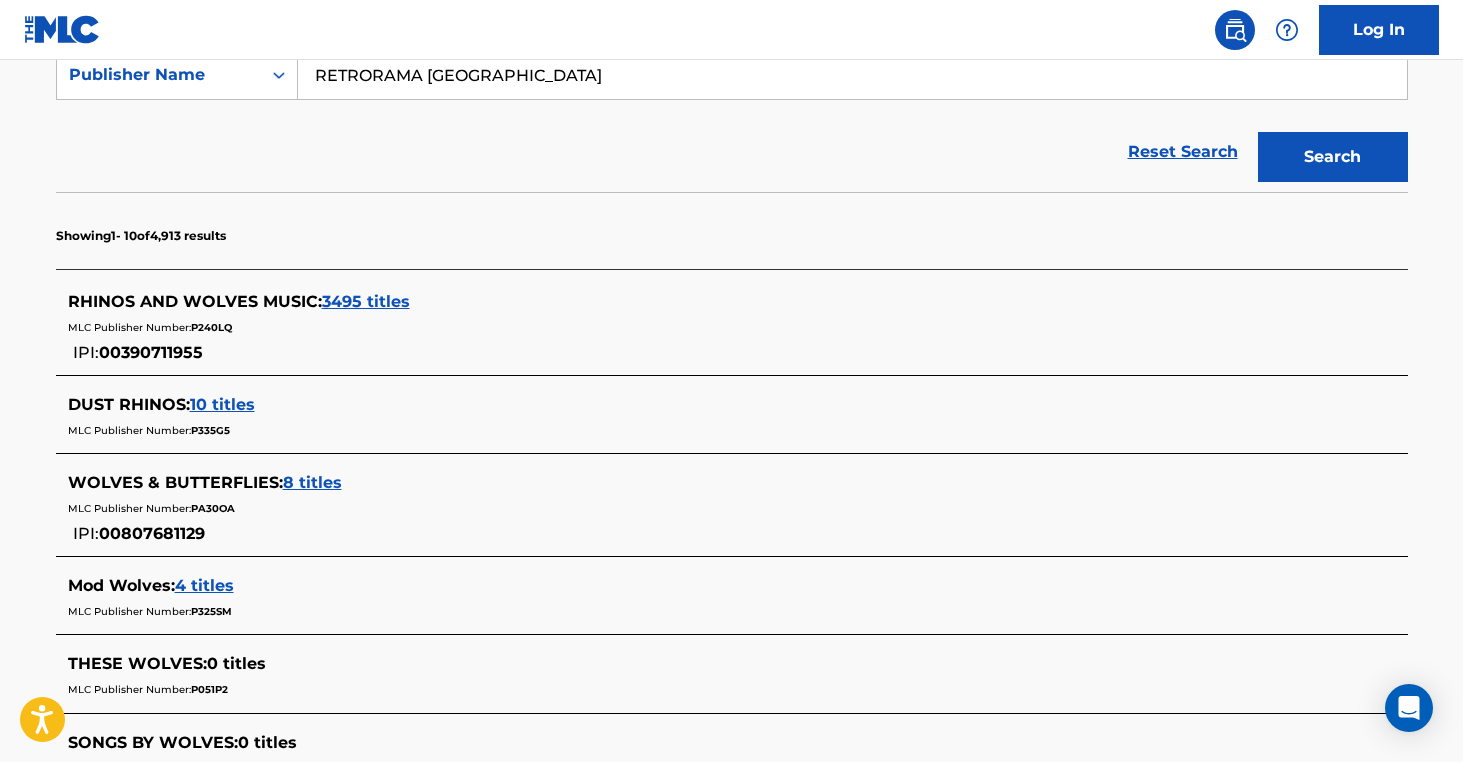 click on "Search" at bounding box center [1333, 157] 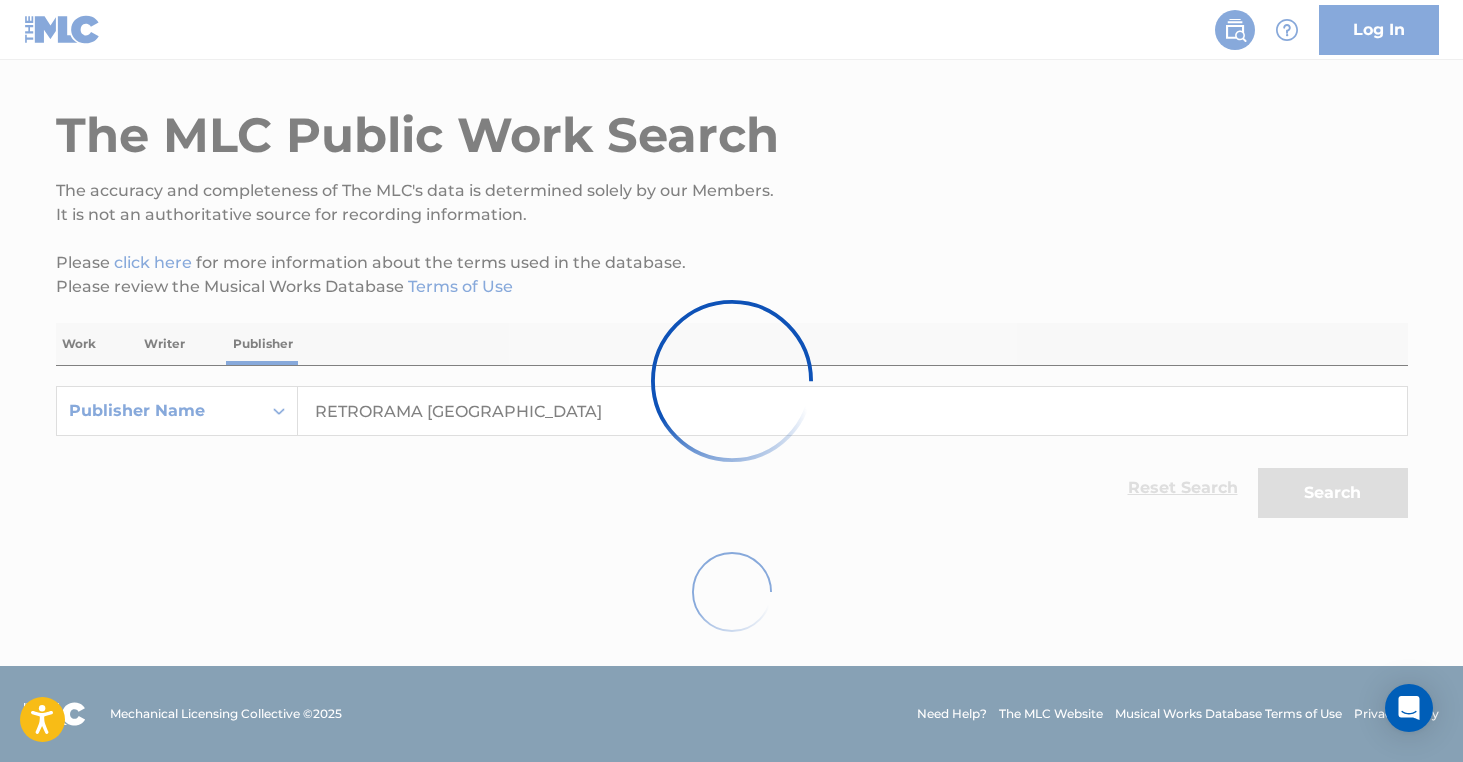 scroll, scrollTop: 395, scrollLeft: 0, axis: vertical 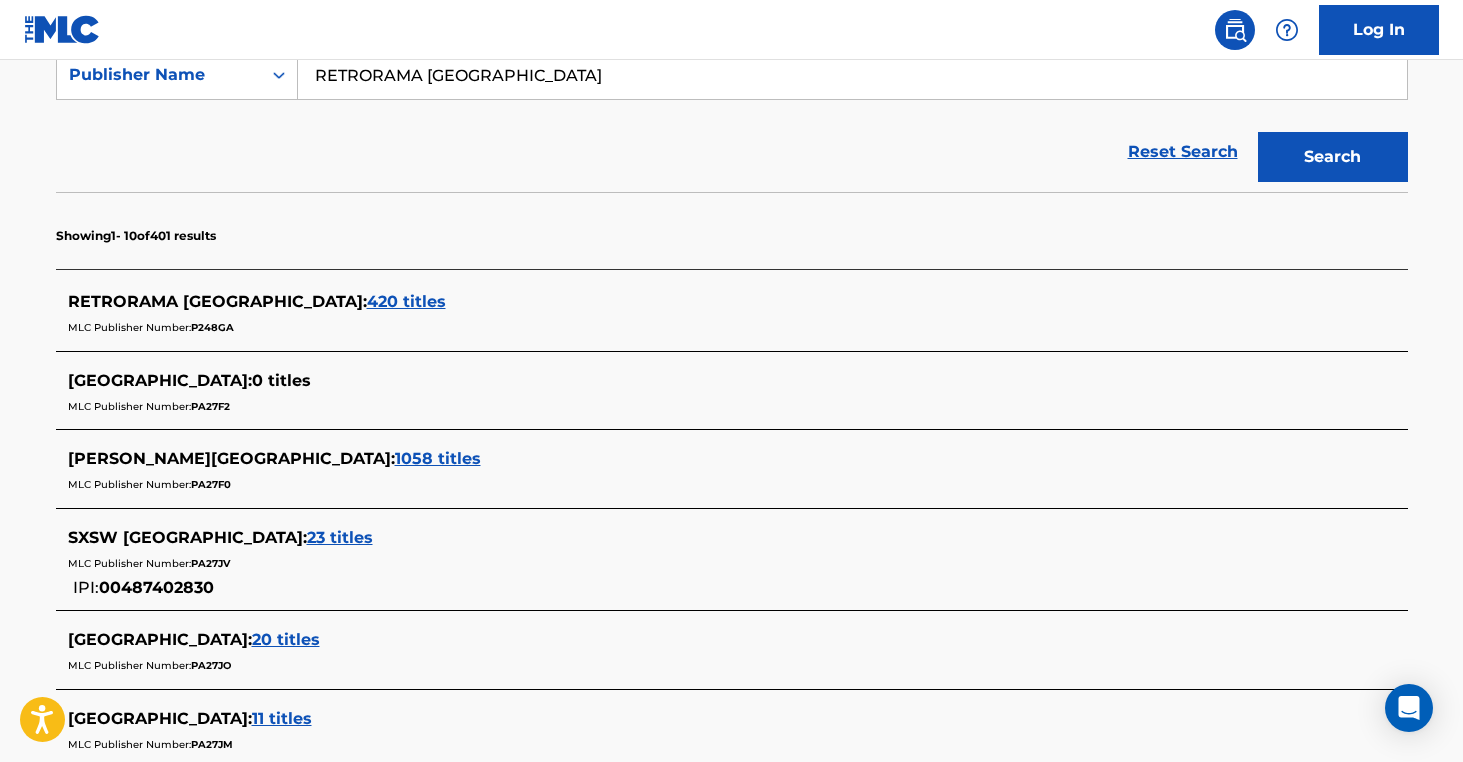 click on "RETRORAMA METRO PARK" at bounding box center (852, 75) 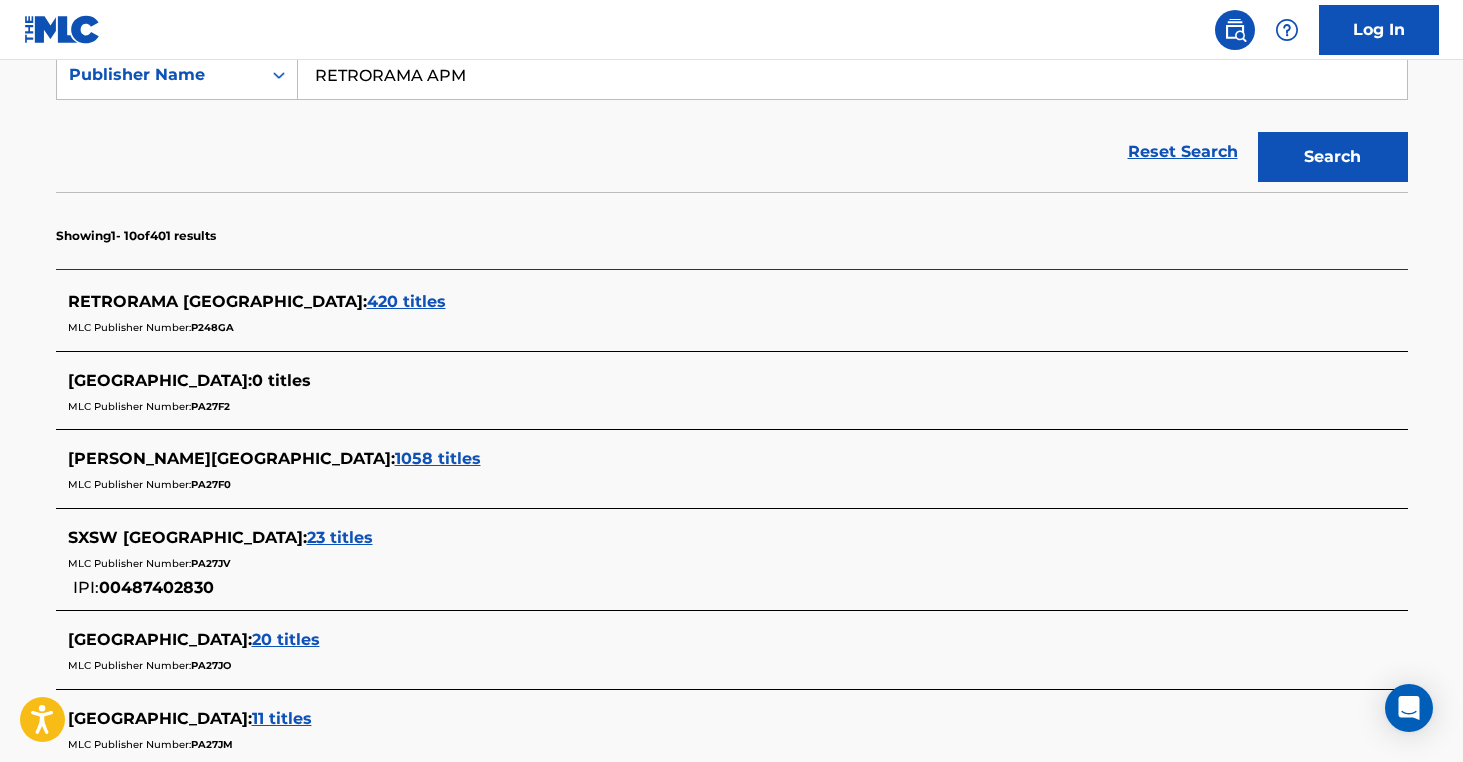 click on "Search" at bounding box center (1333, 157) 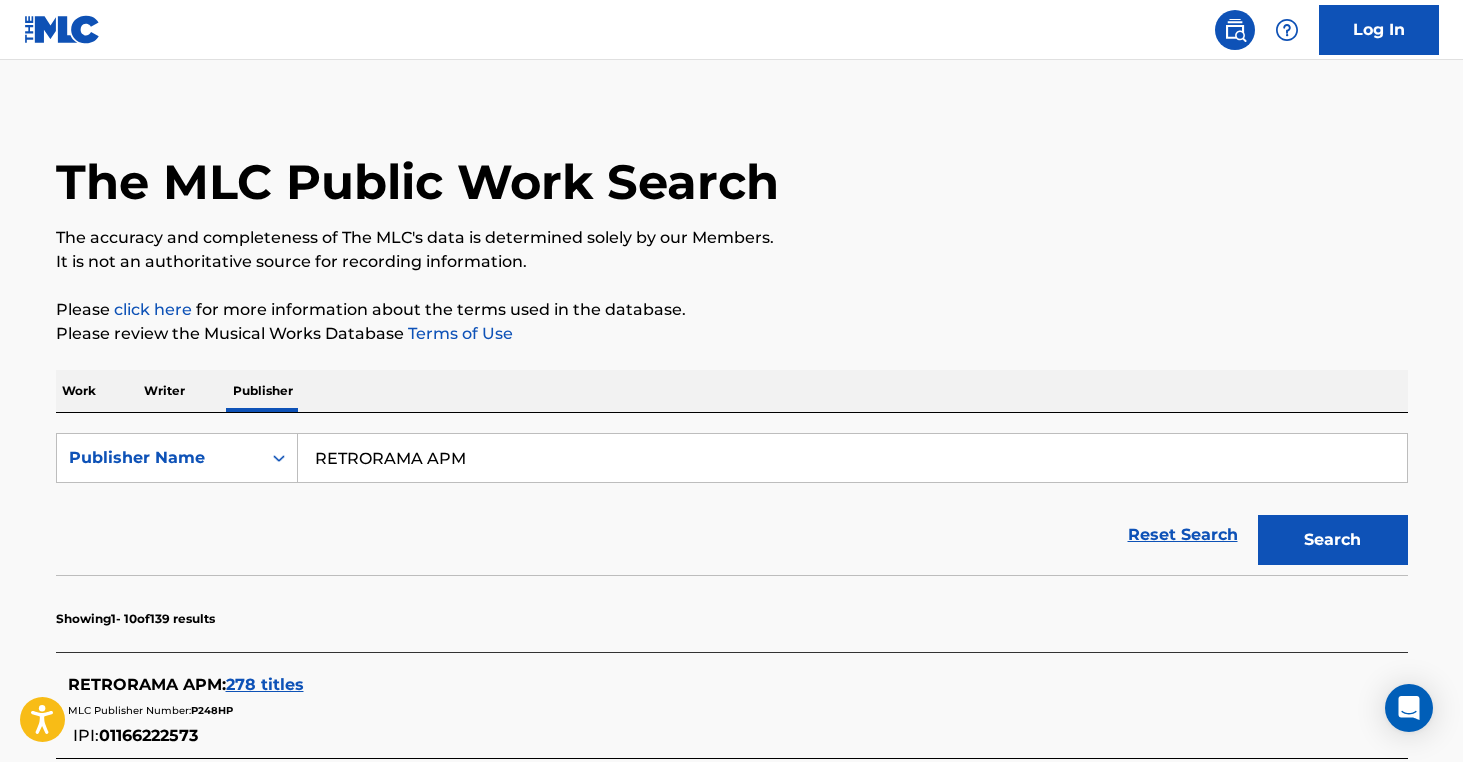 scroll, scrollTop: 0, scrollLeft: 0, axis: both 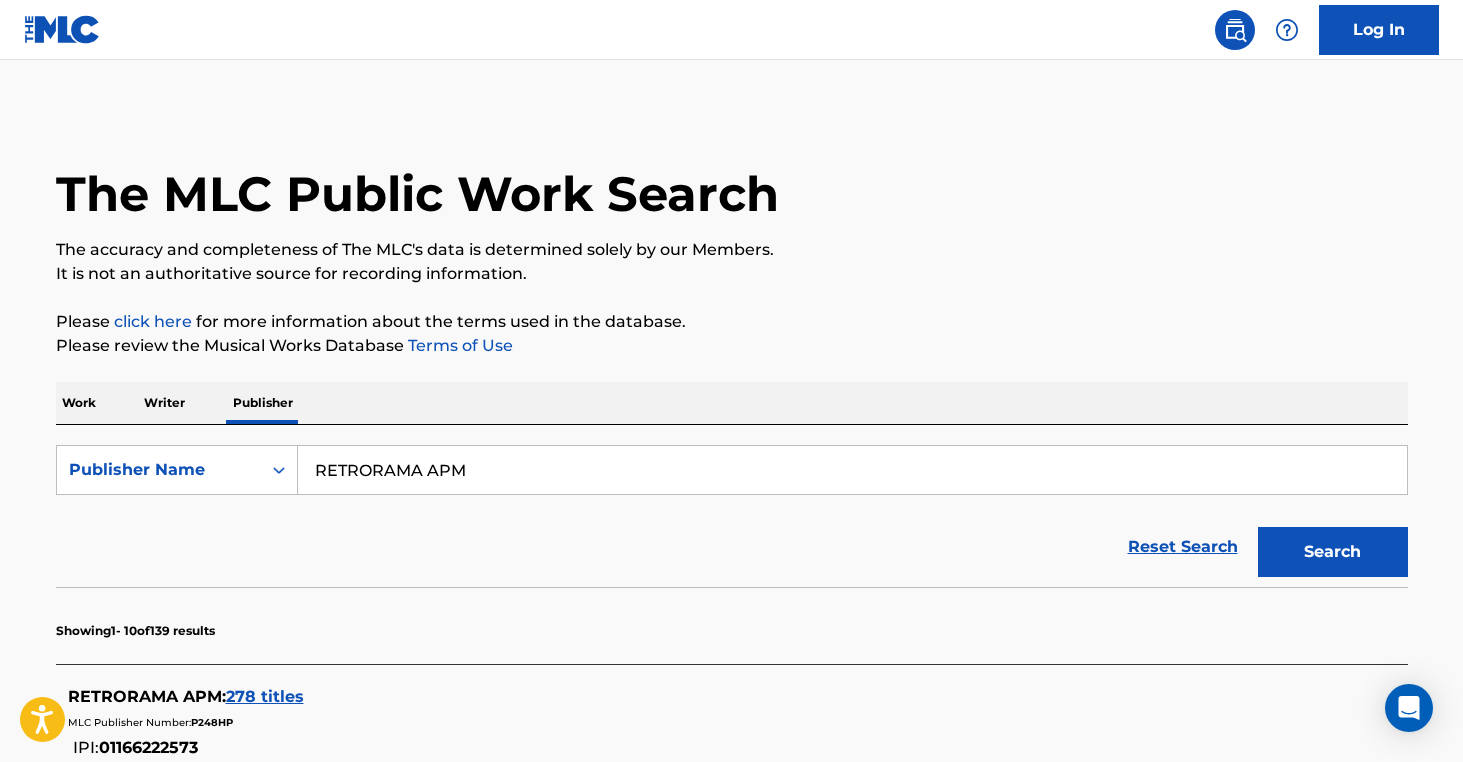 click on "RETRORAMA APM" at bounding box center [852, 470] 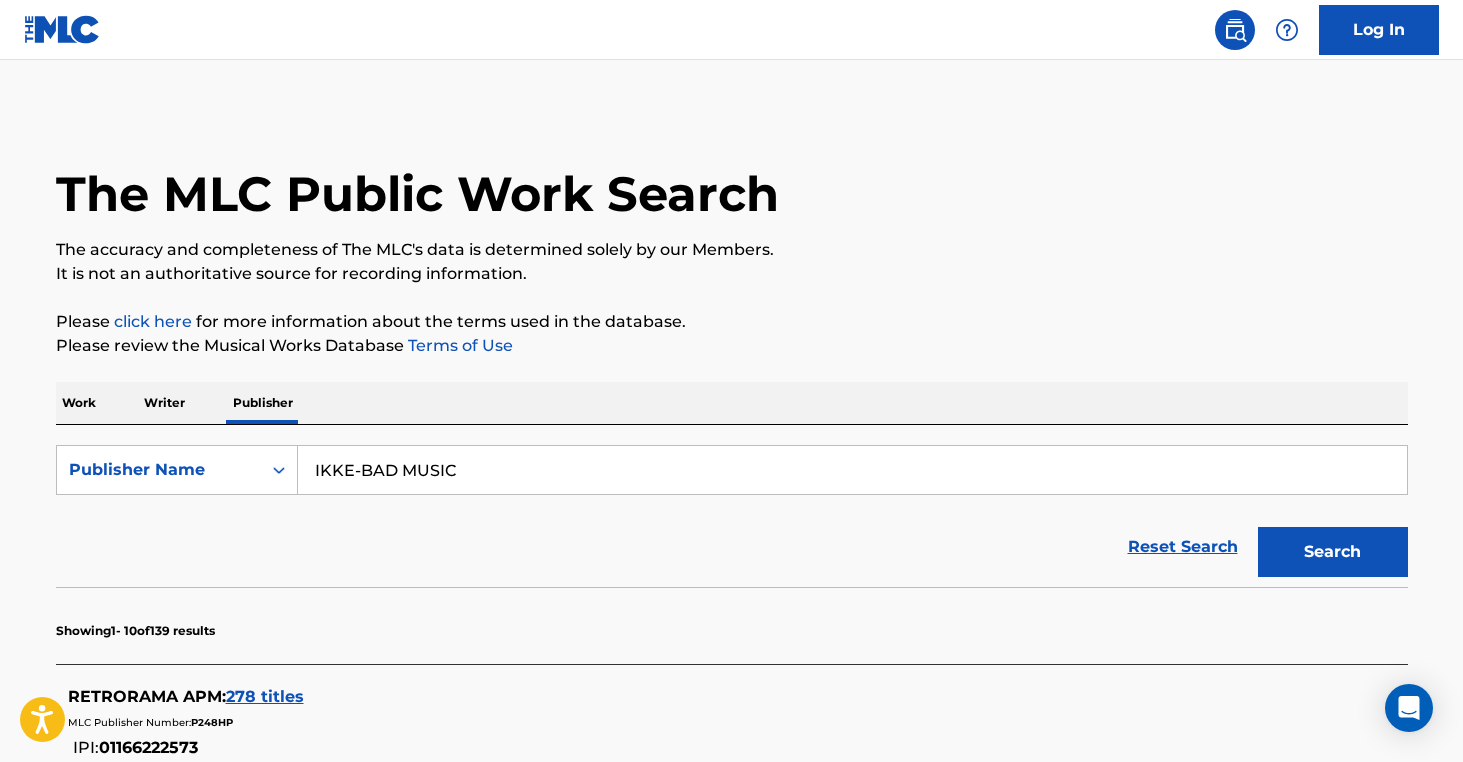 click on "Search" at bounding box center (1333, 552) 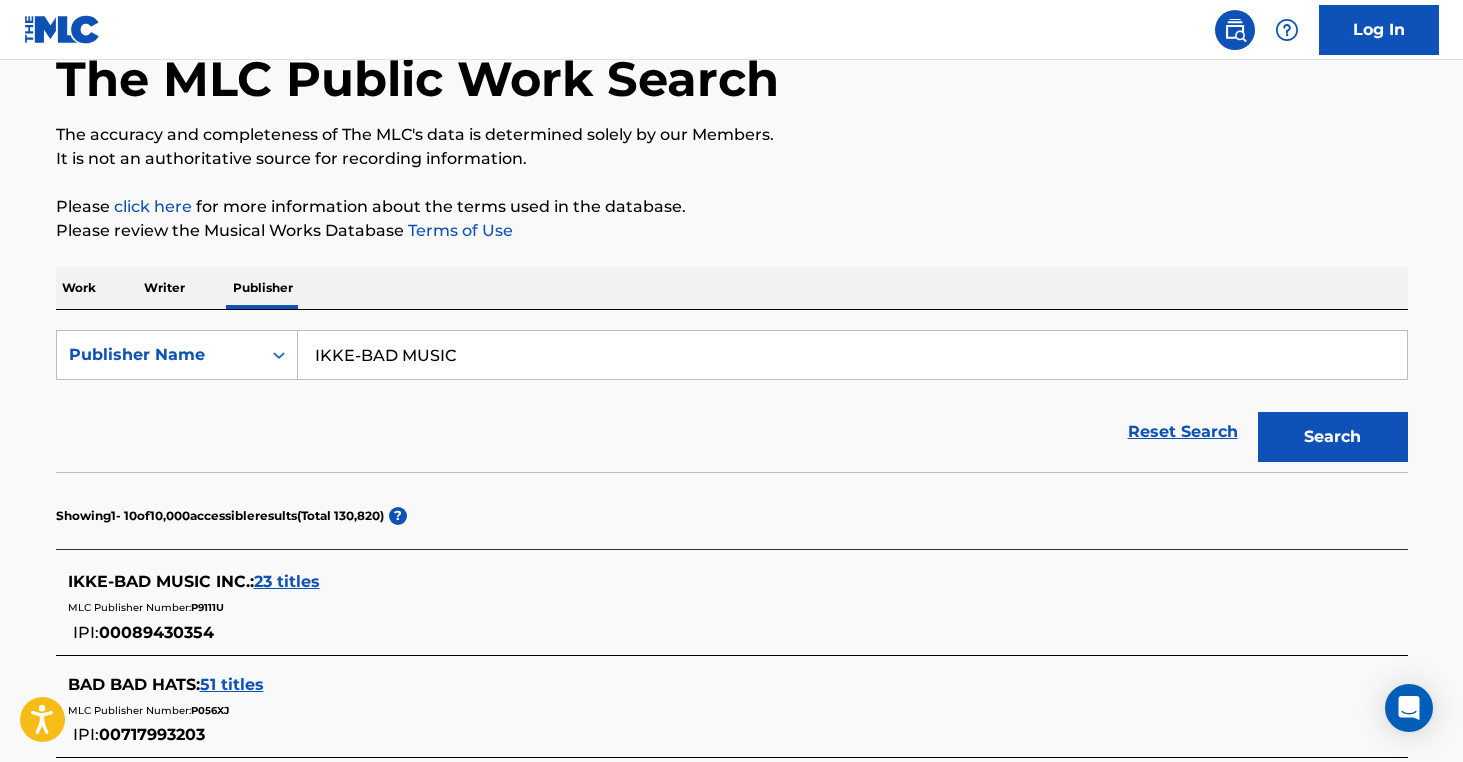 scroll, scrollTop: 230, scrollLeft: 0, axis: vertical 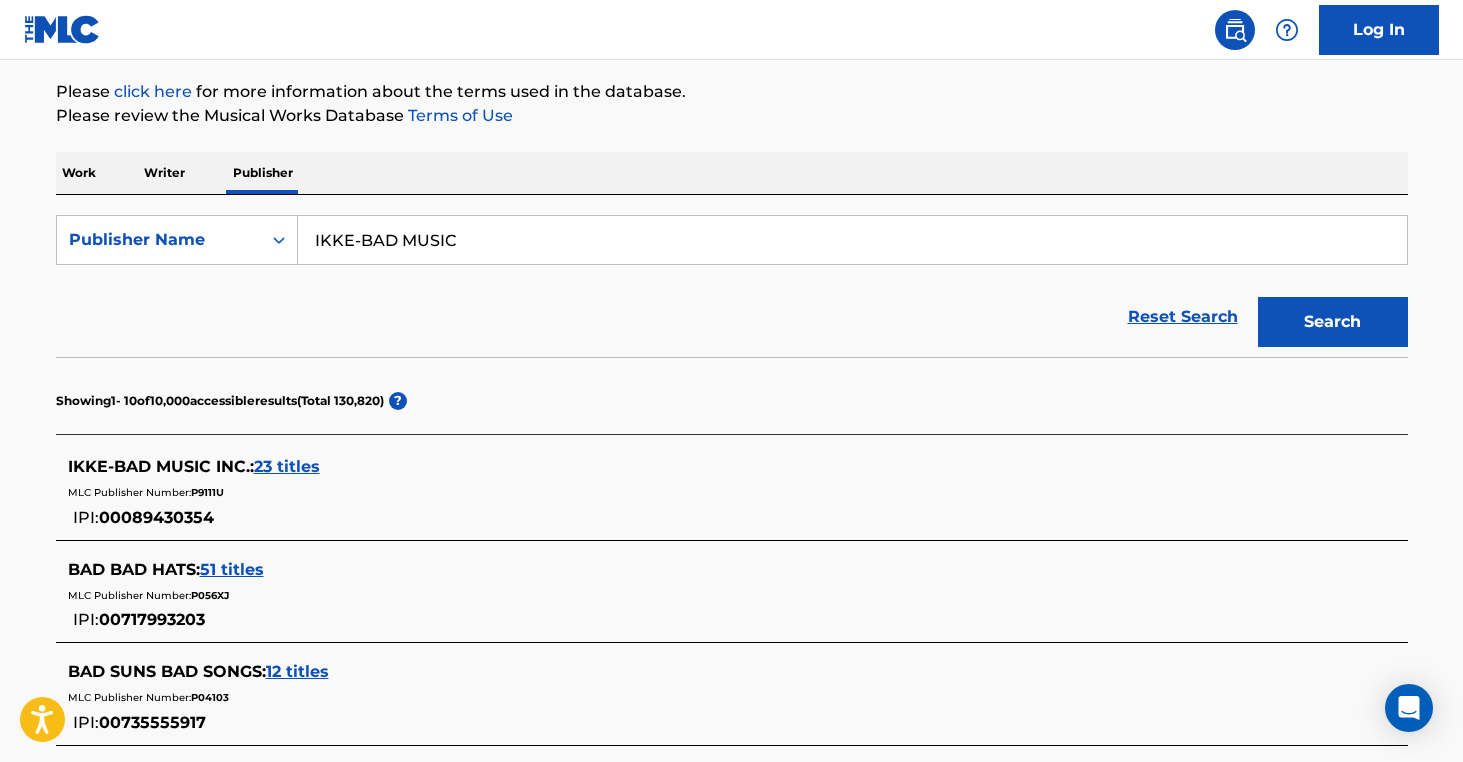 click on "IKKE-BAD MUSIC" at bounding box center (852, 240) 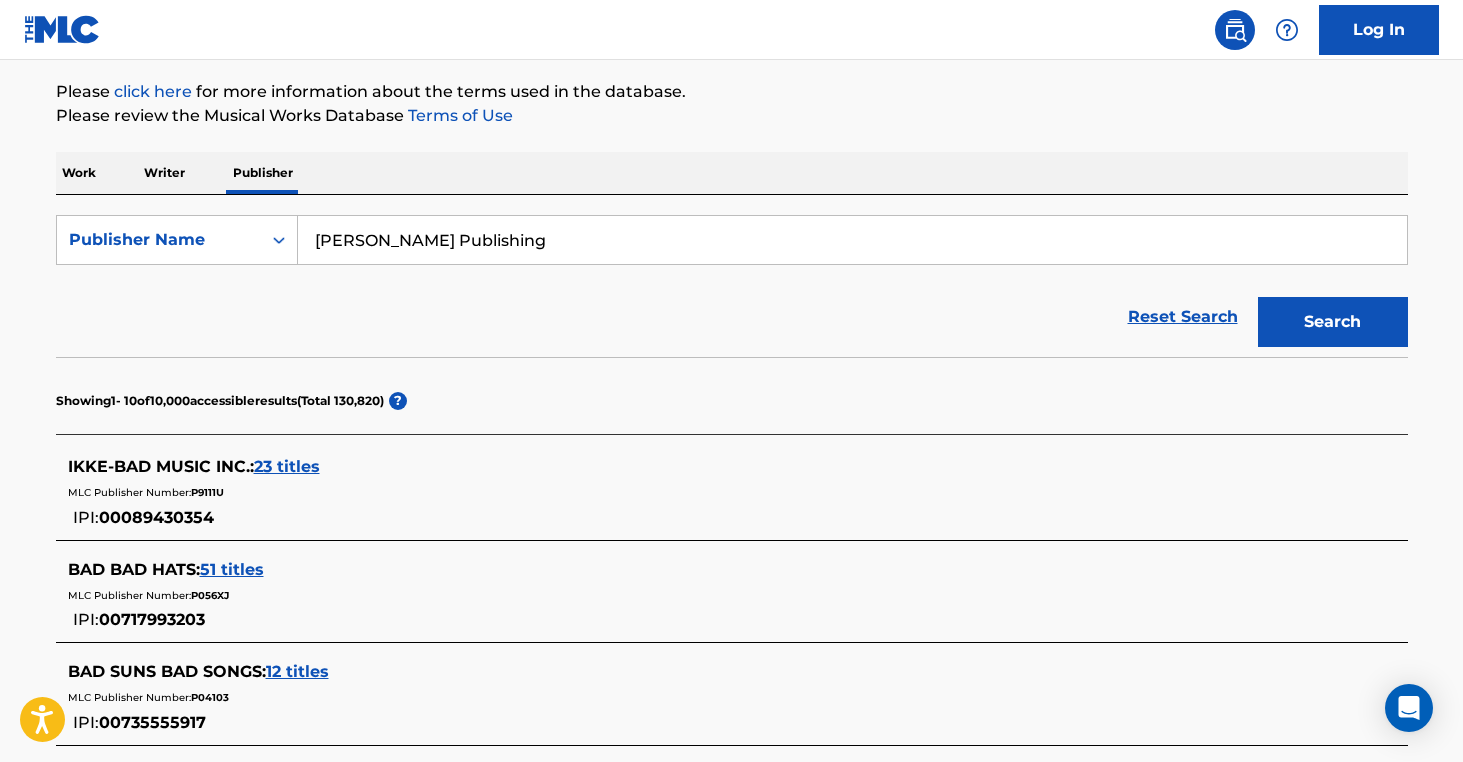 click on "Search" at bounding box center (1333, 322) 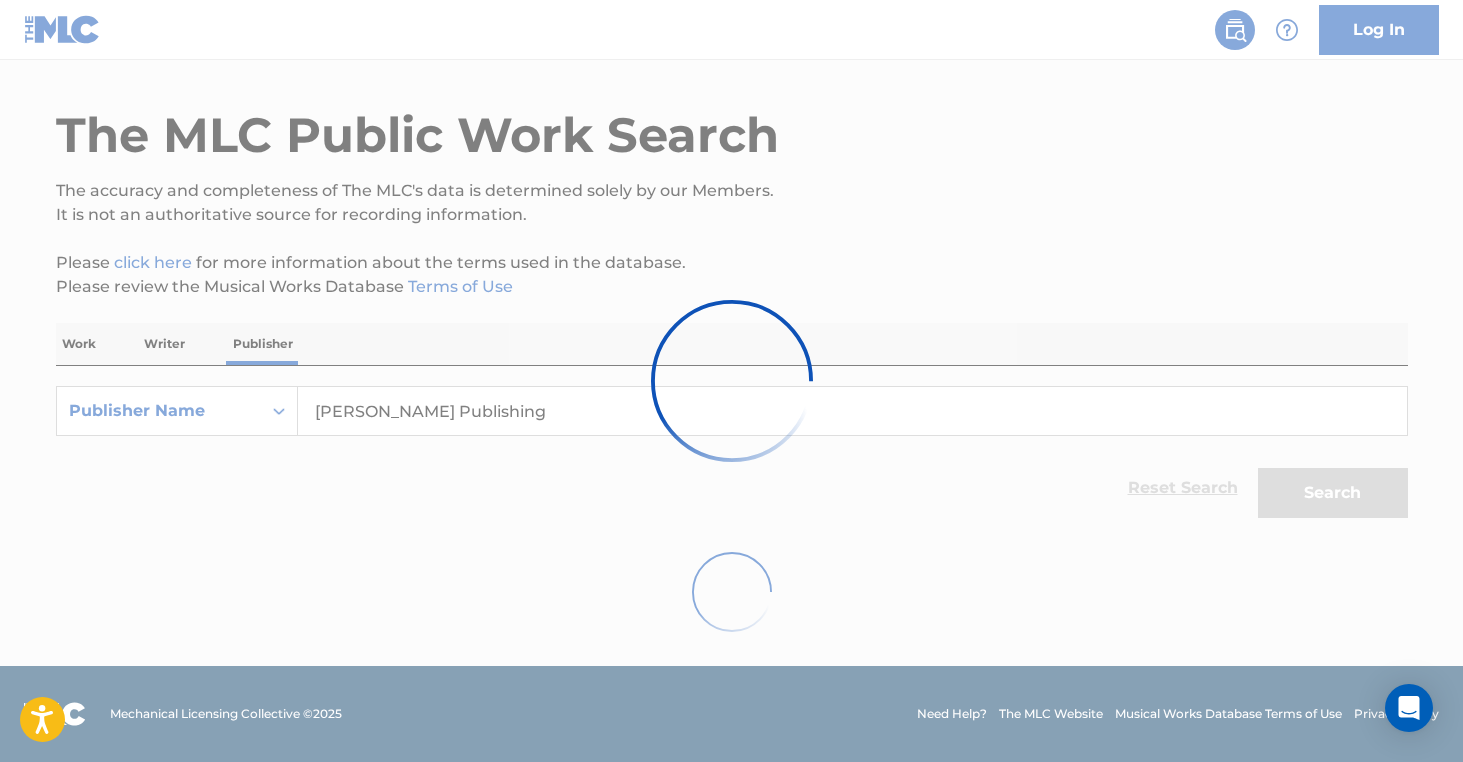 scroll, scrollTop: 230, scrollLeft: 0, axis: vertical 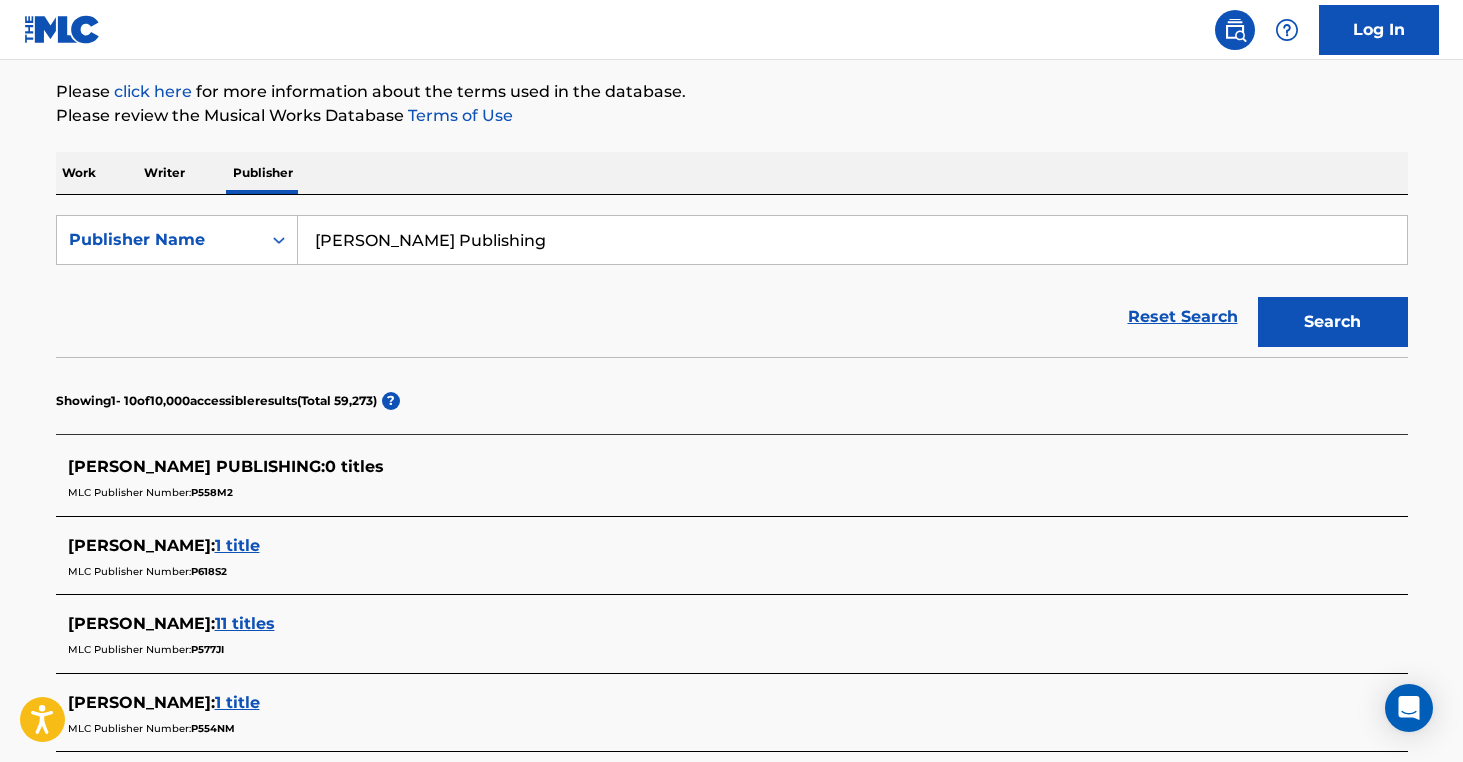 click on "Lee Oskar Publishing" at bounding box center (852, 240) 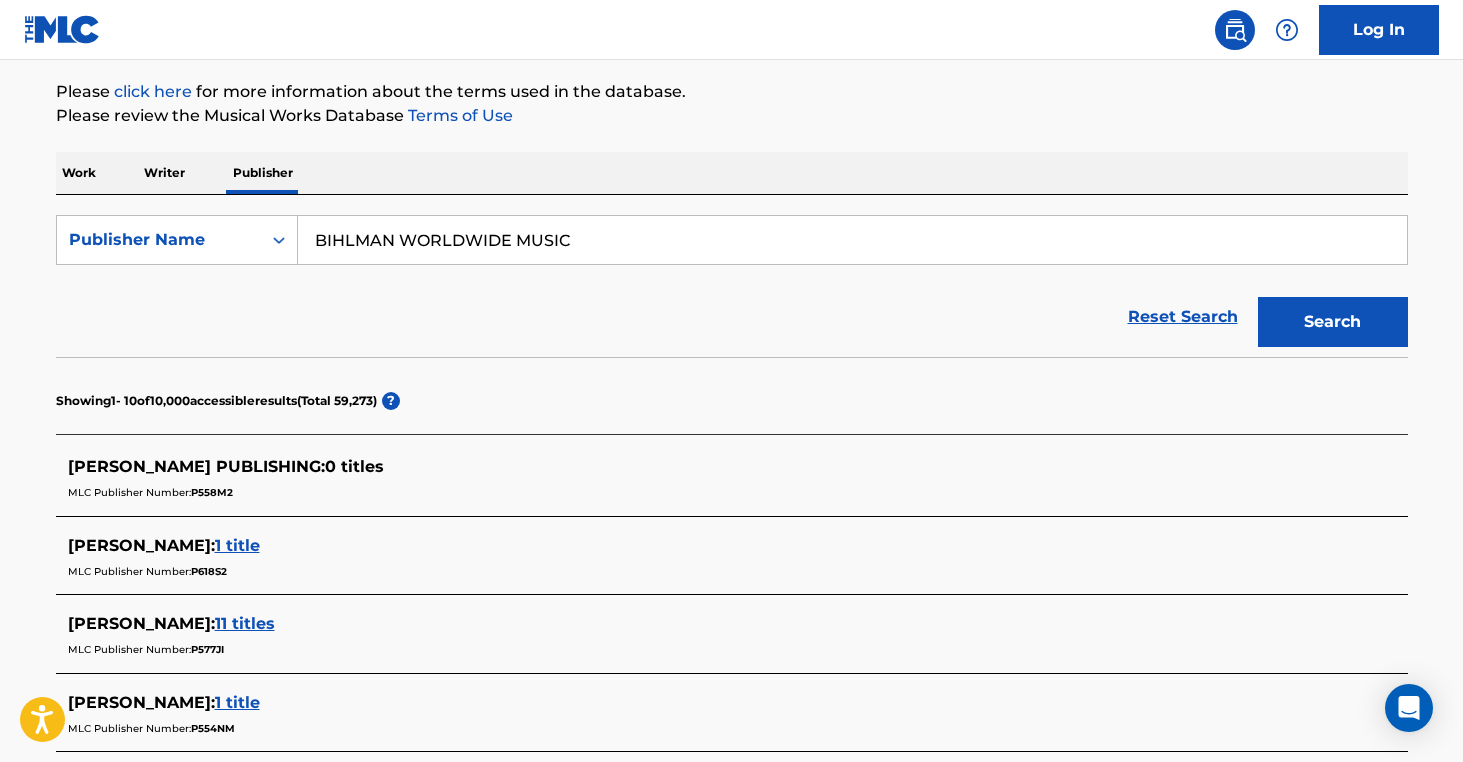 click on "Search" at bounding box center [1333, 322] 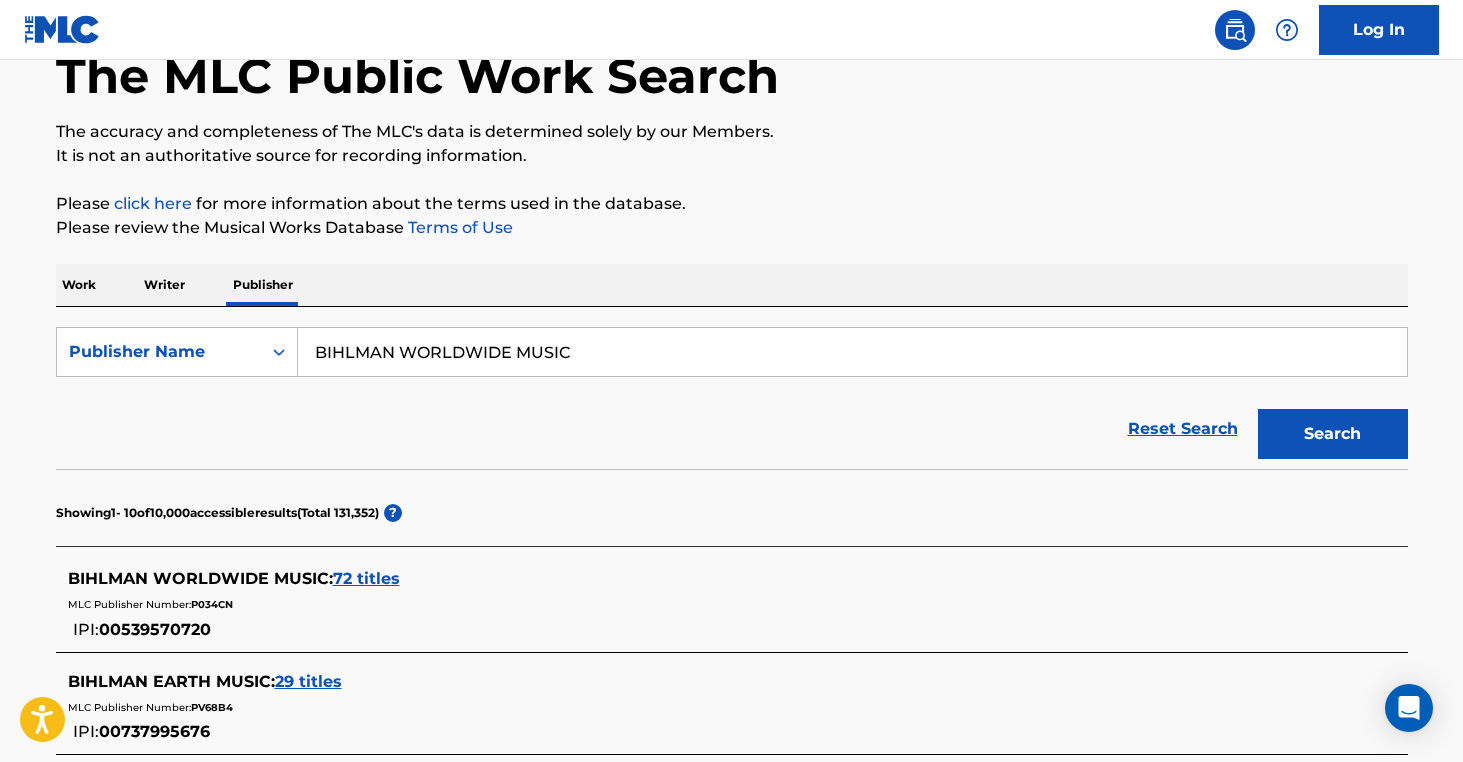 scroll, scrollTop: 119, scrollLeft: 0, axis: vertical 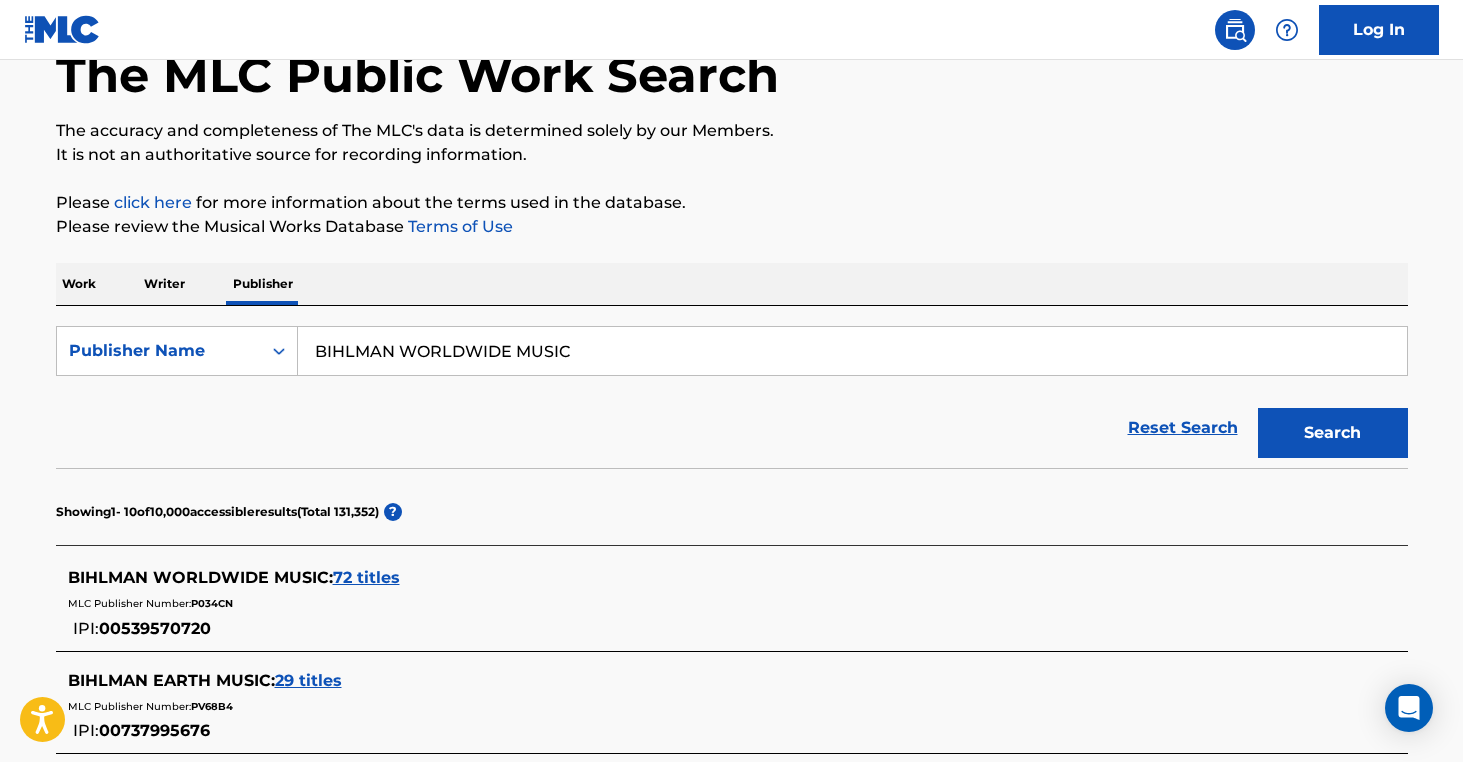 click on "BIHLMAN WORLDWIDE MUSIC" at bounding box center (852, 351) 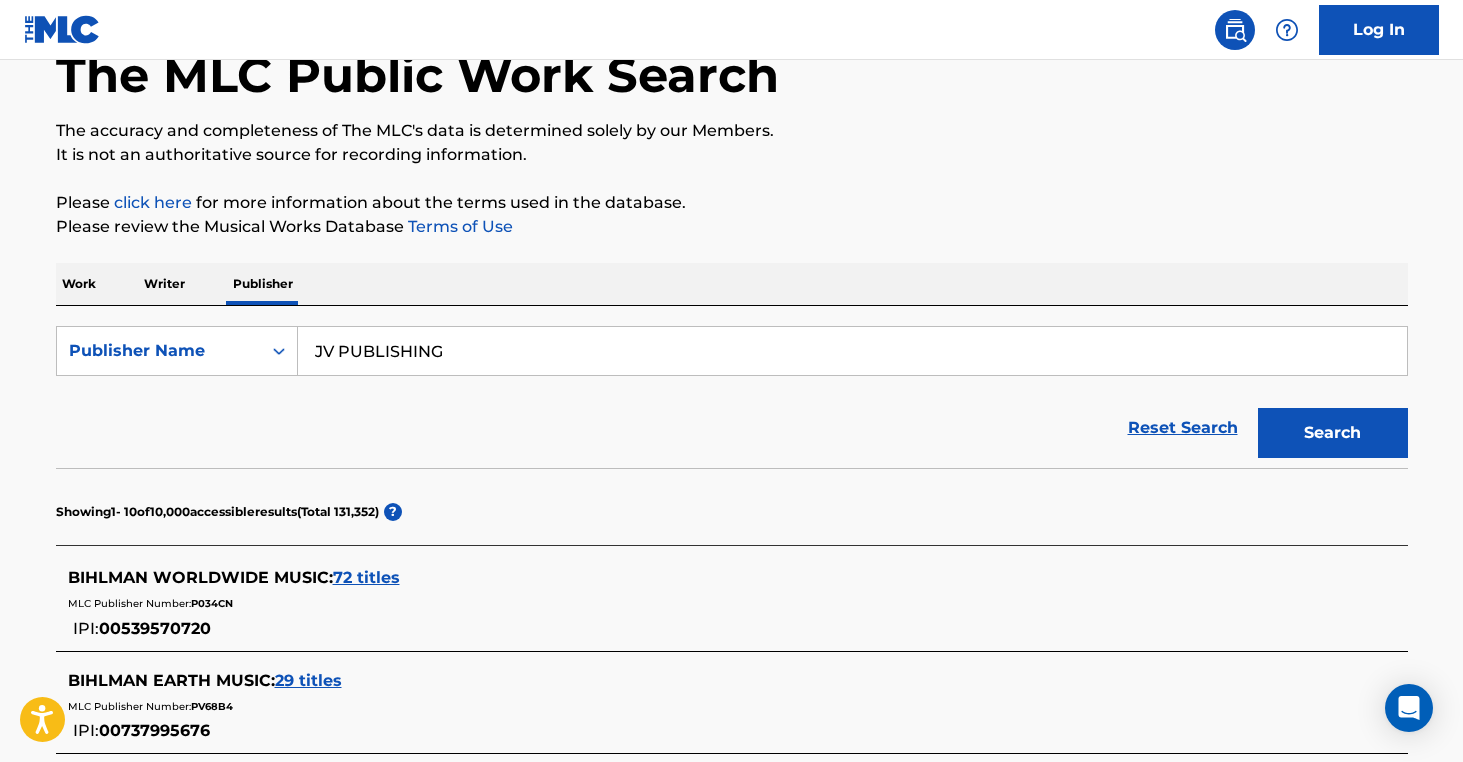 click on "Search" at bounding box center [1333, 433] 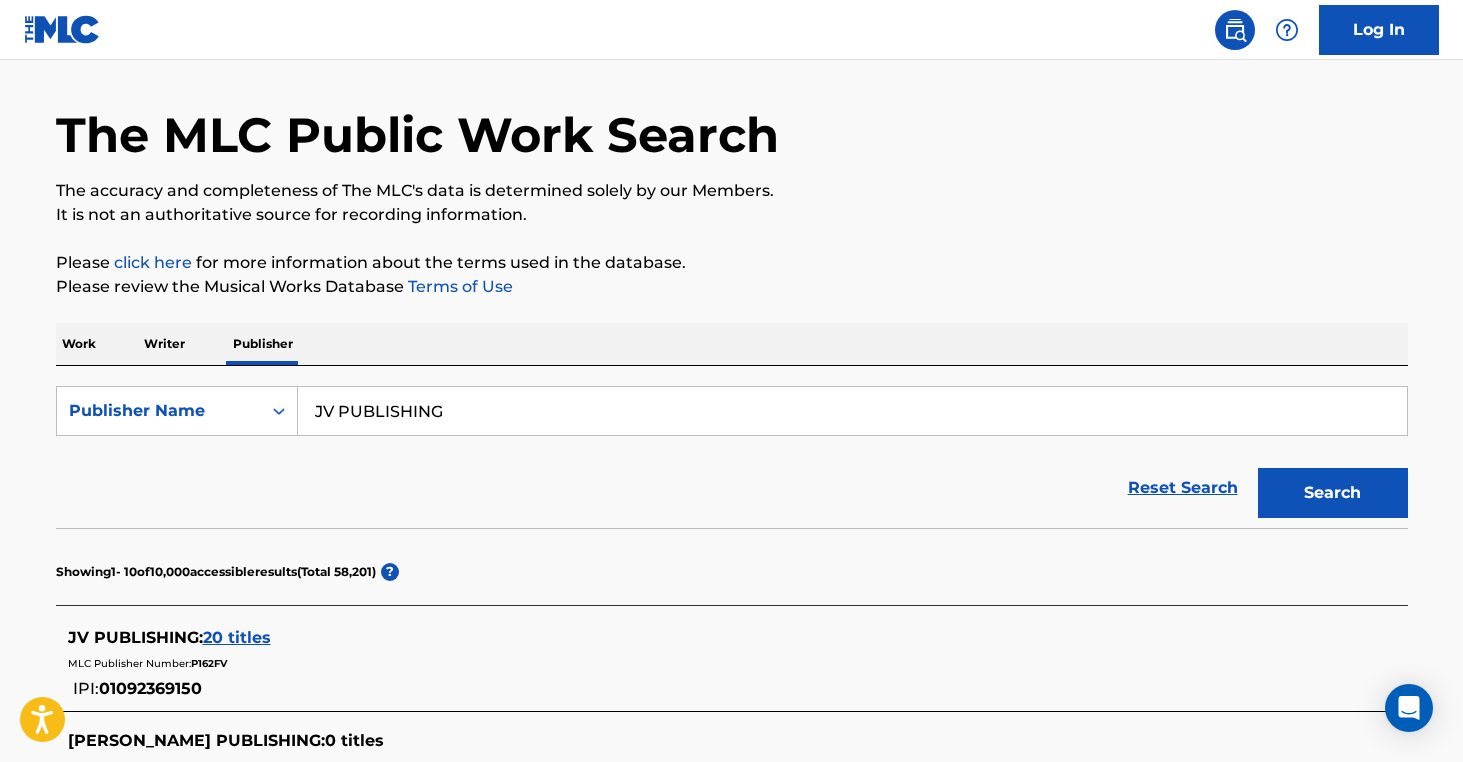 scroll, scrollTop: 119, scrollLeft: 0, axis: vertical 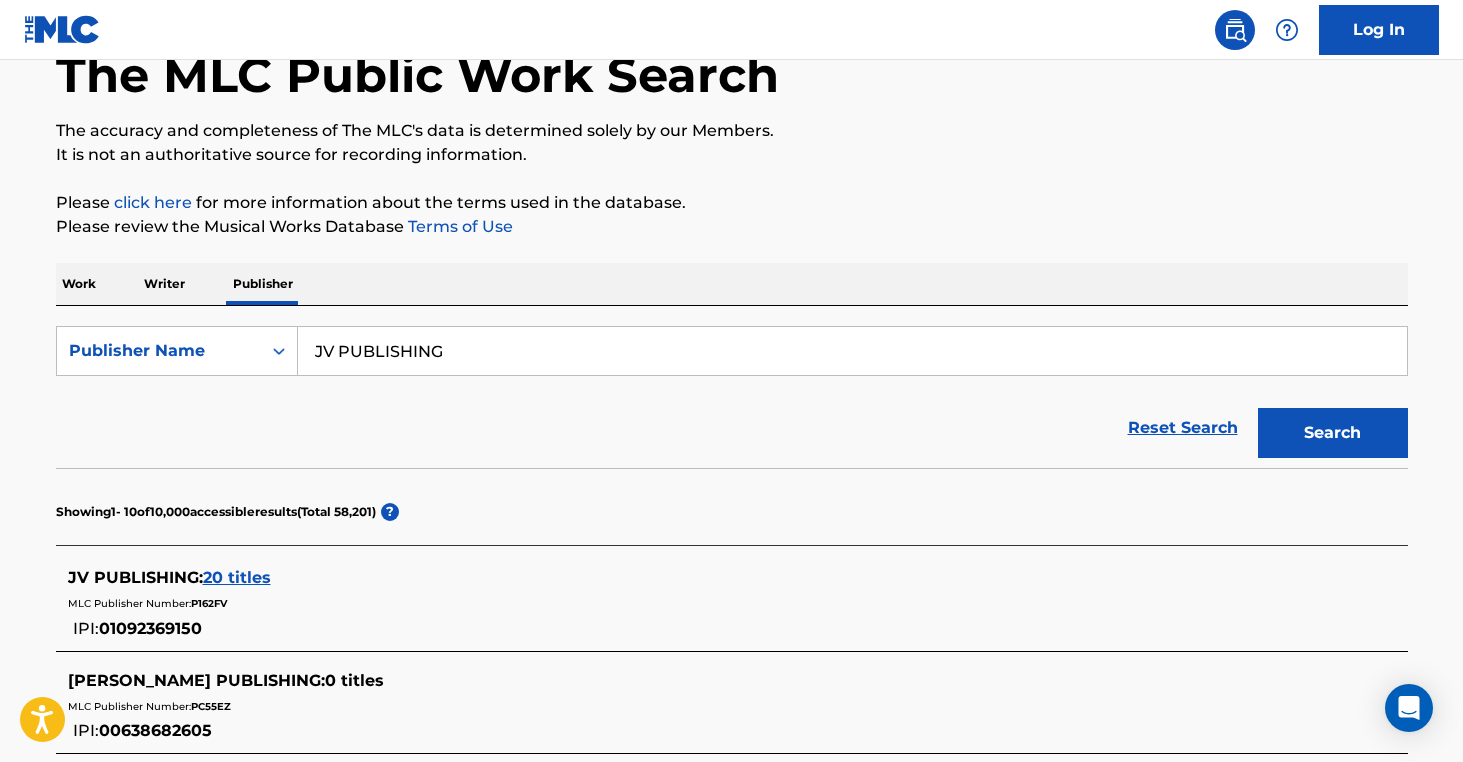 click on "JV PUBLISHING" at bounding box center [852, 351] 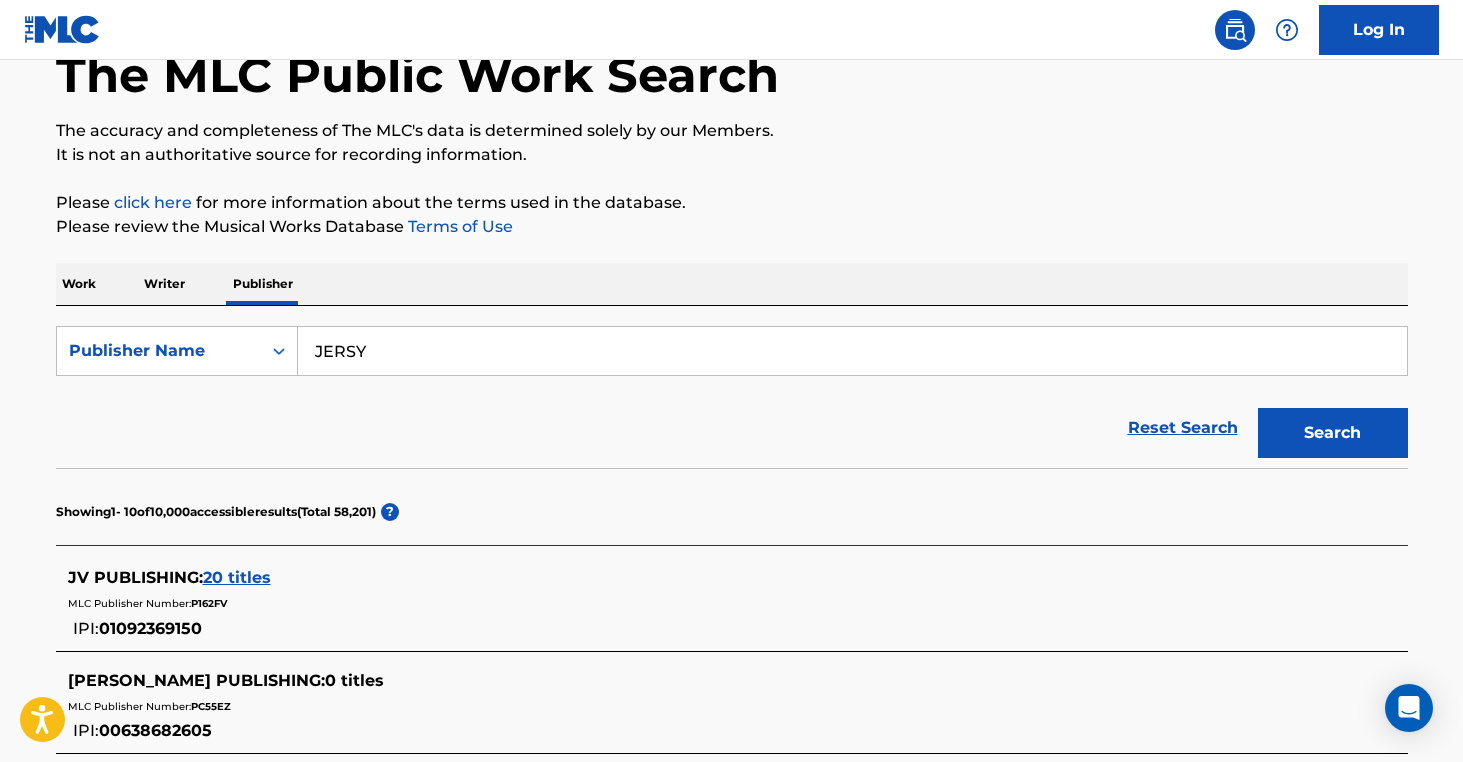 click on "Search" at bounding box center (1333, 433) 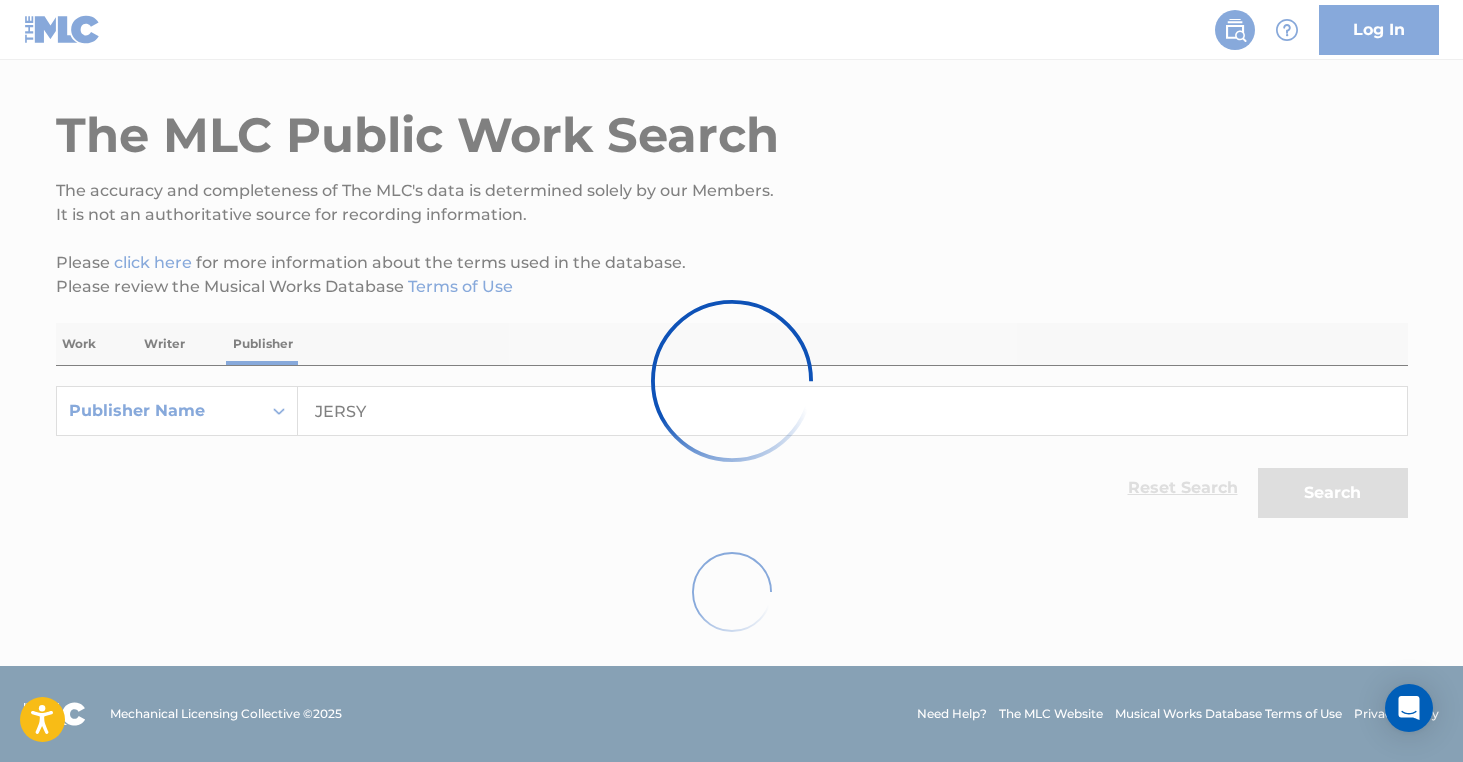 scroll, scrollTop: 119, scrollLeft: 0, axis: vertical 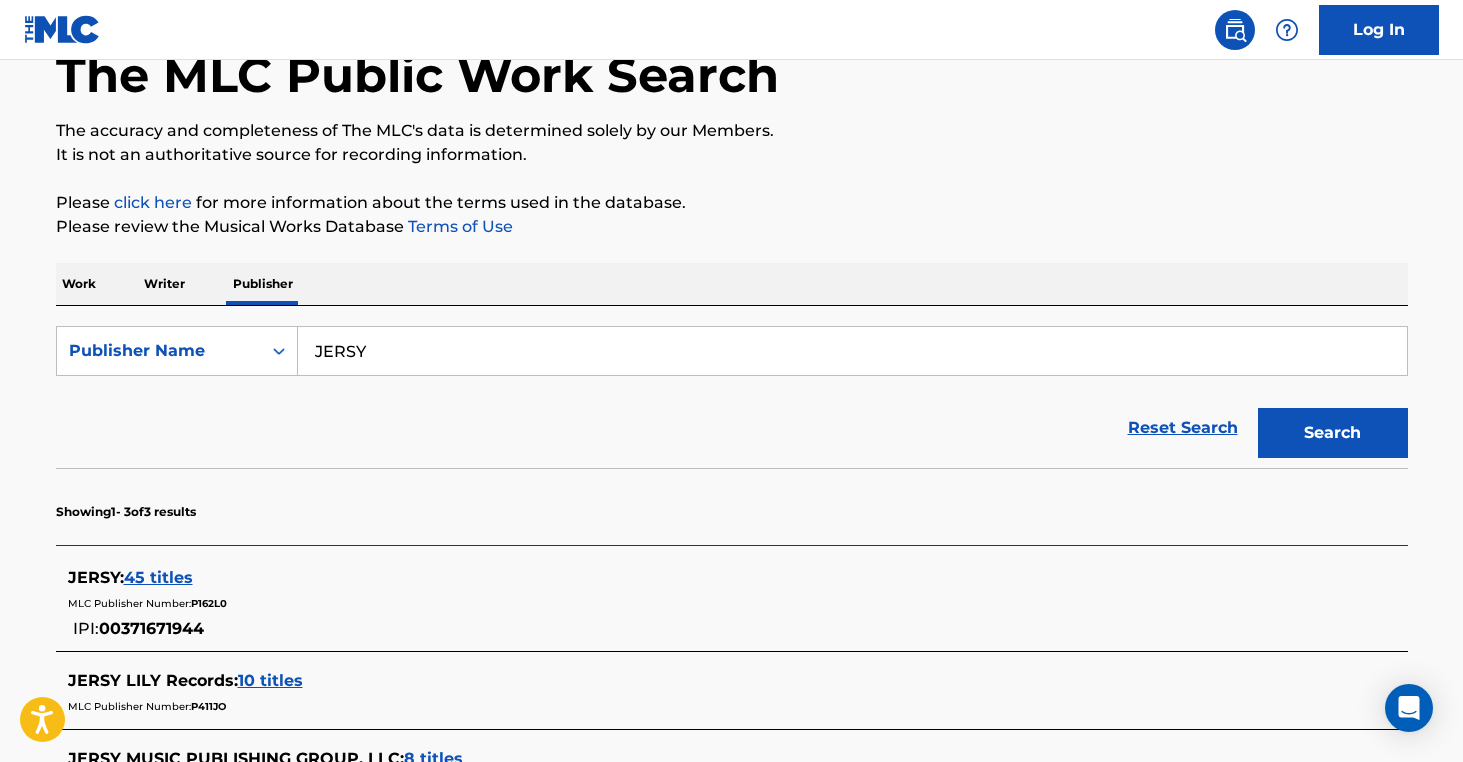 click on "JERSY" at bounding box center [852, 351] 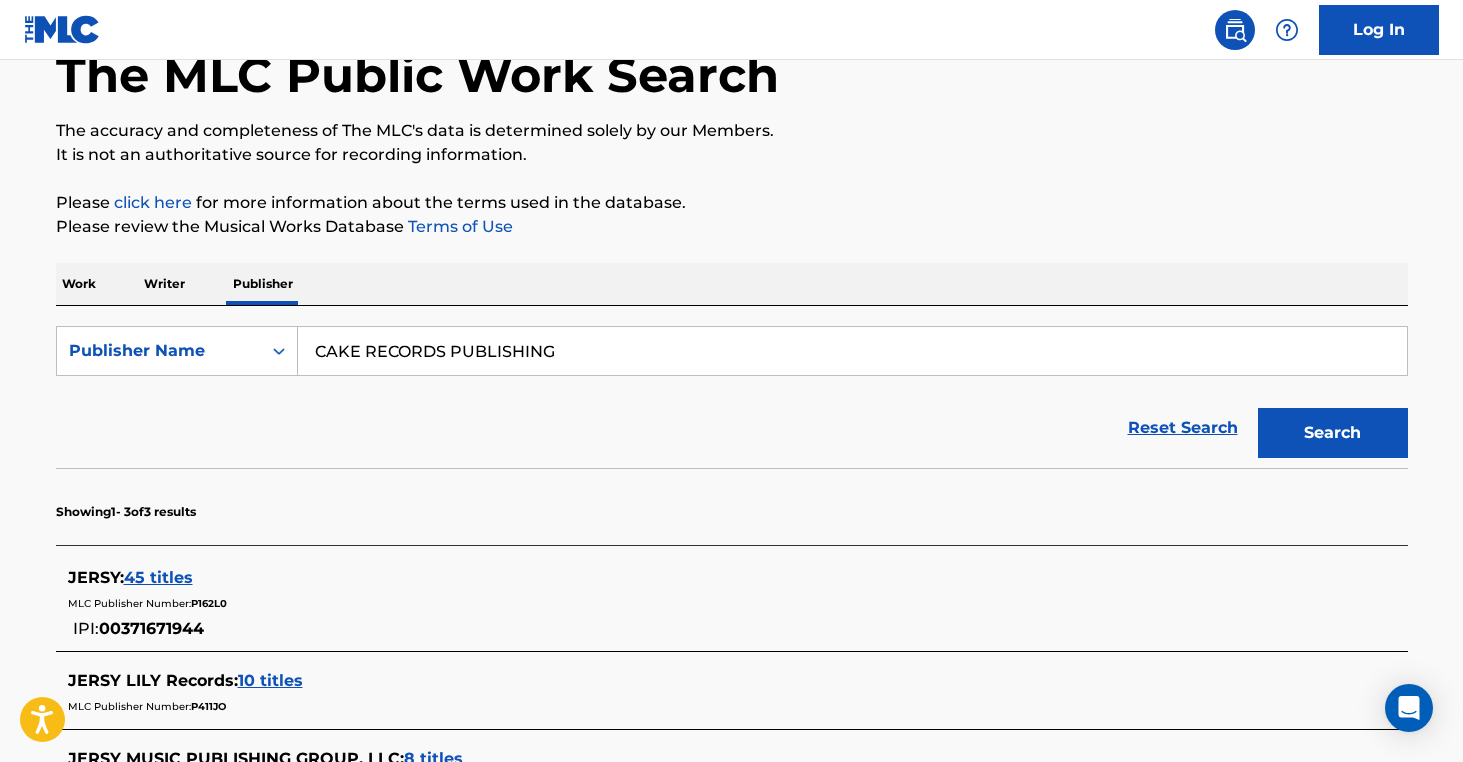 click on "Search" at bounding box center (1333, 433) 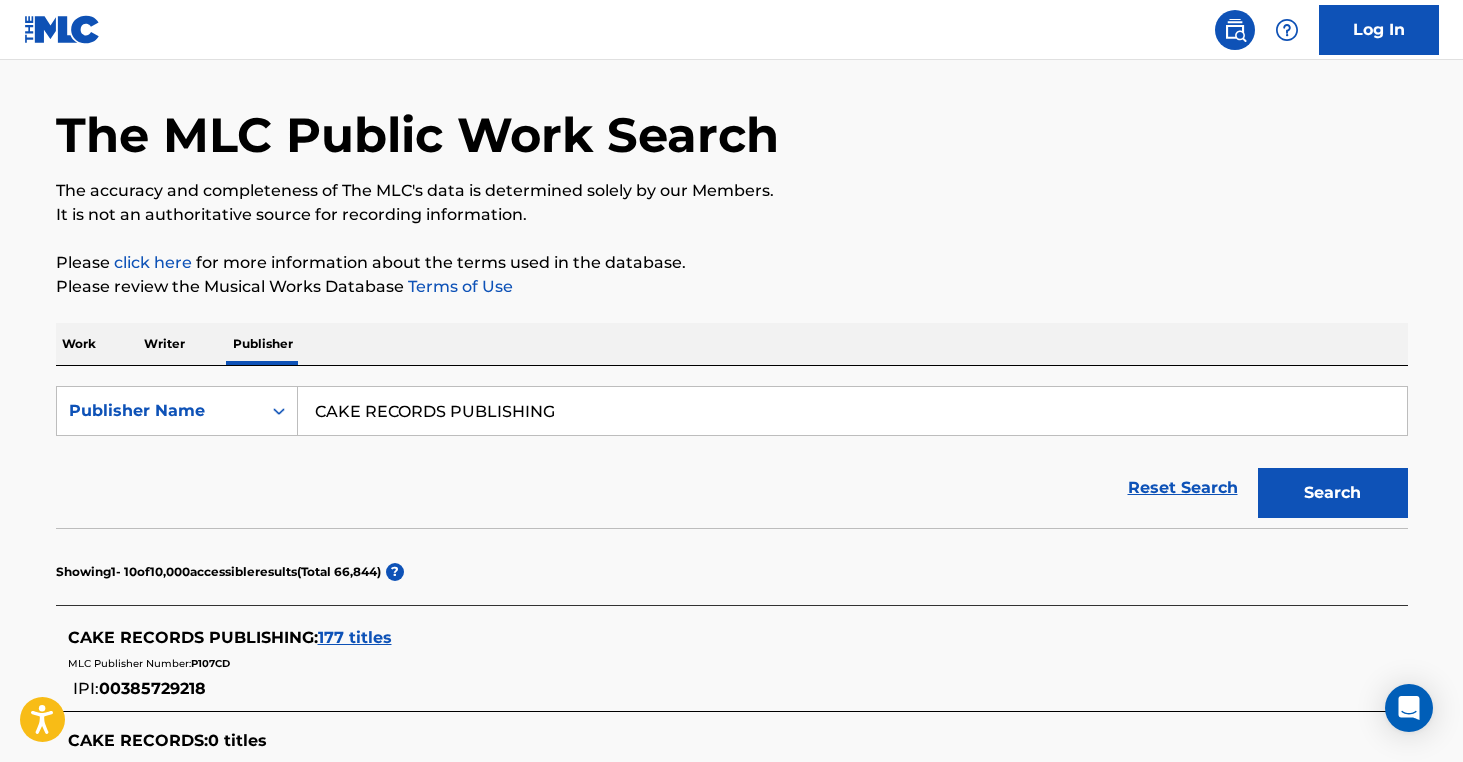 scroll, scrollTop: 119, scrollLeft: 0, axis: vertical 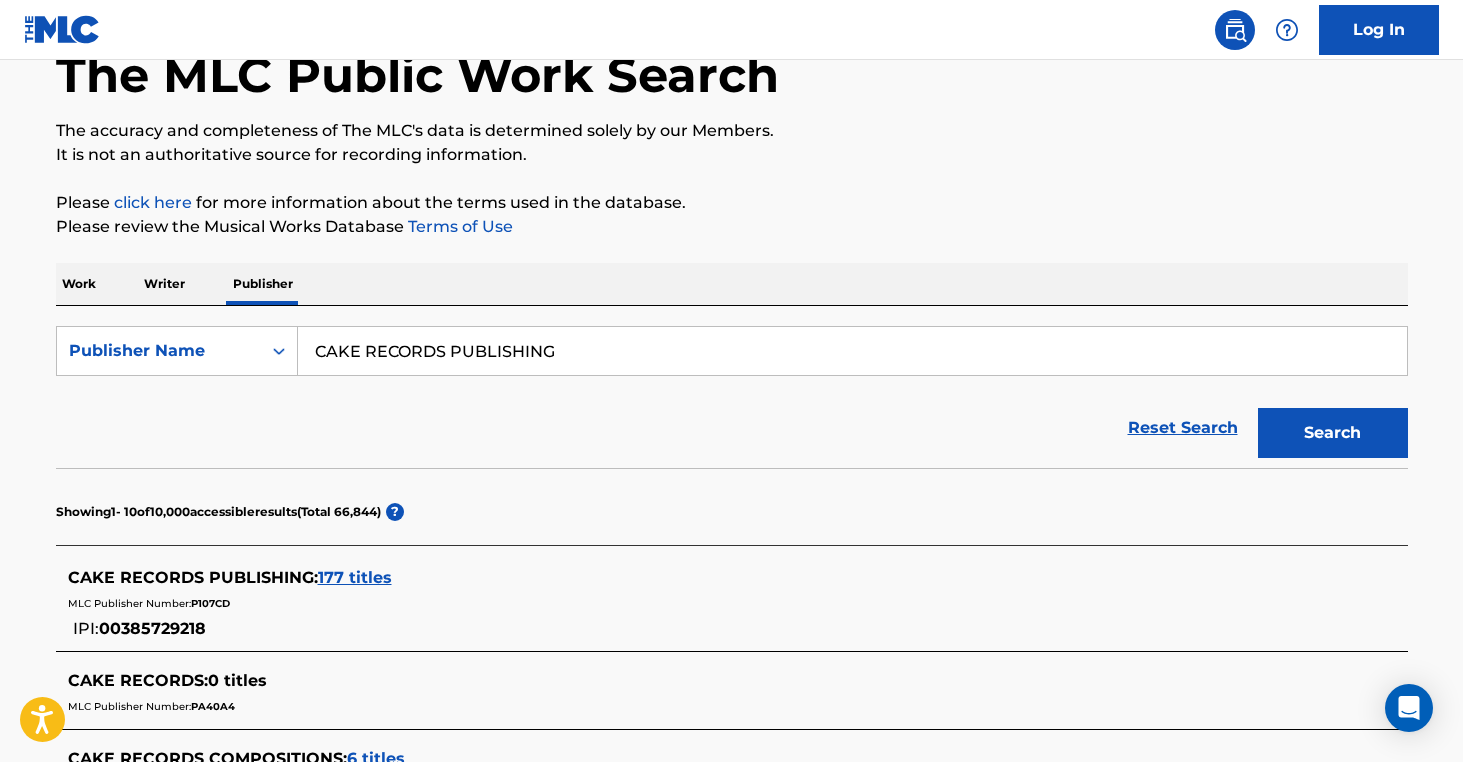 click on "CAKE RECORDS PUBLISHING" at bounding box center [852, 351] 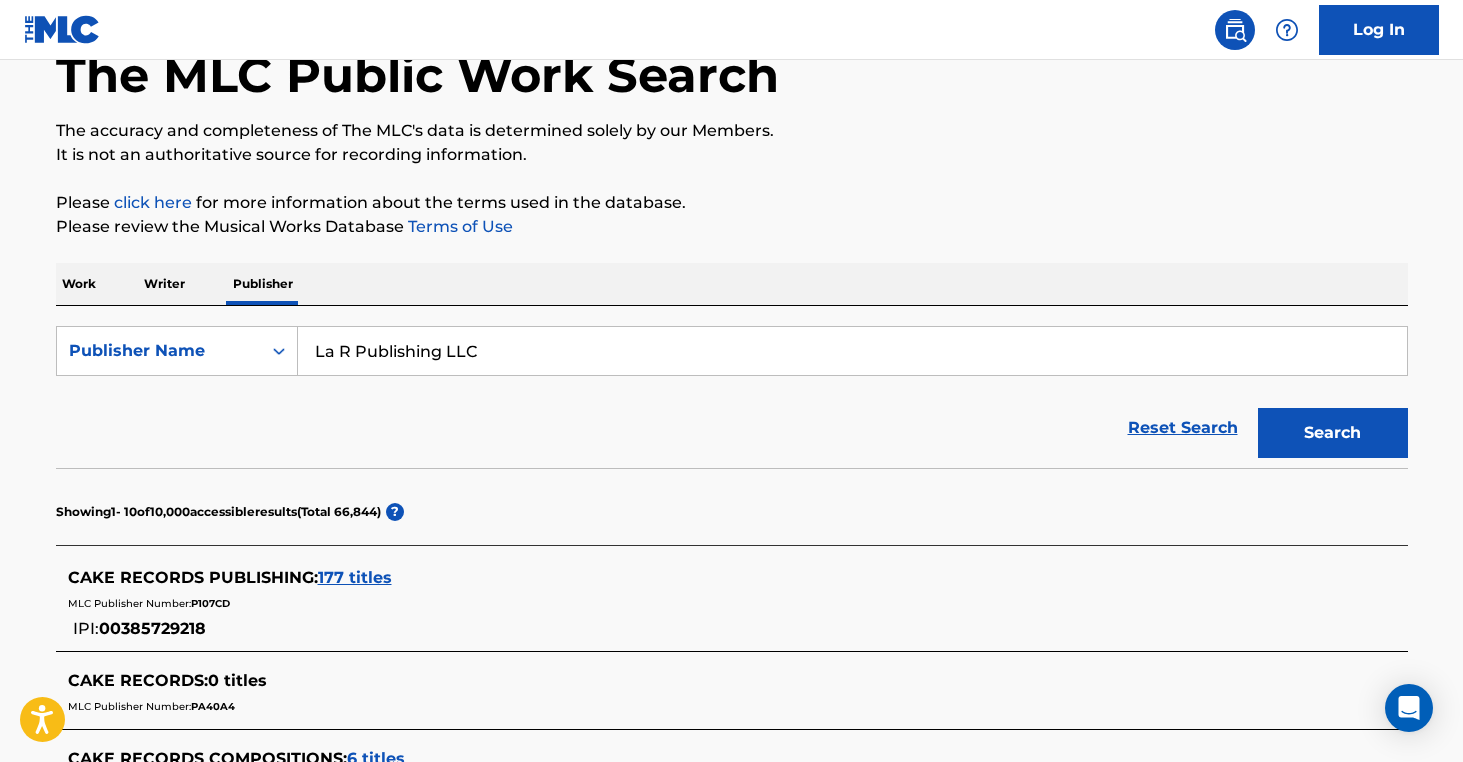 click on "Search" at bounding box center [1328, 428] 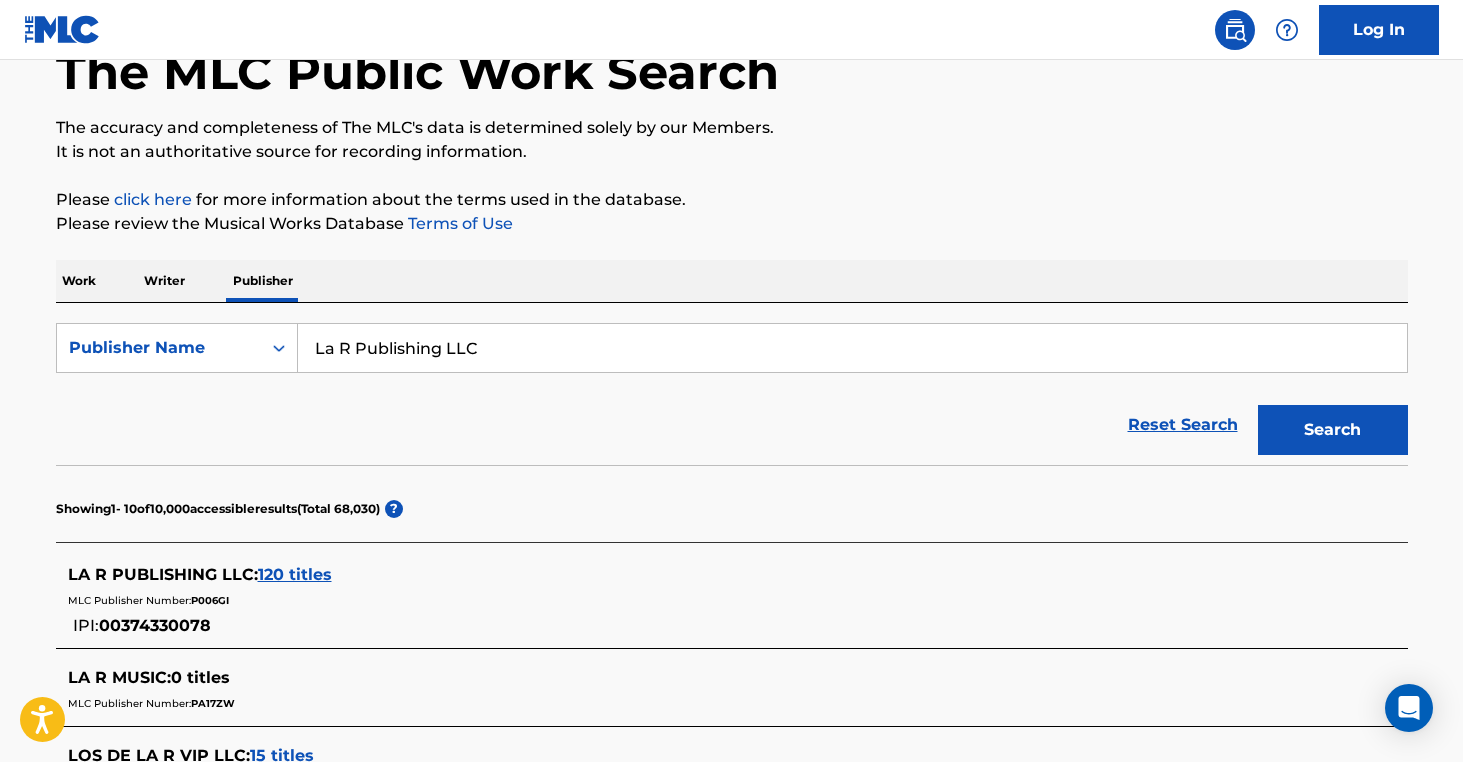 scroll, scrollTop: 123, scrollLeft: 0, axis: vertical 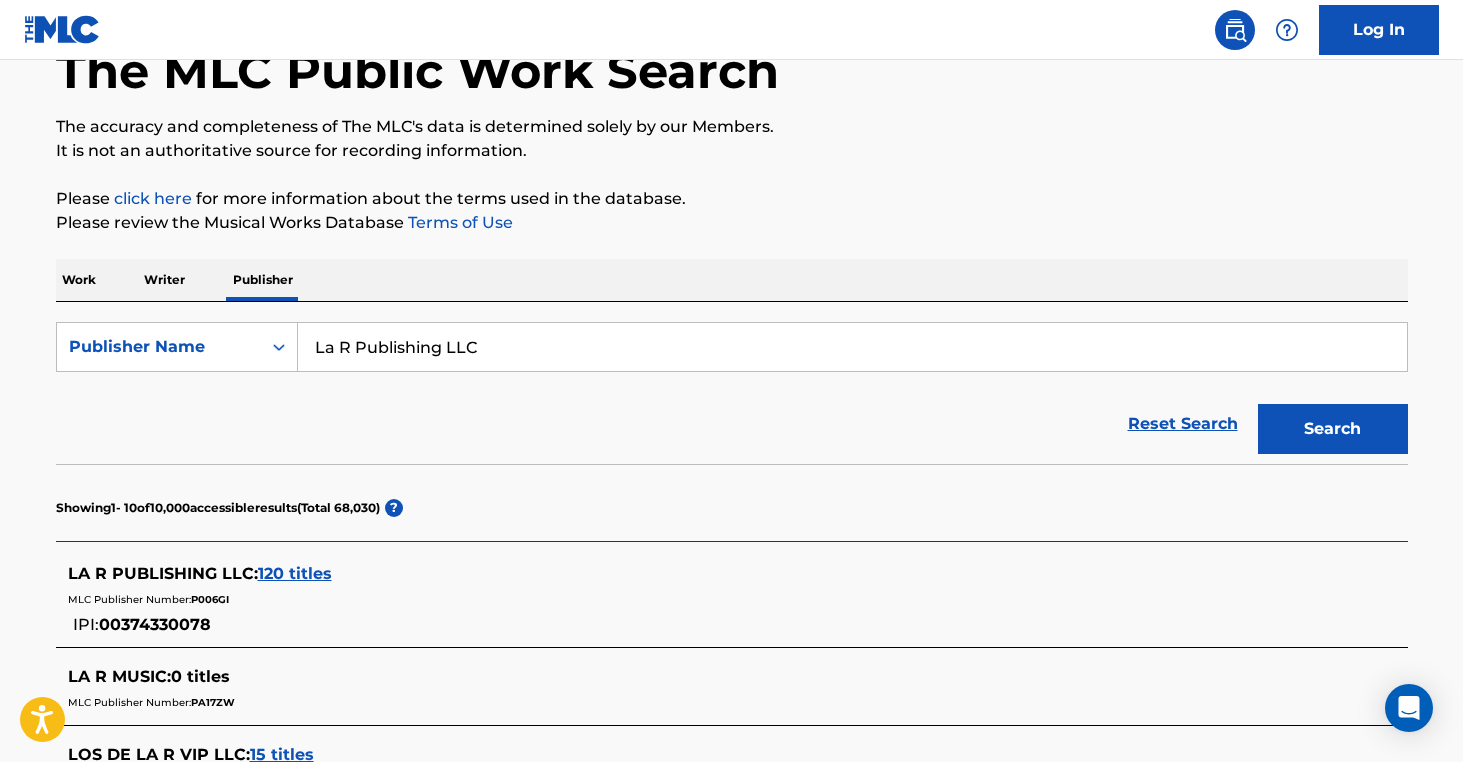 click on "La R Publishing LLC" at bounding box center [852, 347] 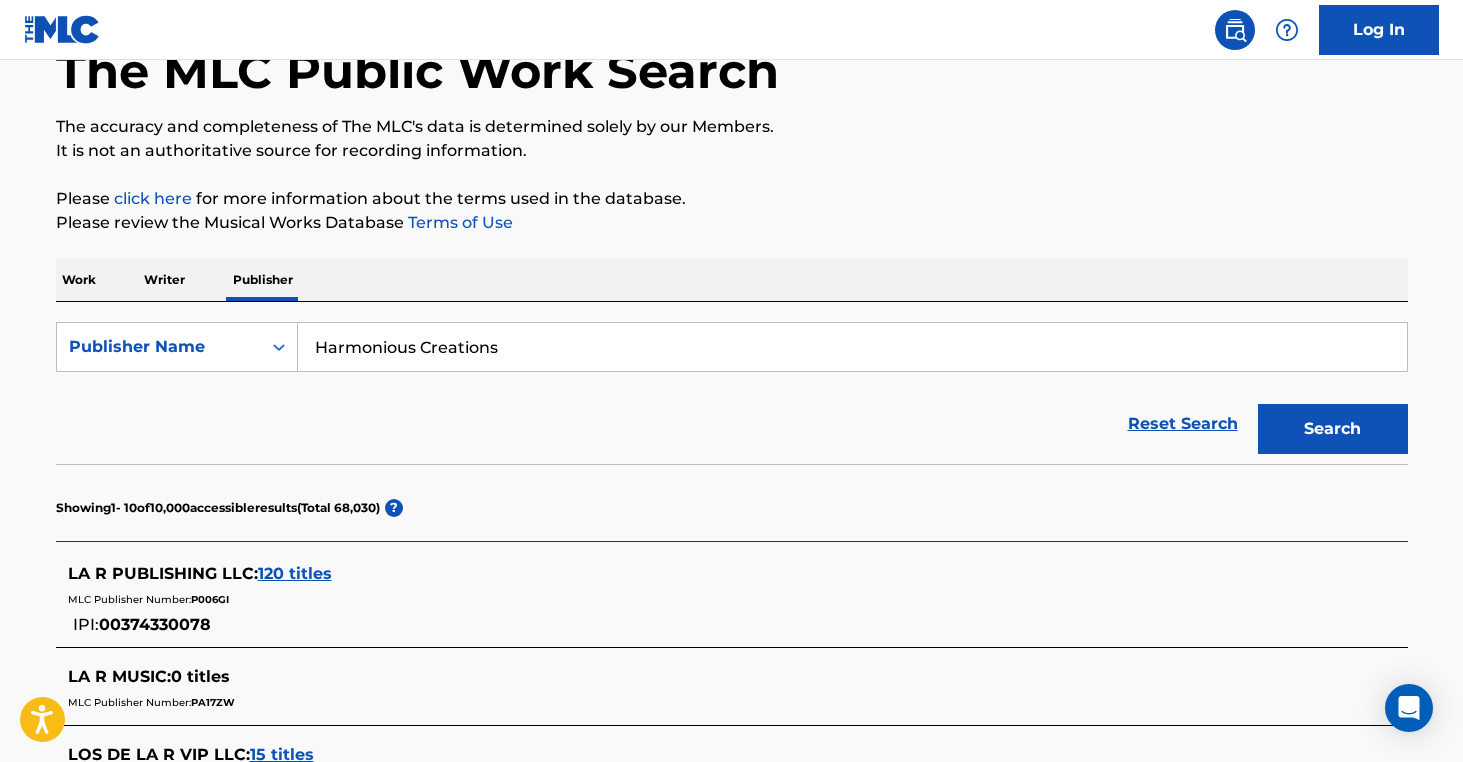 click on "Search" at bounding box center [1333, 429] 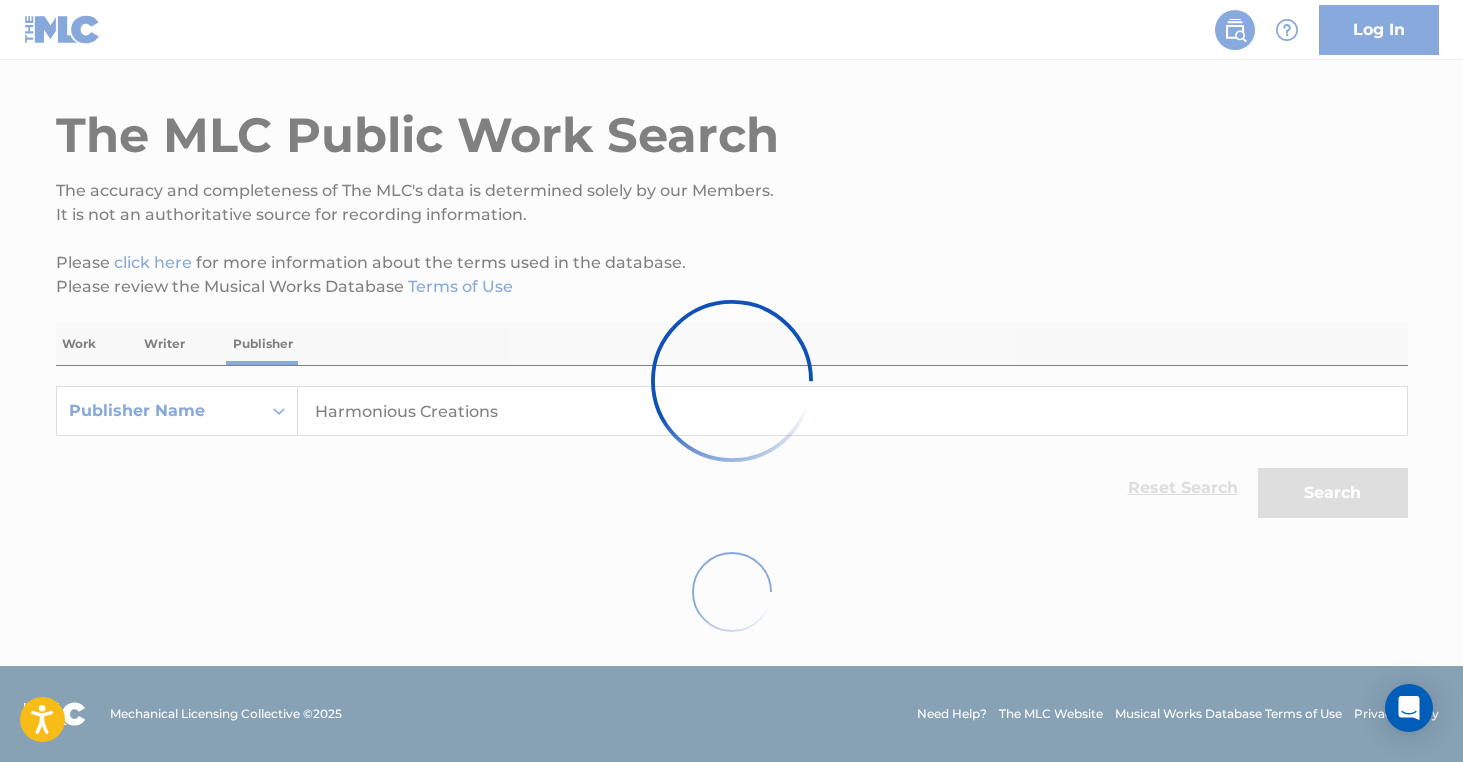 scroll, scrollTop: 123, scrollLeft: 0, axis: vertical 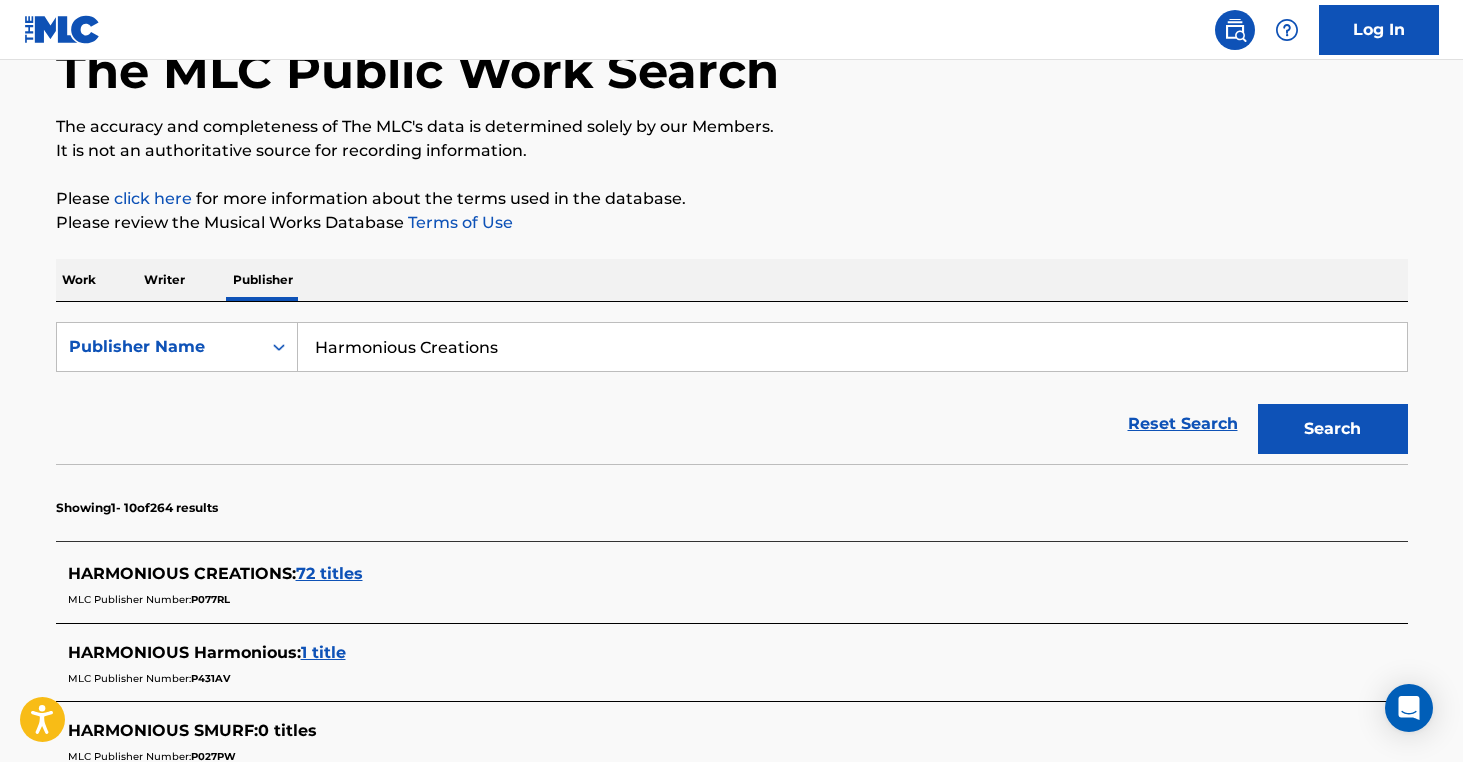 click on "Harmonious Creations" at bounding box center (852, 347) 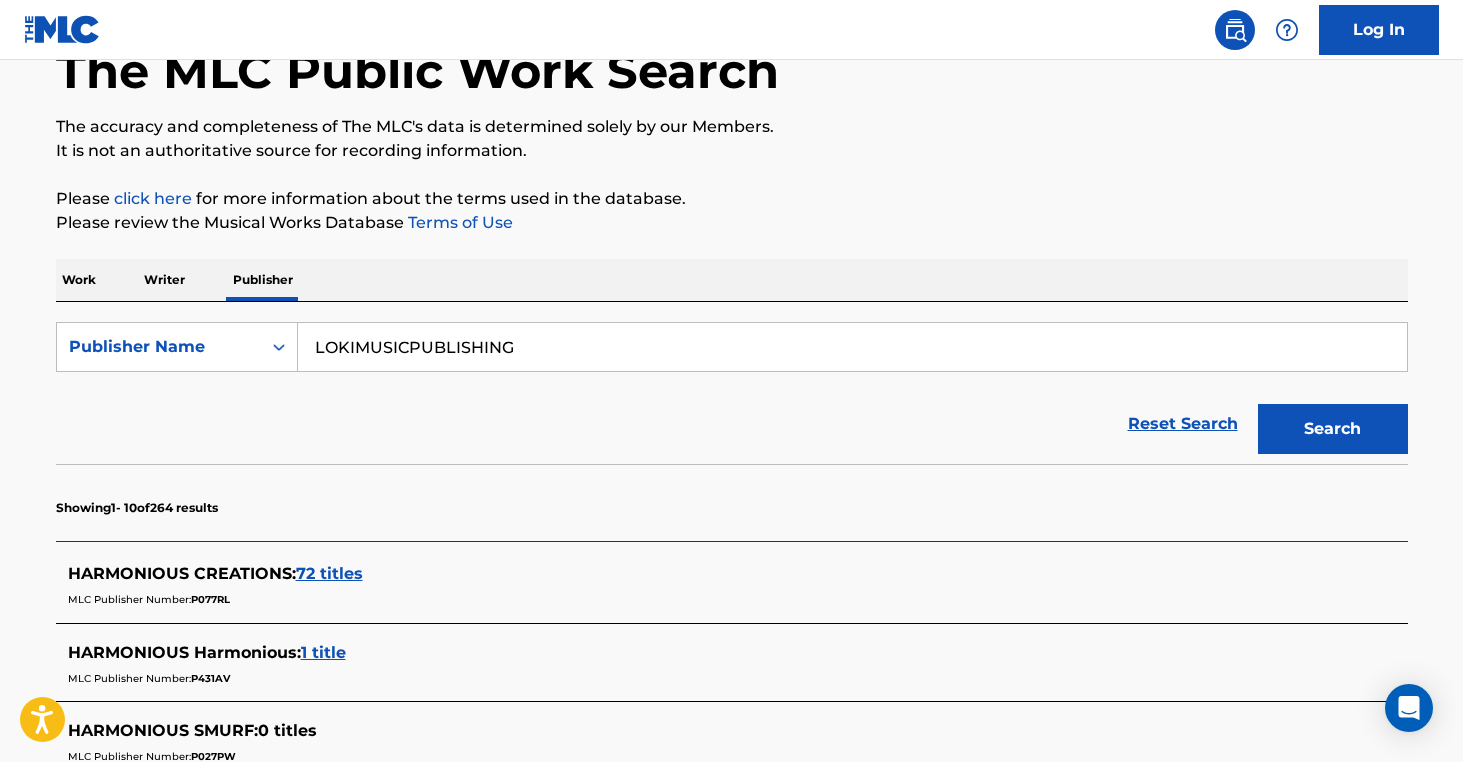 click on "Search" at bounding box center (1333, 429) 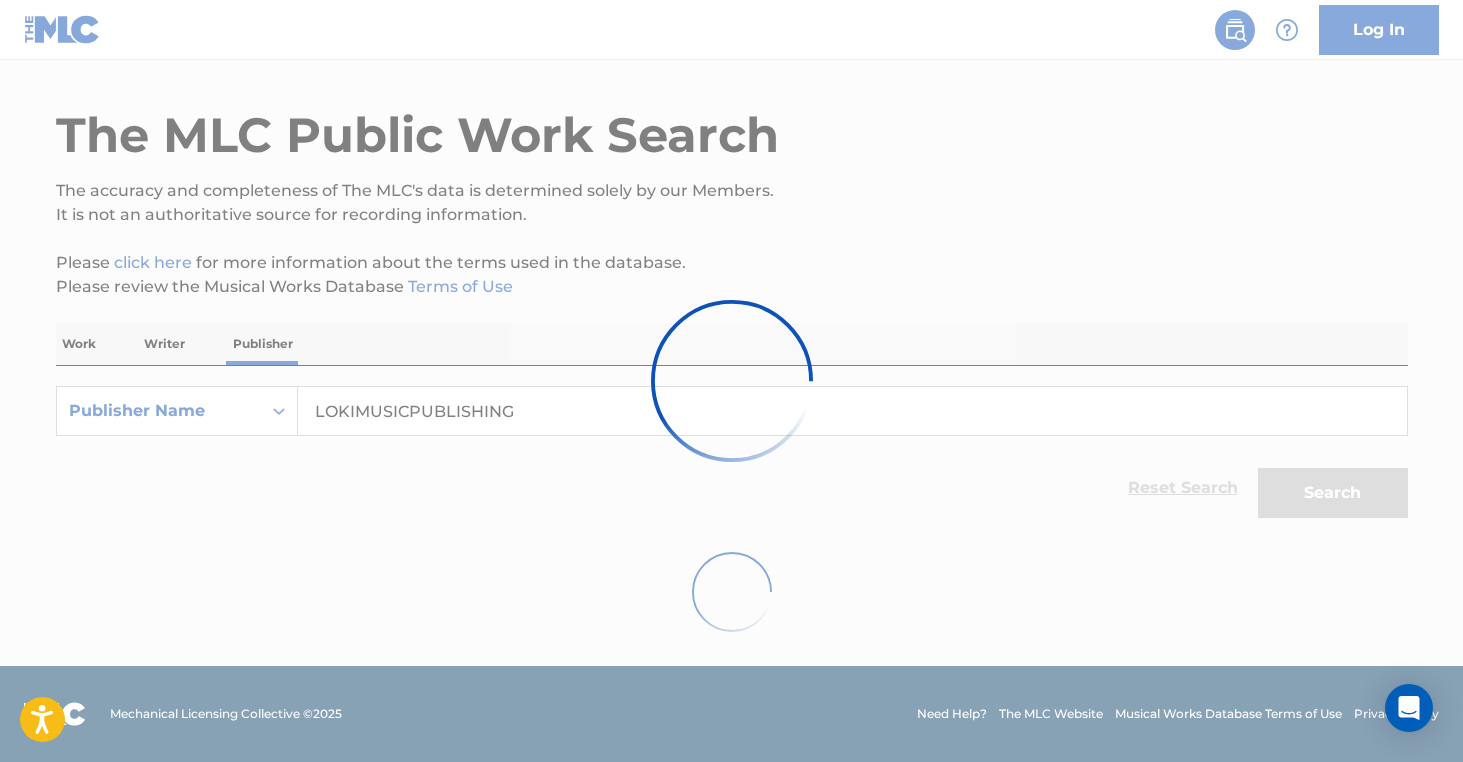 scroll, scrollTop: 123, scrollLeft: 0, axis: vertical 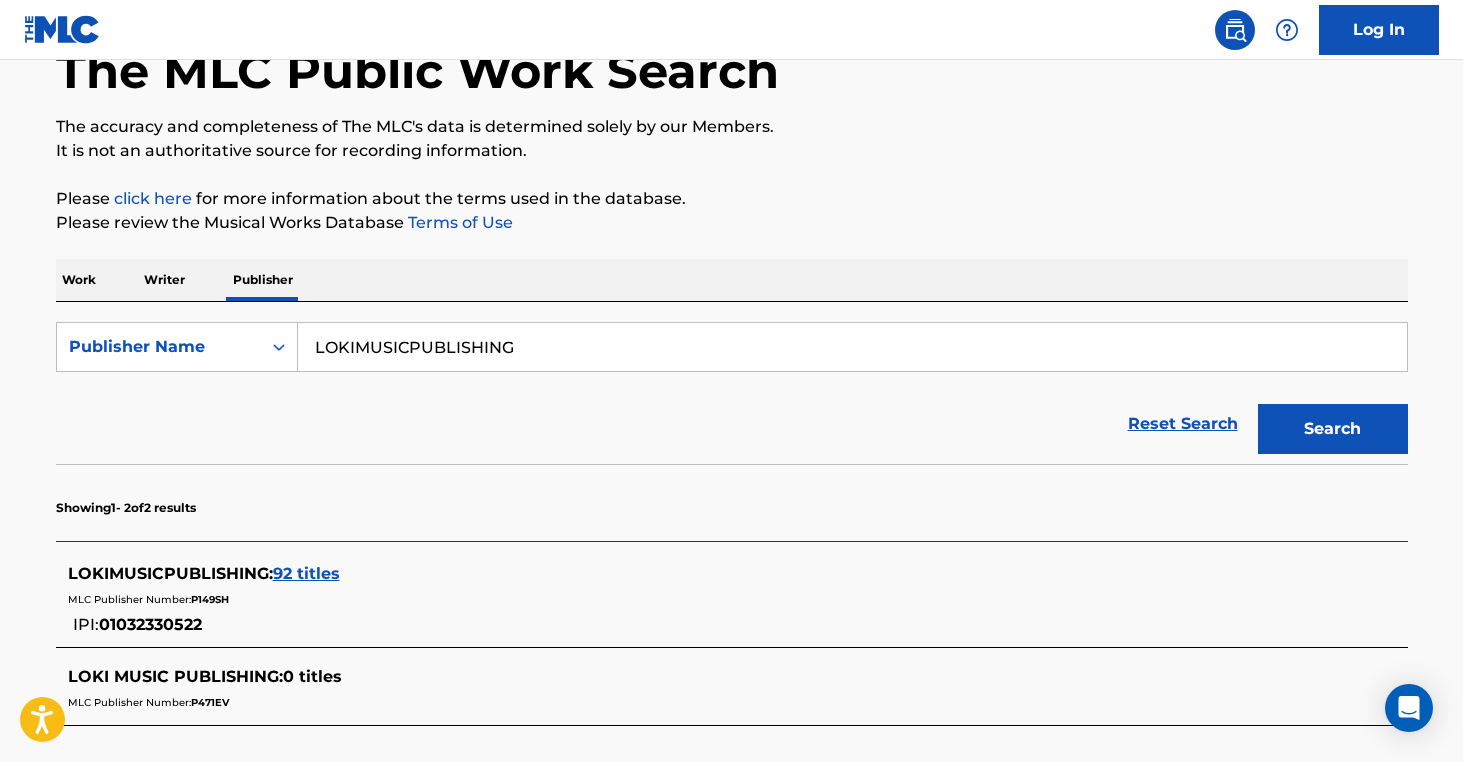 click on "LOKIMUSICPUBLISHING" at bounding box center (852, 347) 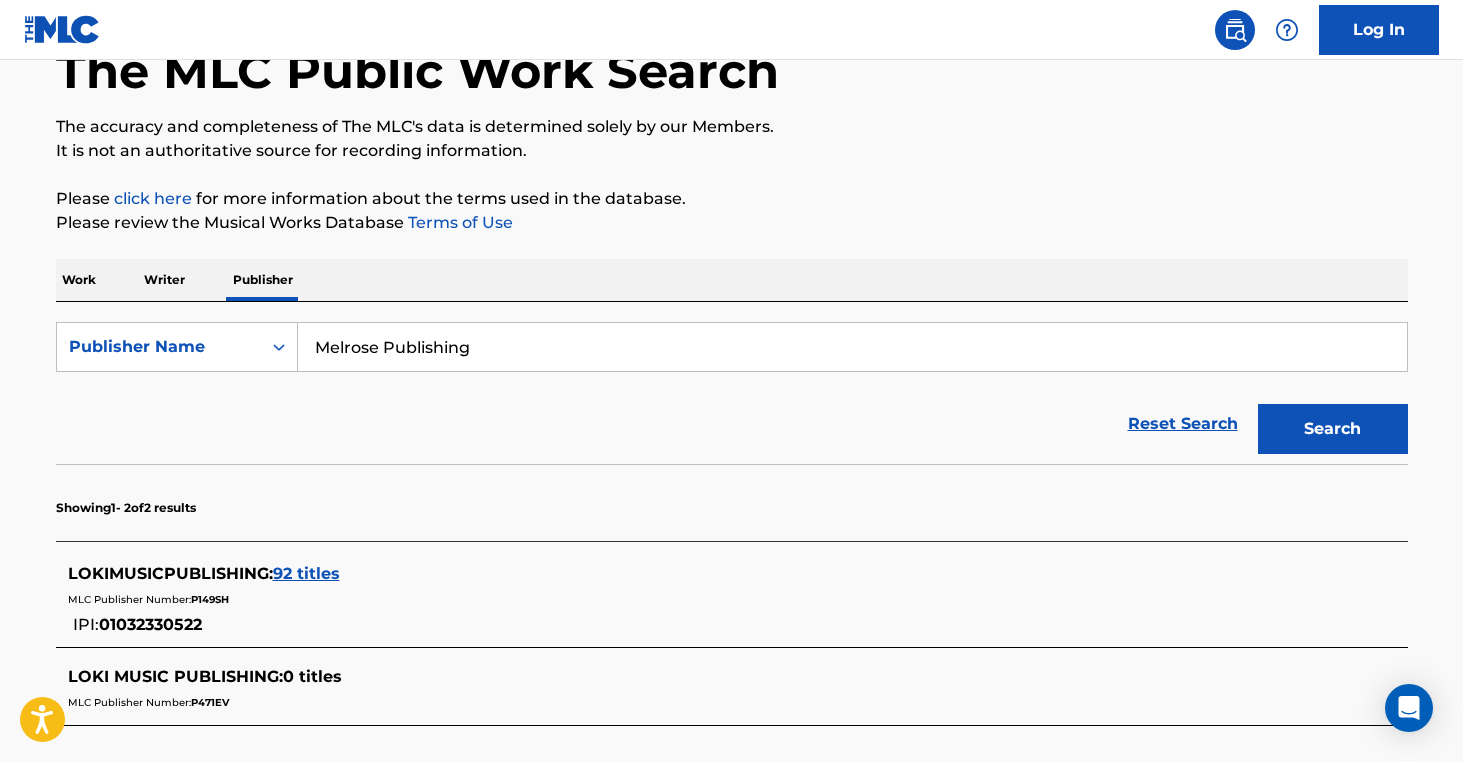click on "Search" at bounding box center (1333, 429) 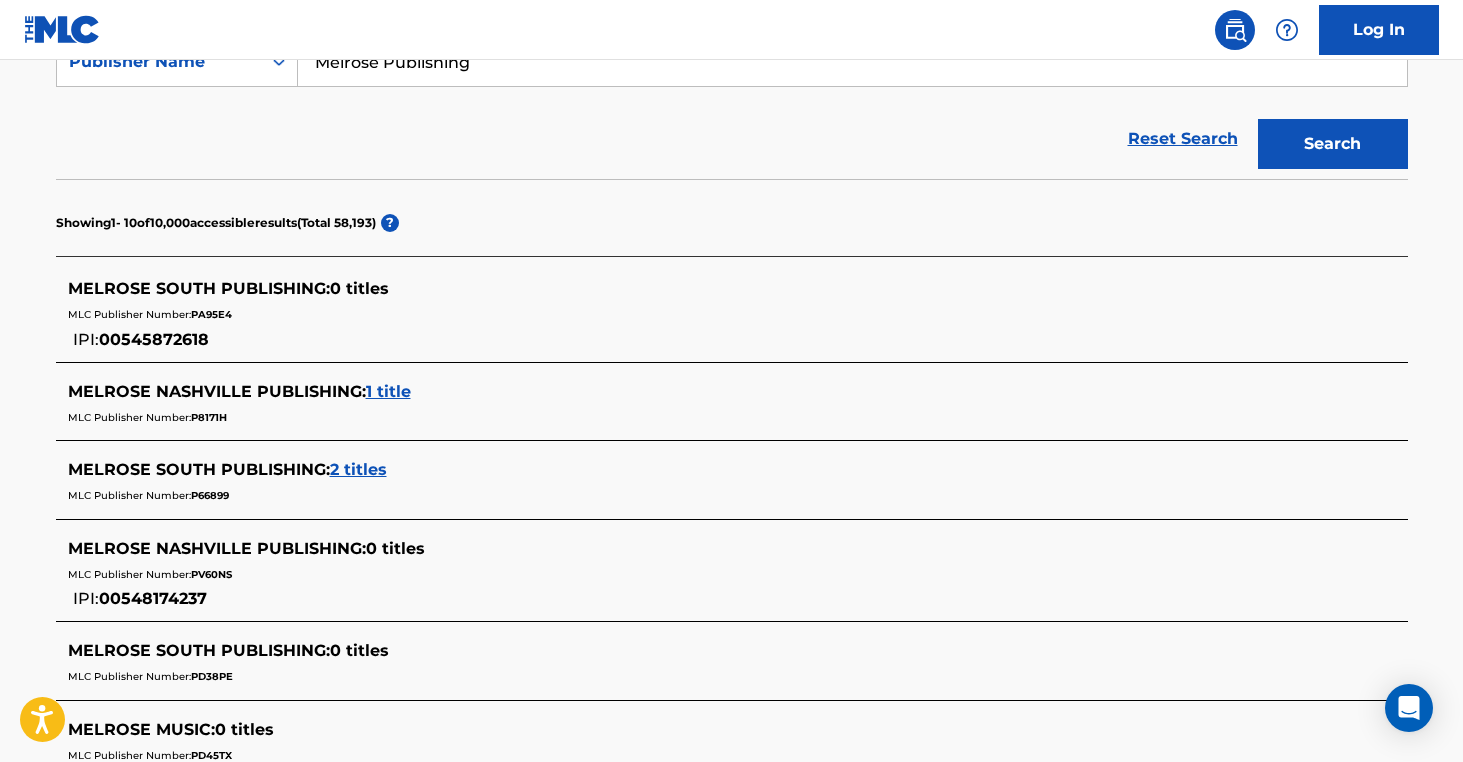 scroll, scrollTop: 0, scrollLeft: 0, axis: both 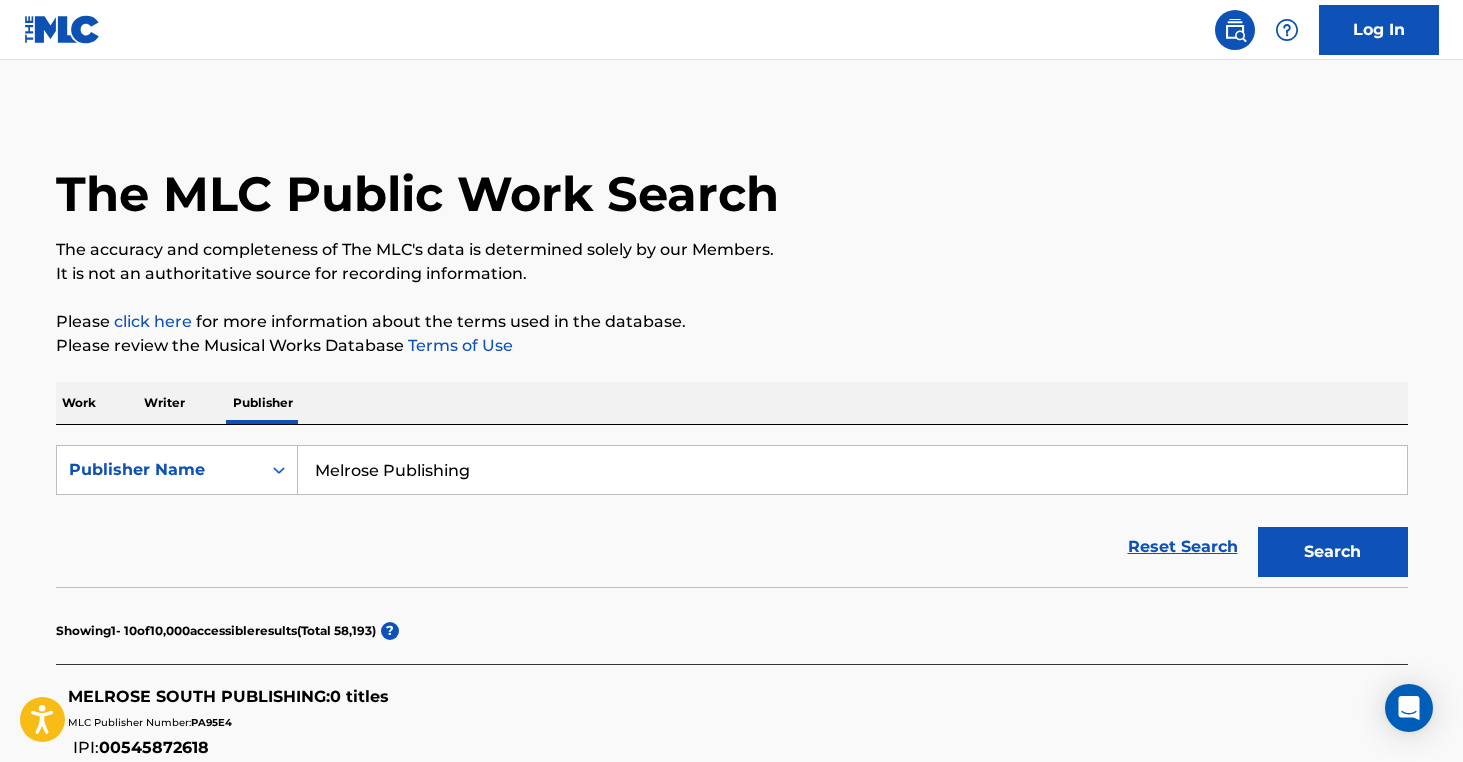 click on "Melrose Publishing" at bounding box center [852, 470] 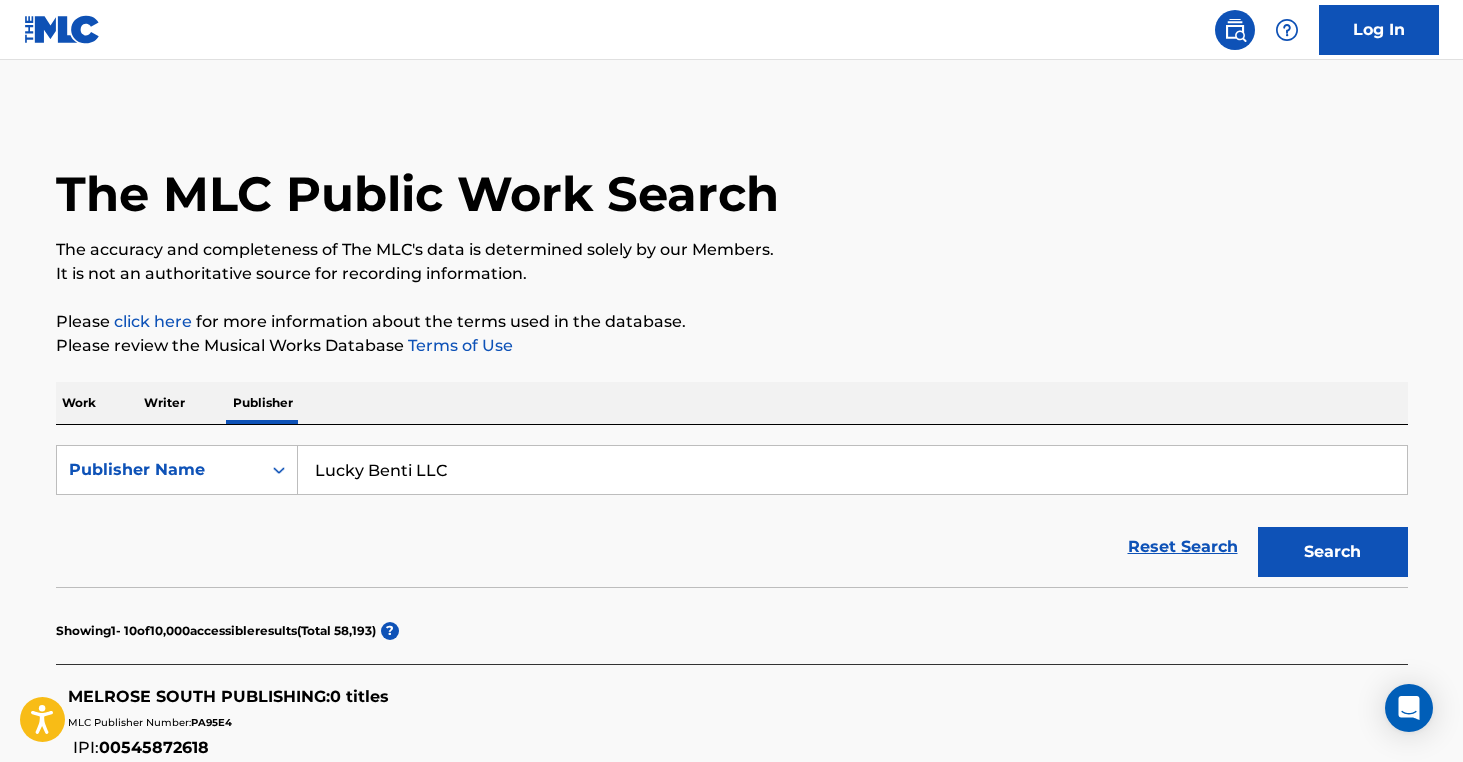 type on "Lucky Benti LLC" 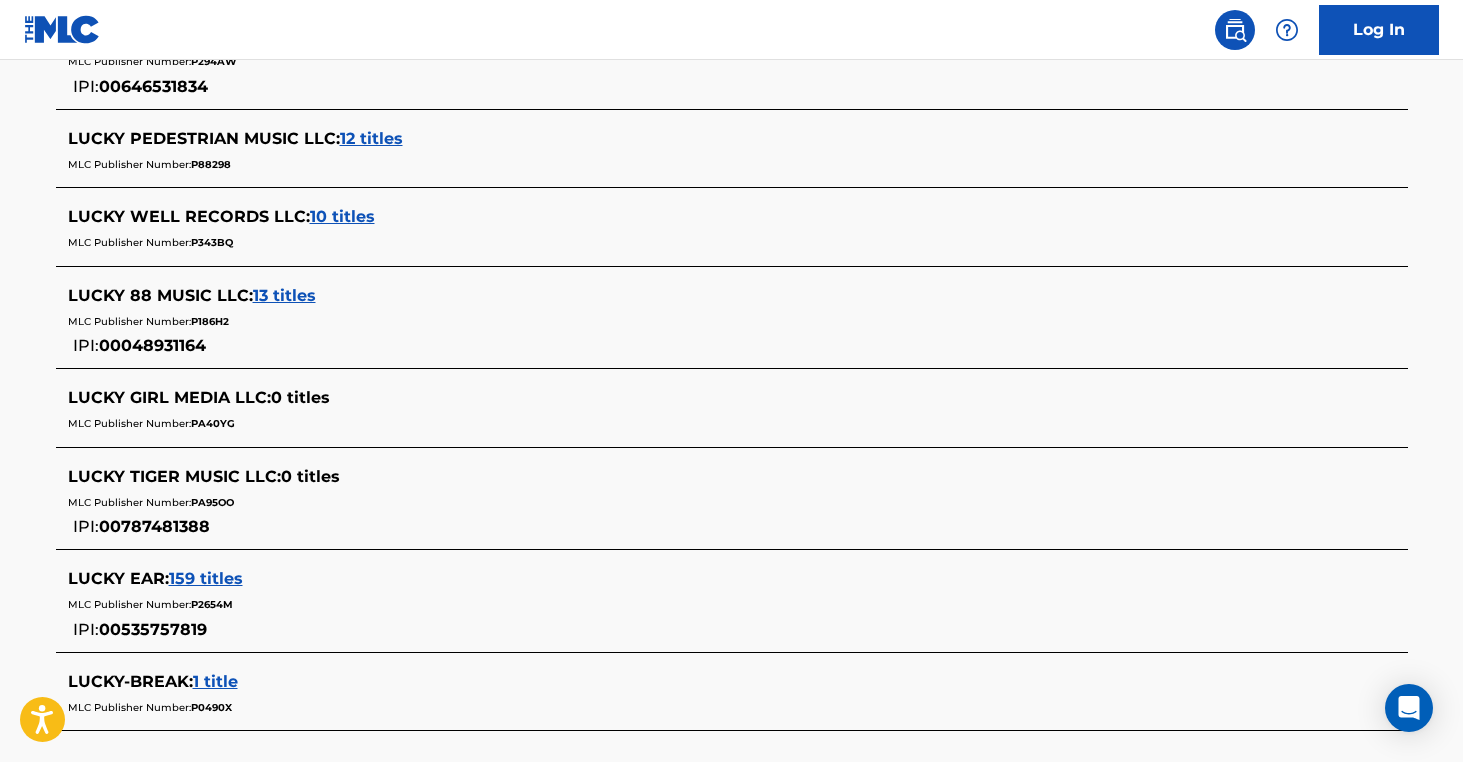 scroll, scrollTop: 0, scrollLeft: 0, axis: both 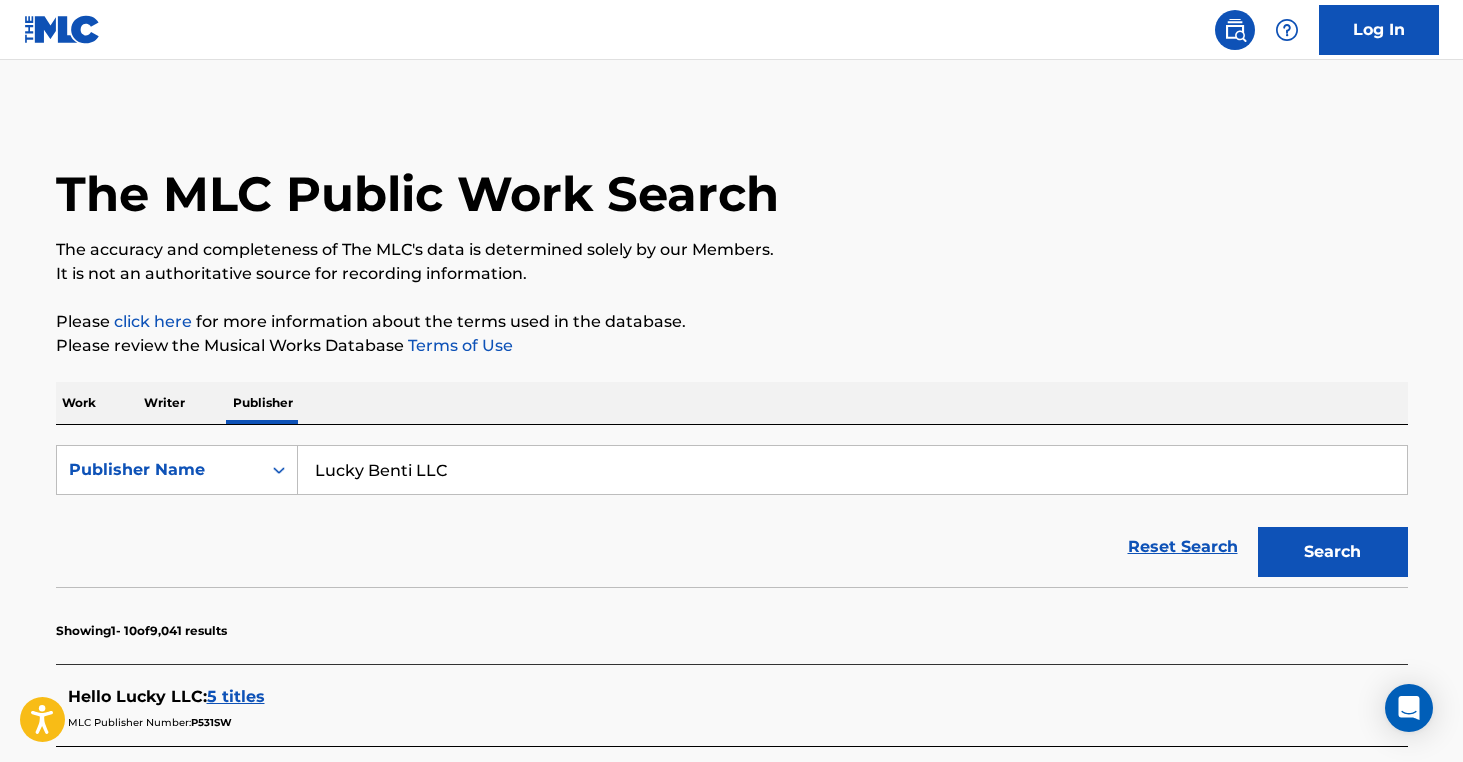 click at bounding box center (1235, 30) 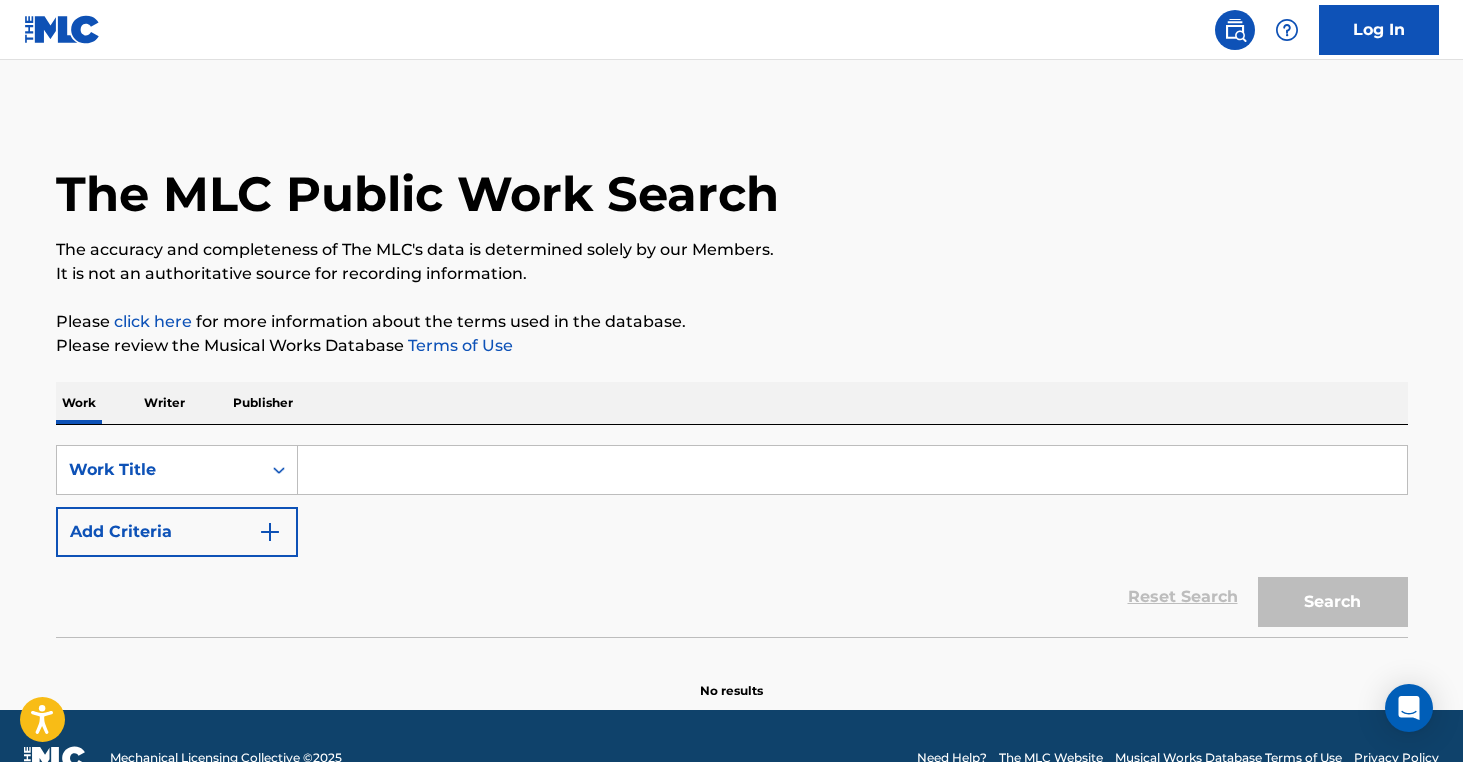 click at bounding box center (62, 29) 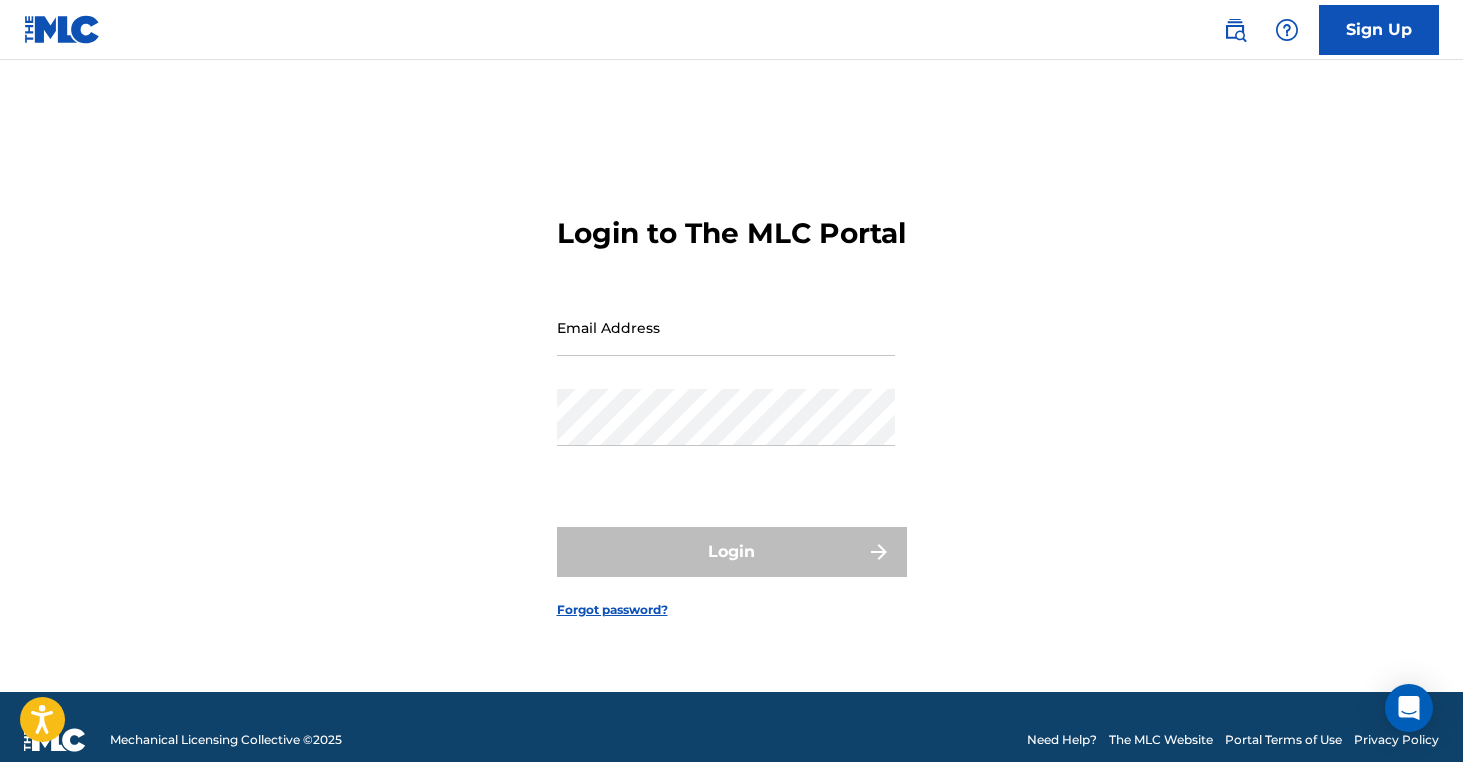 click on "Email Address" at bounding box center (726, 327) 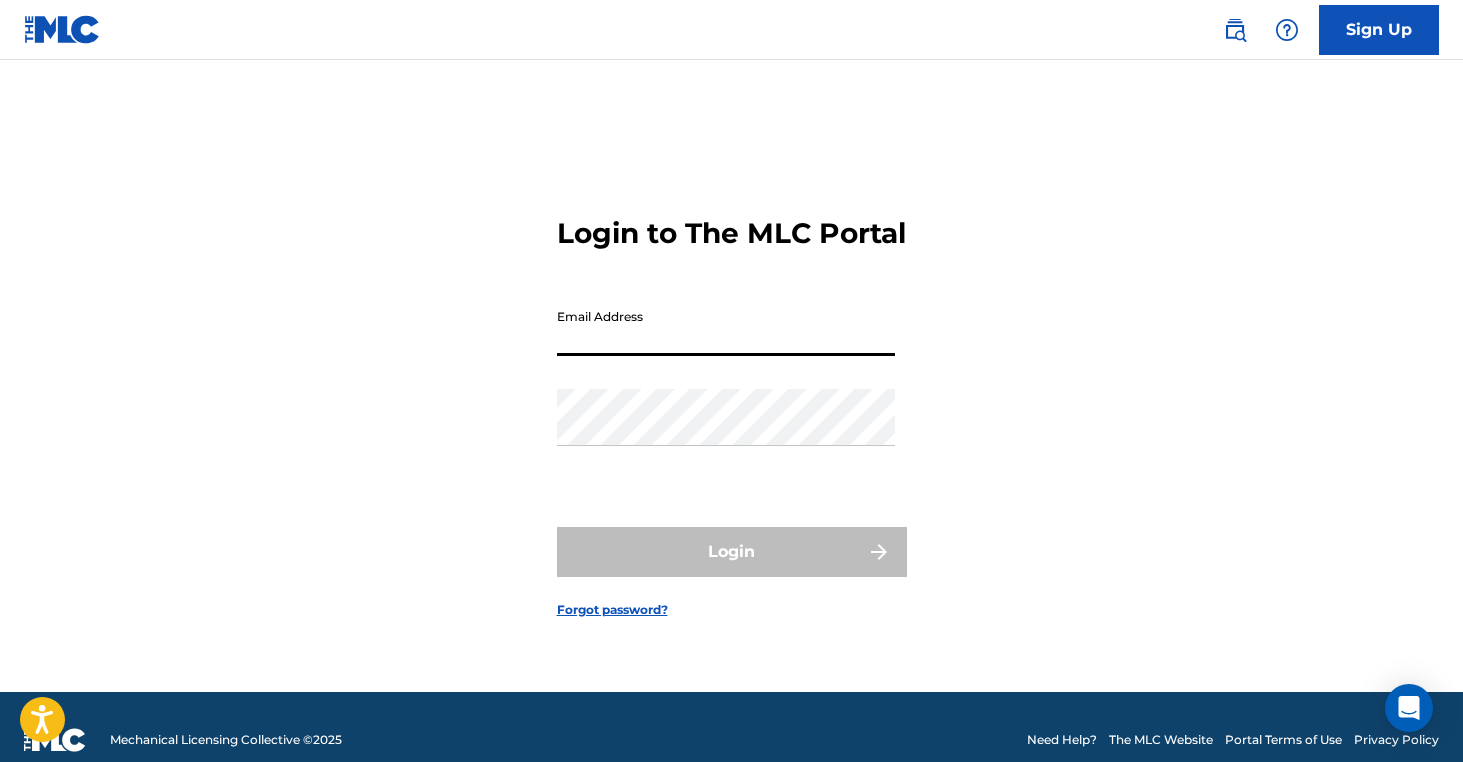 click on "Login to The MLC Portal Email Address Password Login Forgot password?" at bounding box center (732, 401) 